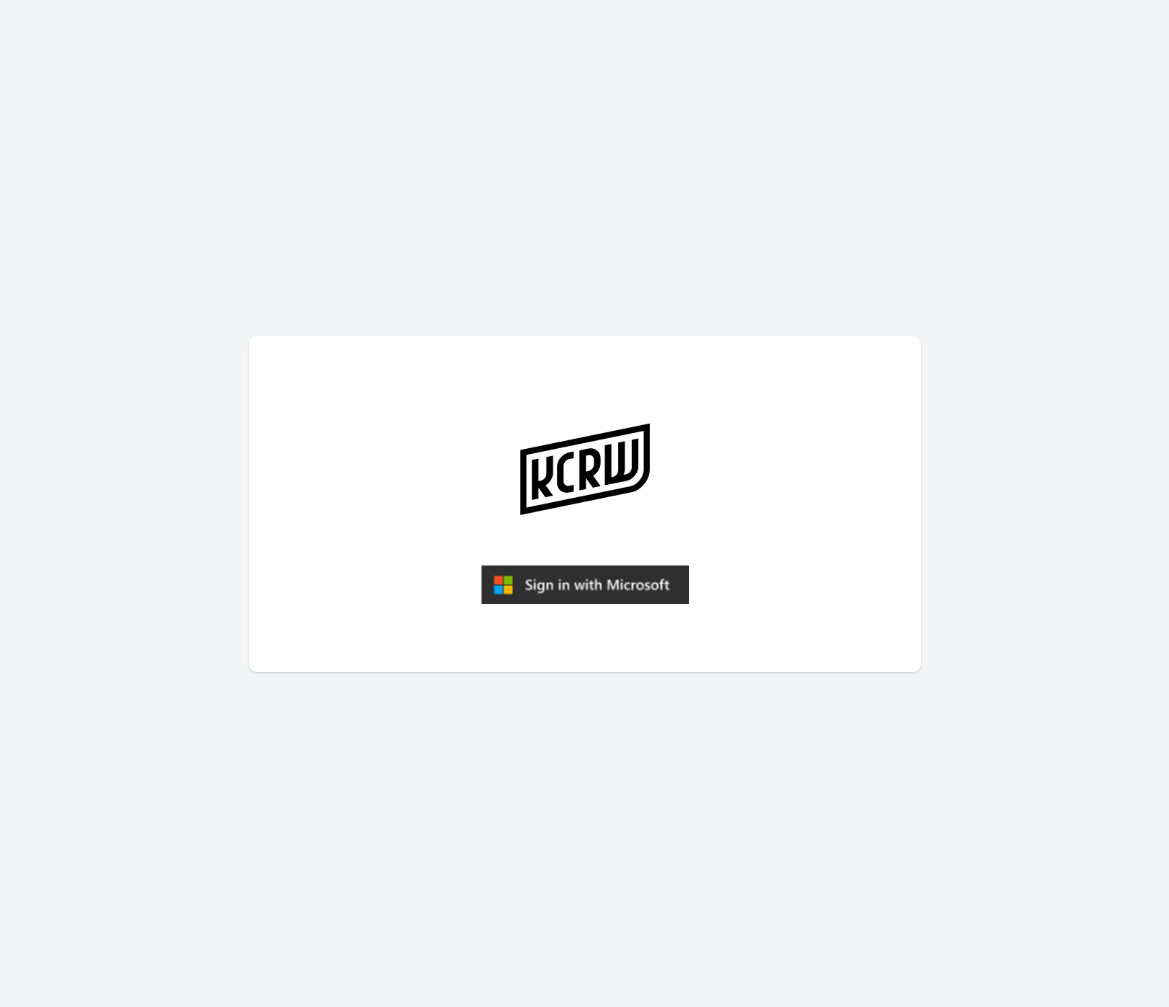scroll, scrollTop: 0, scrollLeft: 0, axis: both 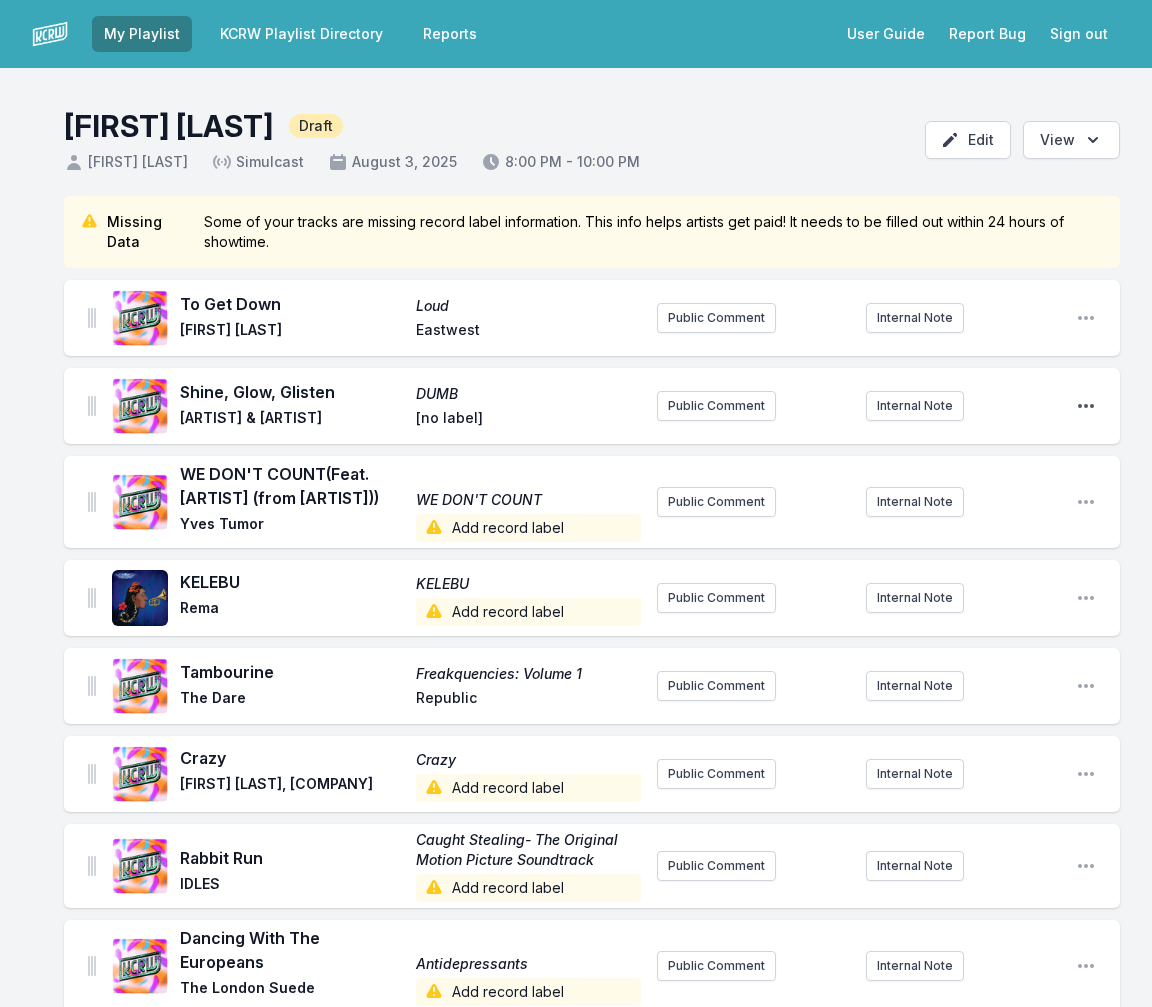 click on "[ARTIST] & [ARTIST]" at bounding box center [292, 420] 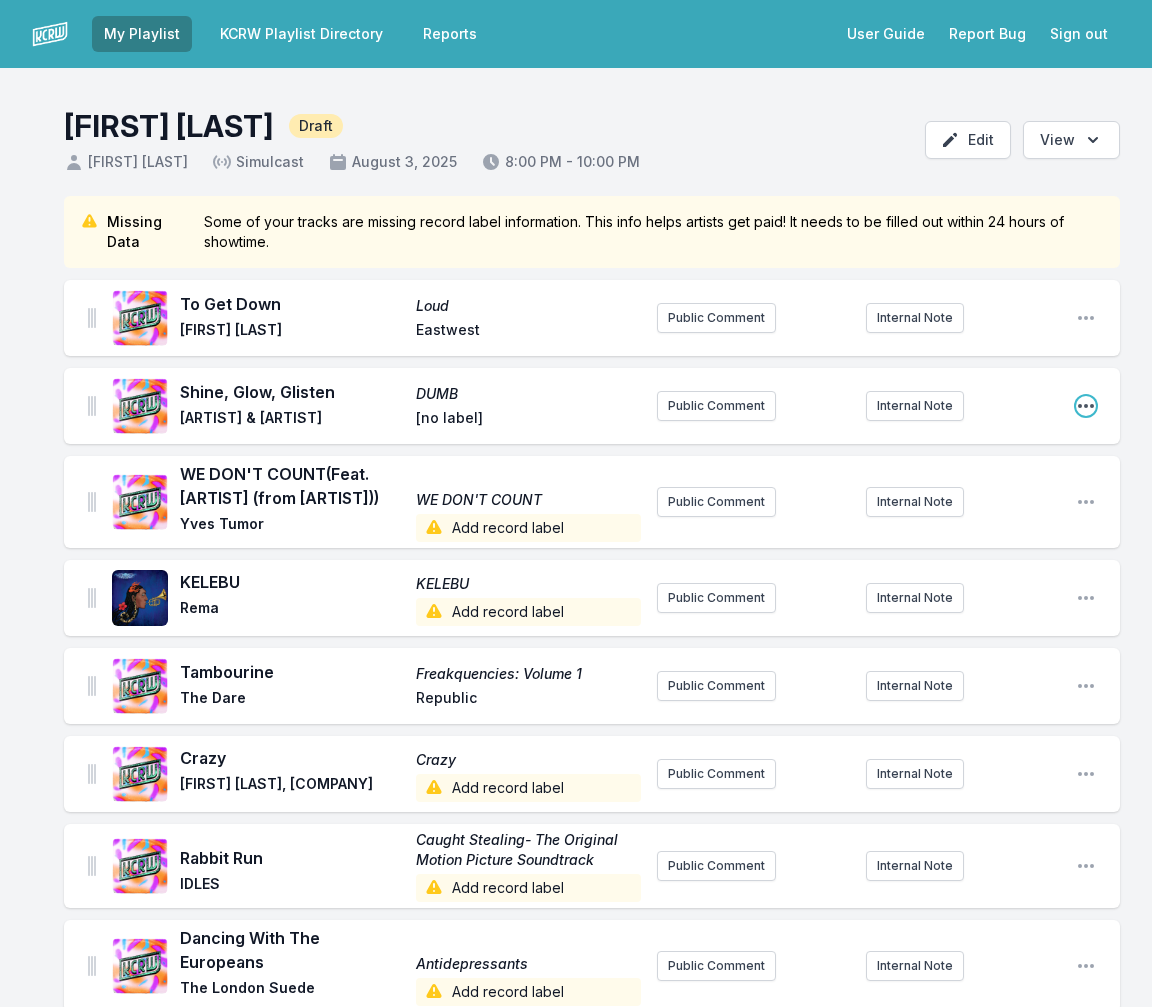 click 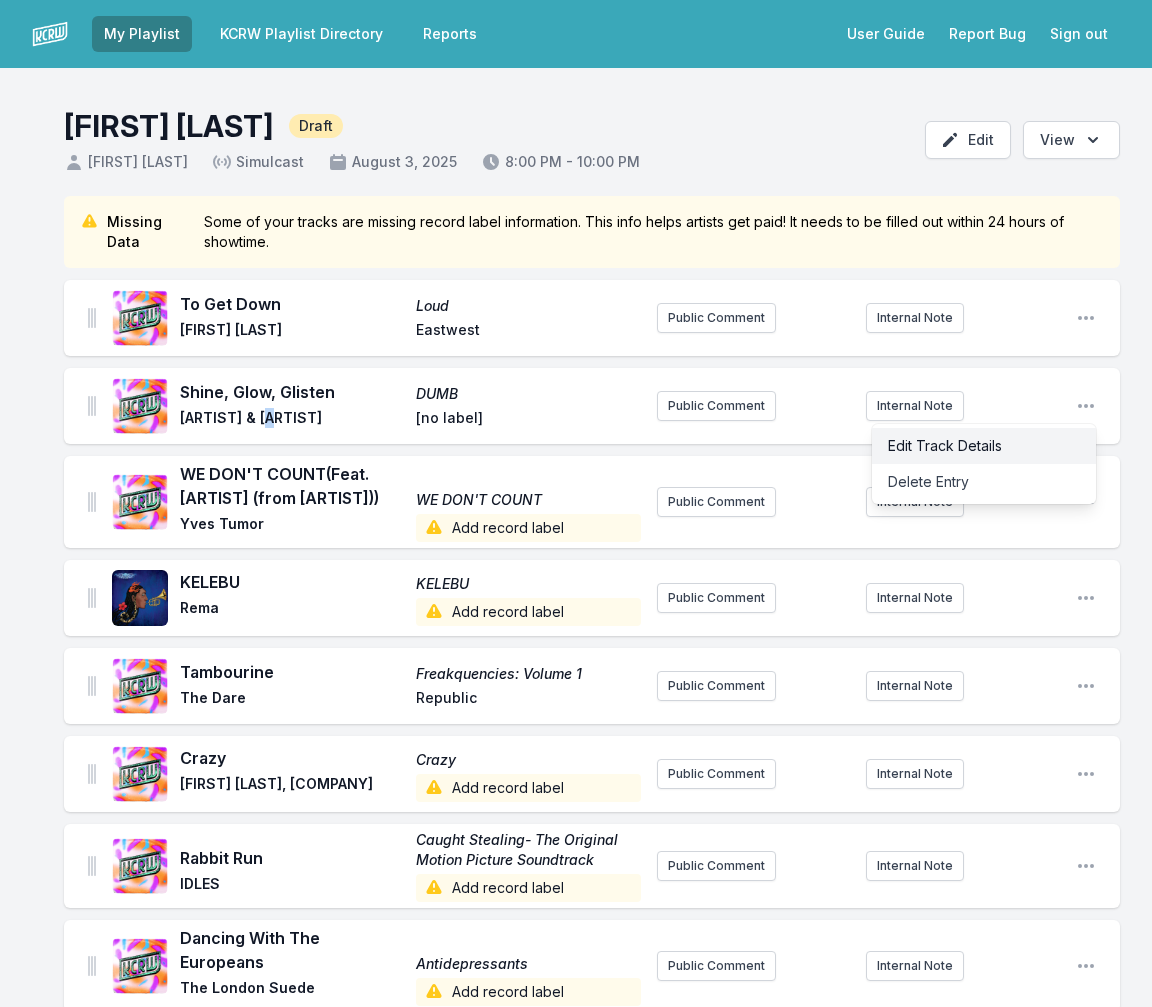 click on "Edit Track Details" at bounding box center [984, 446] 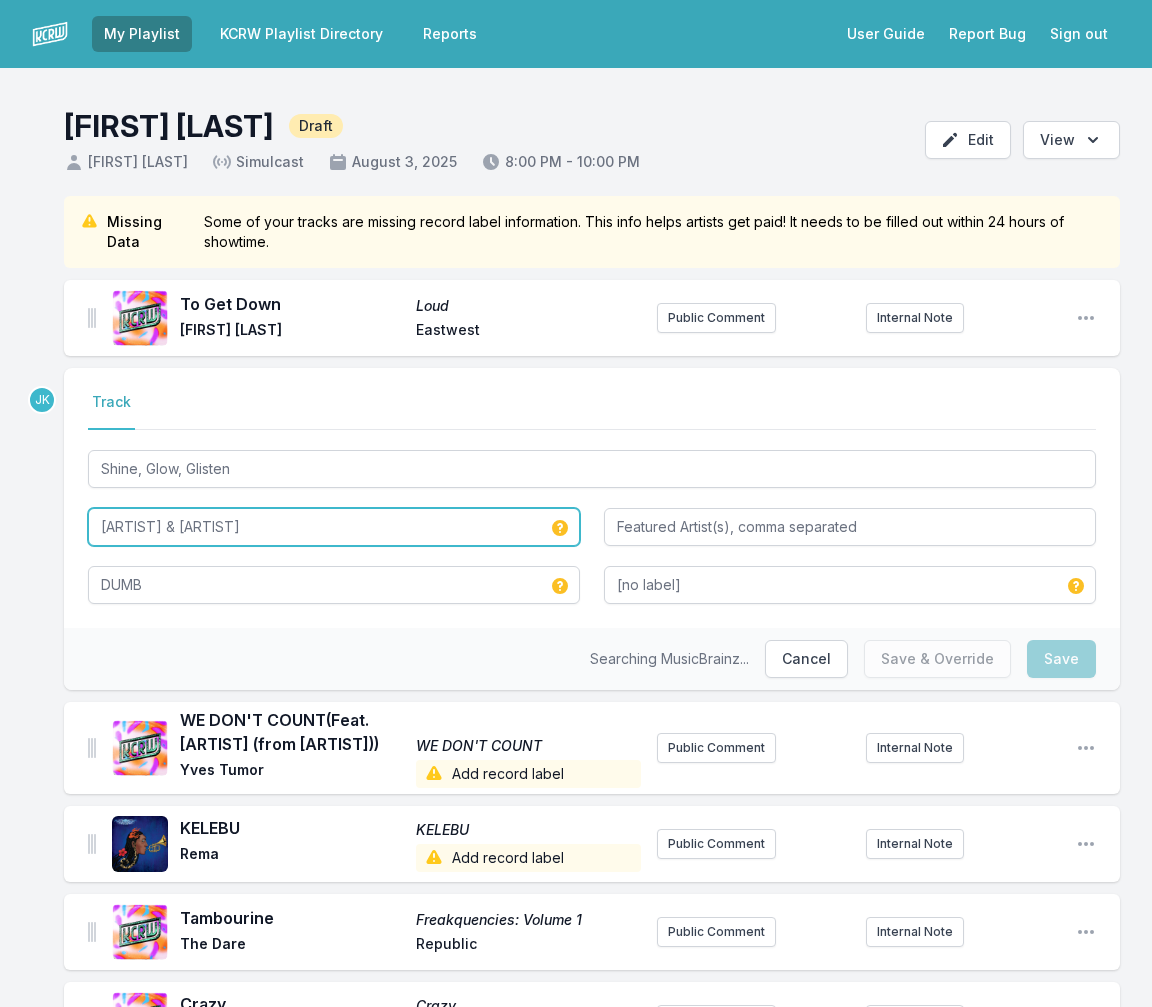 click on "[ARTIST] & [ARTIST]" at bounding box center (334, 527) 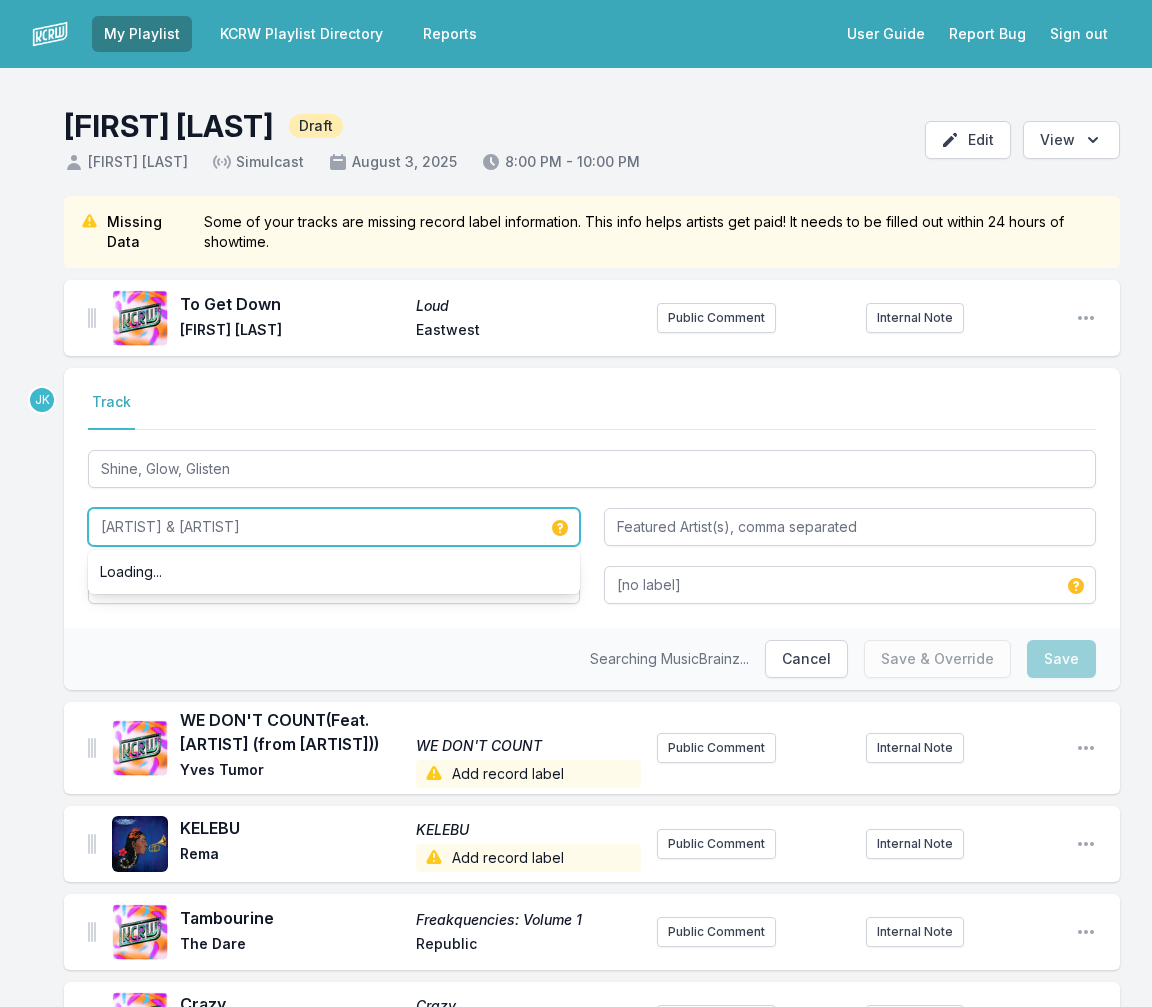 click on "[ARTIST] & [ARTIST]" at bounding box center [334, 527] 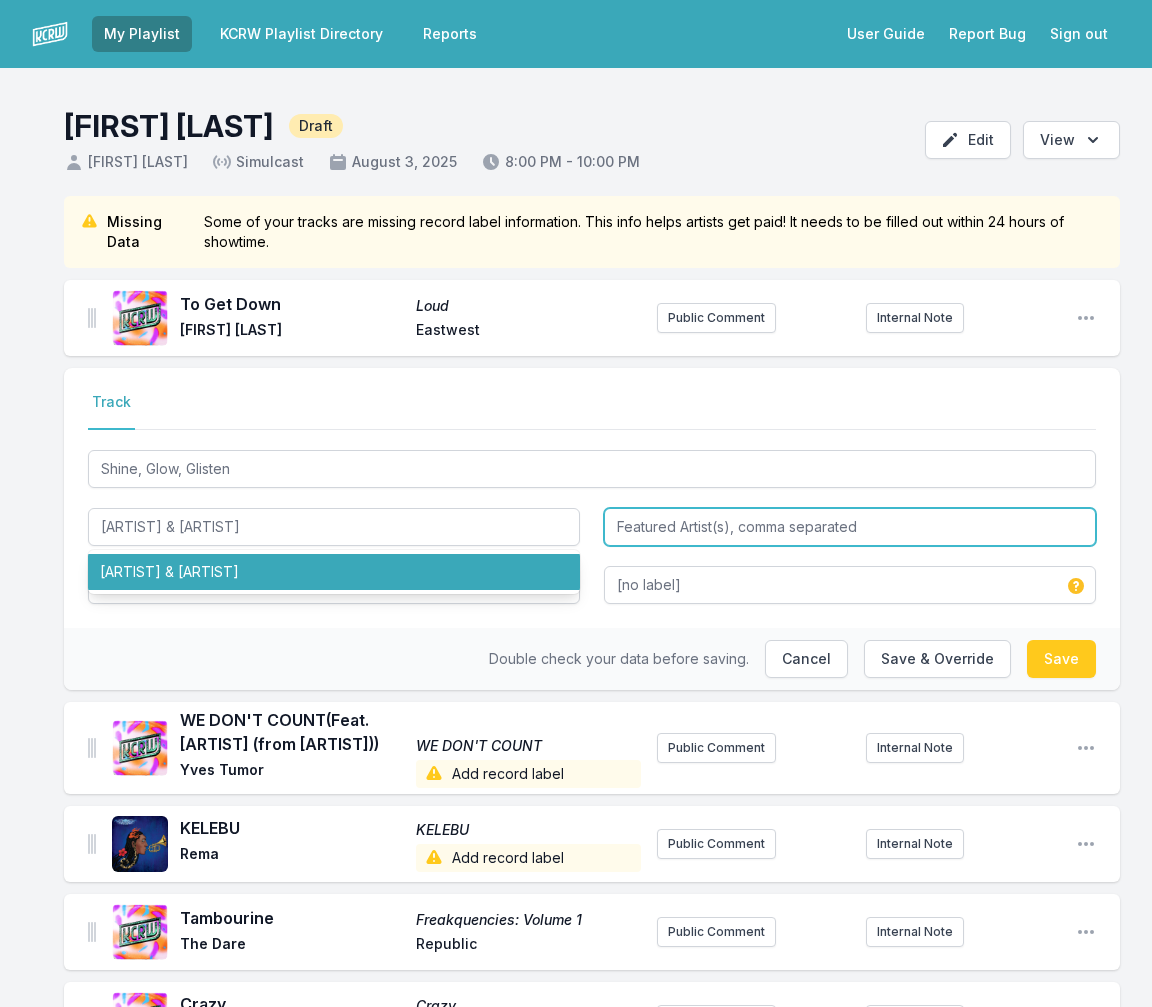 click at bounding box center [850, 527] 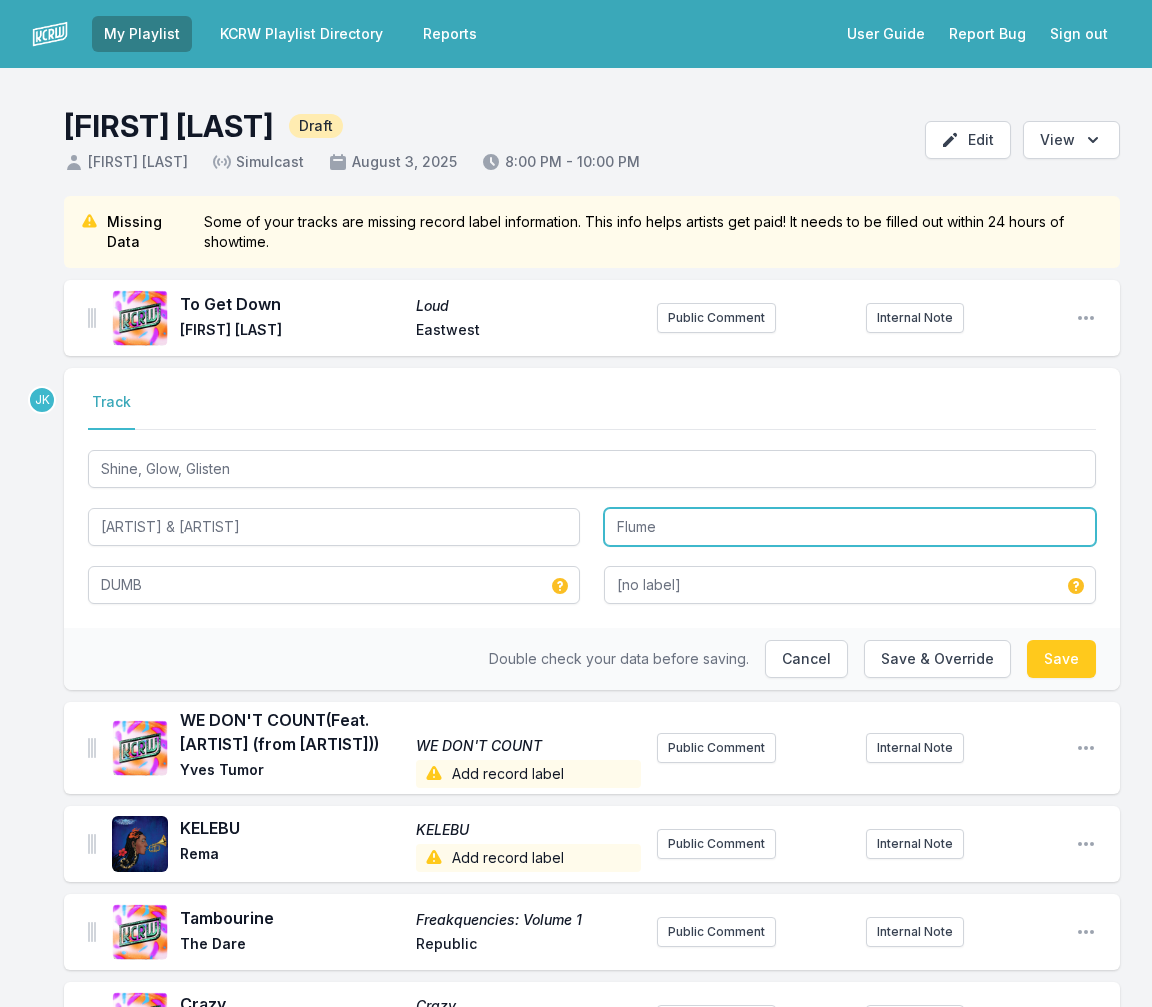 type on "Flume" 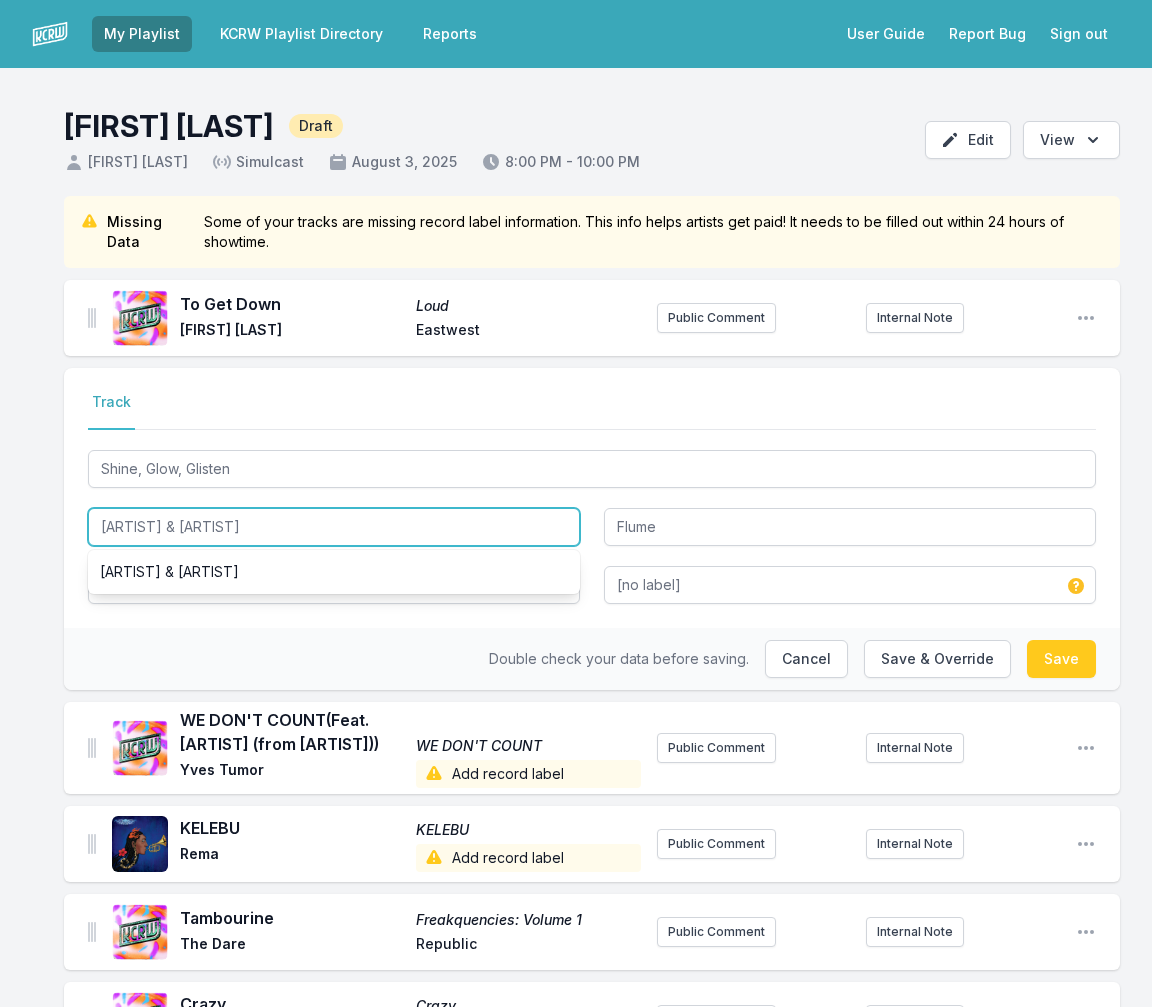drag, startPoint x: 187, startPoint y: 525, endPoint x: 252, endPoint y: 534, distance: 65.62012 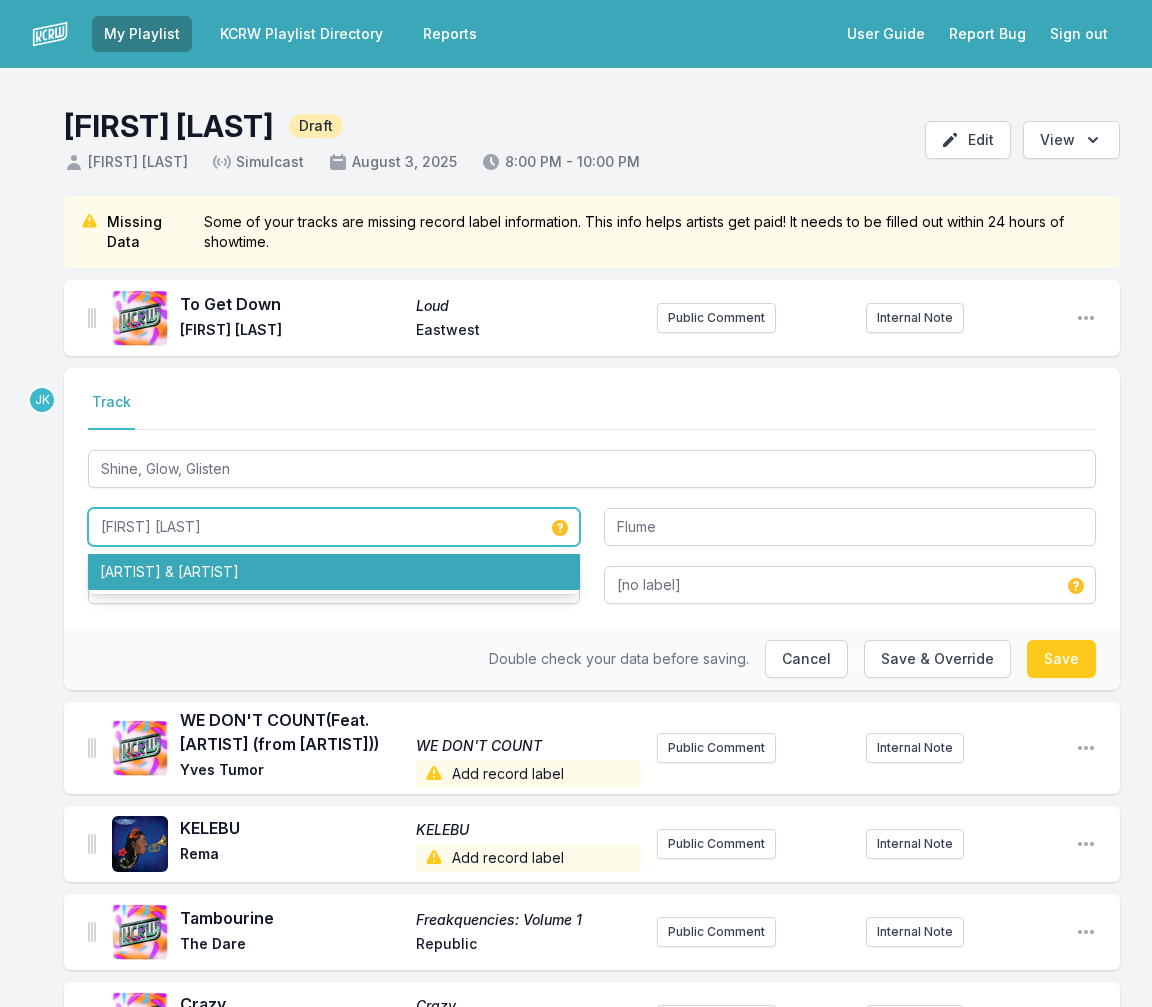 drag, startPoint x: 122, startPoint y: 519, endPoint x: 38, endPoint y: 516, distance: 84.05355 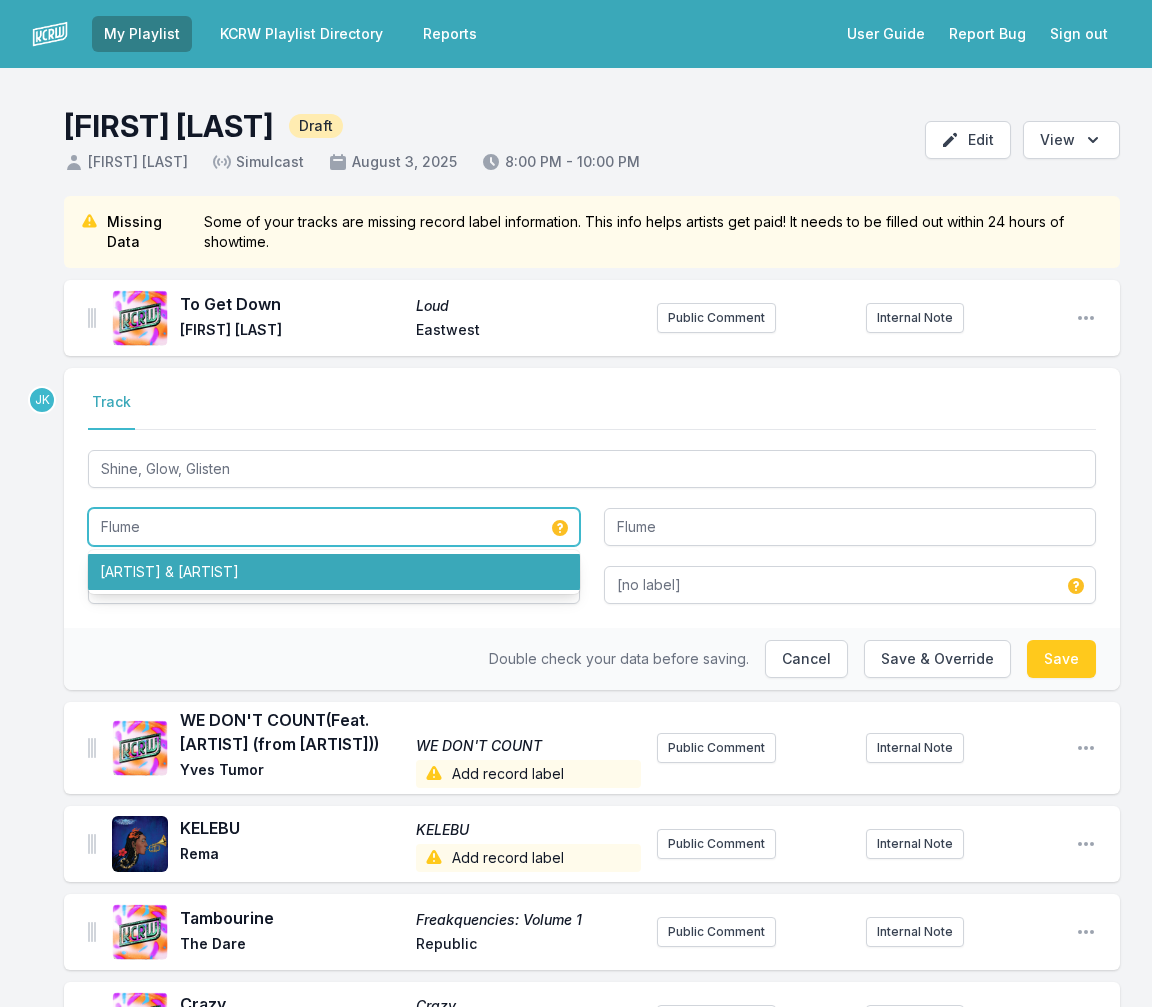click on "[FIRST] [LAST] & Flume" at bounding box center (334, 572) 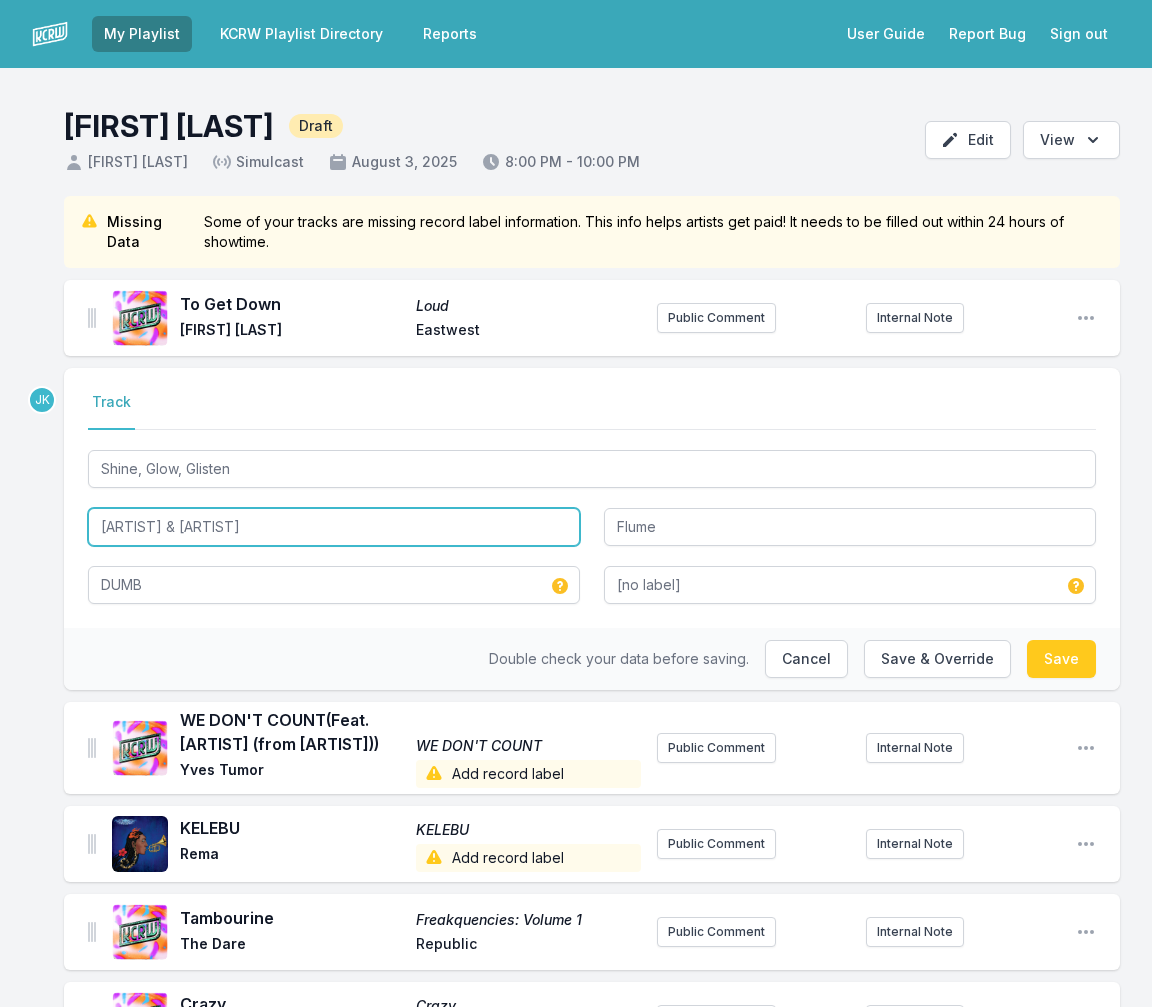 click on "Missing Data Some of your tracks are missing record label information. This info helps artists get paid! It needs to be filled out within 24 hours of showtime. To Get Down Loud Timo Maas Eastwest Public Comment Internal Note Open playlist item options JK Select a tab Track Track Shine, Glow, Glisten Emma Louise & Flume Flume DUMB [no label] Double check your data before saving. Cancel Save & Override Save WE DON'T COUNT  (Feat. NINA (from Bar Italia)) WE DON'T COUNT Yves Tumor Add record label Public Comment Internal Note Open playlist item options KELEBU KELEBU Rema Add record label Public Comment Internal Note Open playlist item options Tambourine Freakquencies: Volume 1 The Dare Republic Public Comment Internal Note Open playlist item options Crazy Crazy Myles Lloyd, BUNT. Add record label Public Comment Internal Note Open playlist item options Rabbit Run Caught Stealing- The Original Motion Picture Soundtrack IDLES Add record label Public Comment Internal Note Open playlist item options Antidepressants" at bounding box center (576, 1917) 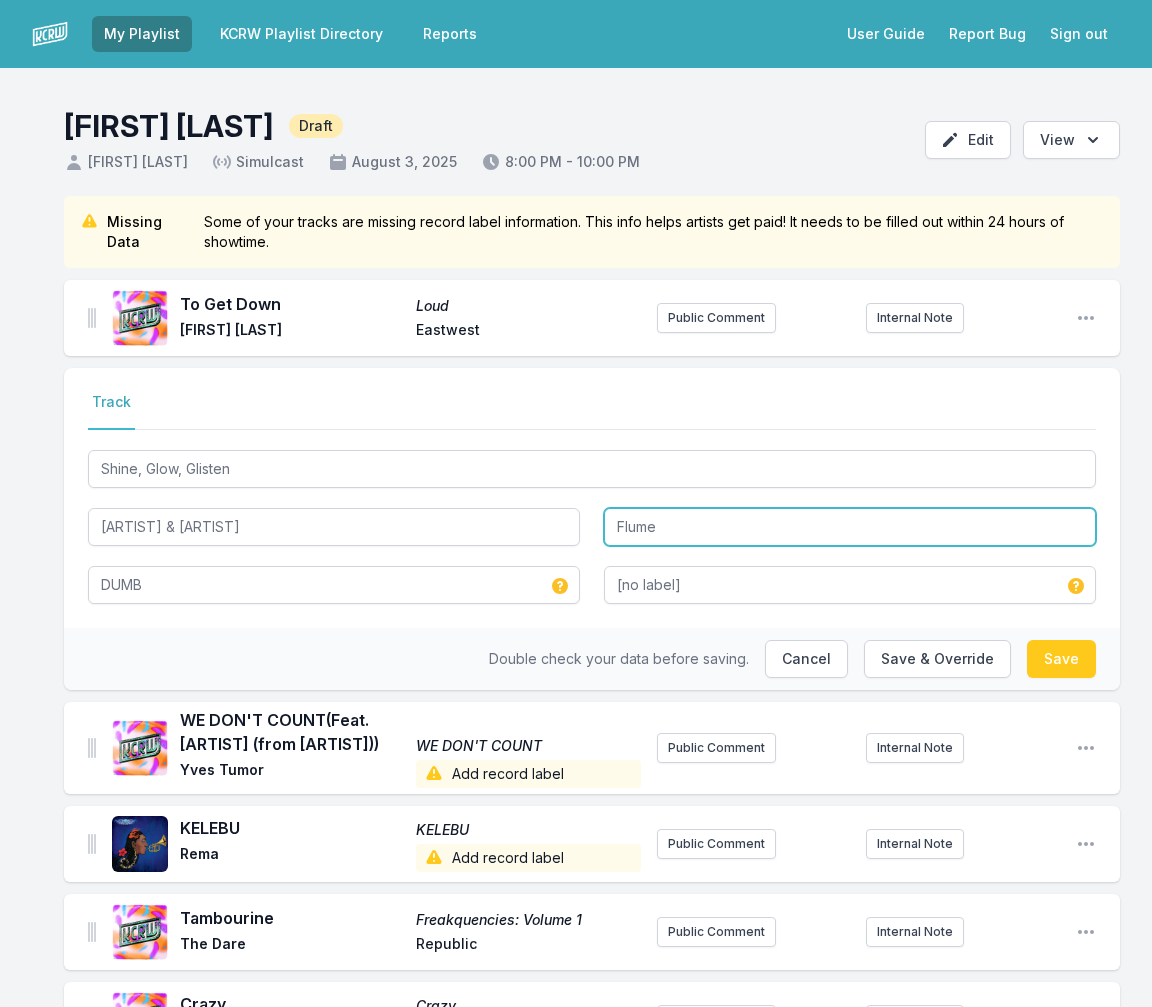 click on "Flume" at bounding box center [850, 527] 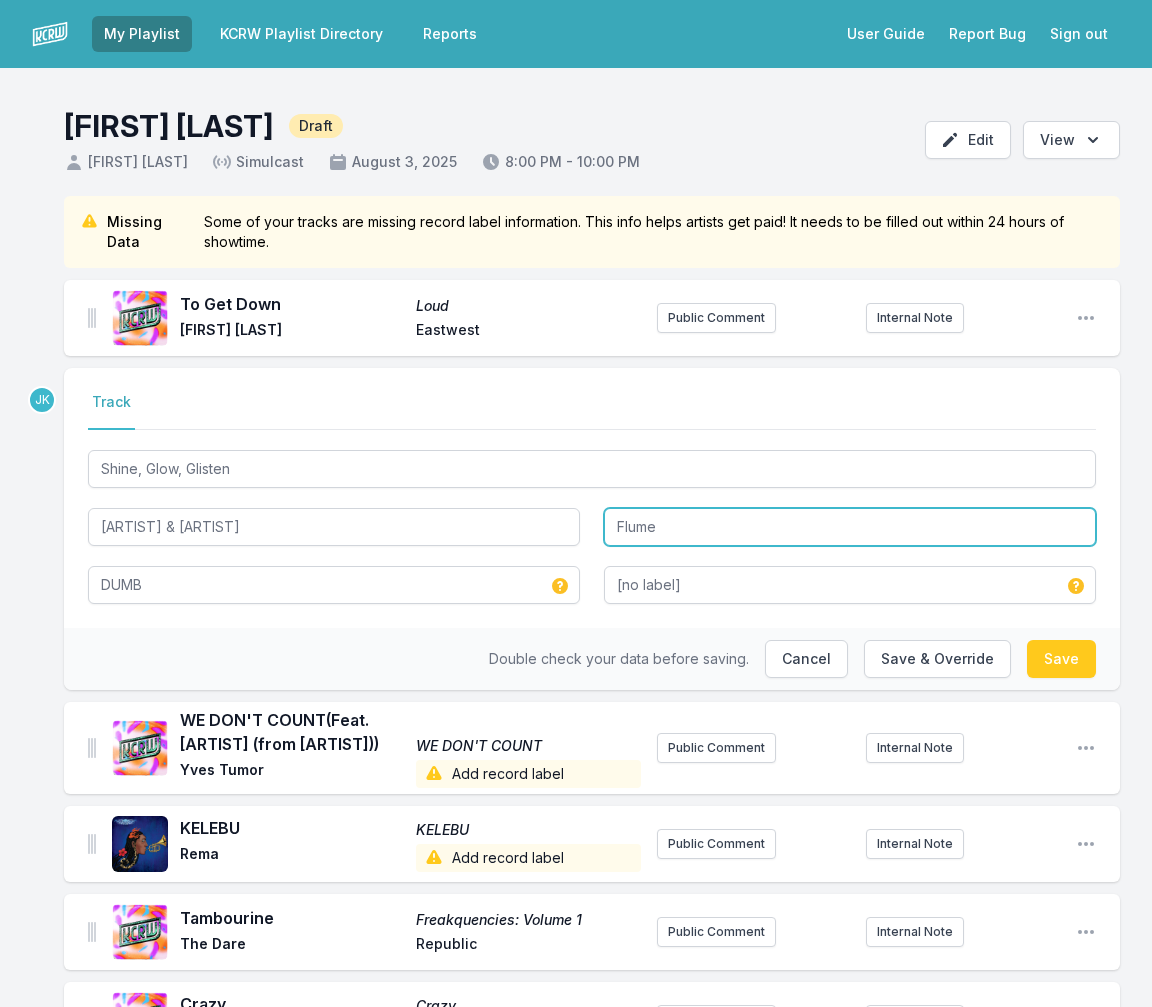 paste on "Emma Louis" 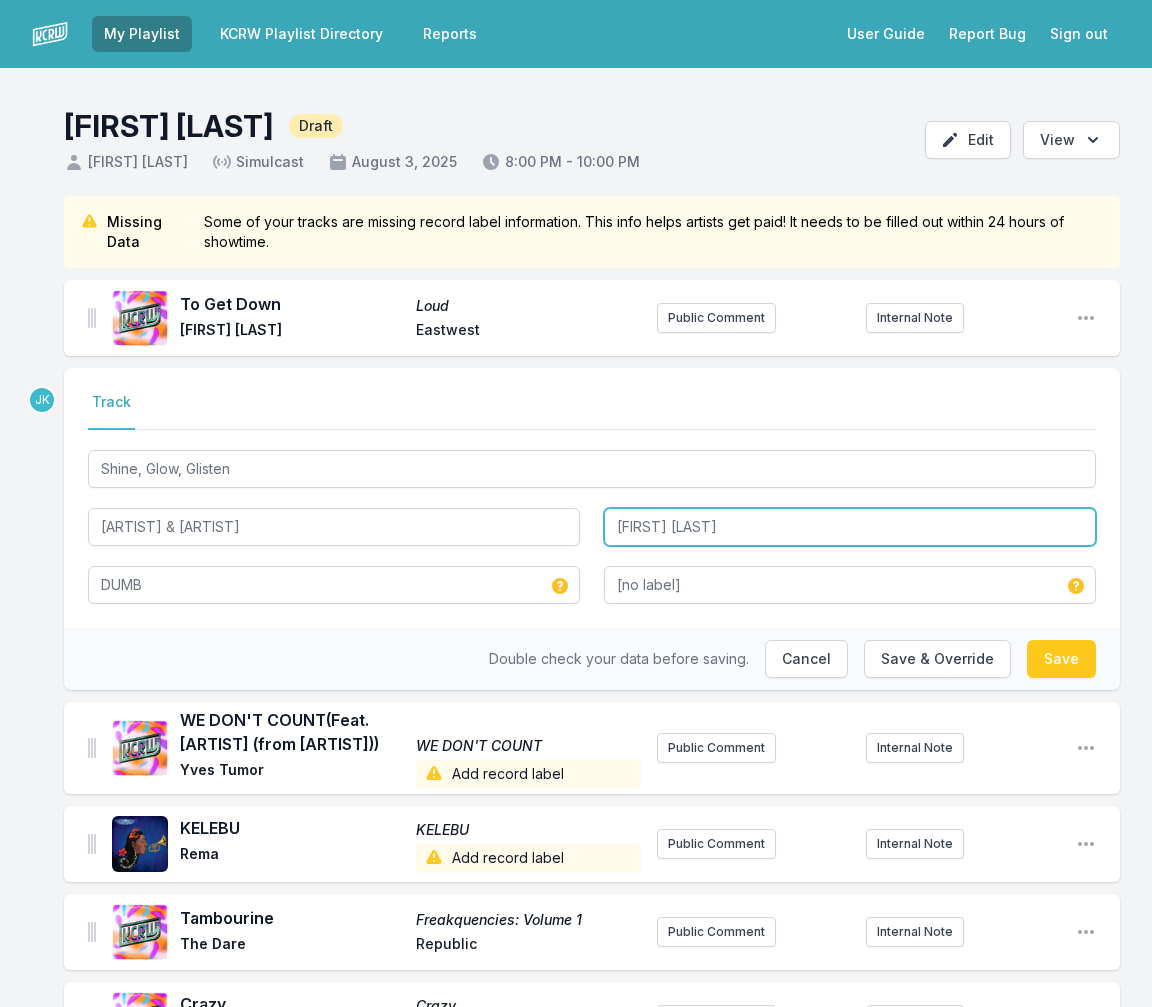 type on "Emma Louise" 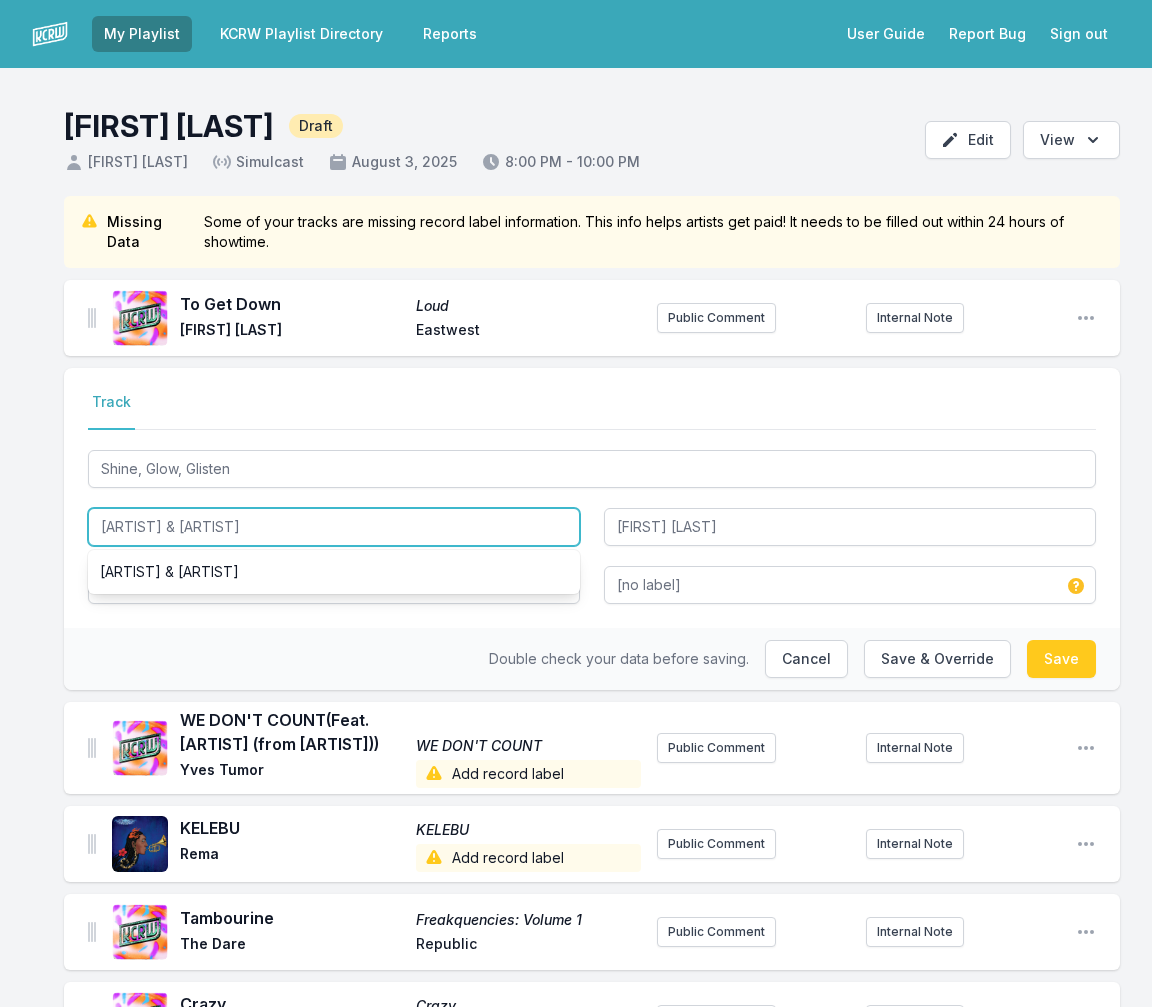 drag, startPoint x: 240, startPoint y: 519, endPoint x: 167, endPoint y: 560, distance: 83.725746 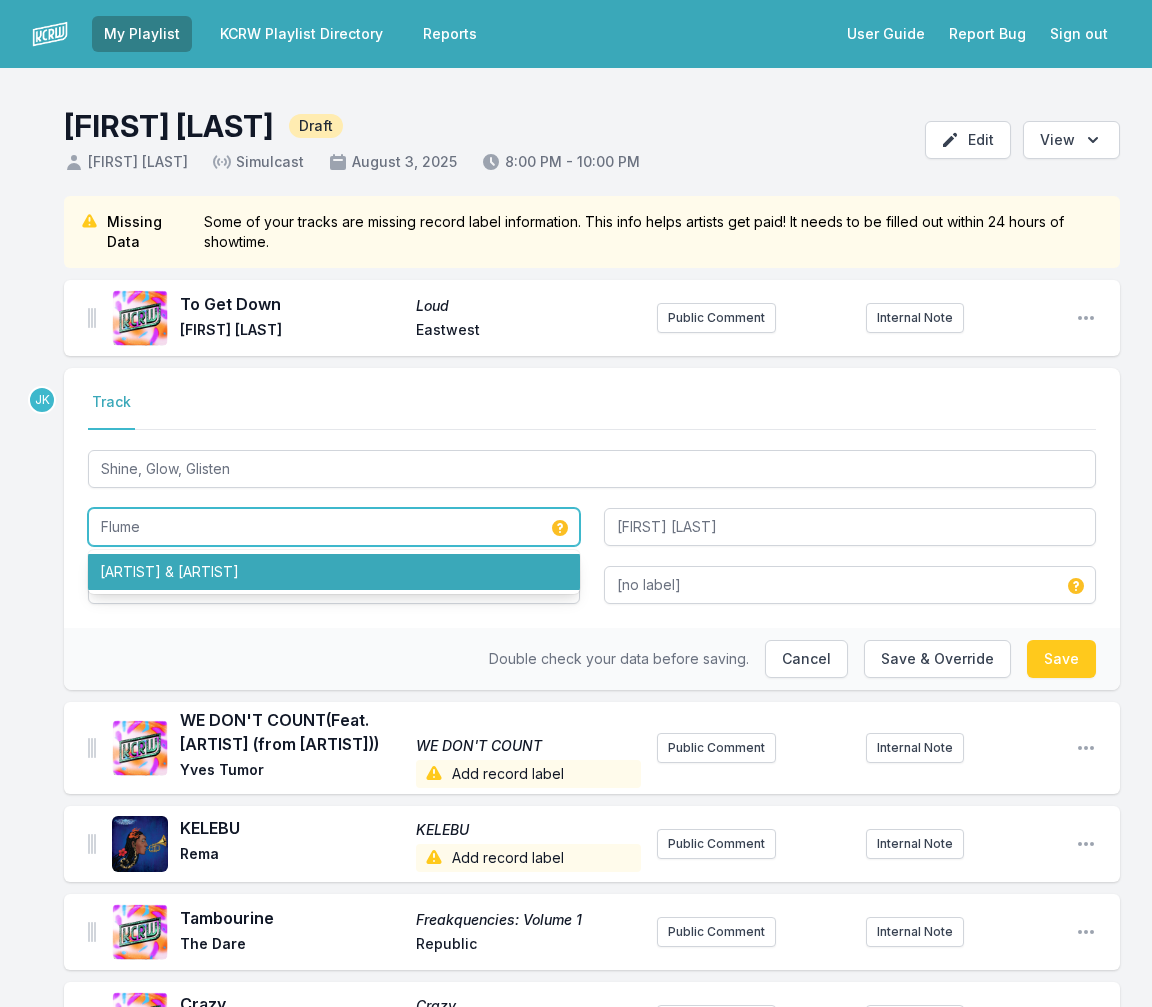 type on "Flume" 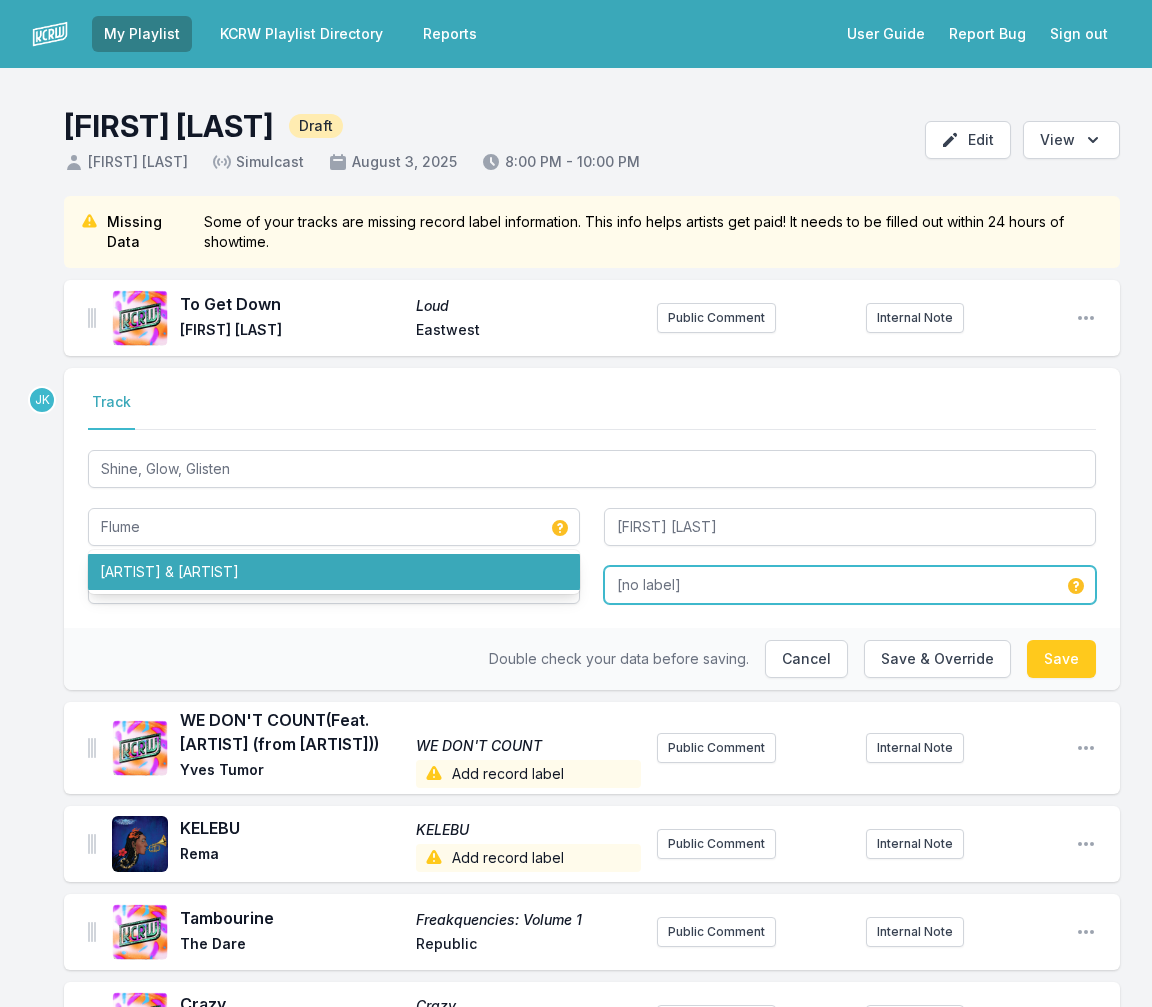 click on "[no label]" at bounding box center [850, 585] 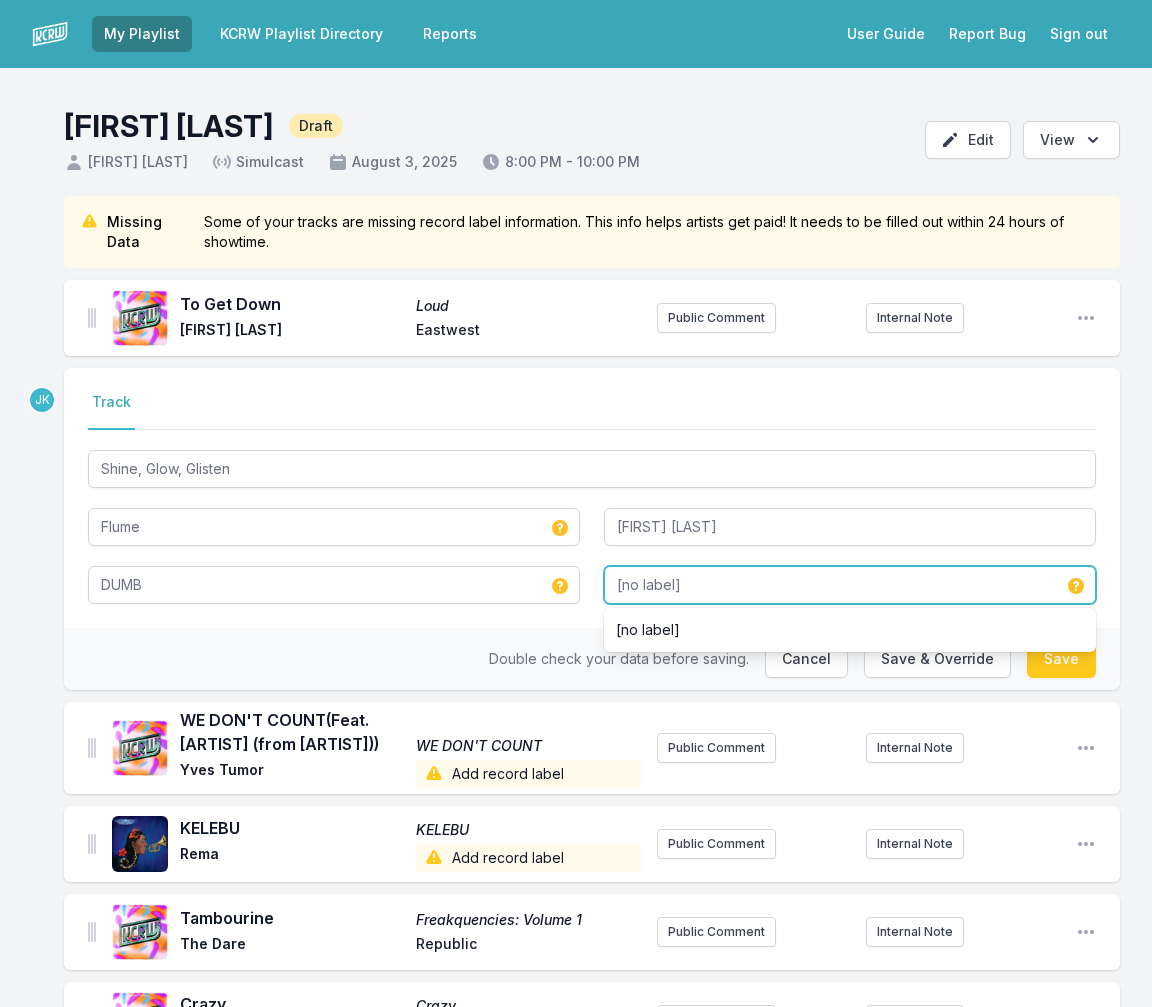 drag, startPoint x: 704, startPoint y: 581, endPoint x: 632, endPoint y: 605, distance: 75.89466 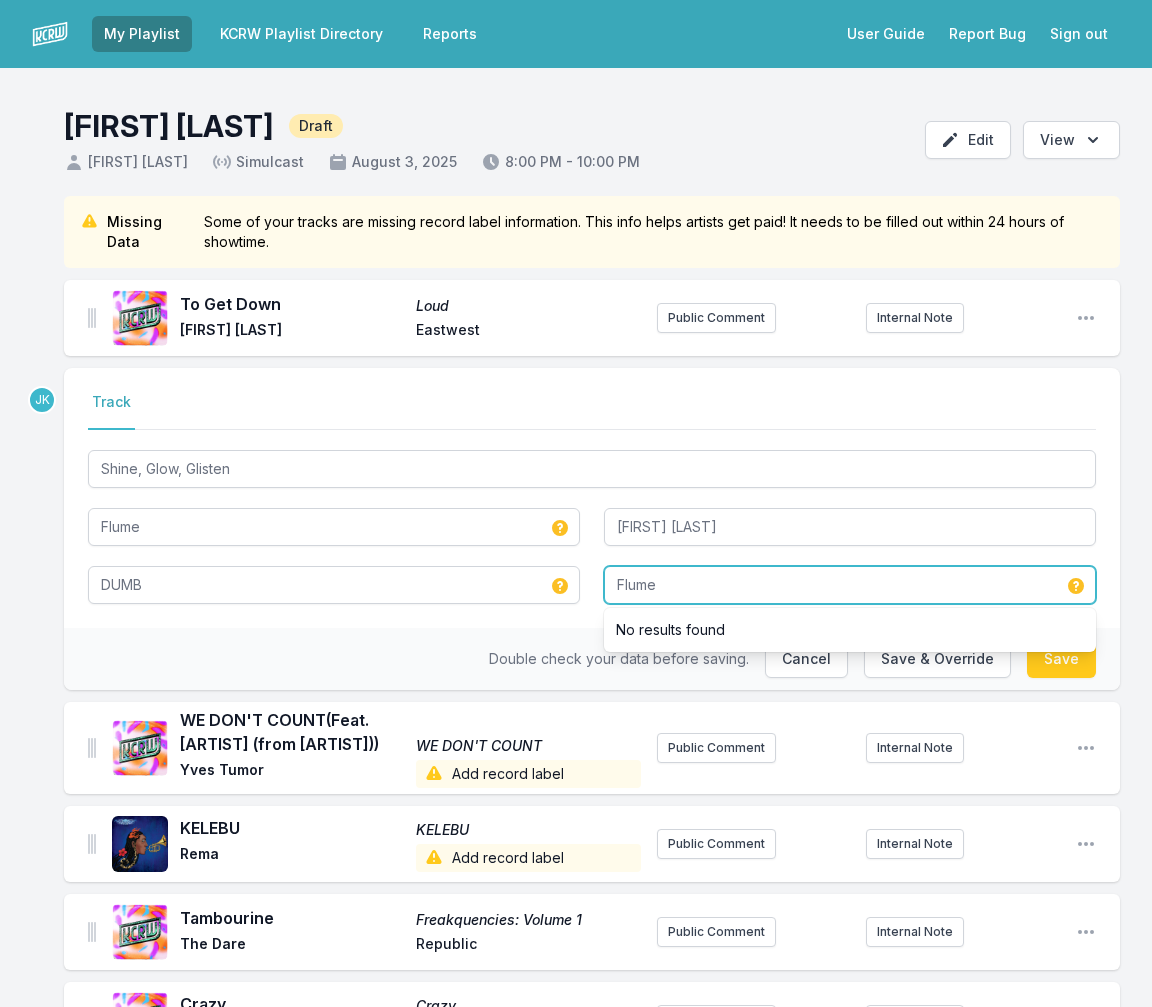 type on "Flume" 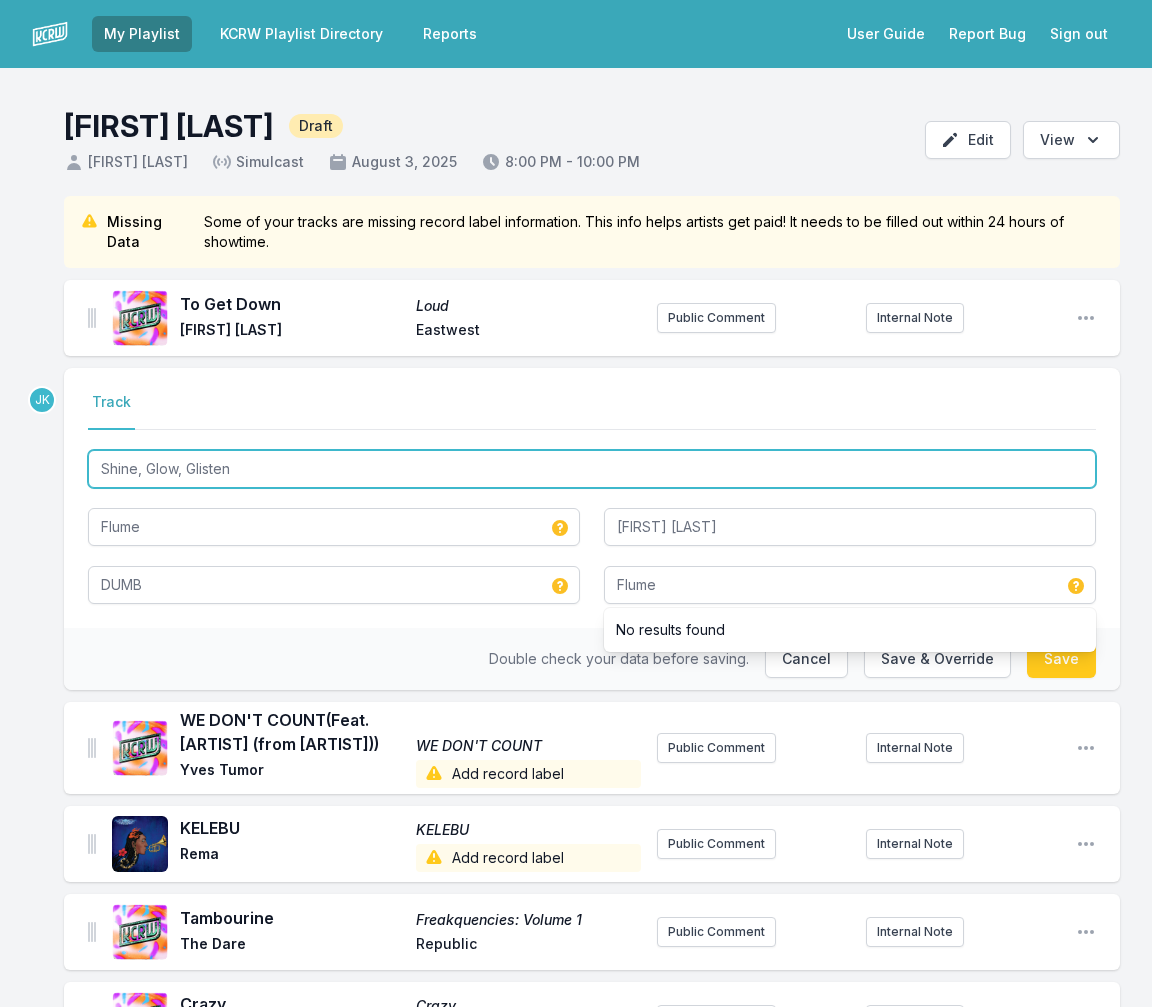 click on "Shine, Glow, Glisten" at bounding box center (592, 469) 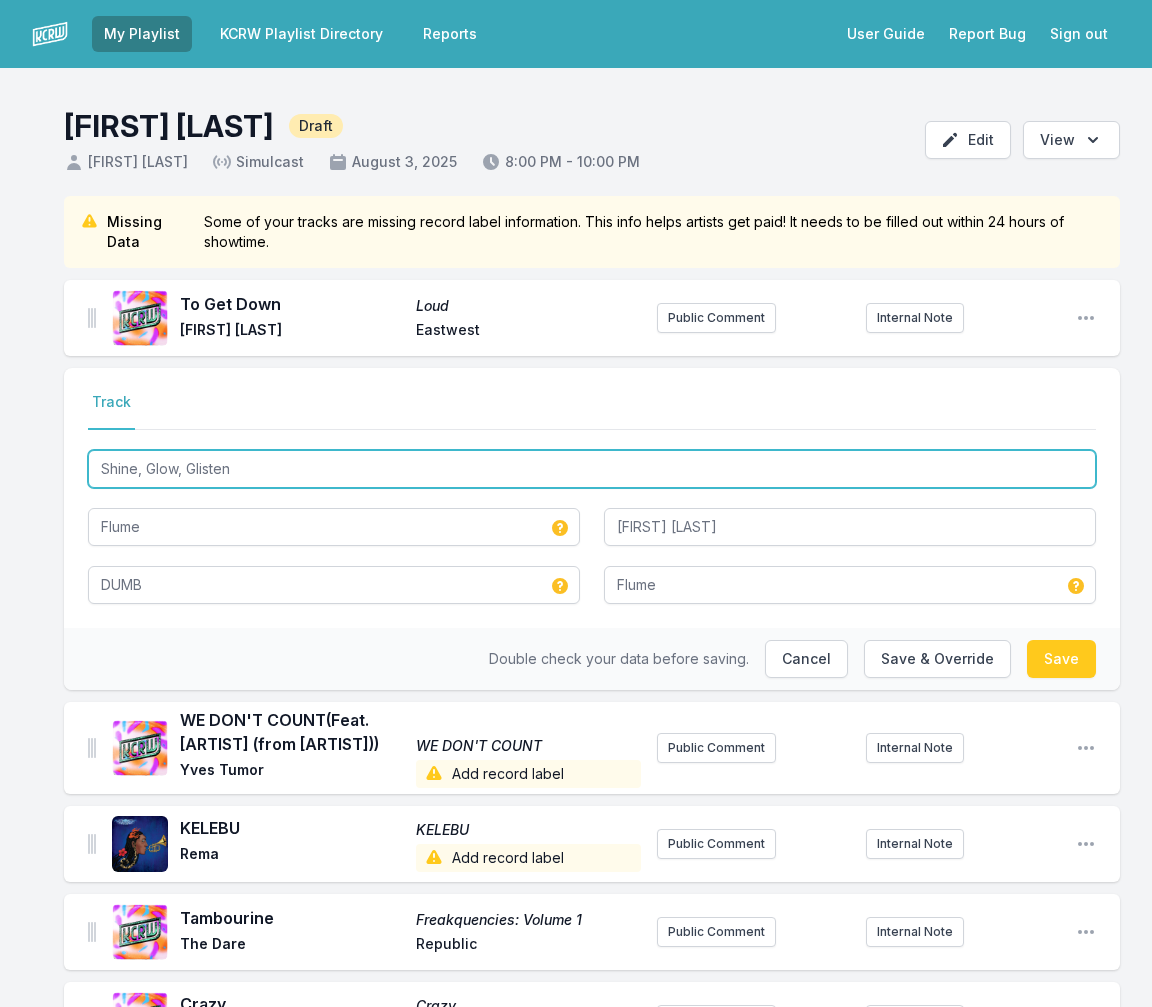 click on "Shine, Glow, Glisten" at bounding box center [592, 469] 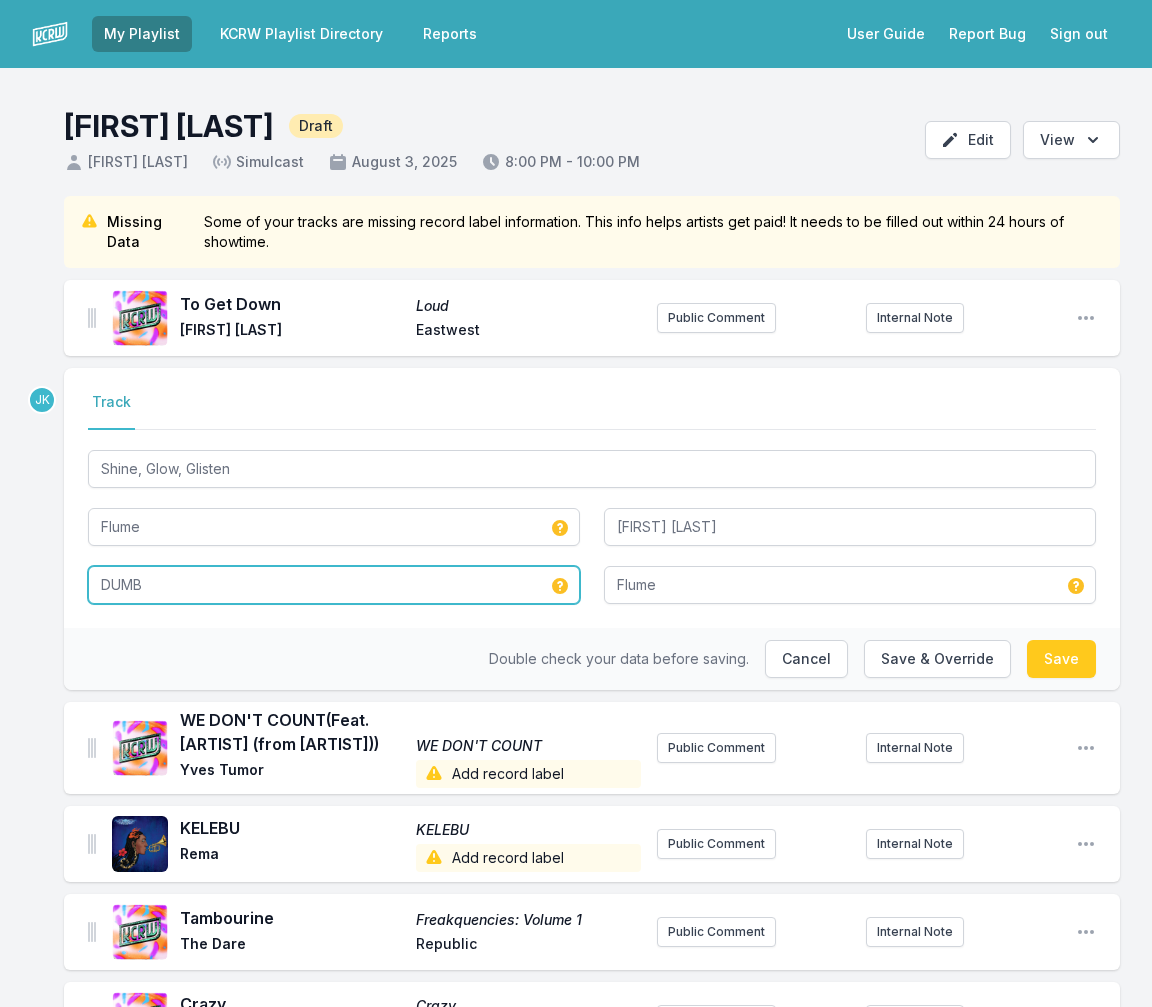 click on "DUMB" at bounding box center (334, 585) 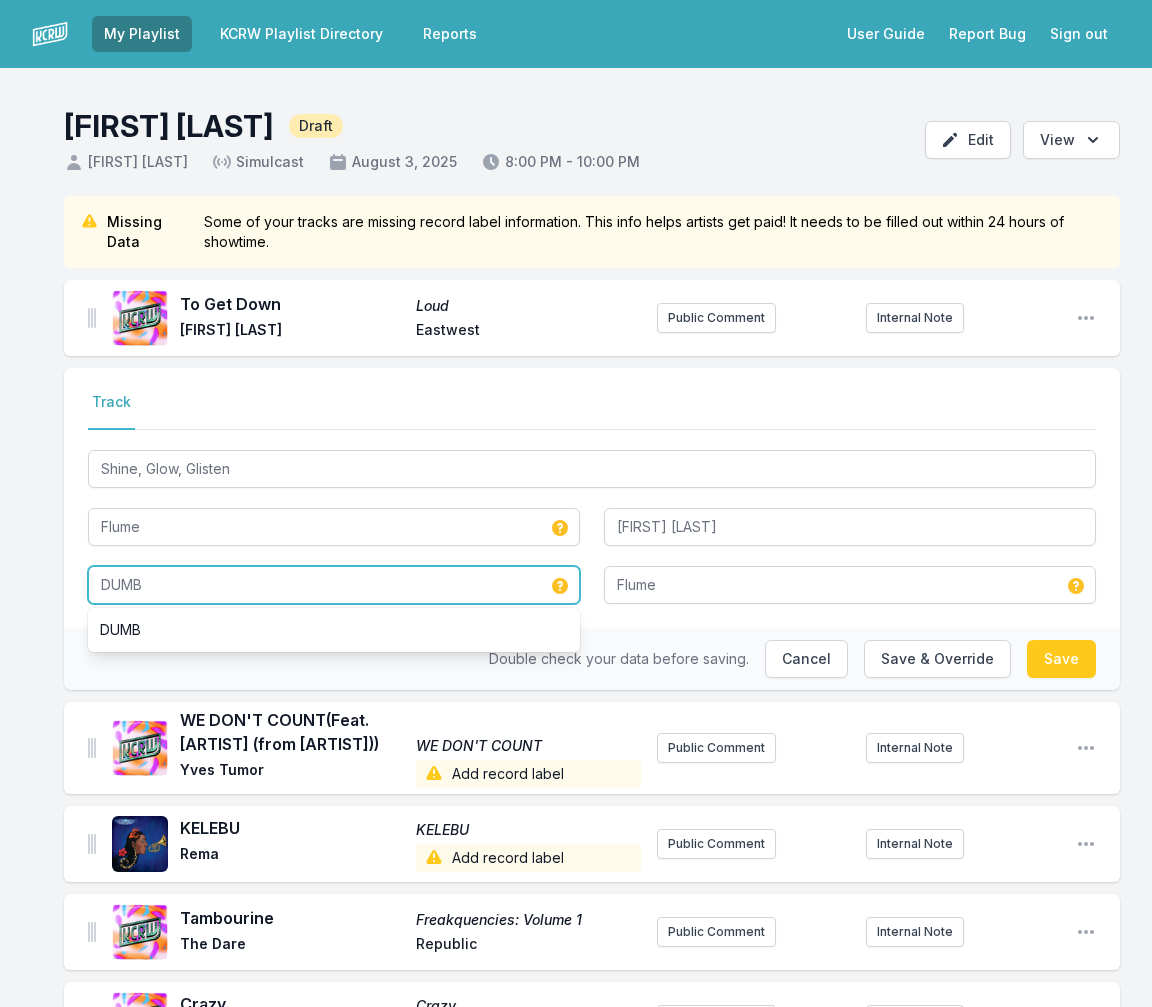 click on "DUMB" at bounding box center (334, 585) 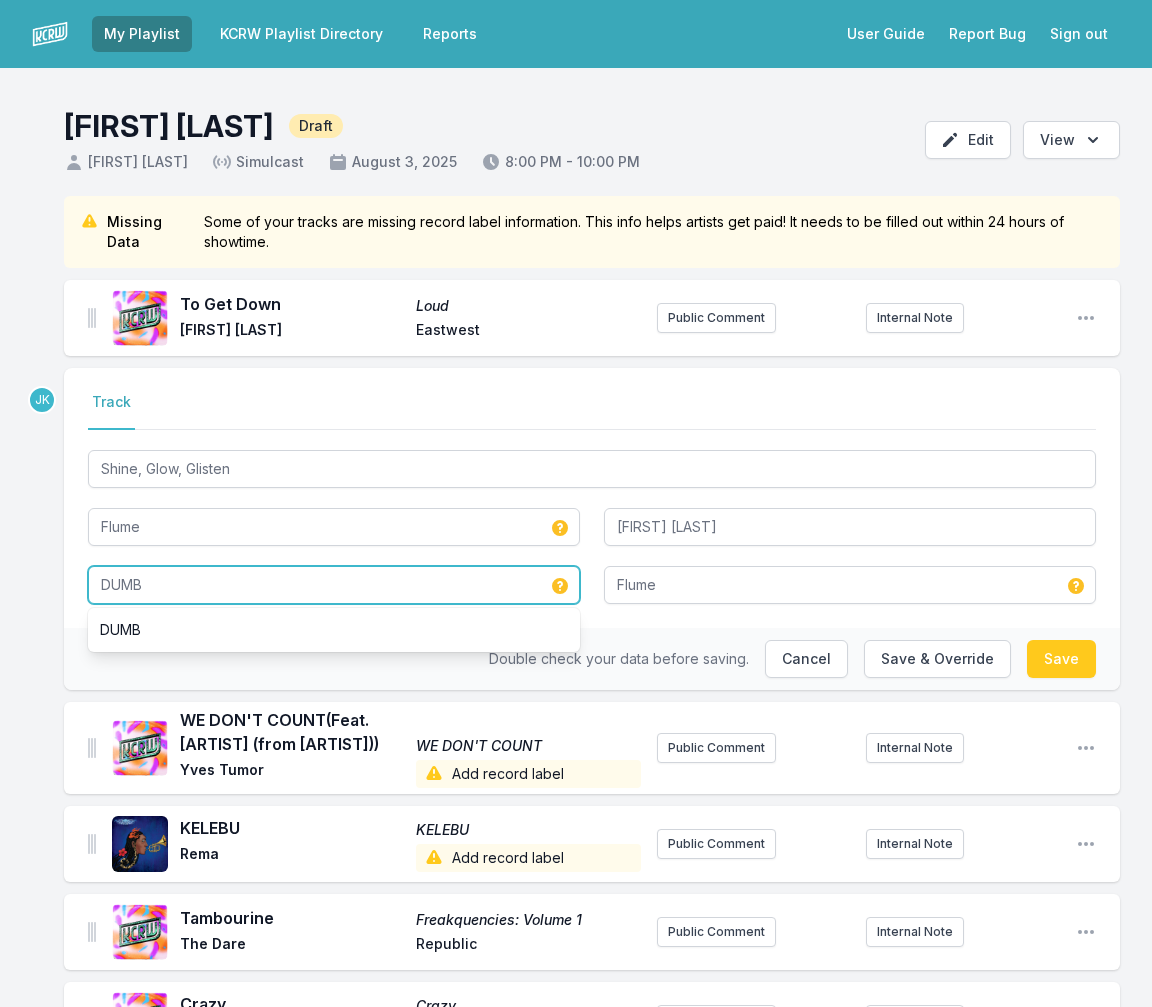 click on "DUMB" at bounding box center (334, 585) 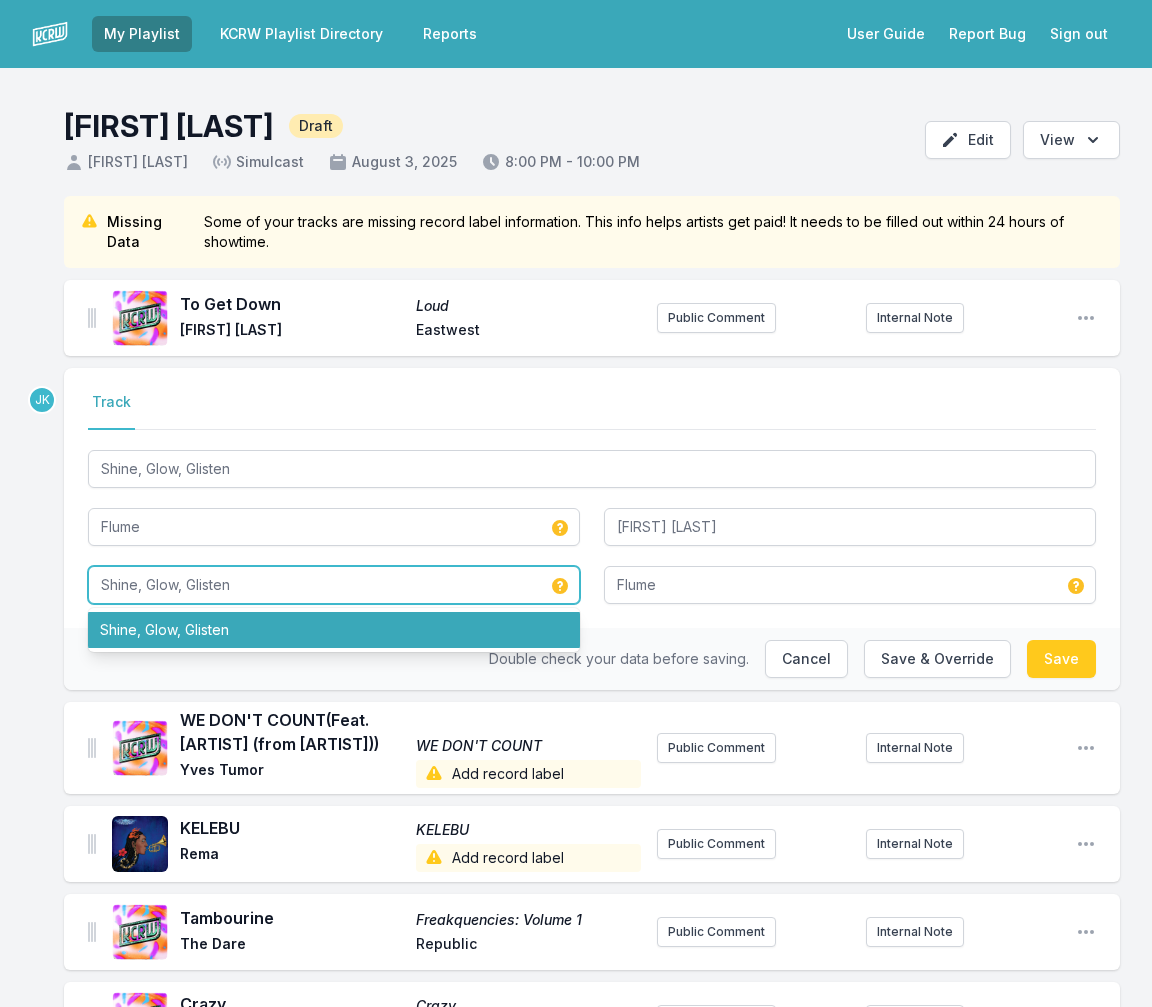 drag, startPoint x: 257, startPoint y: 640, endPoint x: 330, endPoint y: 634, distance: 73.24616 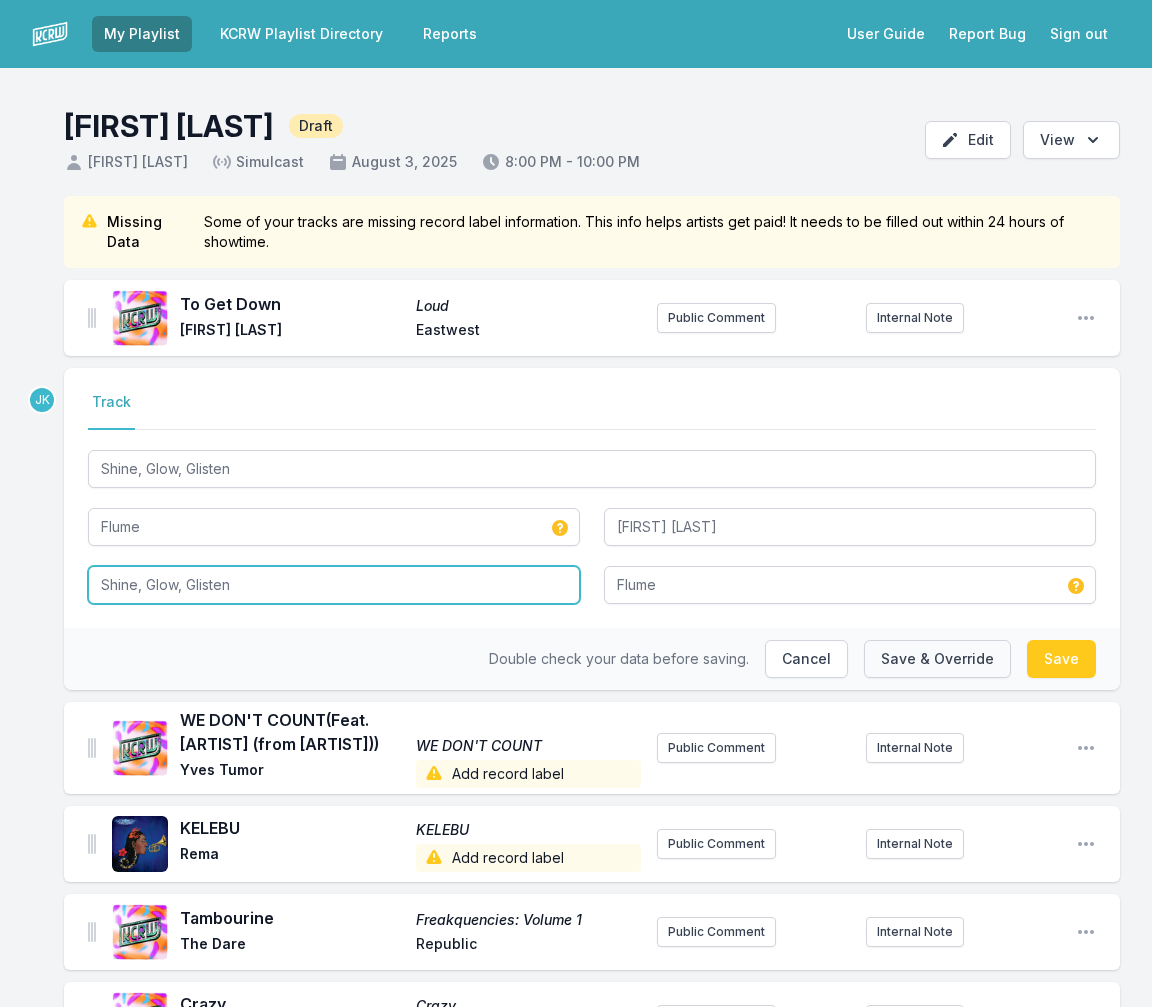type on "Shine, Glow, Glisten" 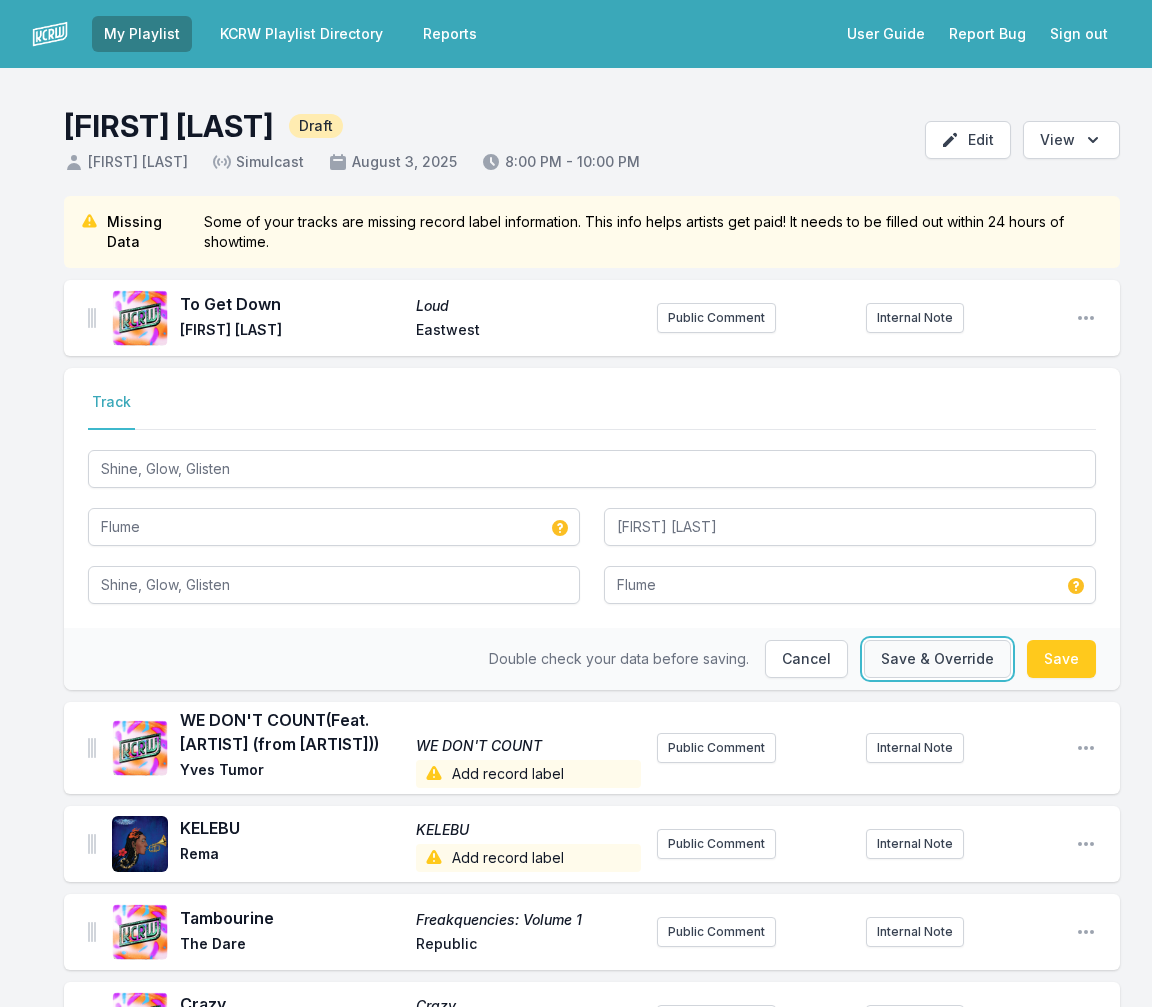 click on "Save & Override" at bounding box center (937, 659) 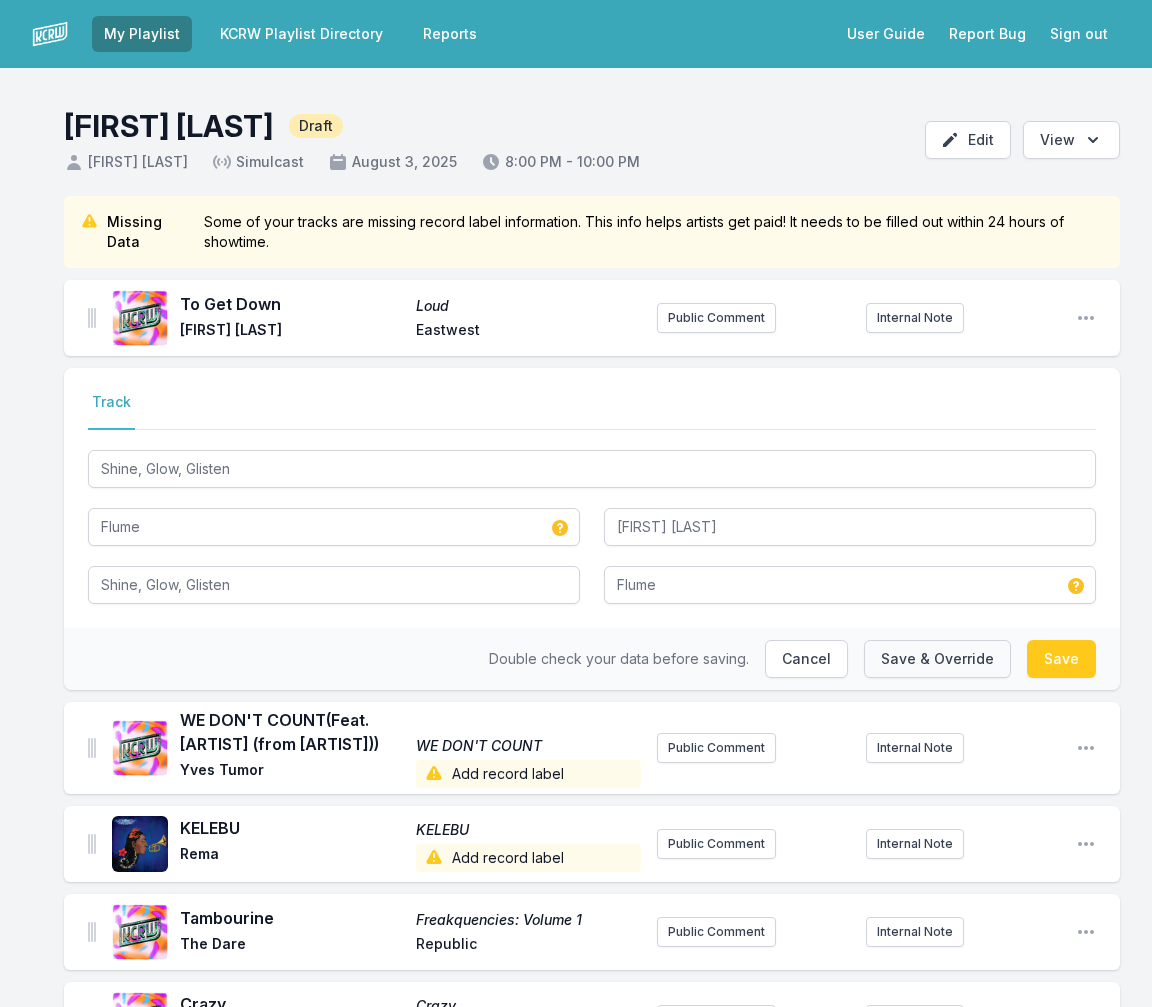 type on "[FIRST] [LAST] & Flume" 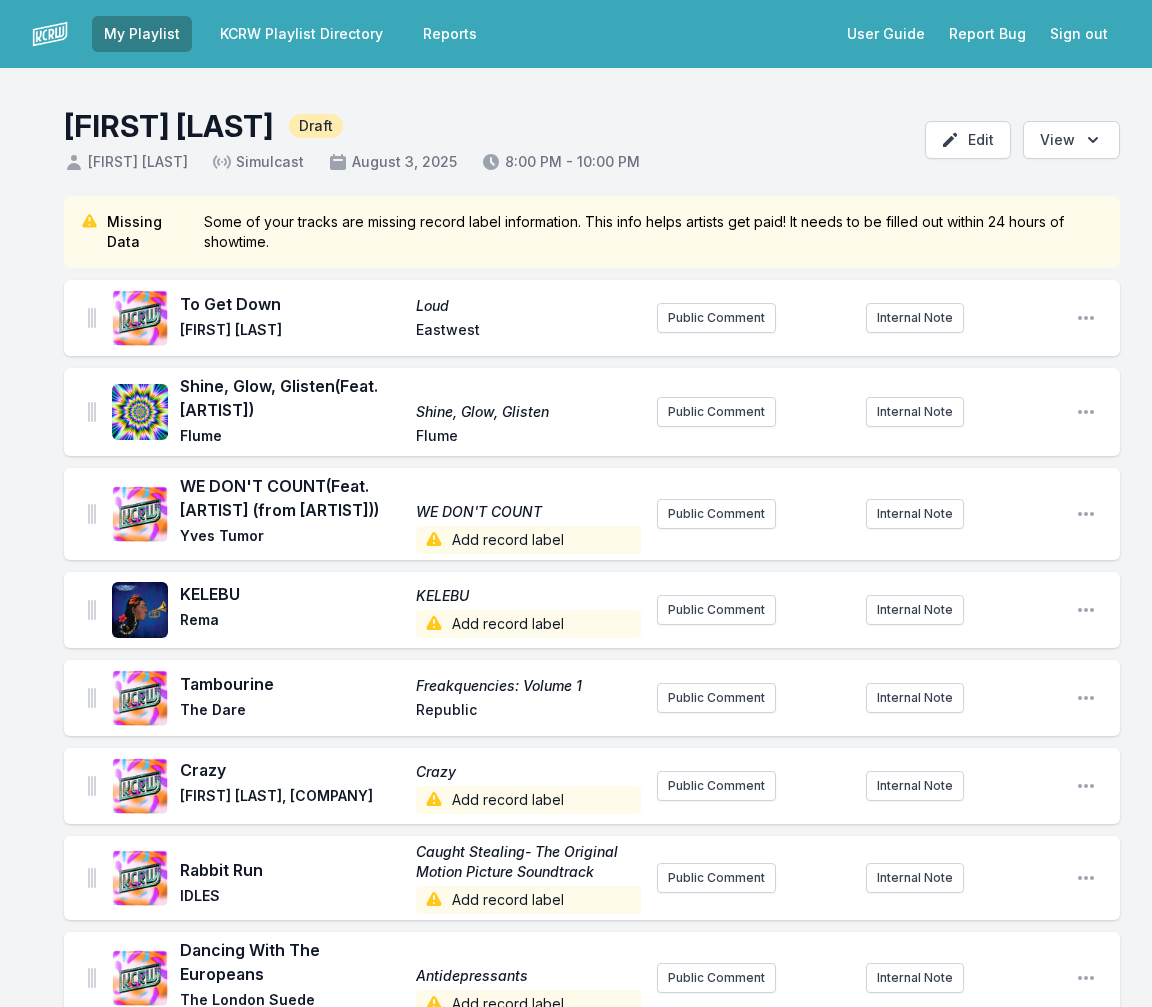 click on "Add record label" at bounding box center (528, 540) 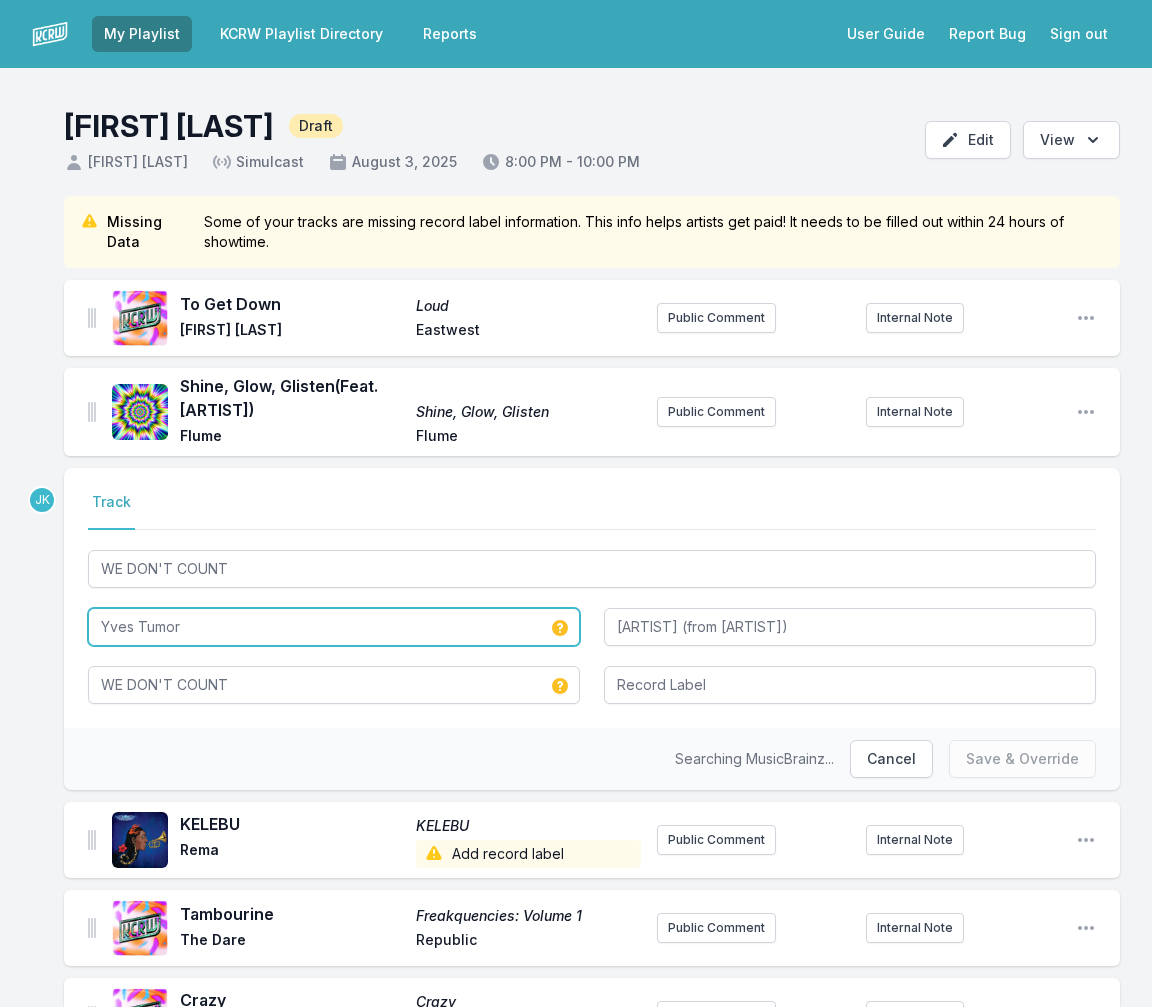 click on "Yves Tumor" at bounding box center [334, 627] 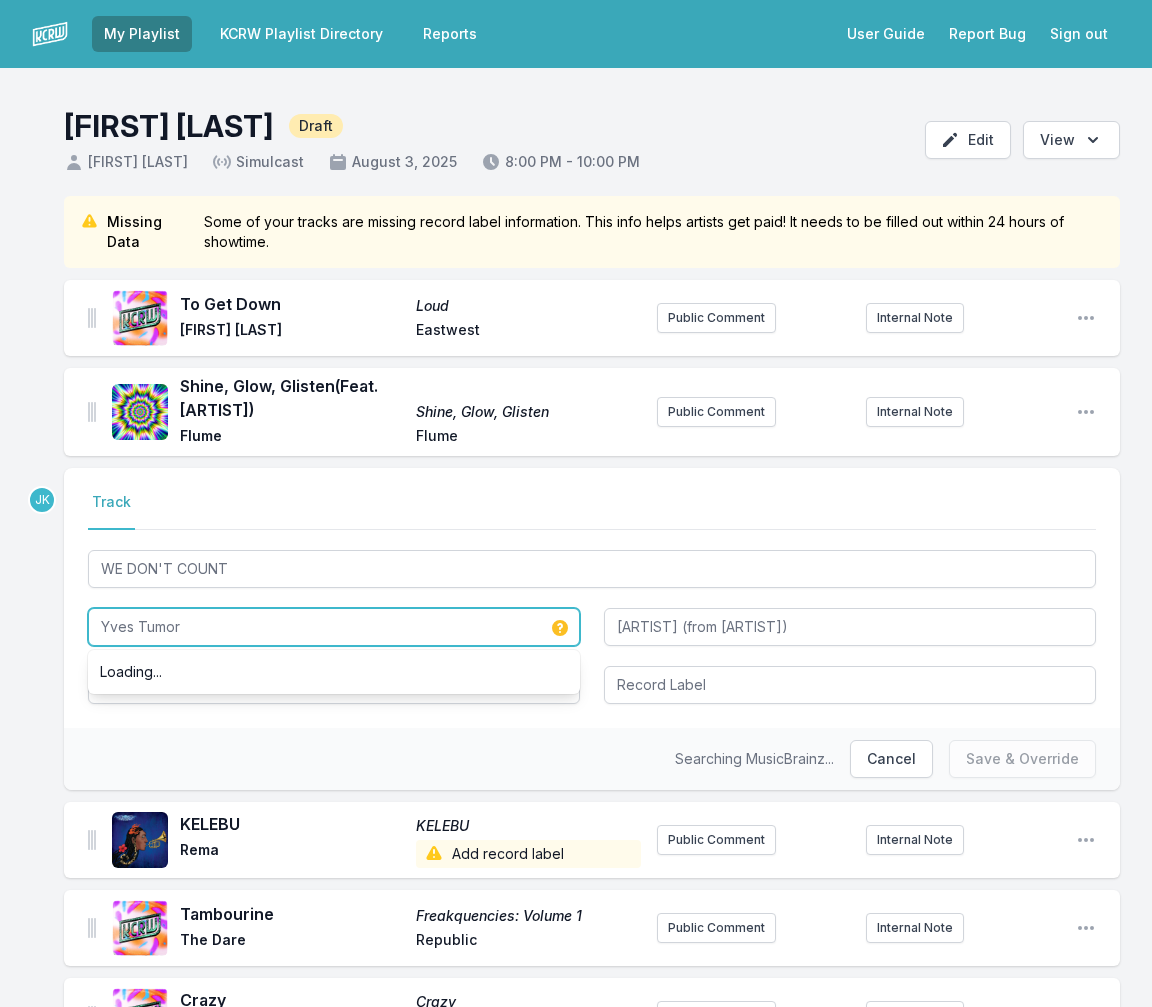 click on "Yves Tumor" at bounding box center [334, 627] 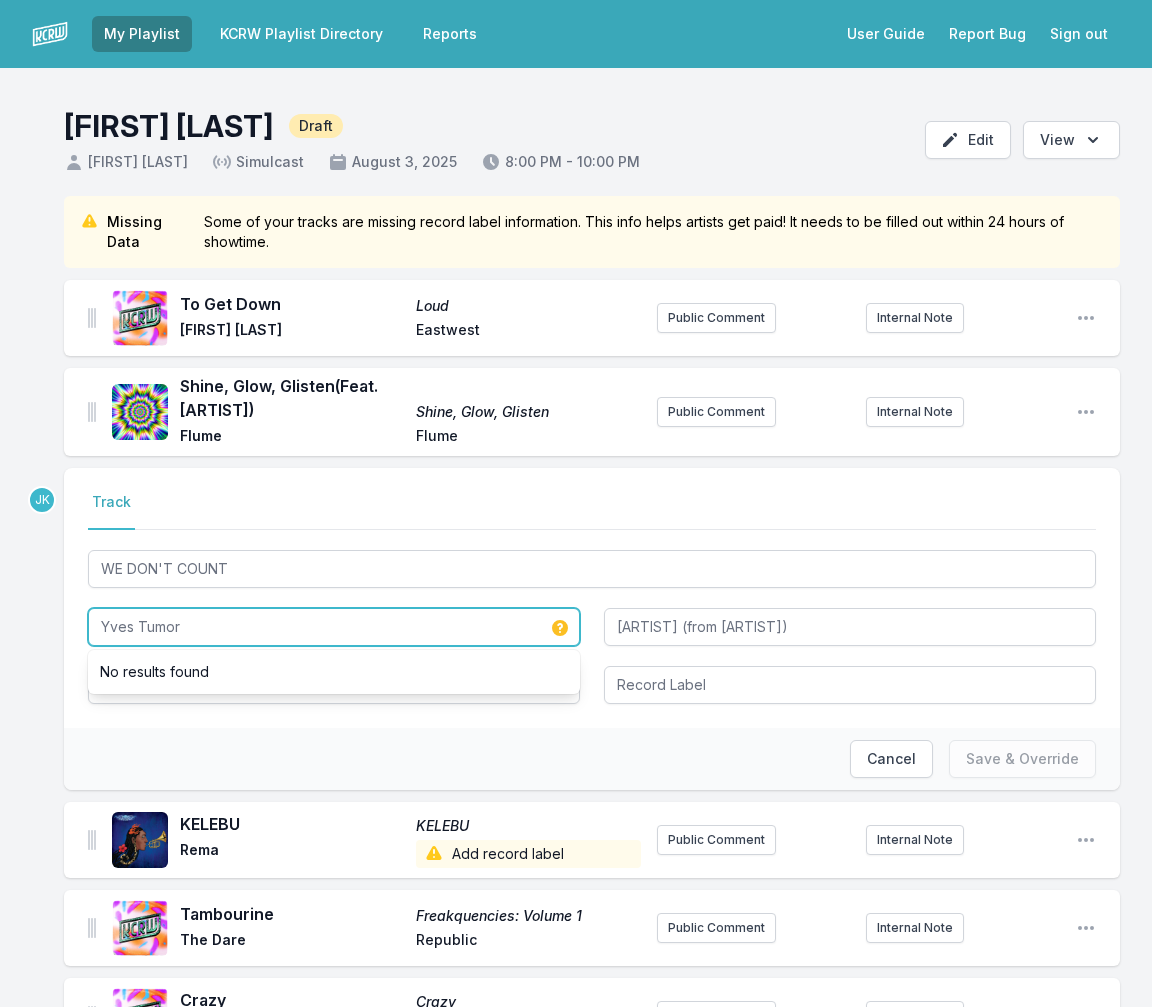 drag, startPoint x: 183, startPoint y: 627, endPoint x: 70, endPoint y: 611, distance: 114.12712 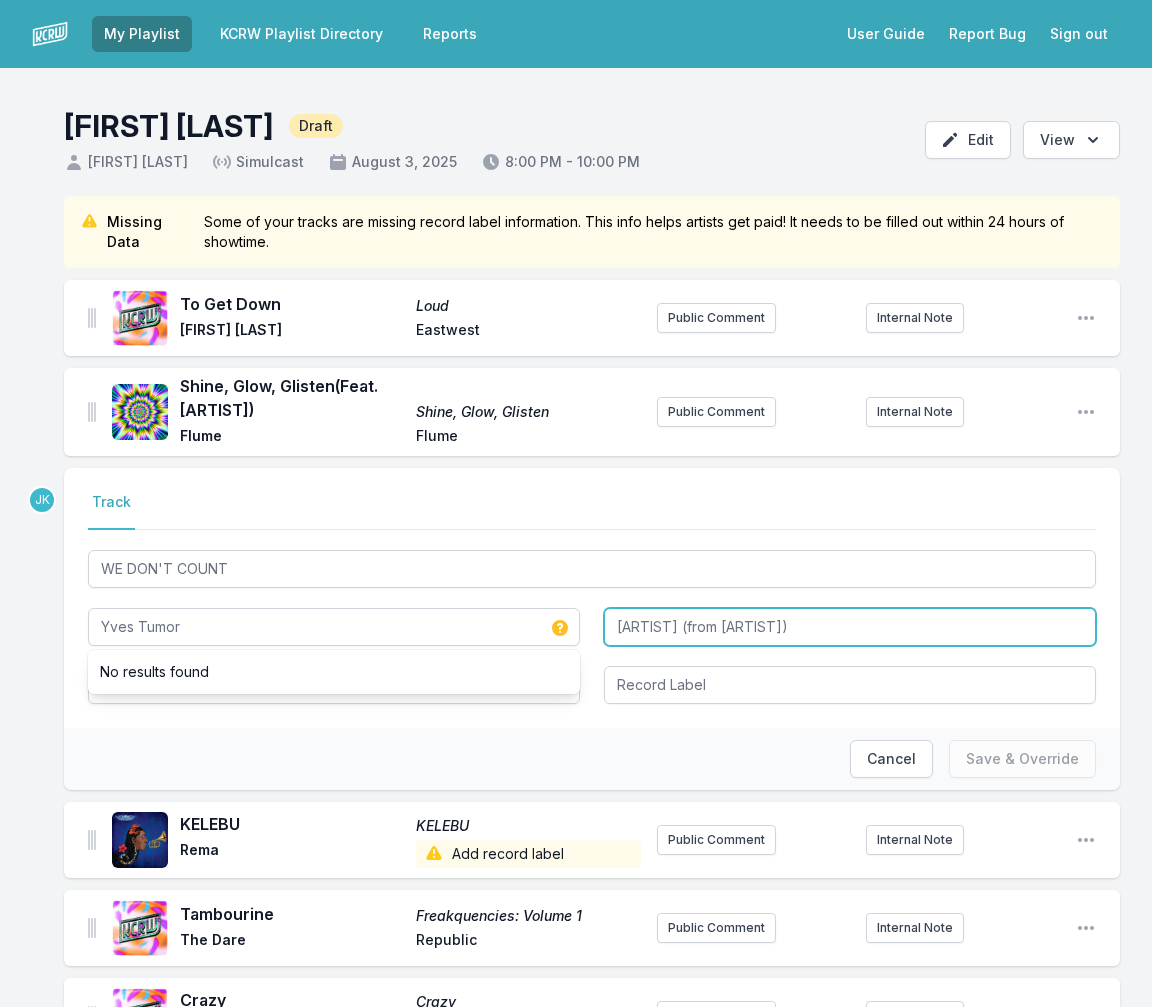 drag, startPoint x: 651, startPoint y: 629, endPoint x: 811, endPoint y: 630, distance: 160.00313 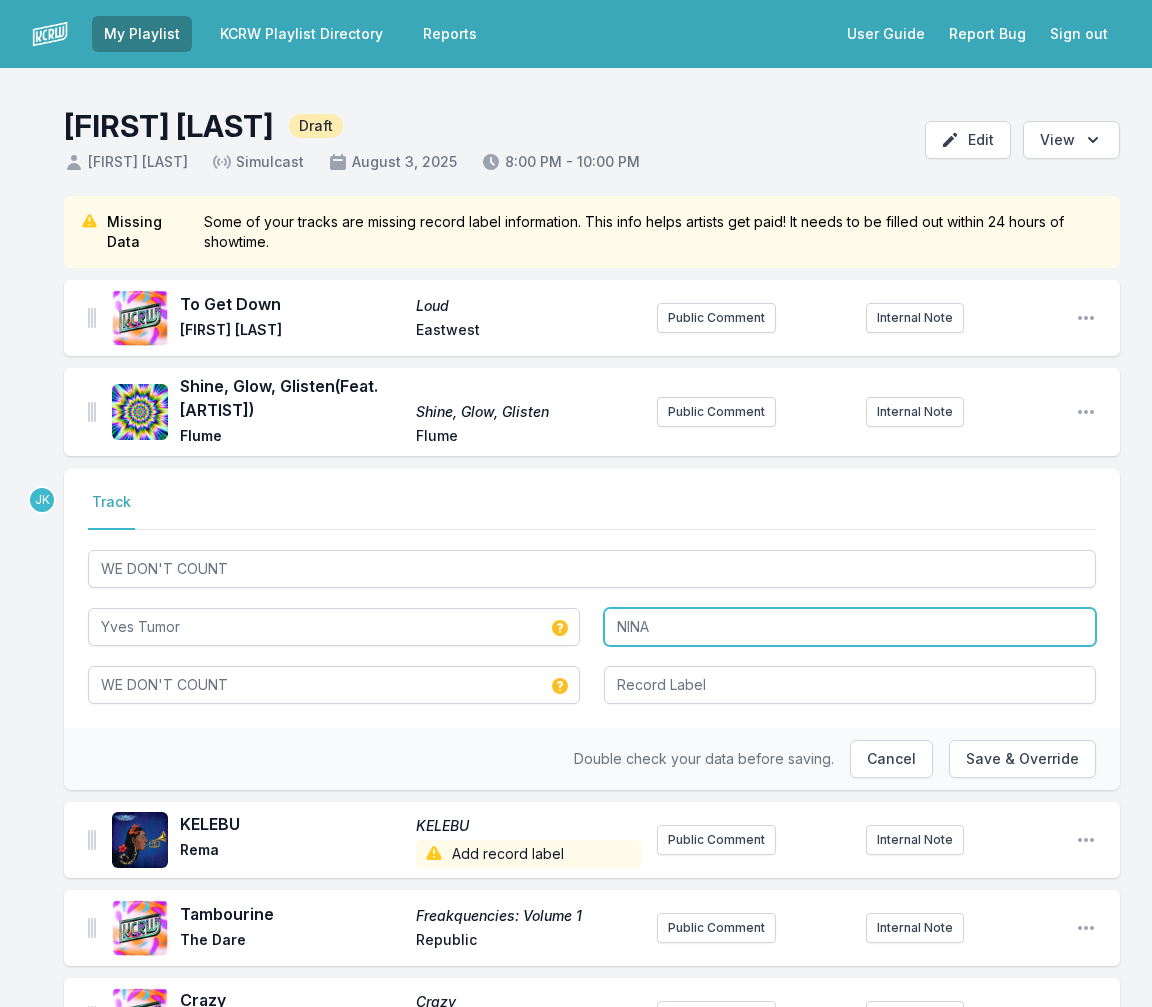 type on "NINA" 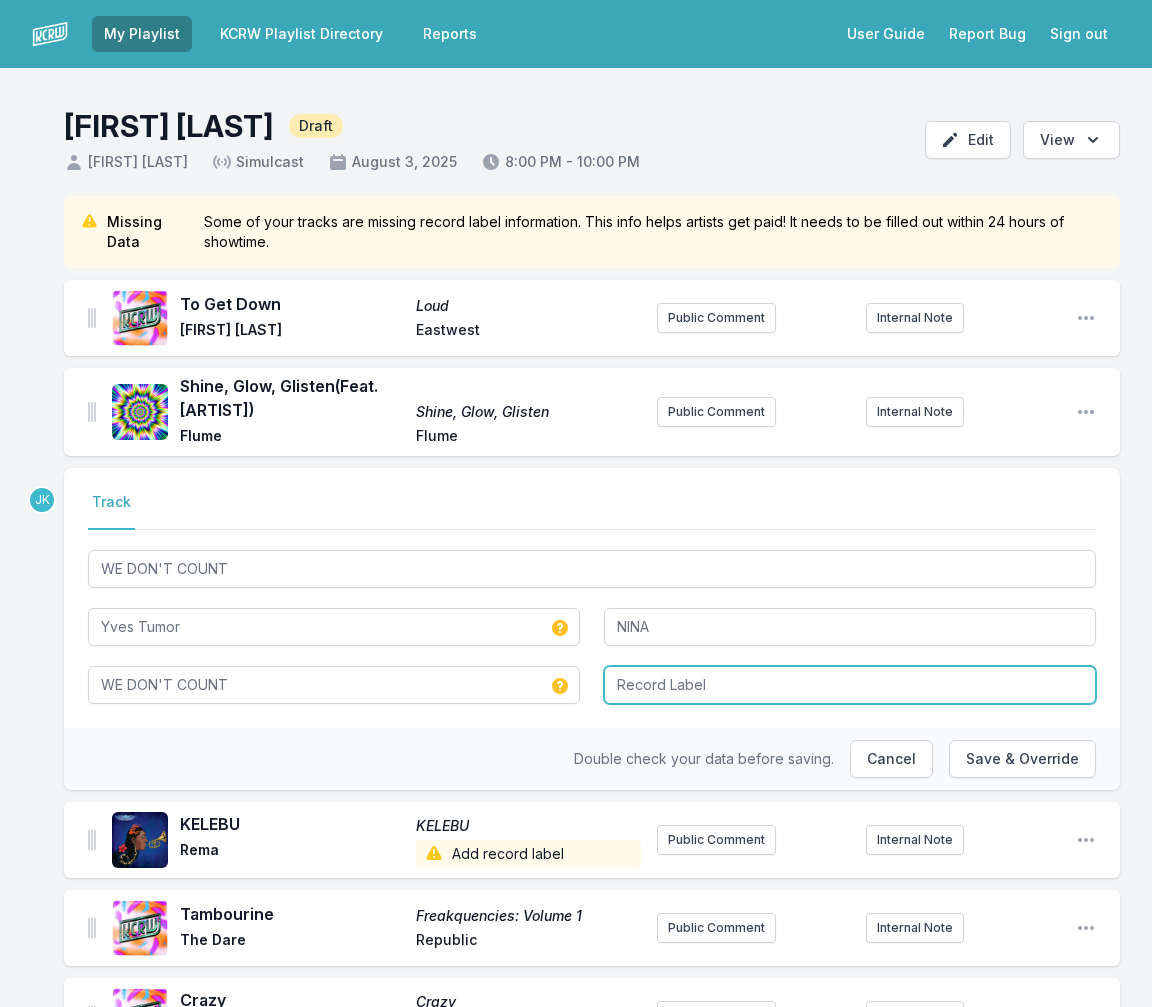 click at bounding box center [850, 685] 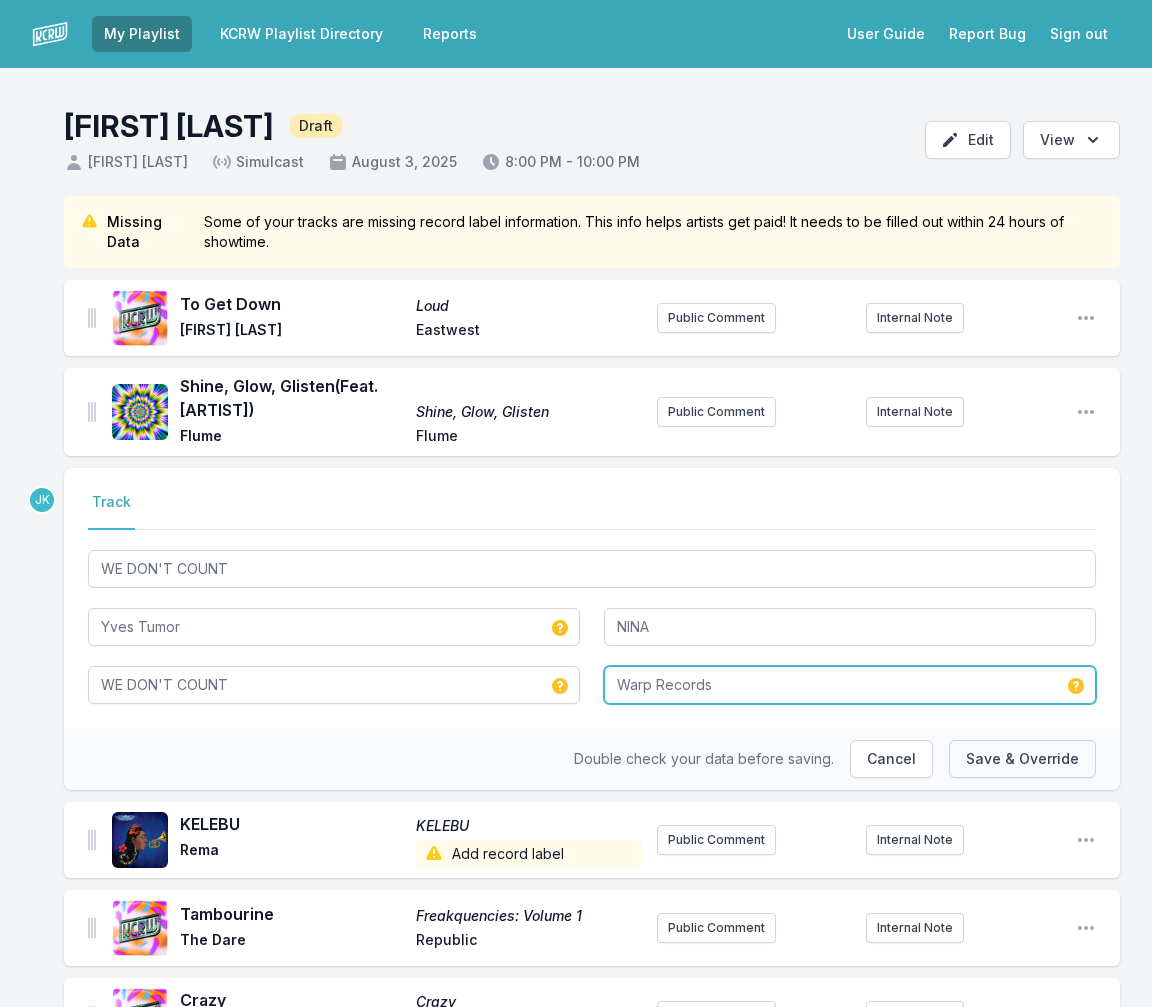 type on "Warp Records" 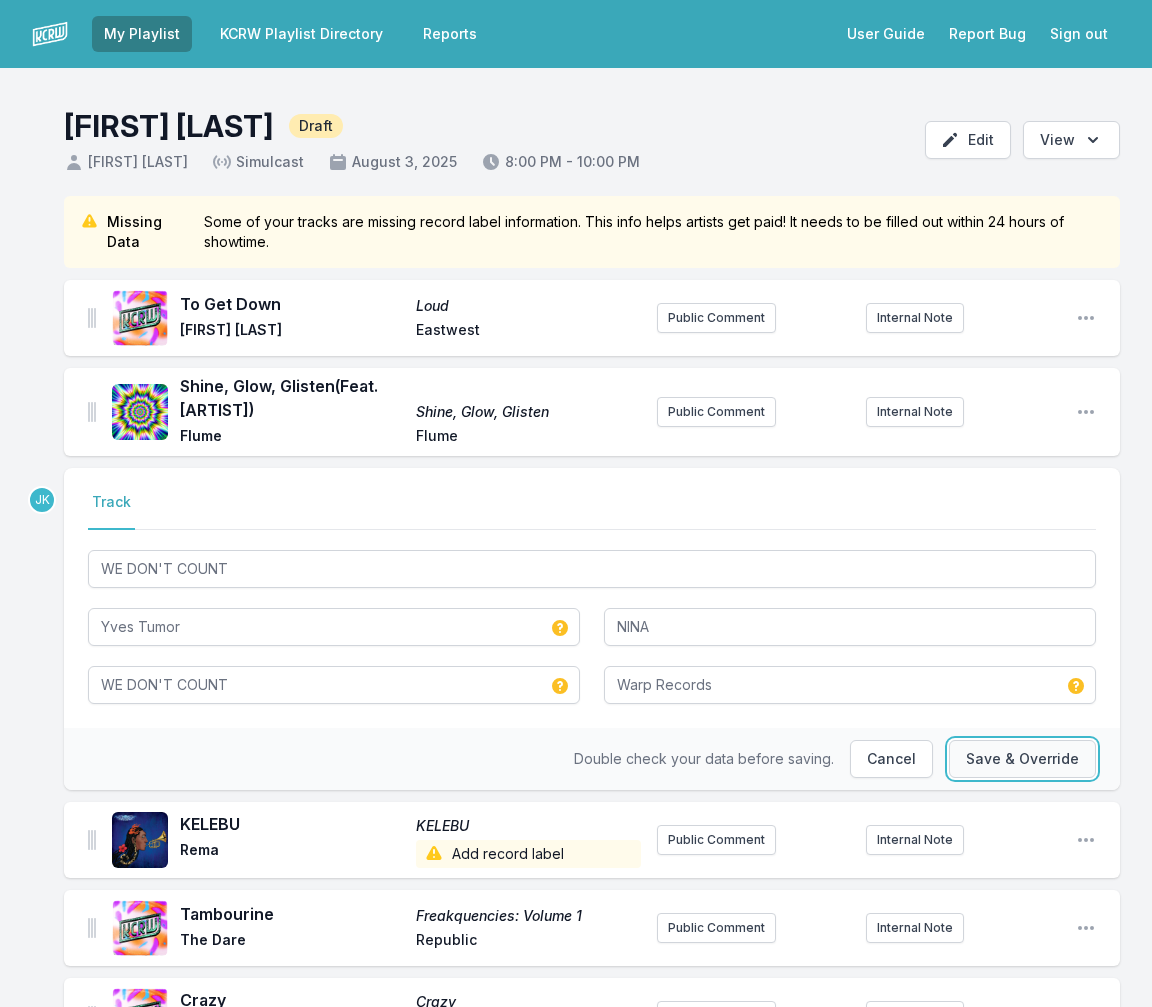 click on "Save & Override" at bounding box center [1022, 759] 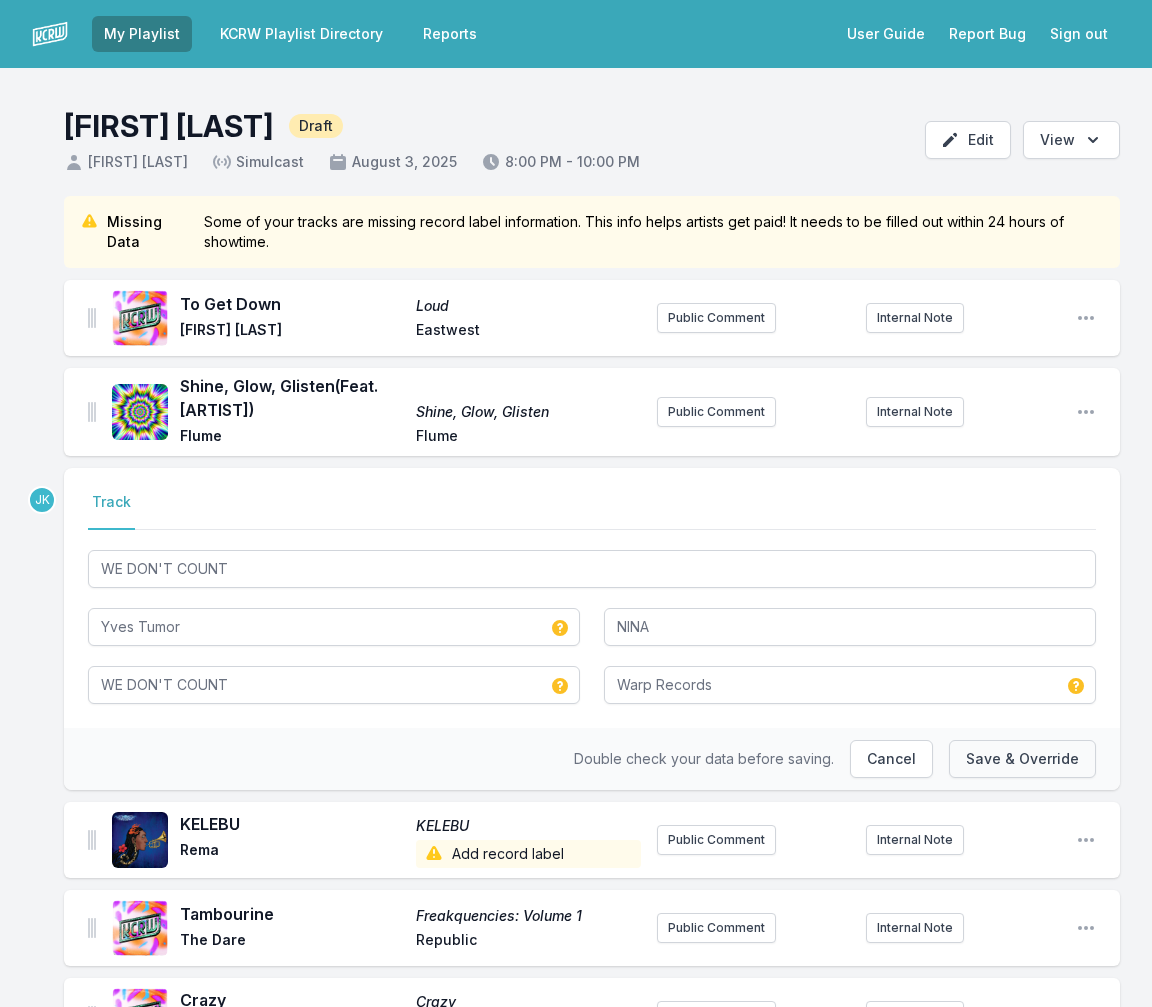 type on "NINA (from Bar Italia)" 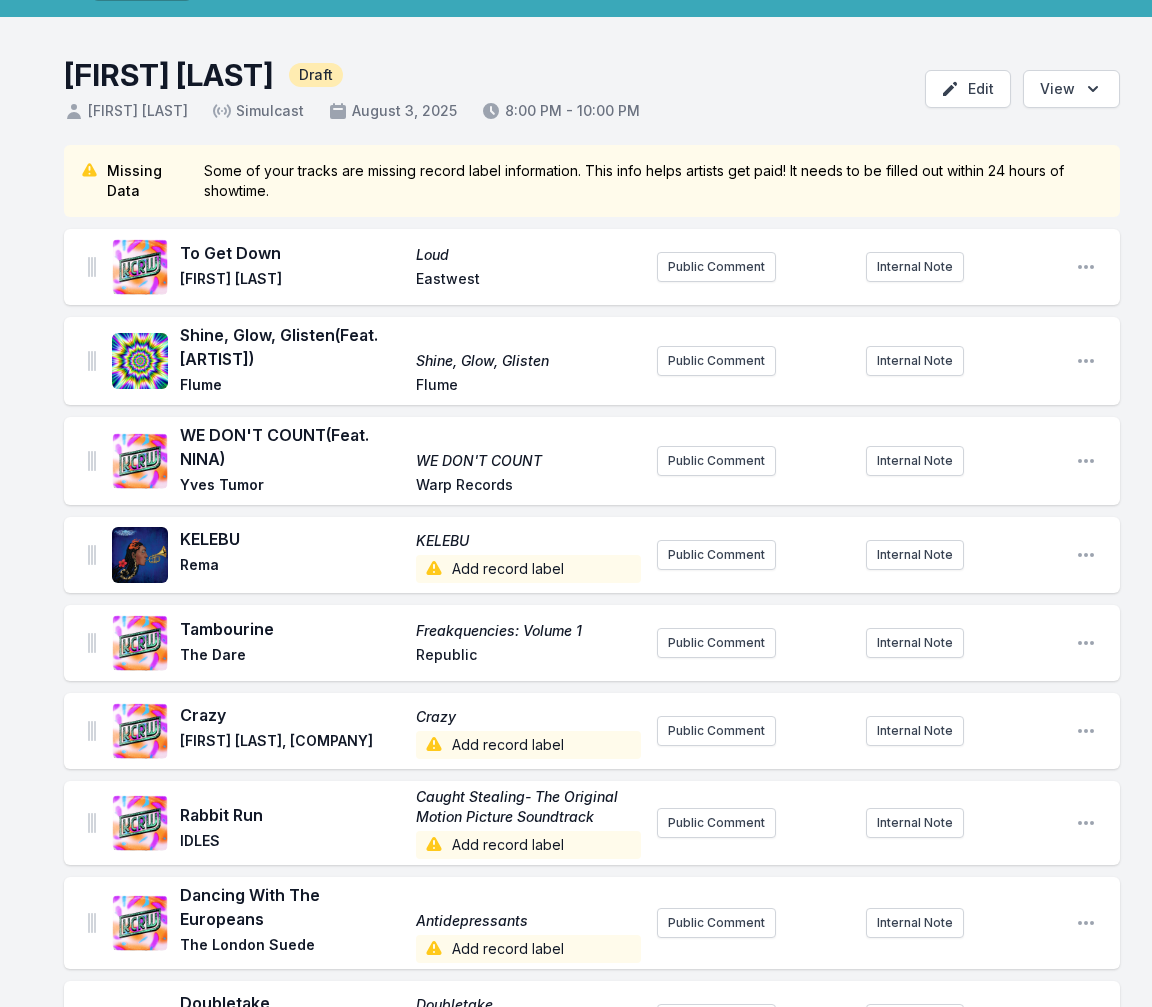 scroll, scrollTop: 200, scrollLeft: 0, axis: vertical 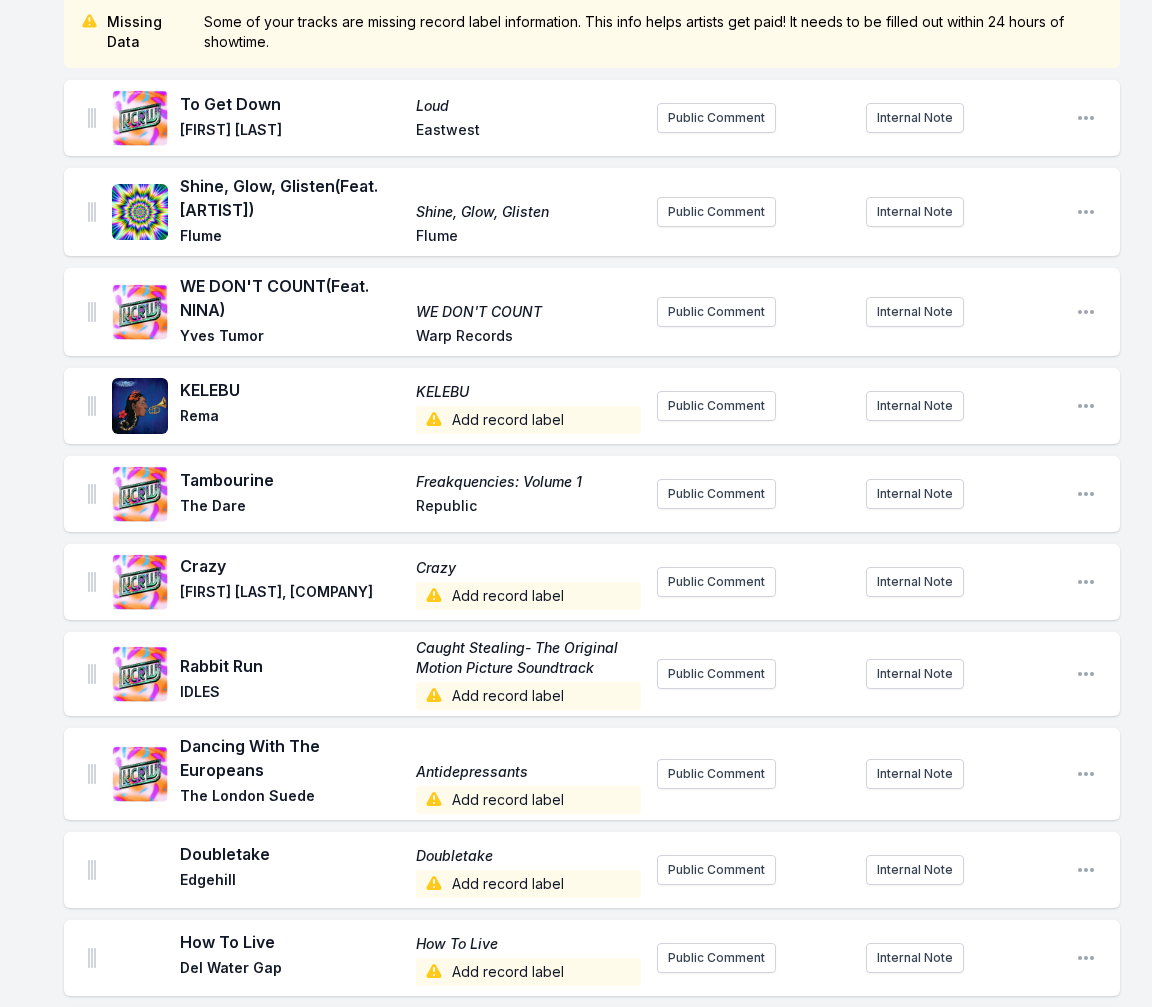 click on "Add record label" at bounding box center [528, 420] 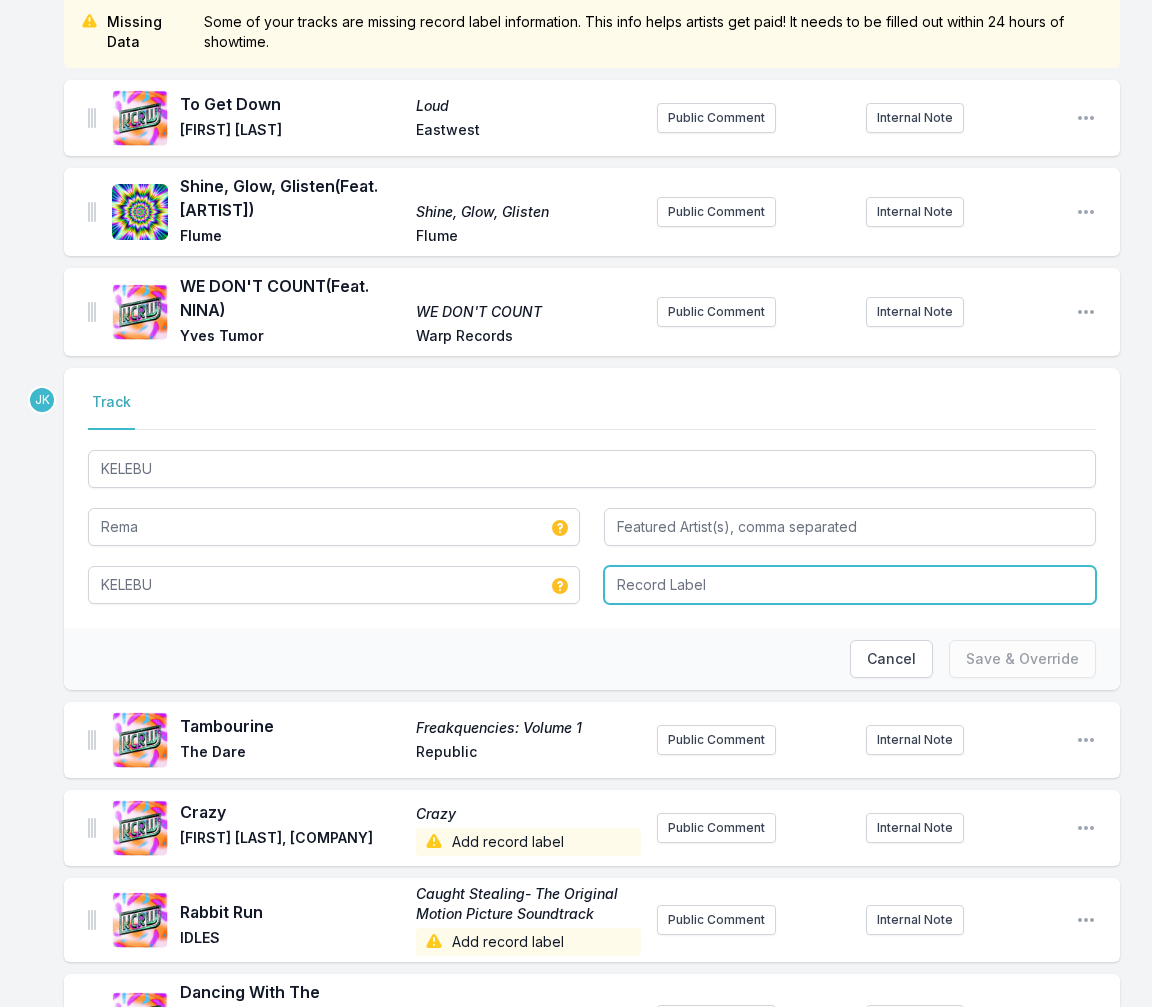click at bounding box center (850, 585) 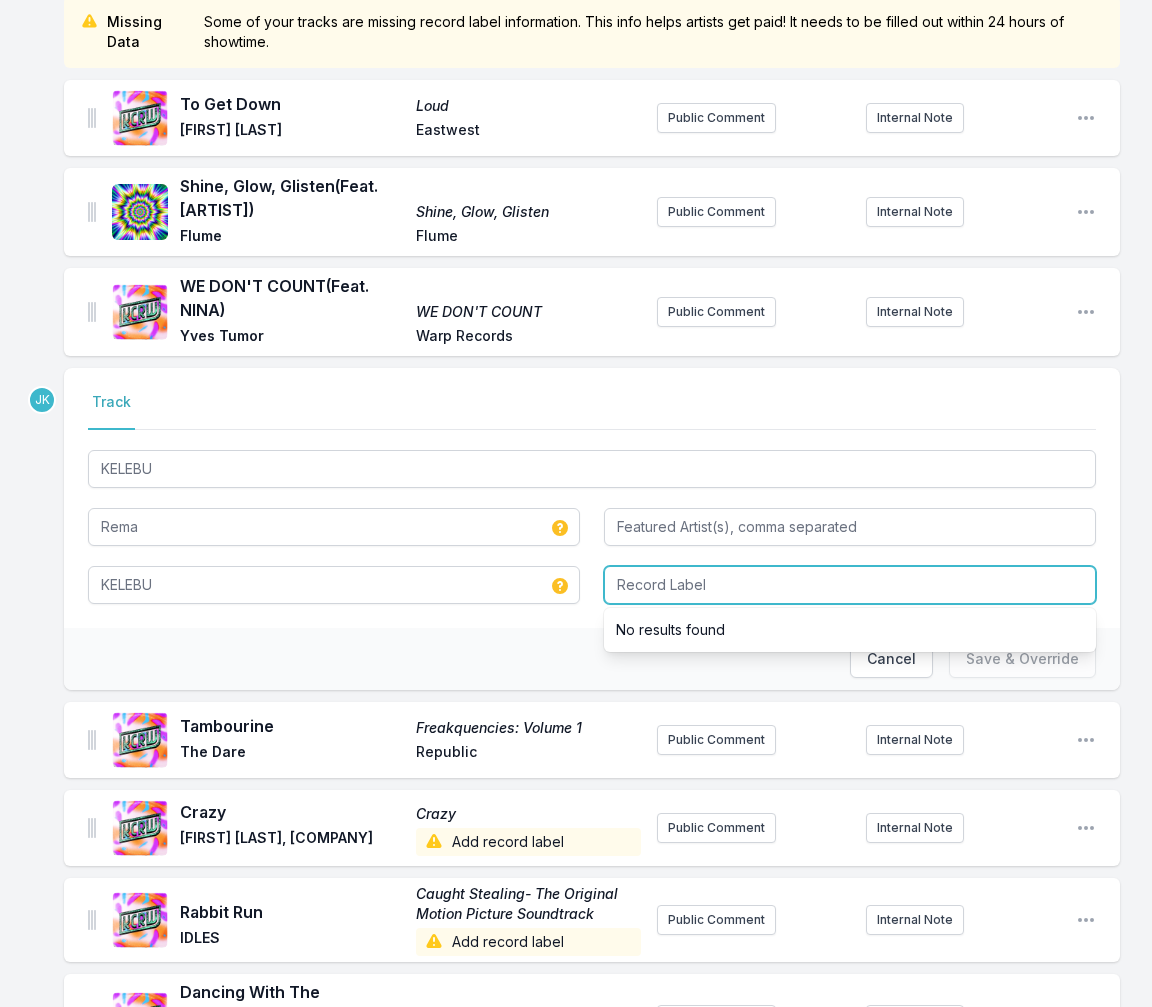paste on "Mavin Global Holdings Ltd" 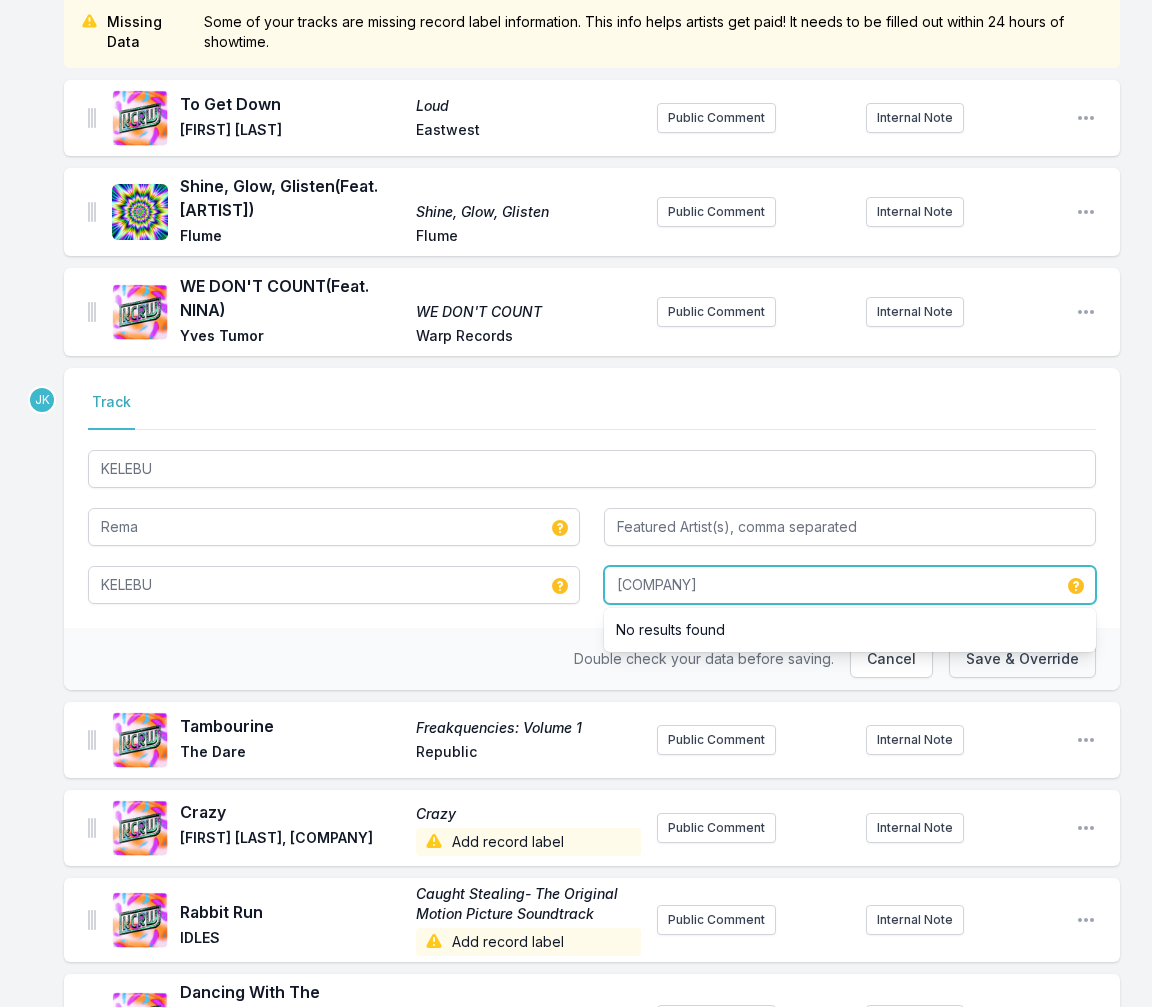 type on "Mavin Global Holdings Ltd" 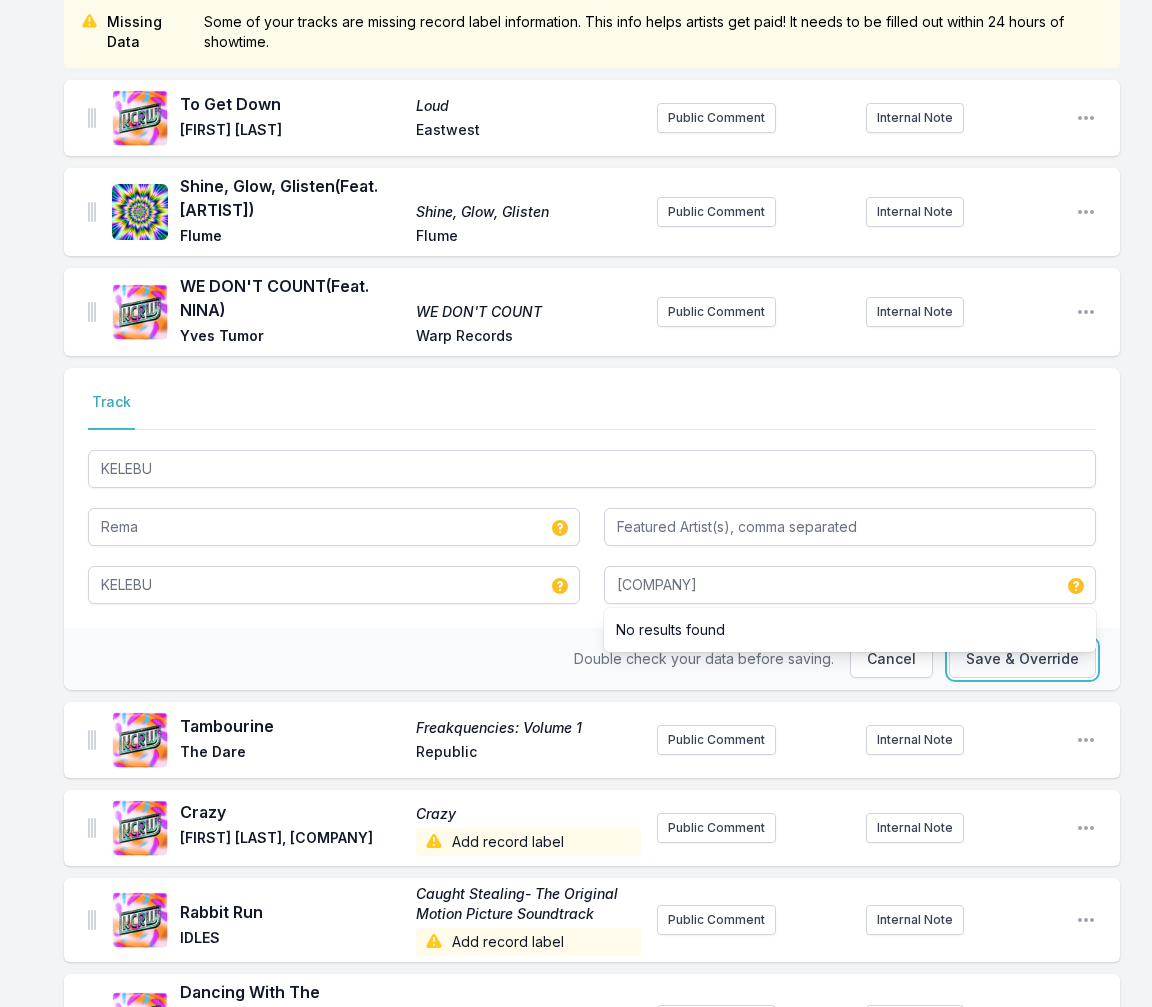 click on "Save & Override" at bounding box center [1022, 659] 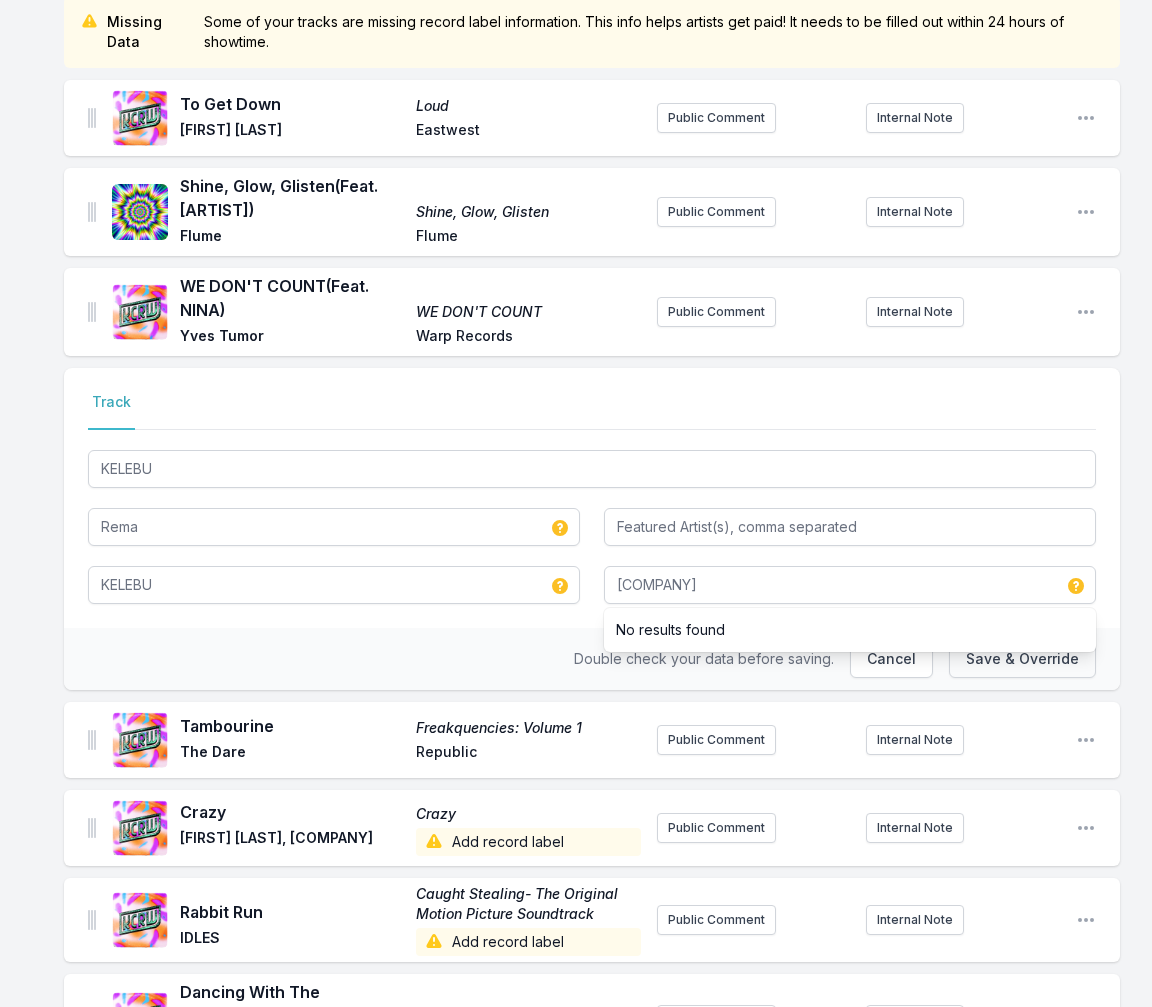 type 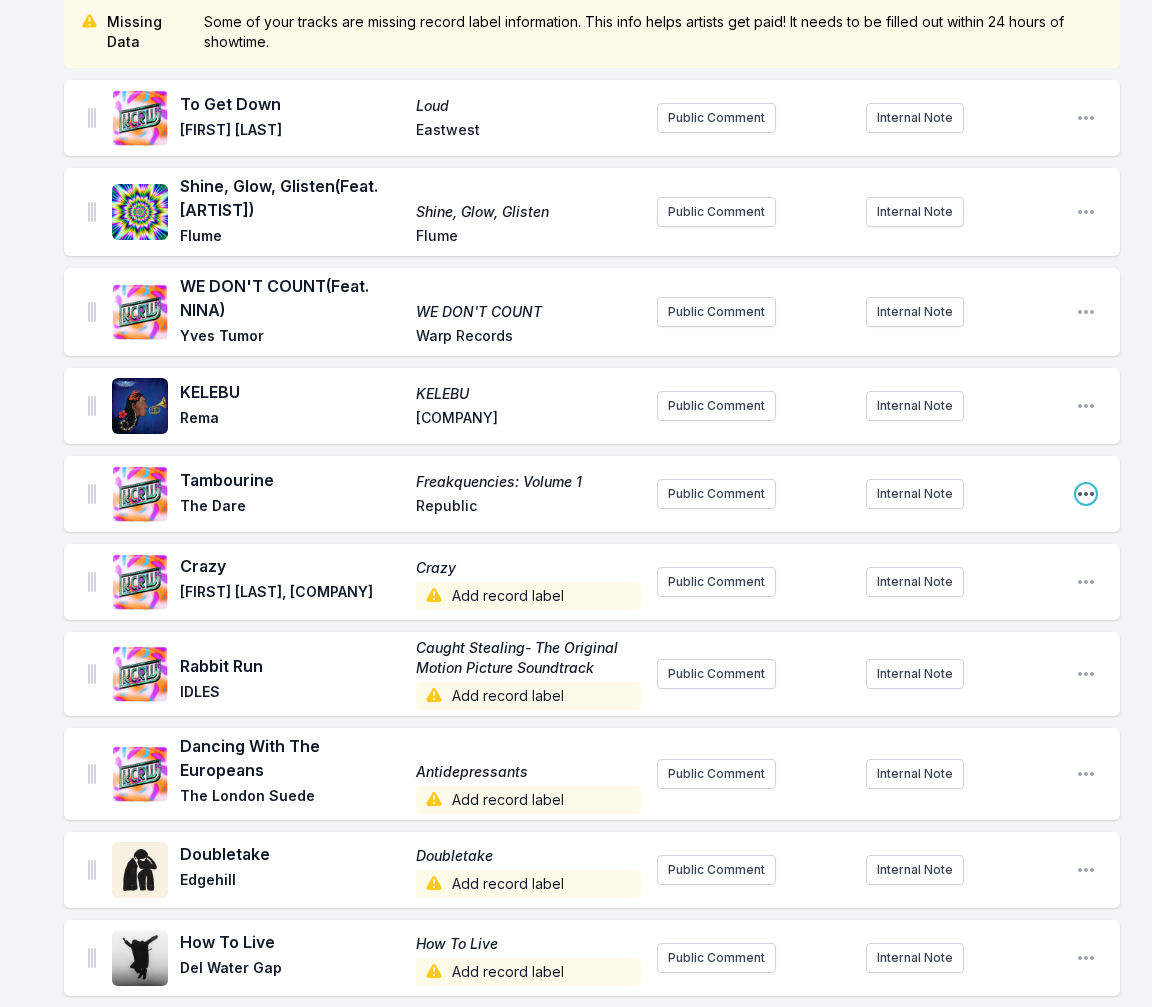 click 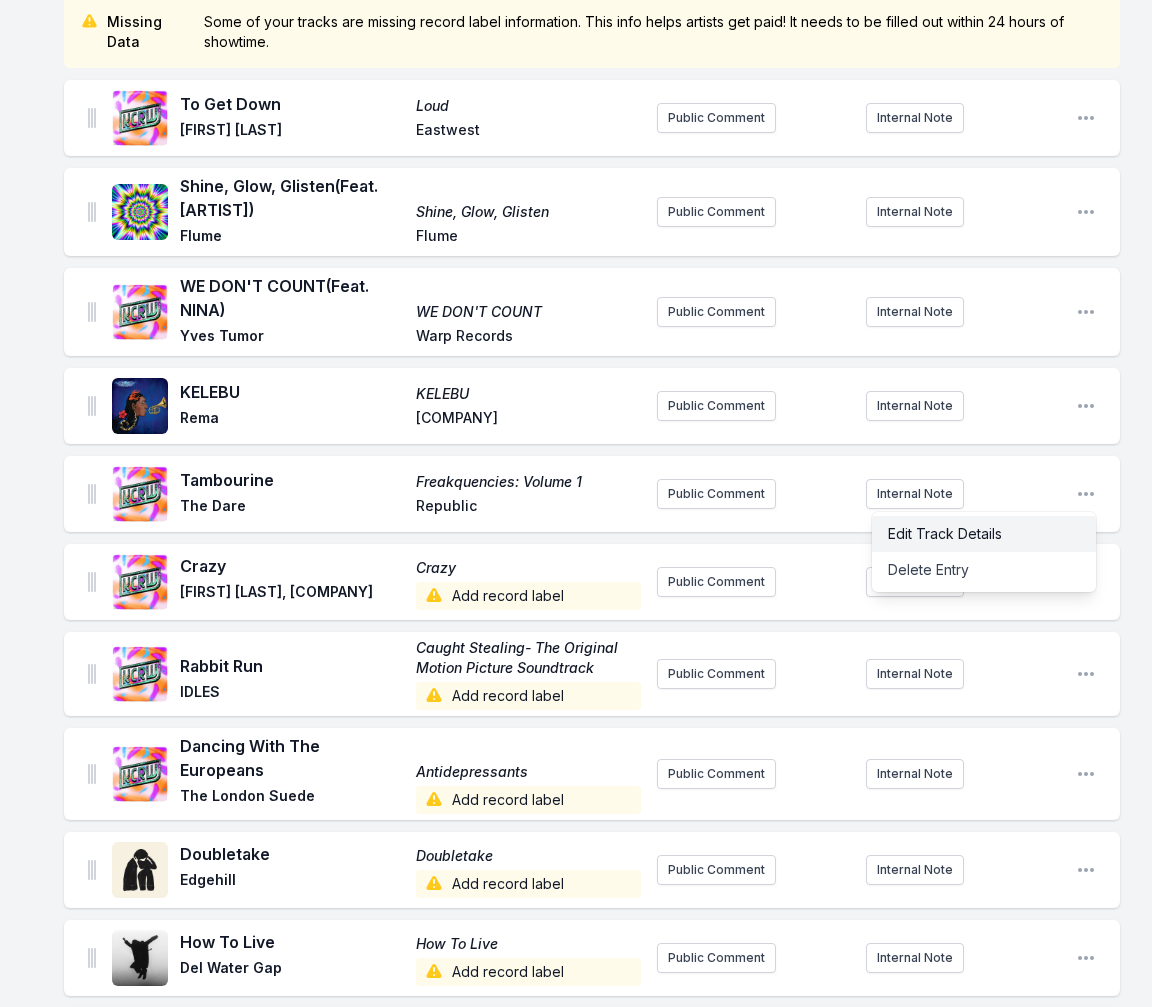 click on "Edit Track Details" at bounding box center [984, 534] 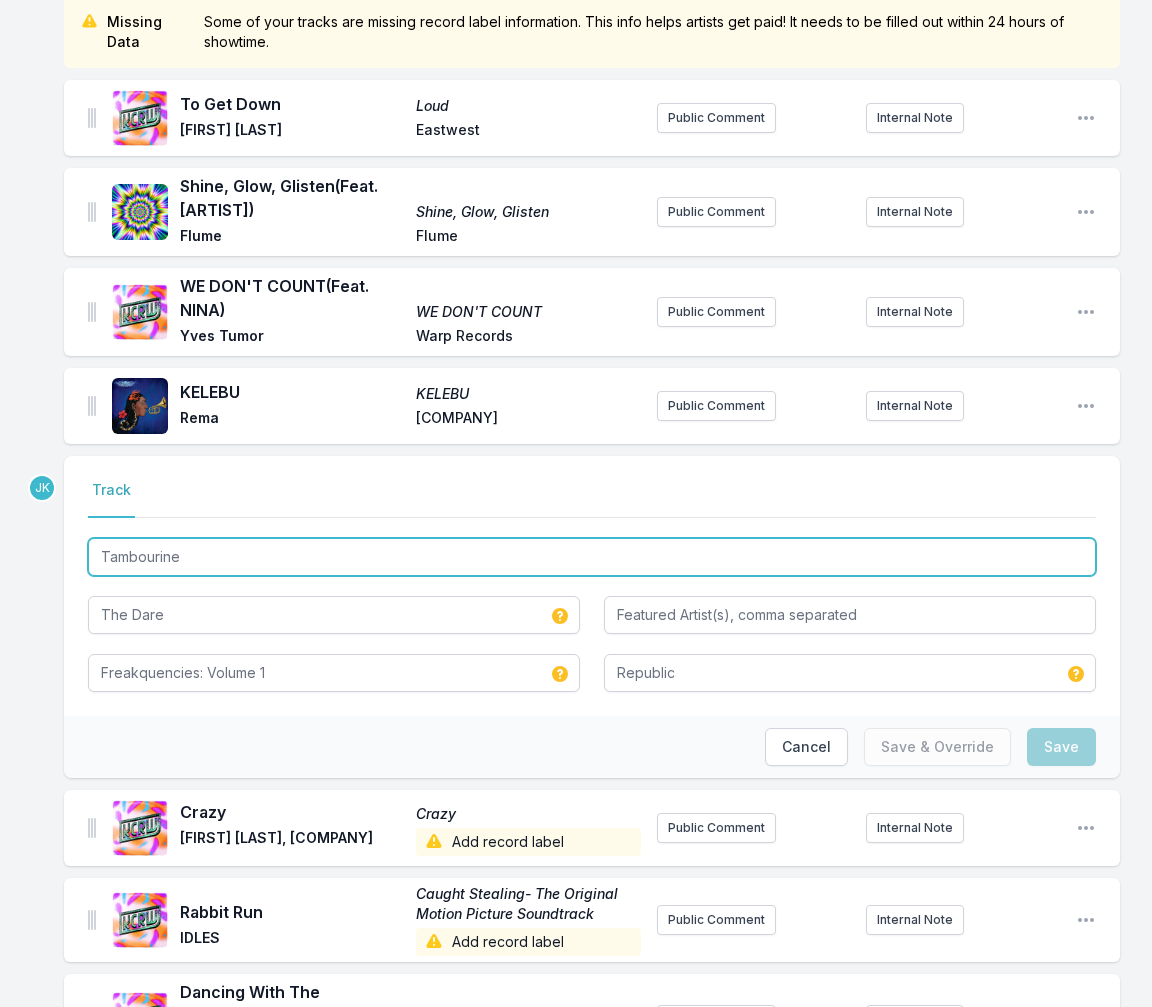 click on "Tambourine" at bounding box center [592, 557] 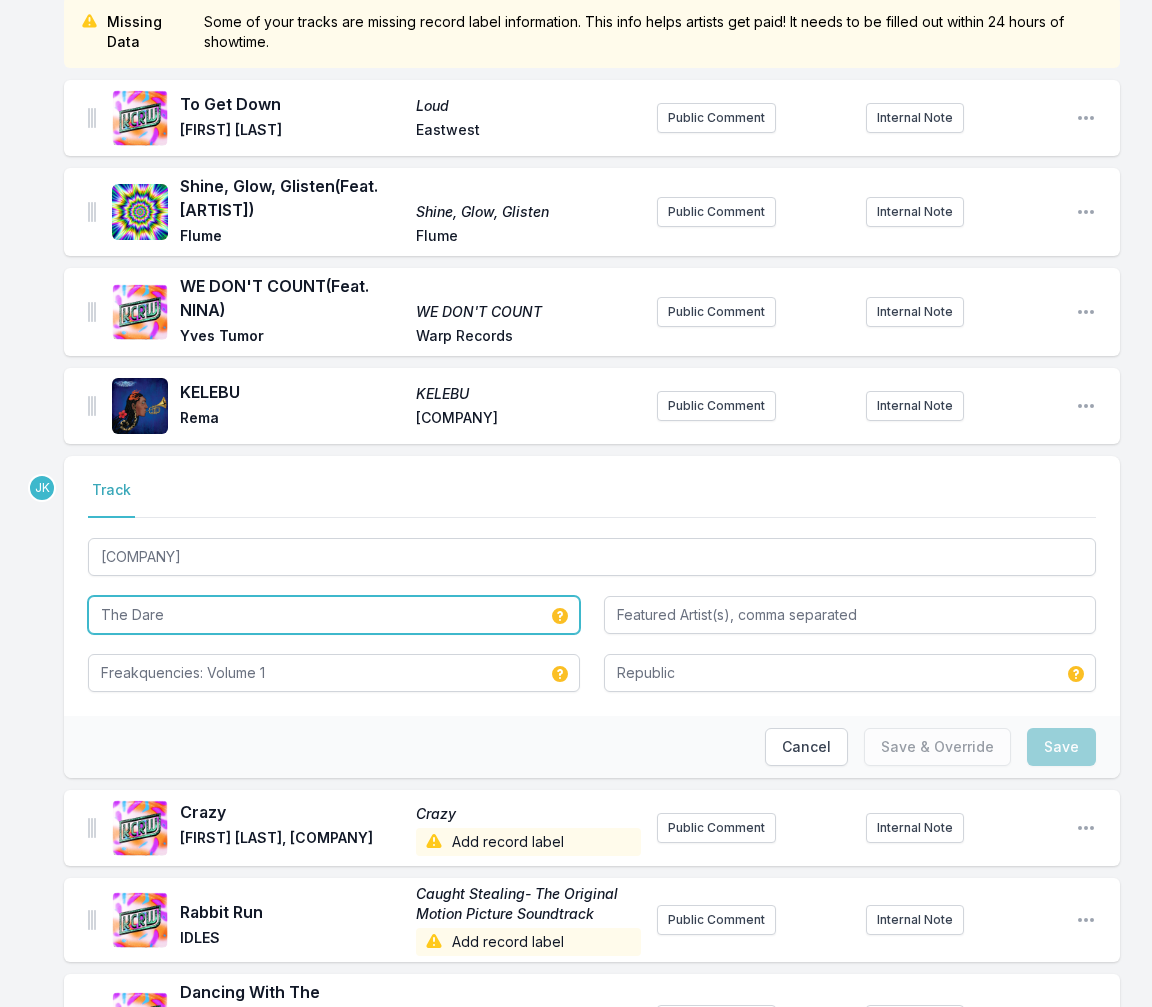 click on "The Dare" at bounding box center [334, 615] 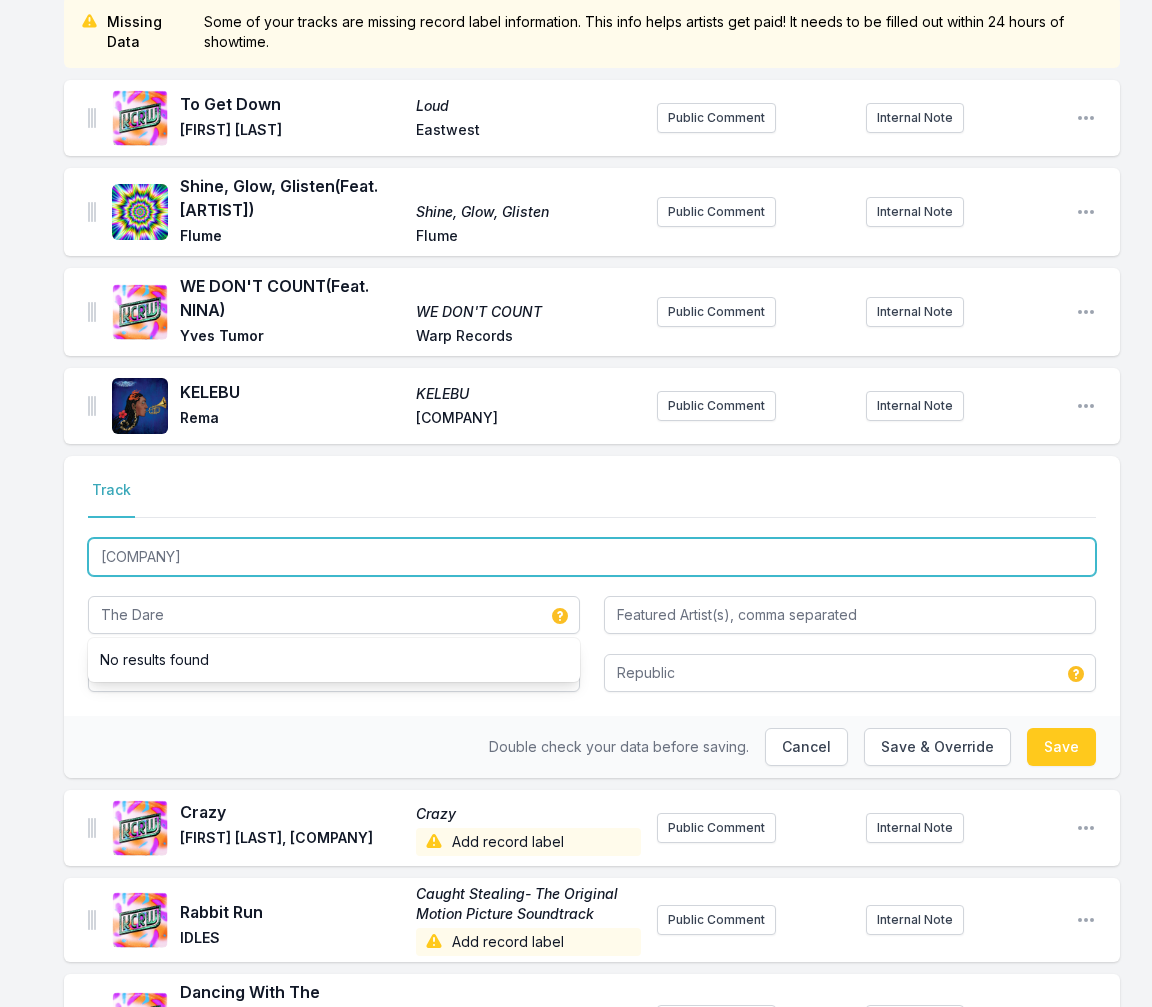 click on "Mavin Global Holdings Ltd" at bounding box center (592, 557) 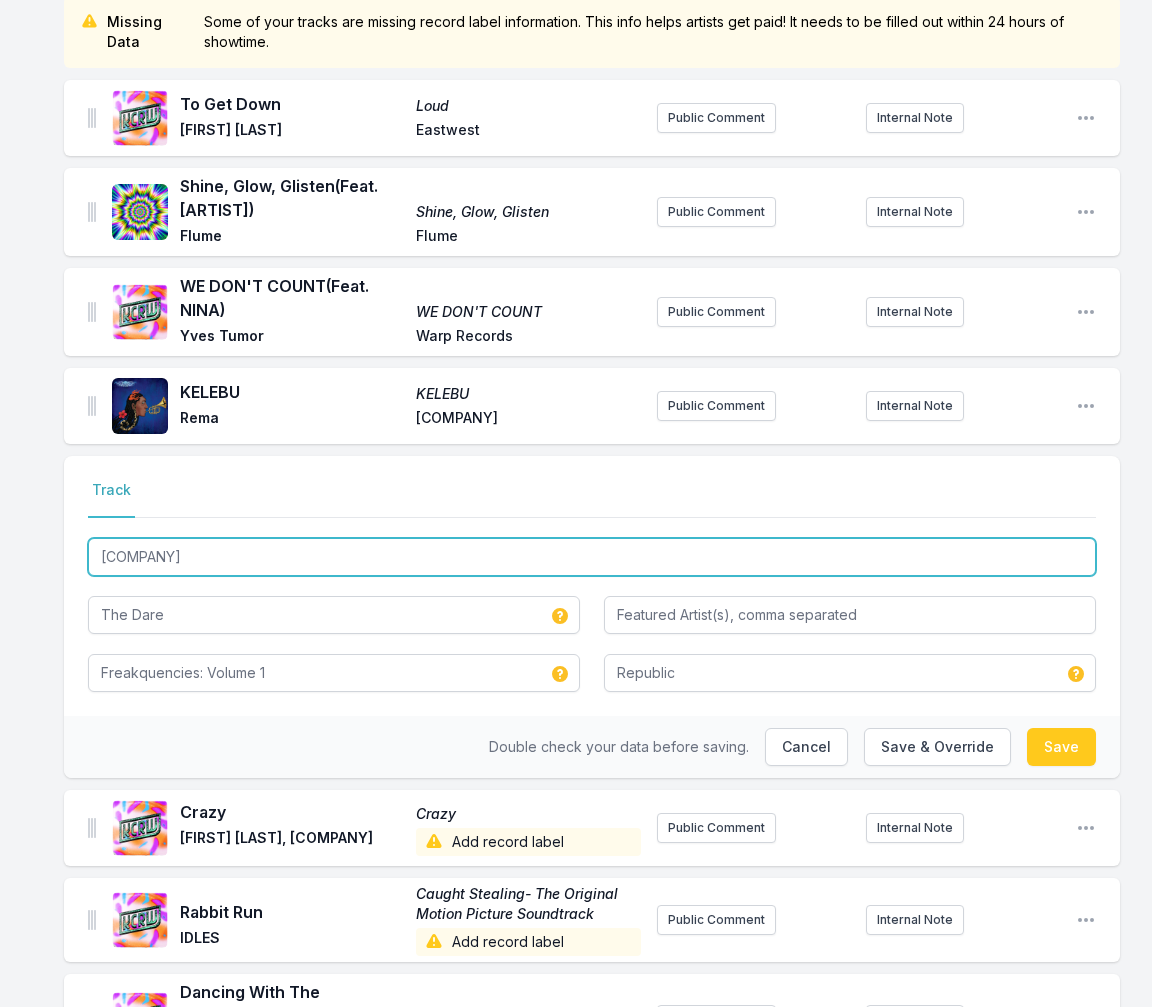 click on "Mavin Global Holdings Ltd" at bounding box center [592, 557] 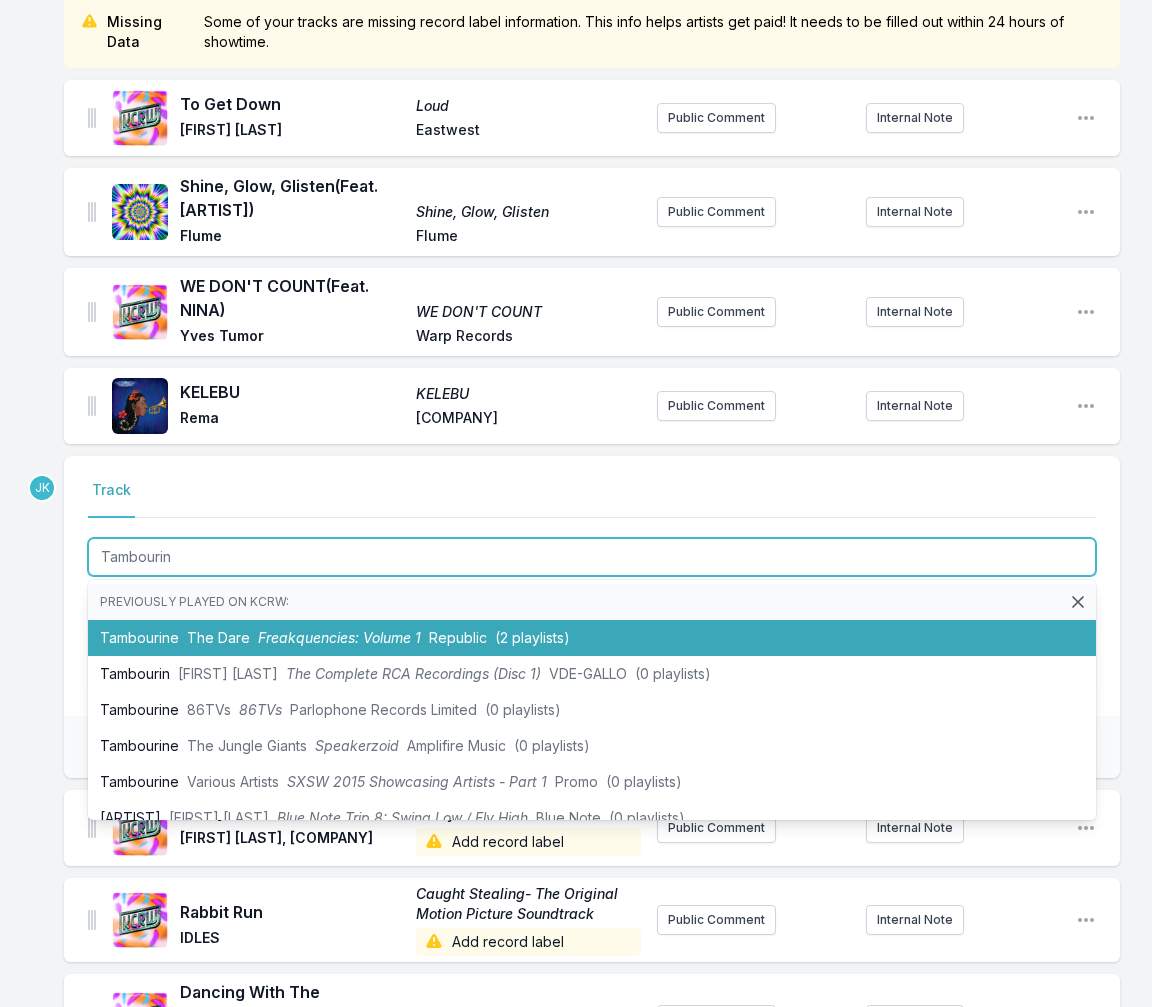 click on "Tambourine The Dare Freakquencies: Volume 1 Republic (2 playlists)" at bounding box center (592, 638) 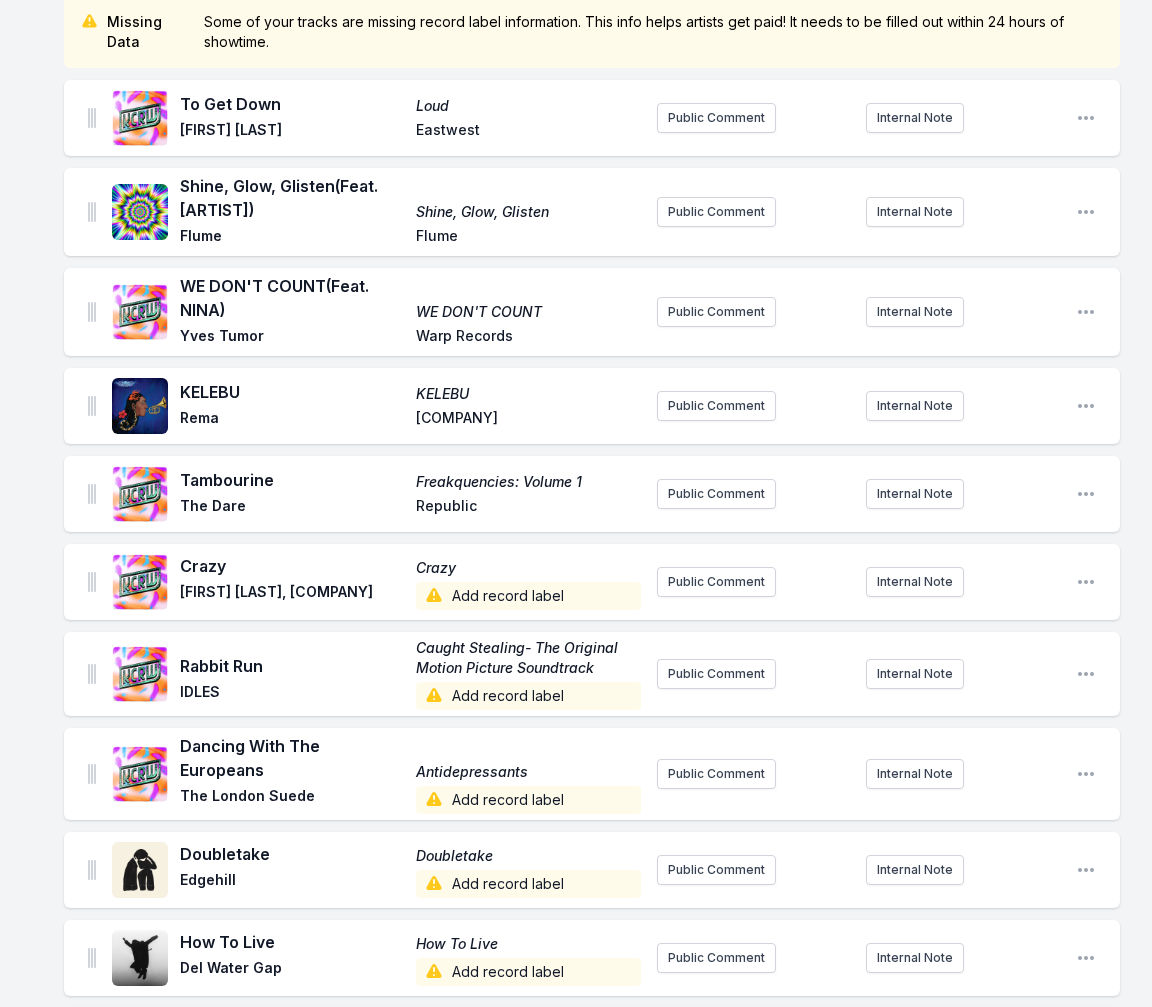 click on "Add record label" at bounding box center (528, 596) 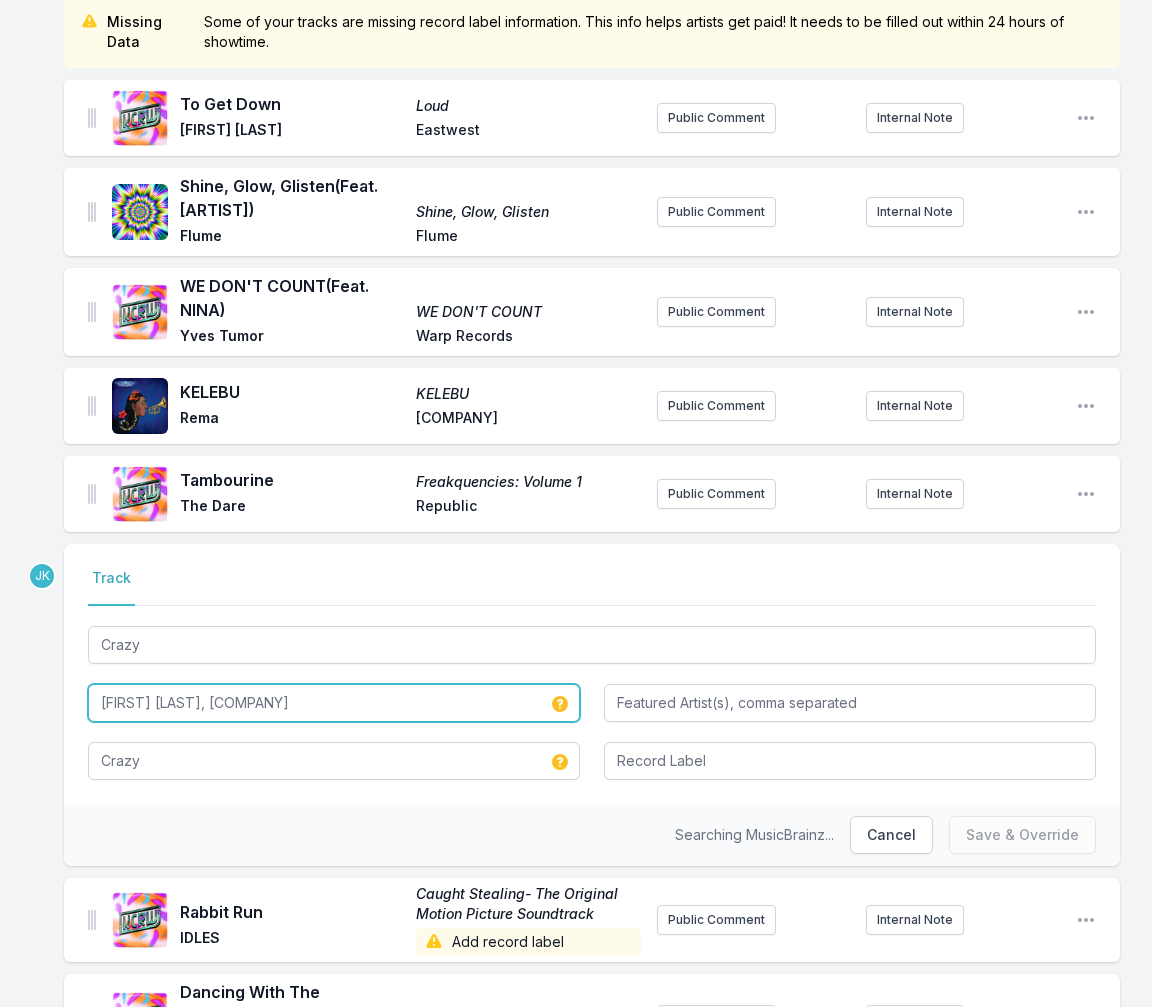 click on "[FIRST] [LAST], BUNT." at bounding box center [334, 703] 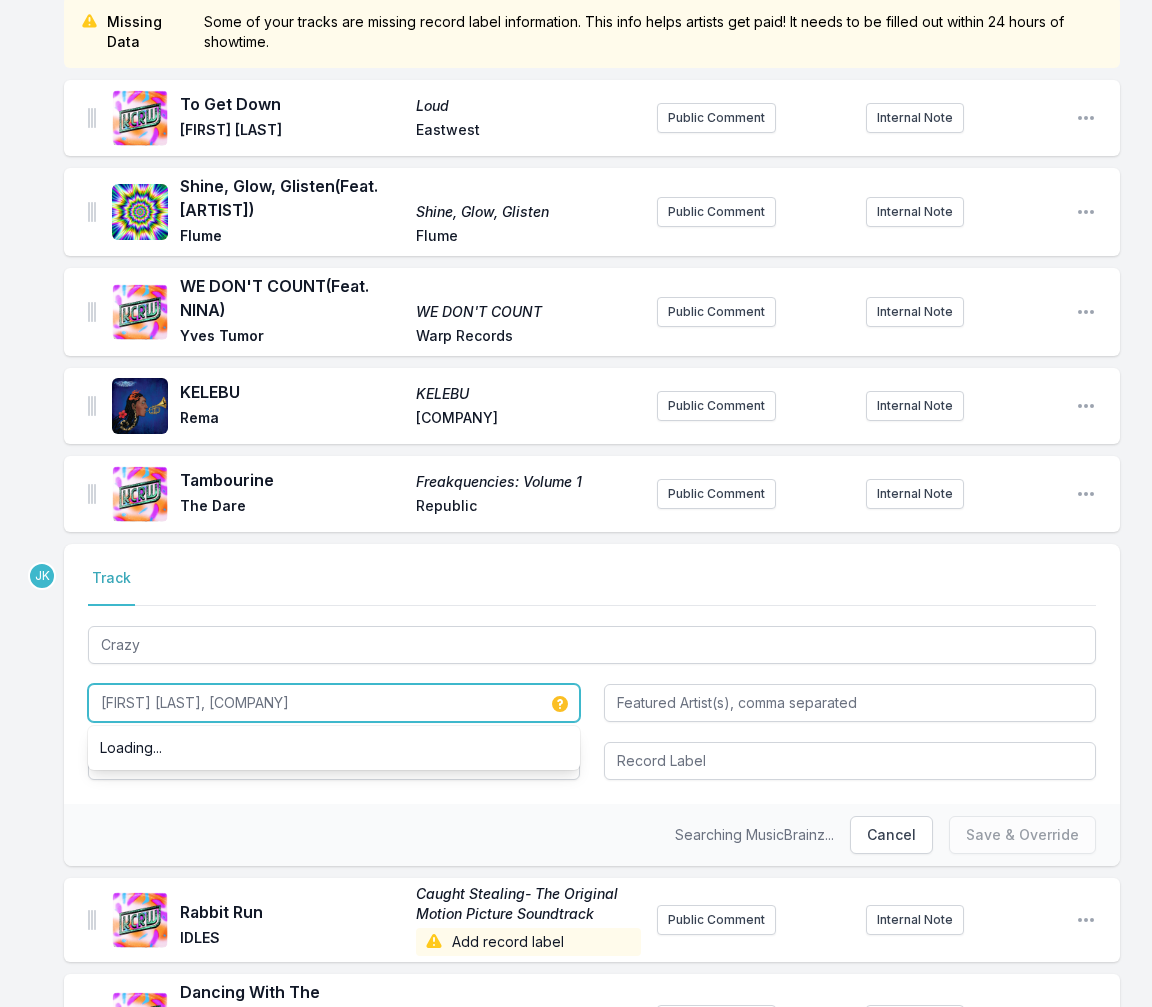 click on "[FIRST] [LAST], BUNT." at bounding box center (334, 703) 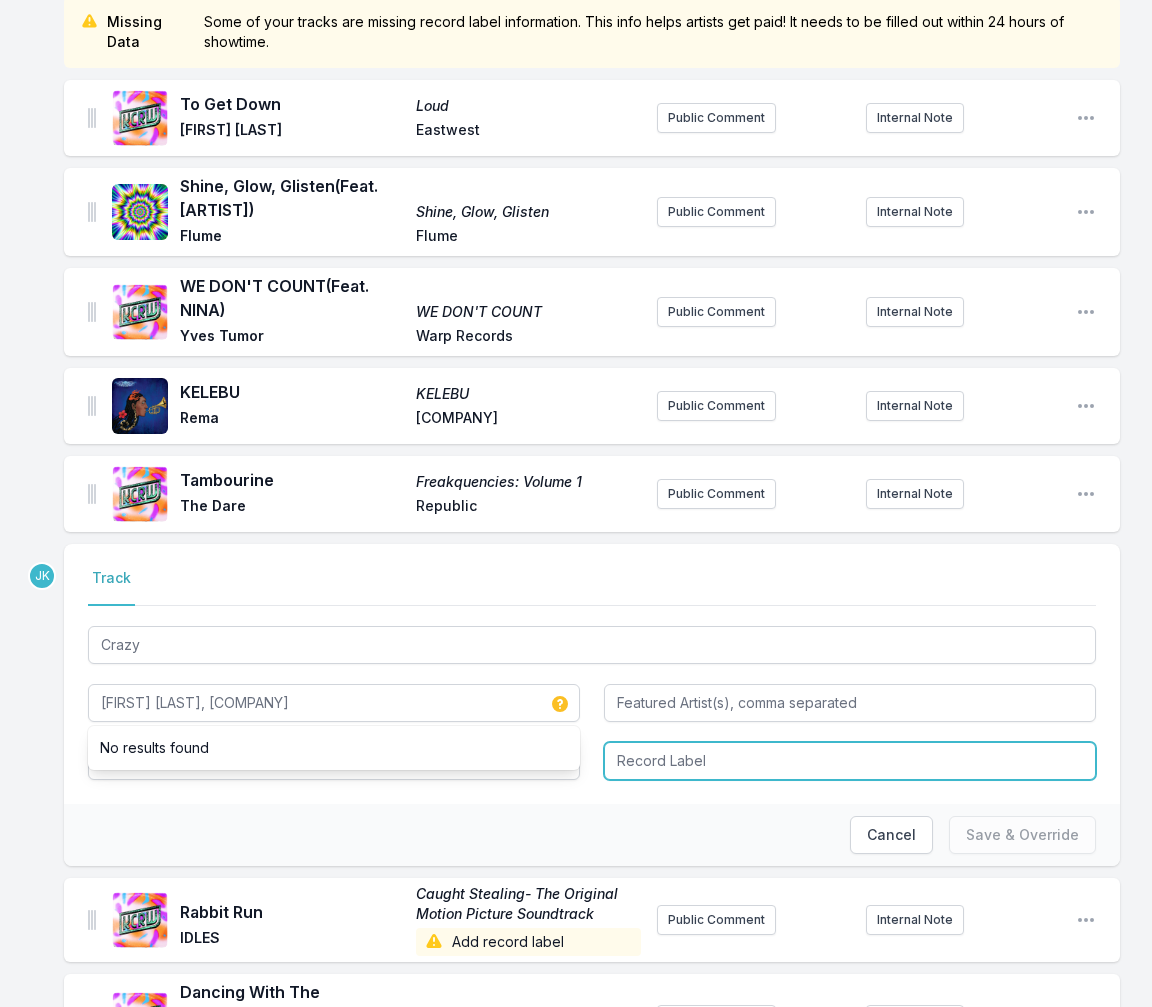 click at bounding box center [850, 761] 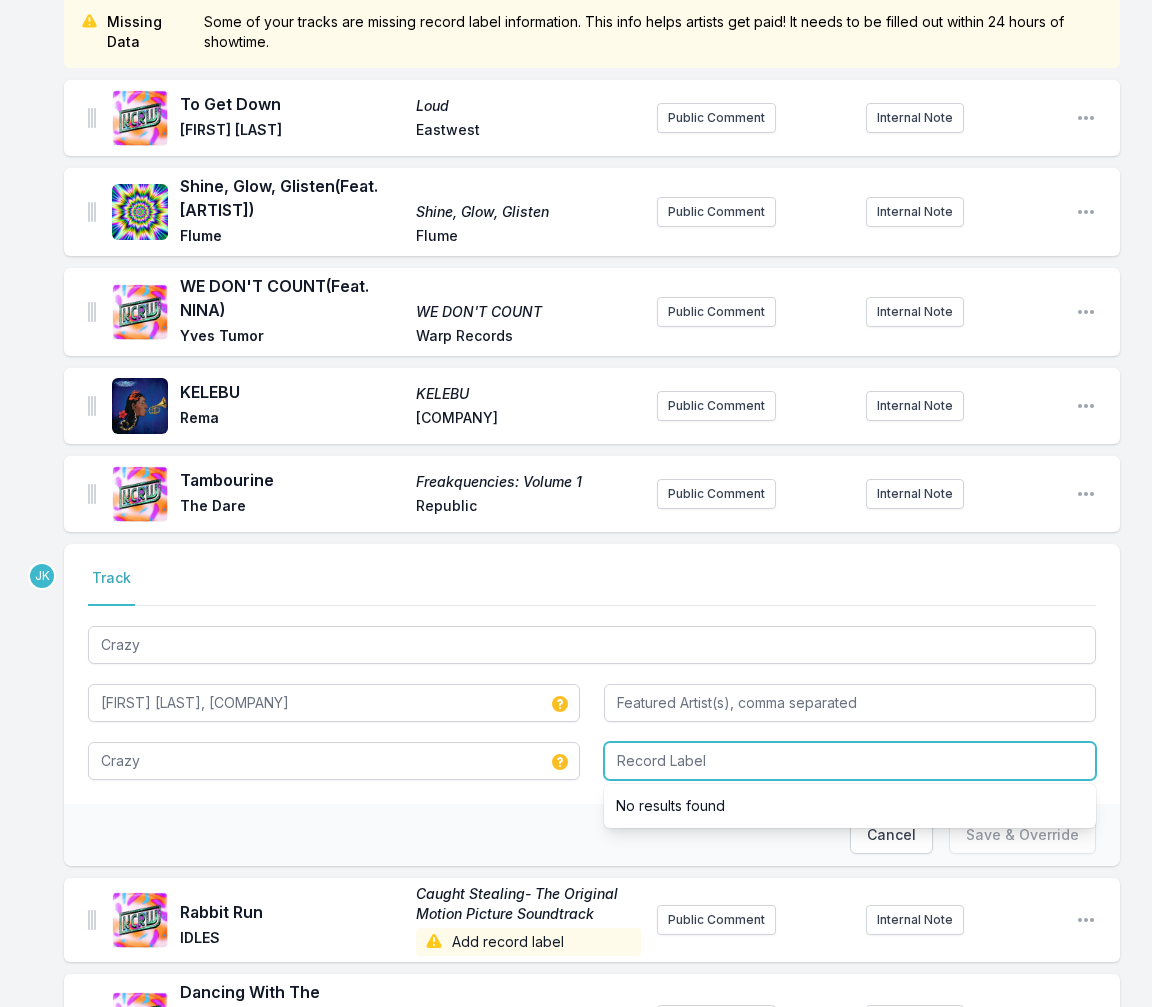 paste on "Arista Records" 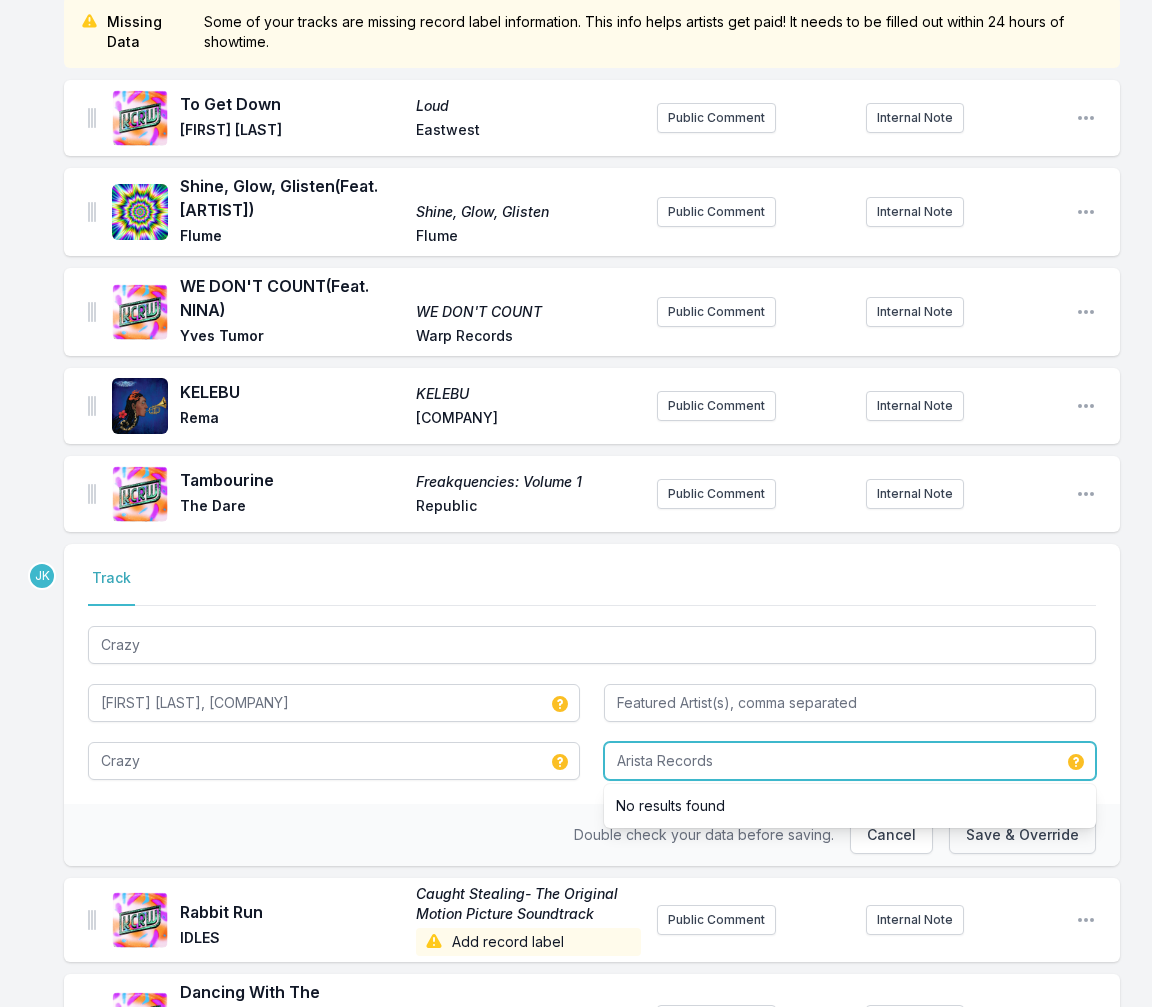 type on "Arista Records" 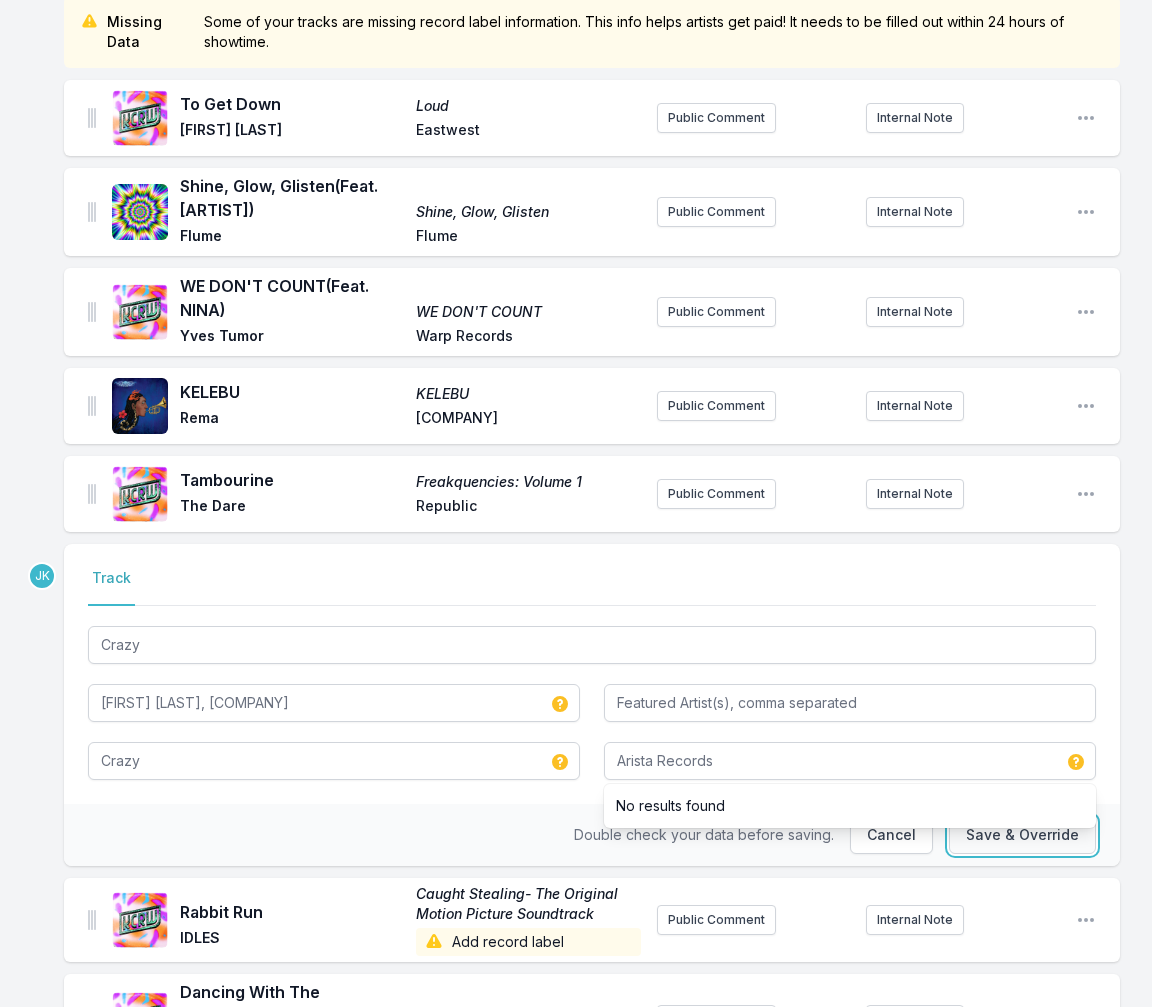 click on "Save & Override" at bounding box center [1022, 835] 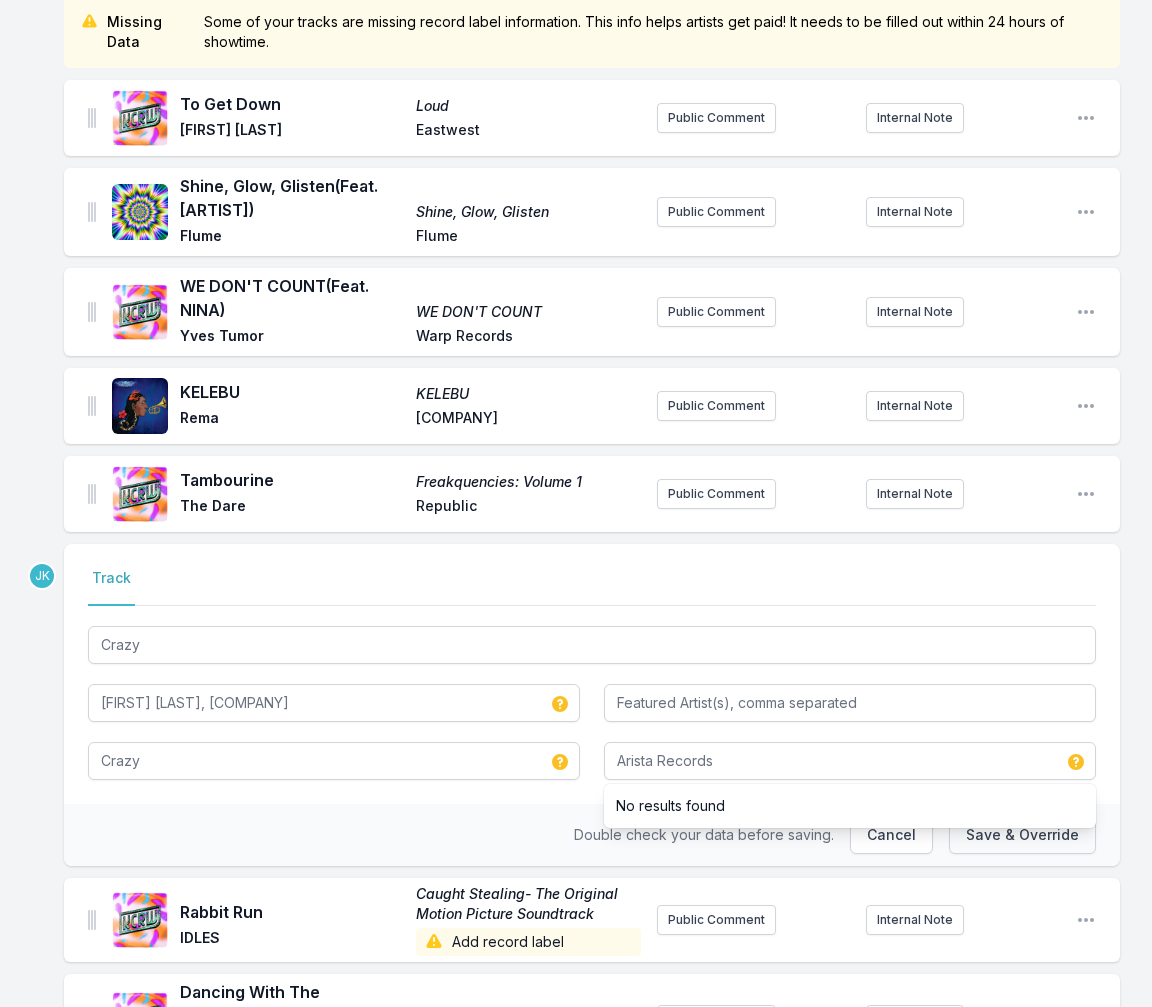type 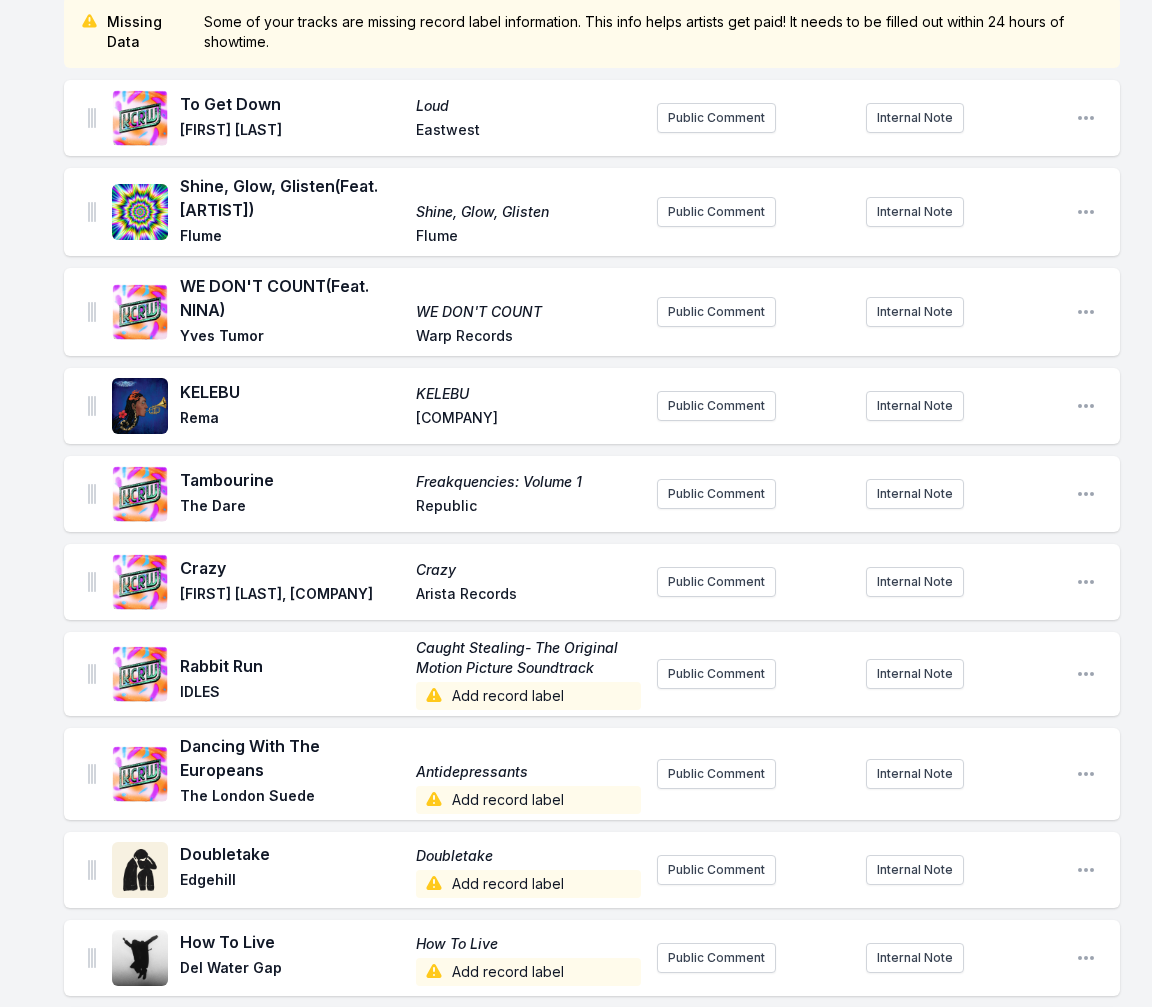 click on "Add record label" at bounding box center (528, 696) 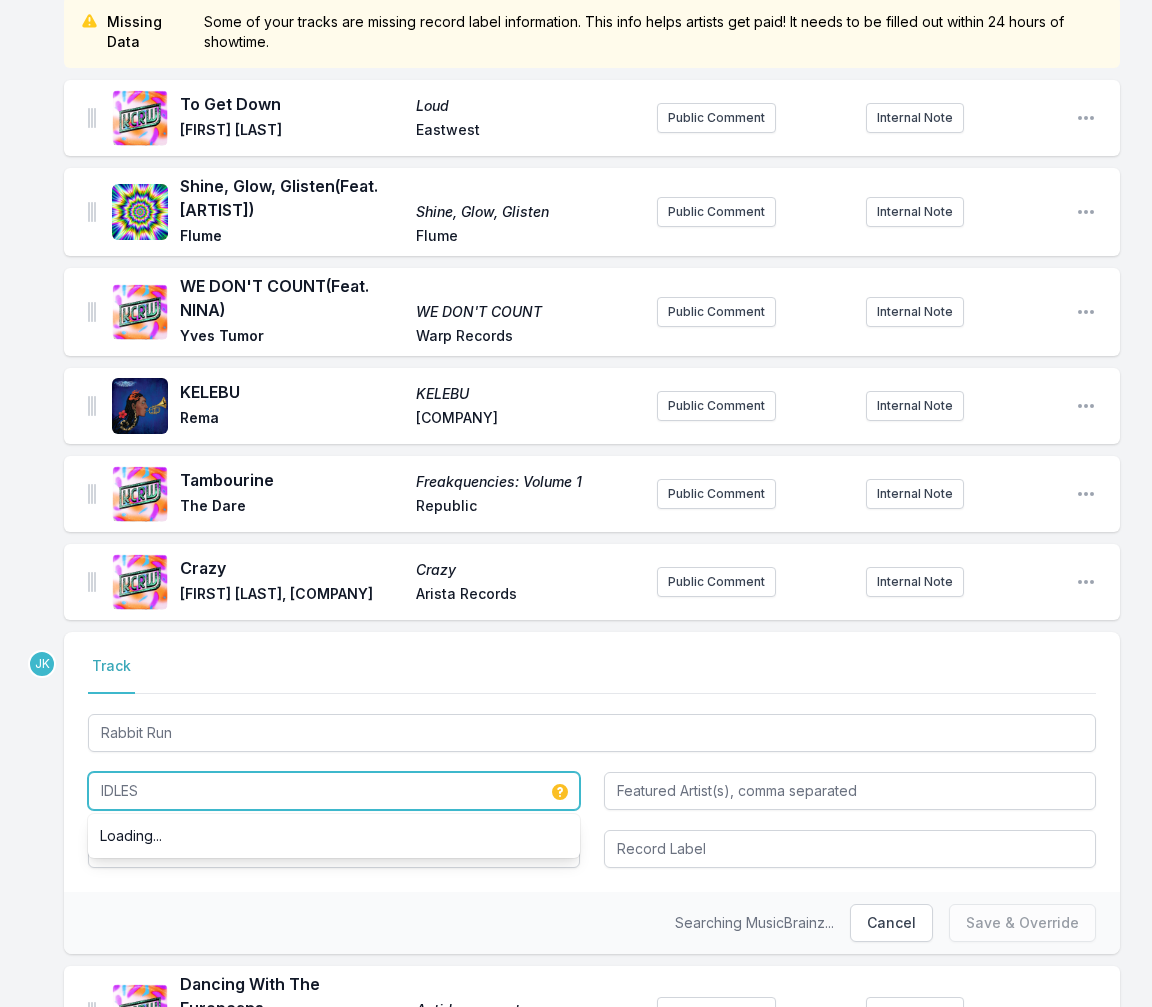 click on "IDLES" at bounding box center [334, 791] 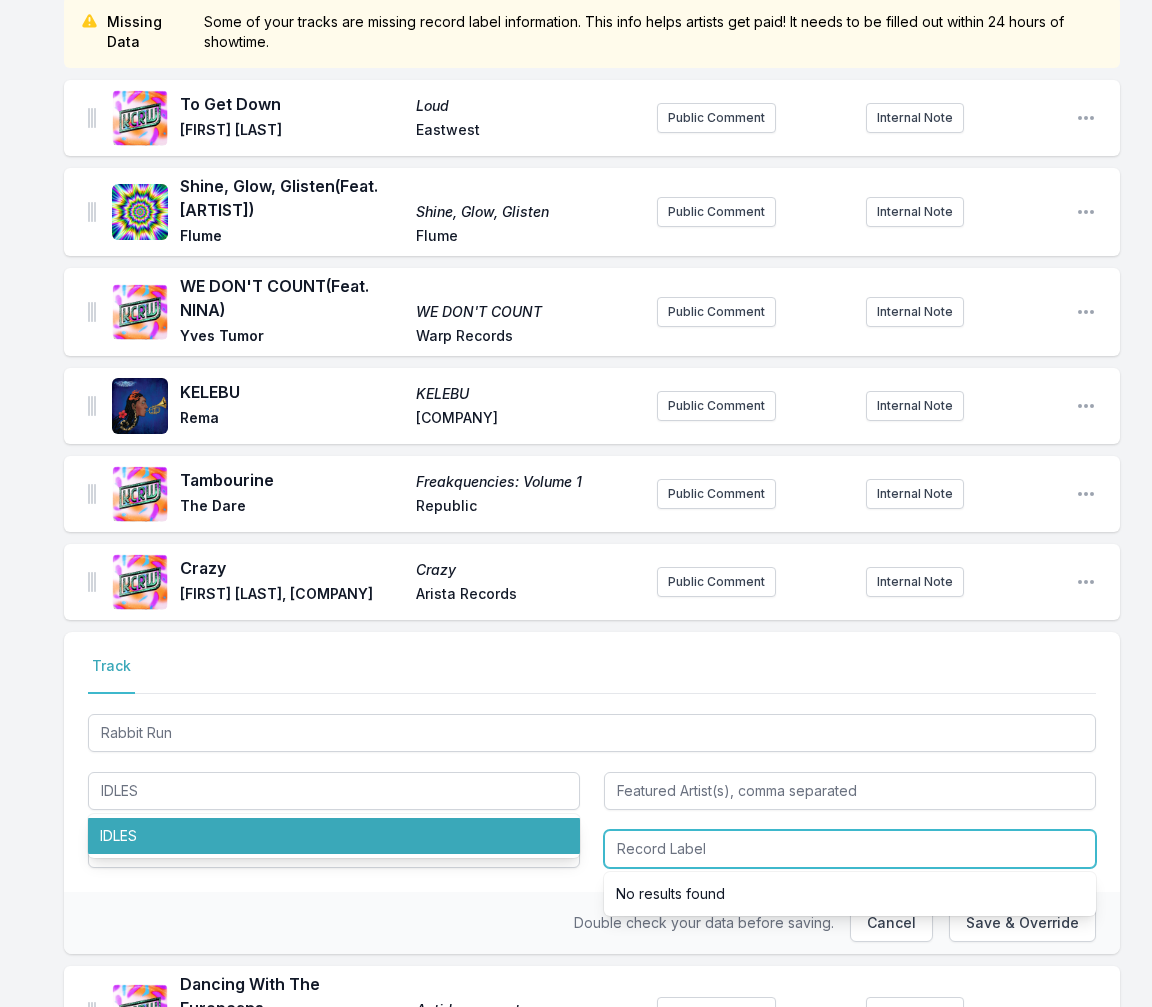 click at bounding box center [850, 849] 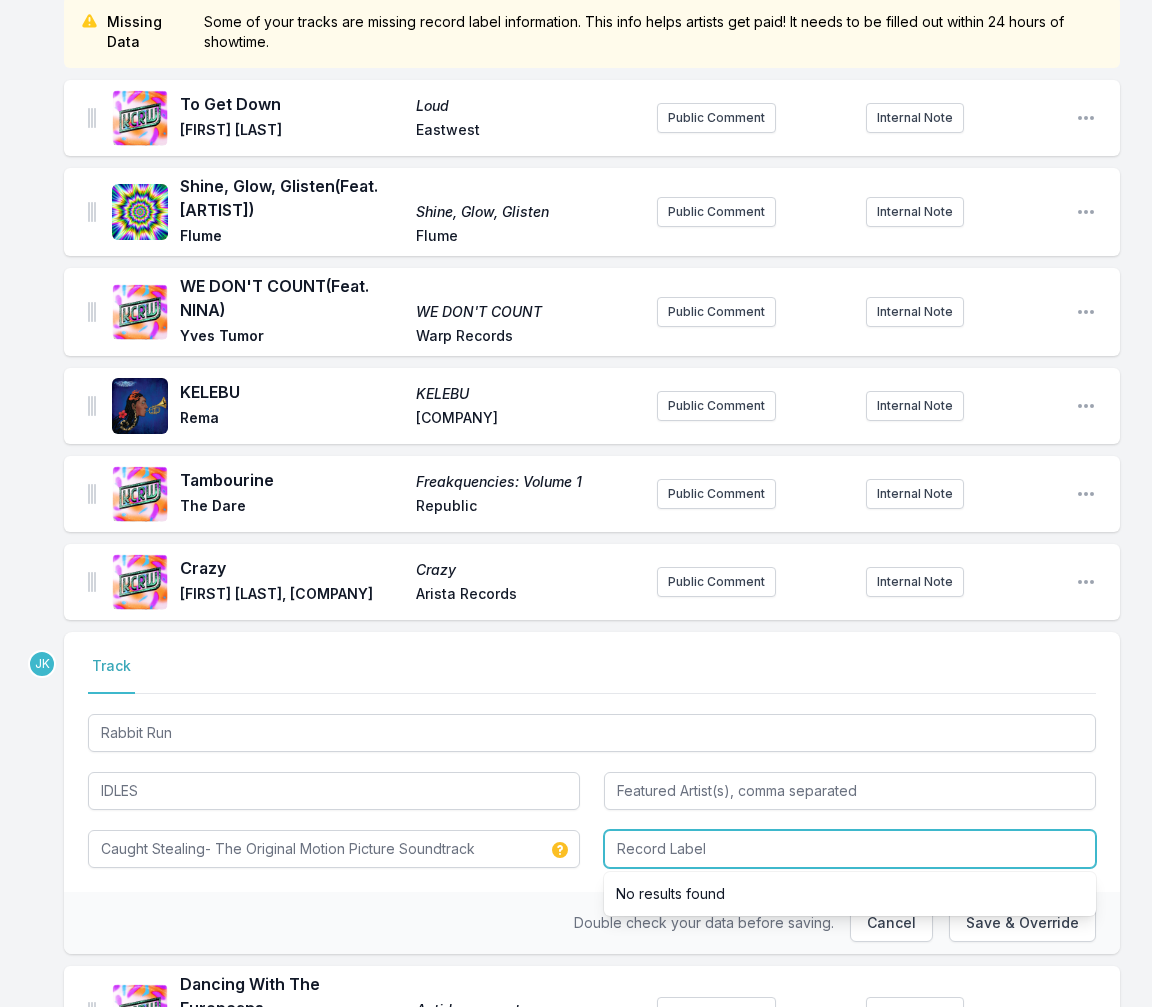 paste on "Protozoa / Partisan Records" 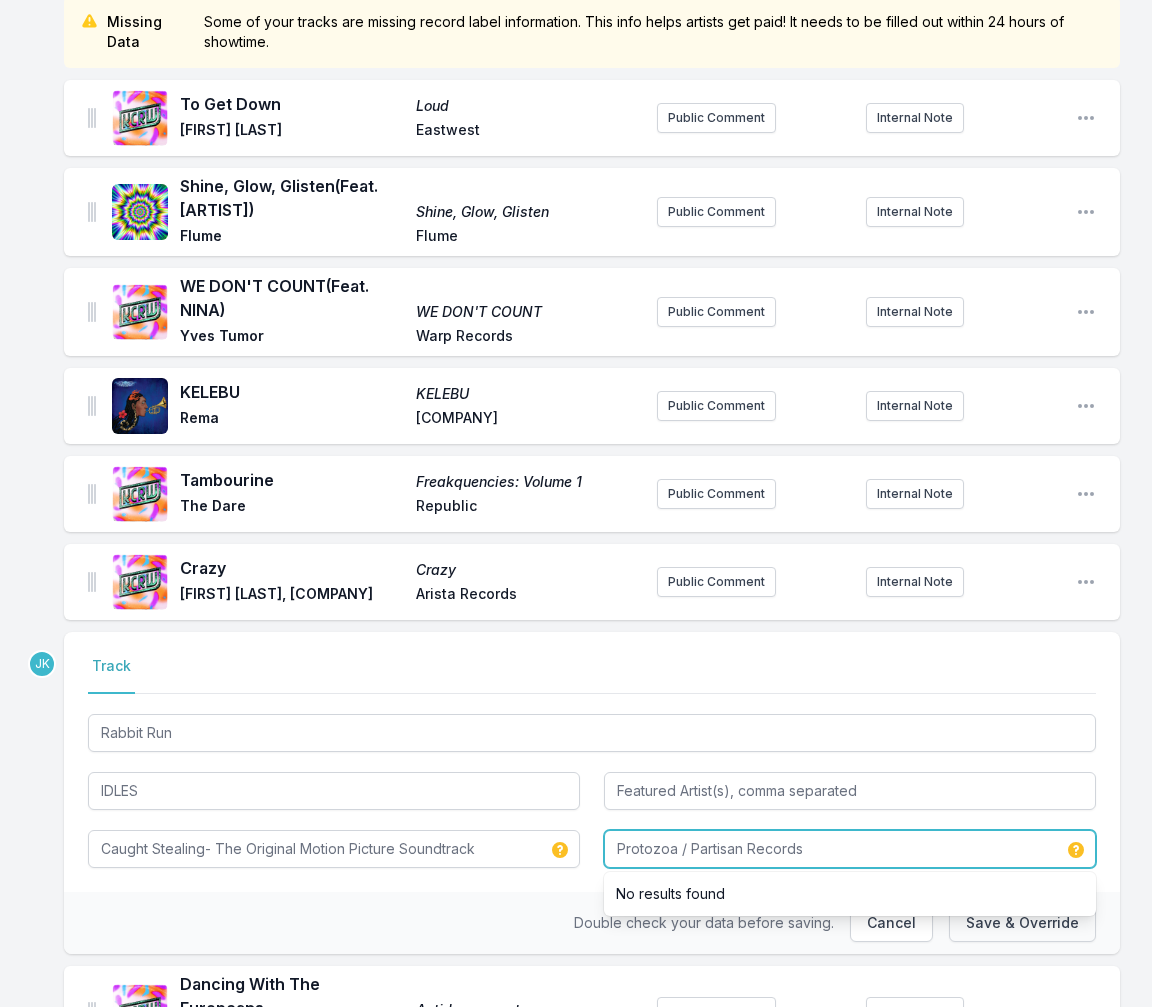 type on "Protozoa / Partisan Records" 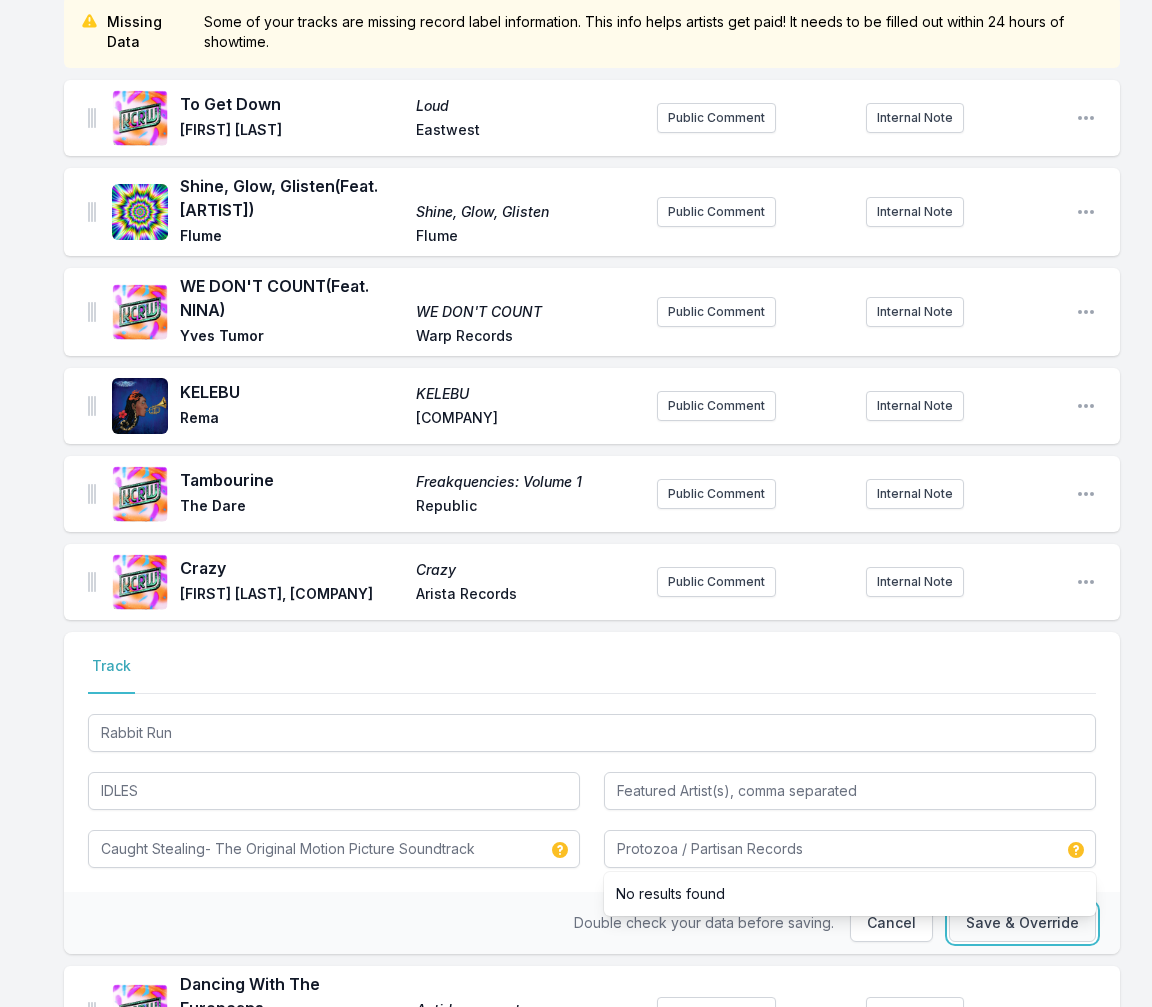 click on "Save & Override" at bounding box center [1022, 923] 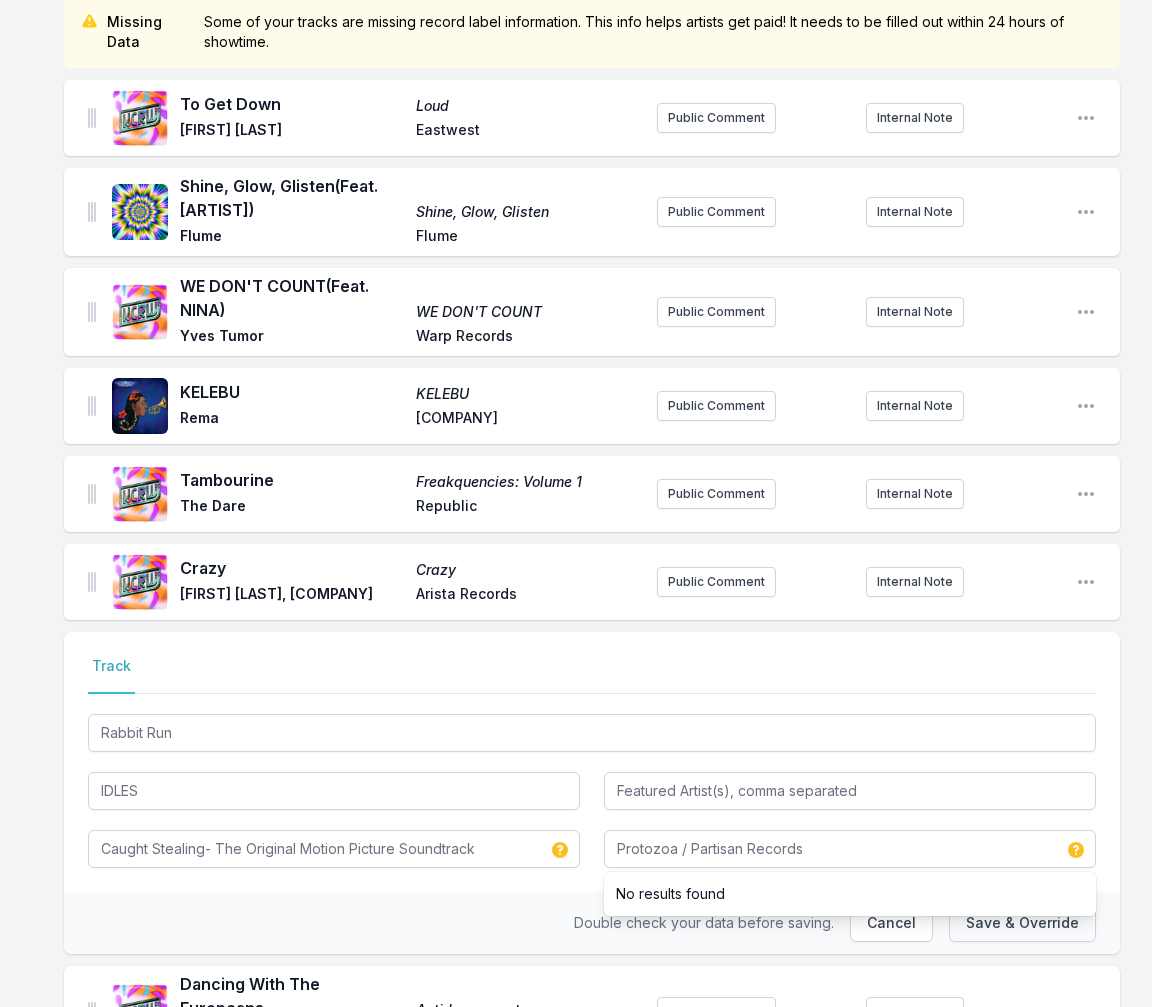 type 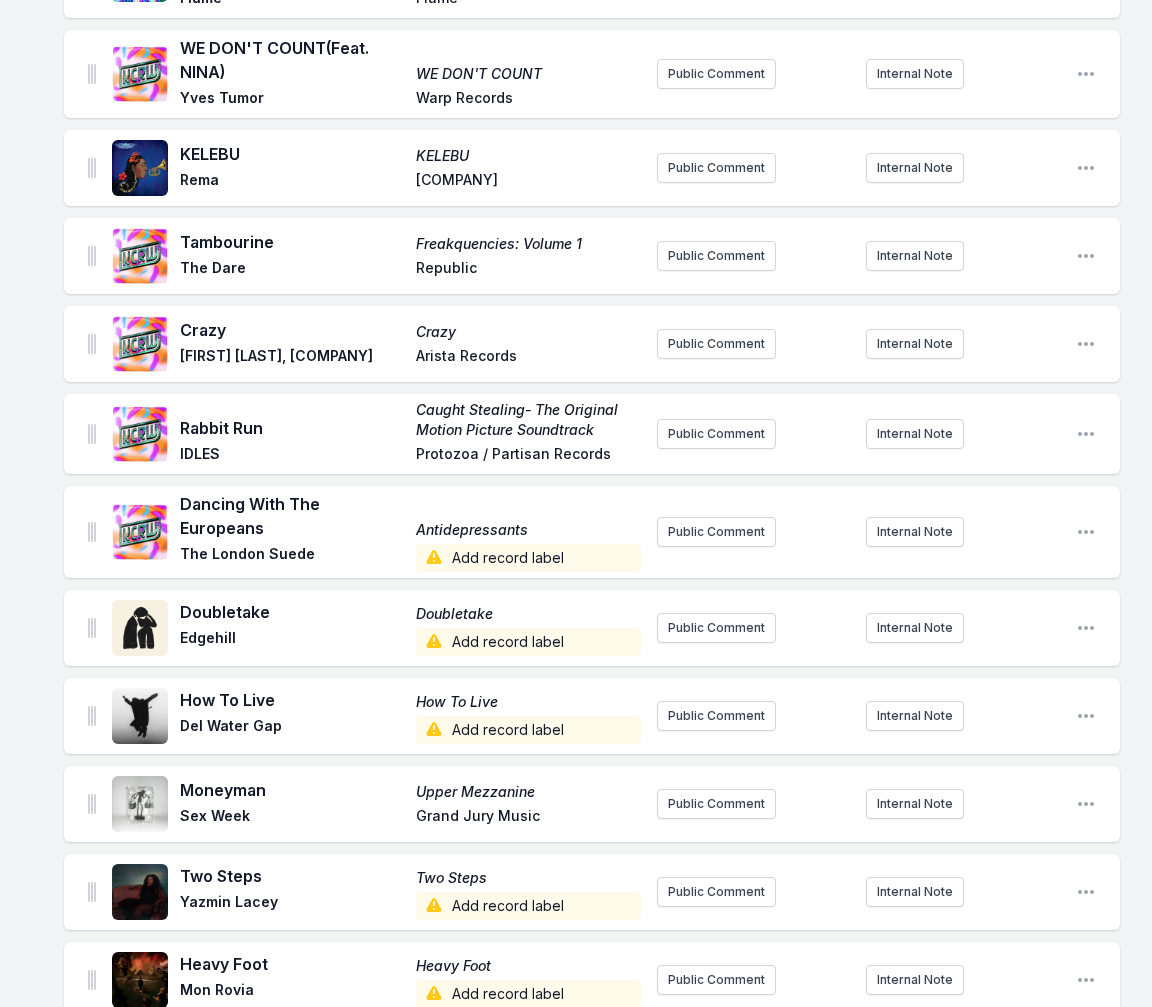 scroll, scrollTop: 500, scrollLeft: 0, axis: vertical 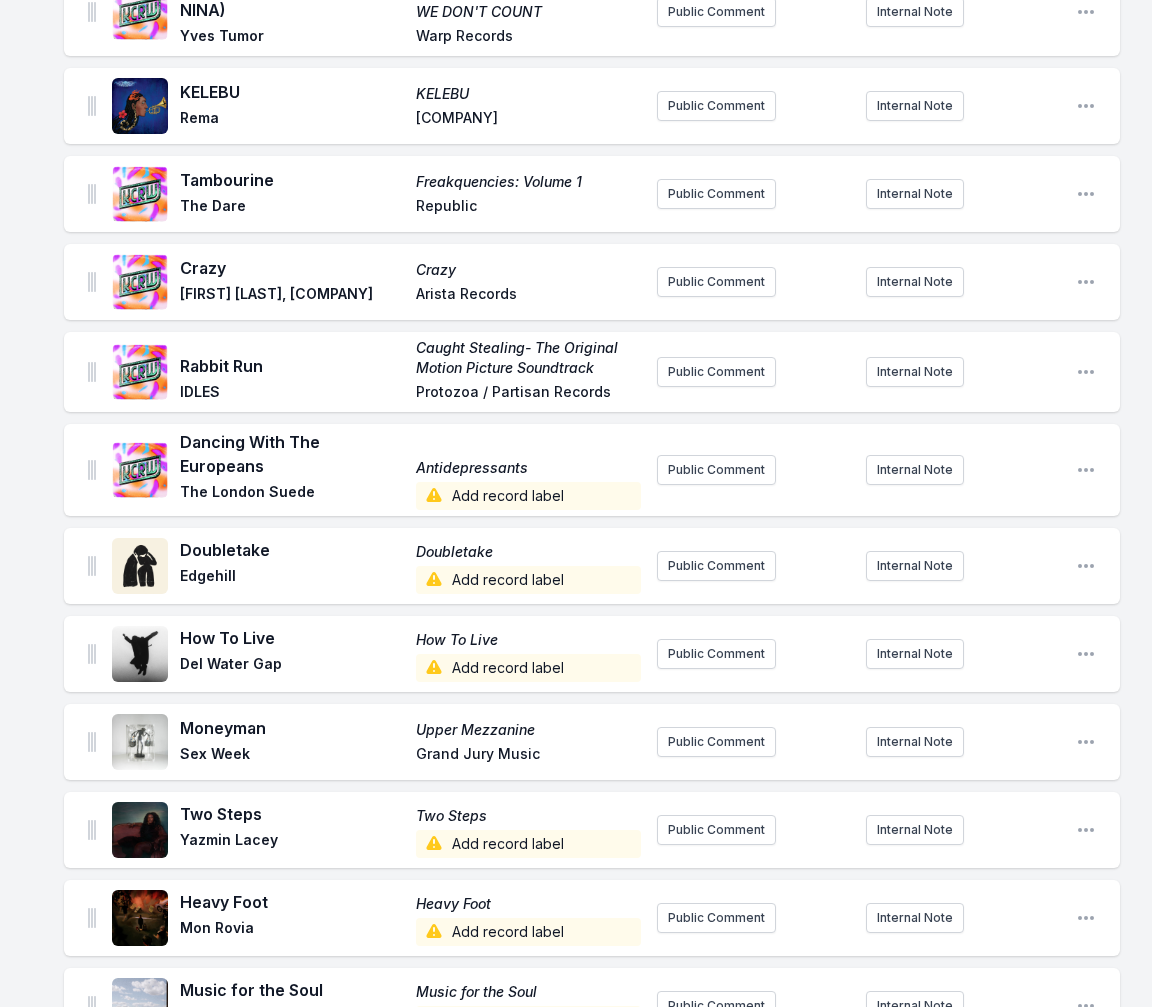 click on "Add record label" at bounding box center [528, 496] 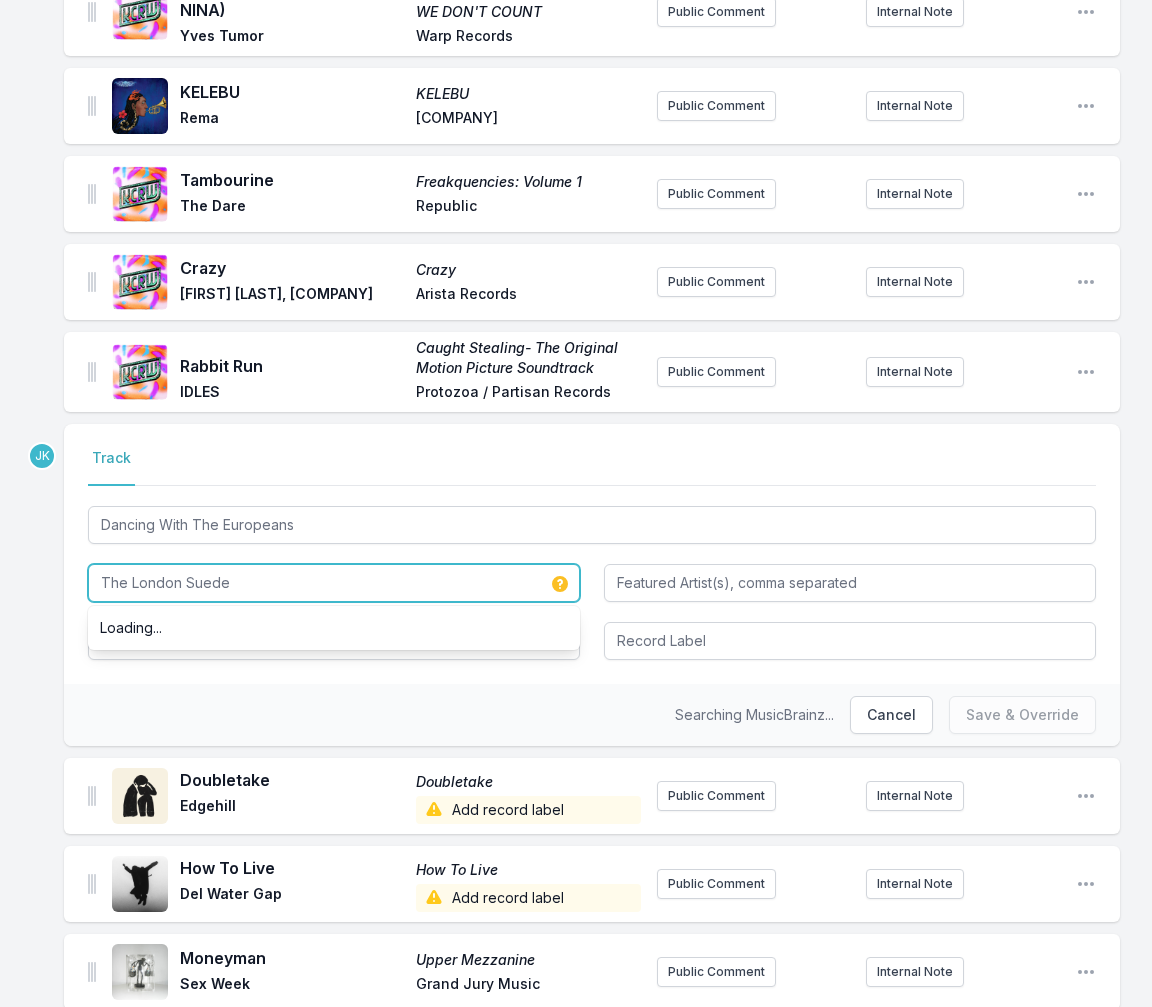 click on "The London Suede" at bounding box center (334, 583) 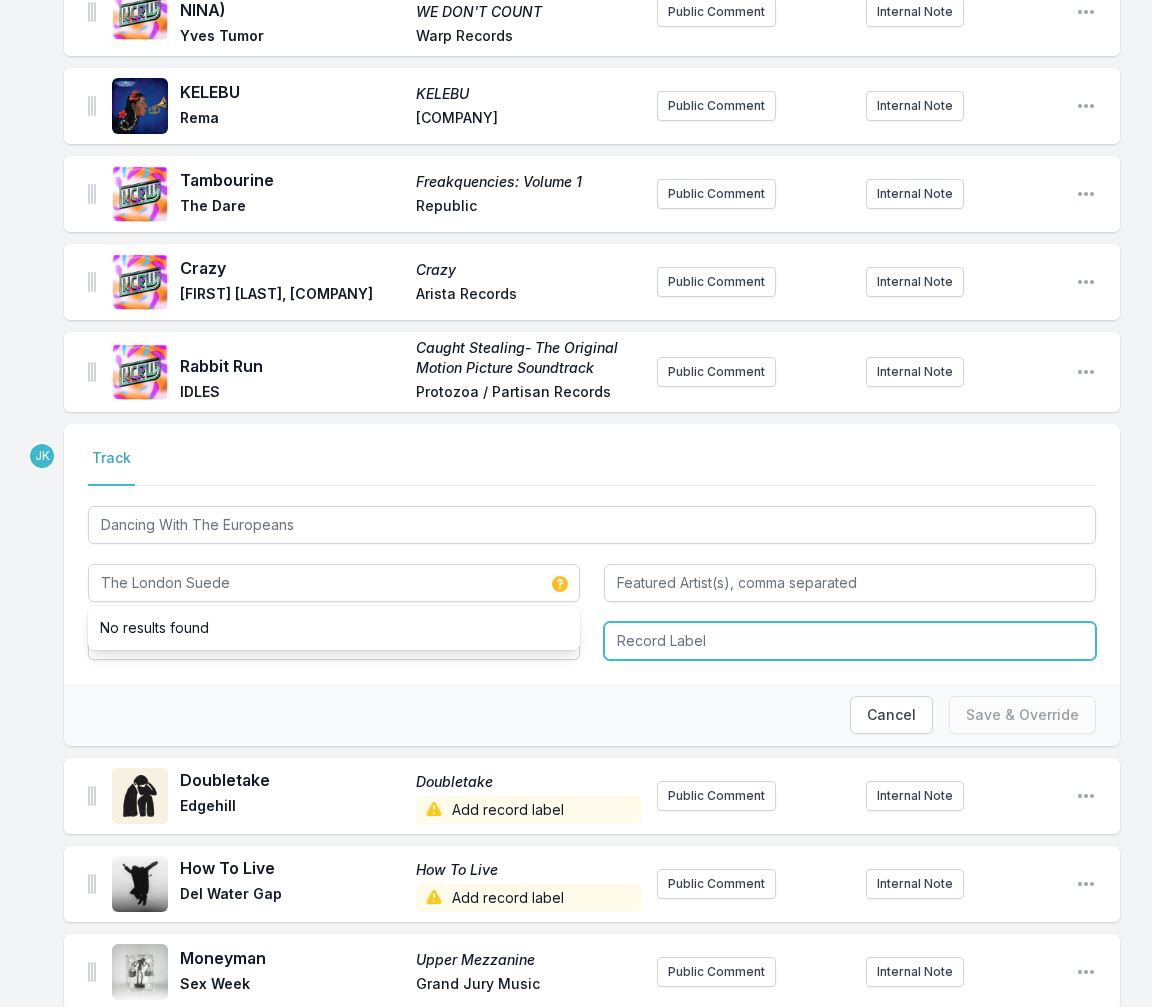 click at bounding box center (850, 641) 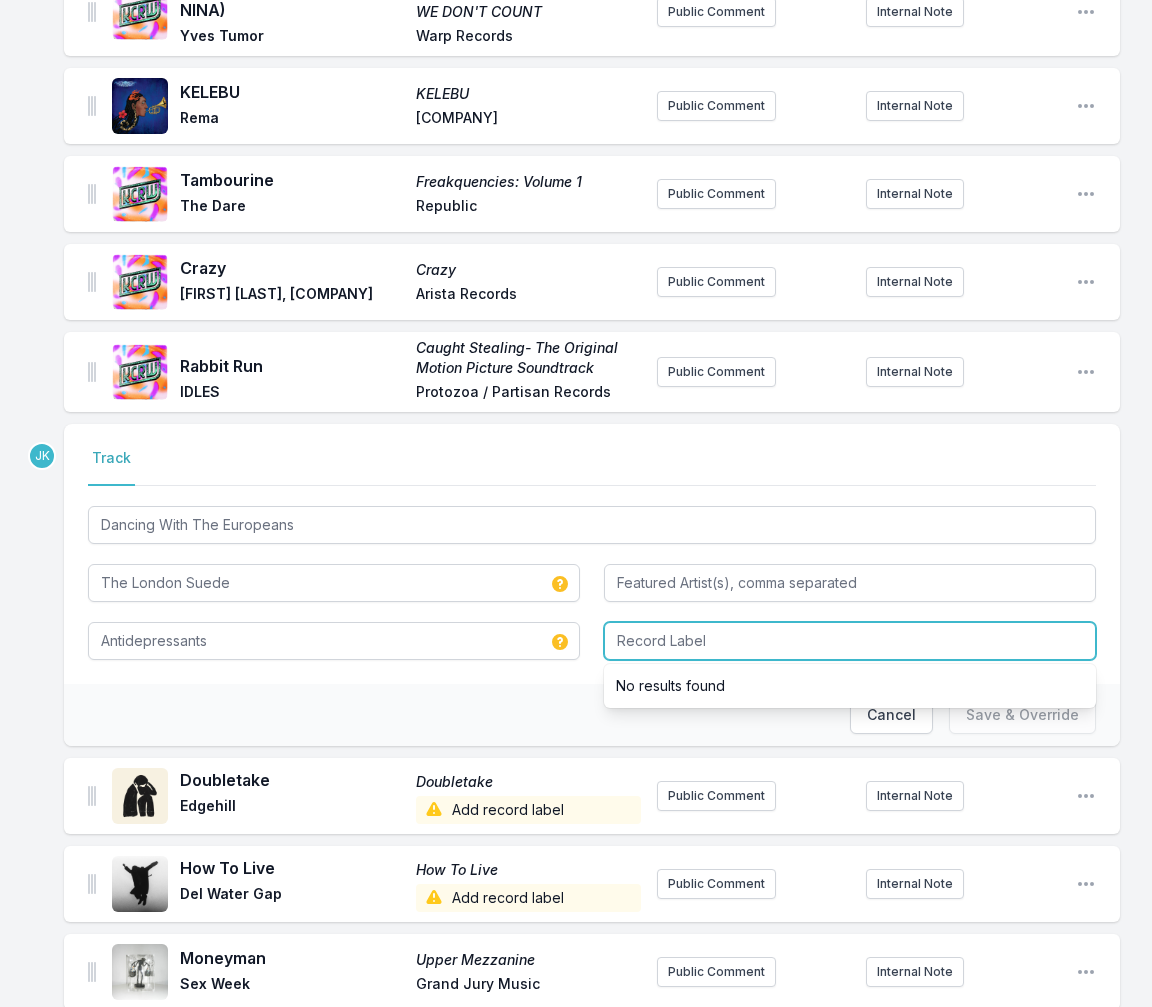 paste on "BMG Rights Managemen" 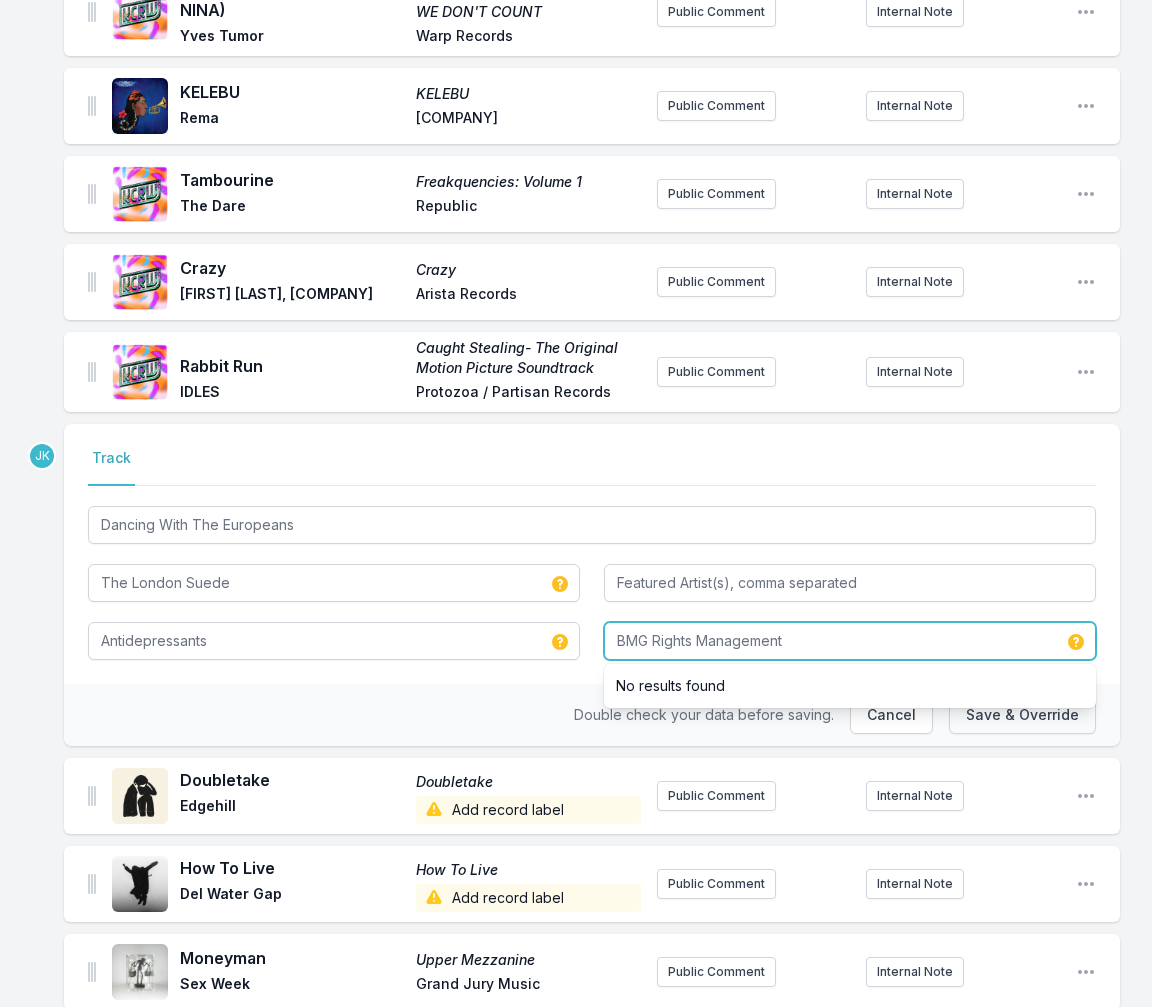 type on "BMG Rights Management" 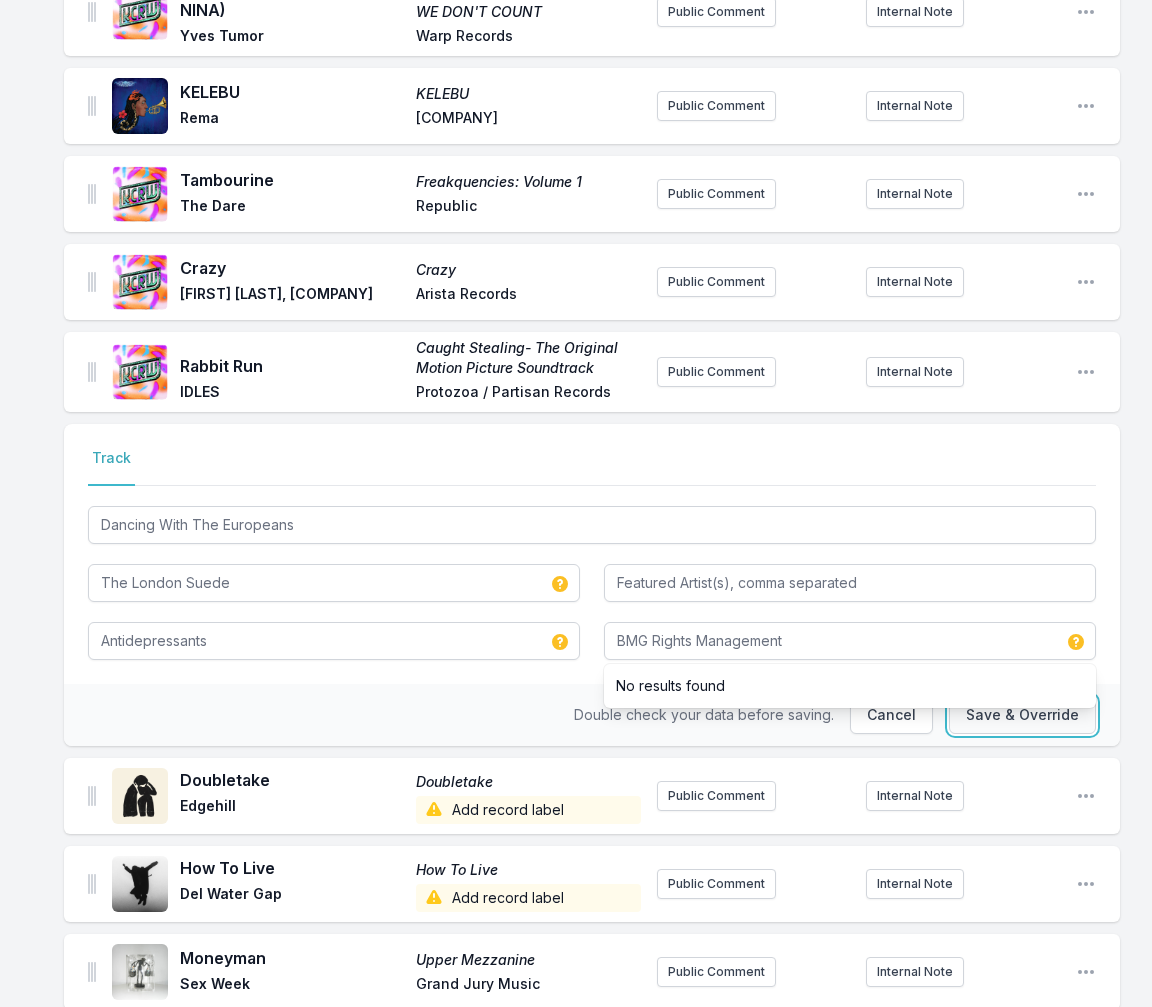 click on "Save & Override" at bounding box center (1022, 715) 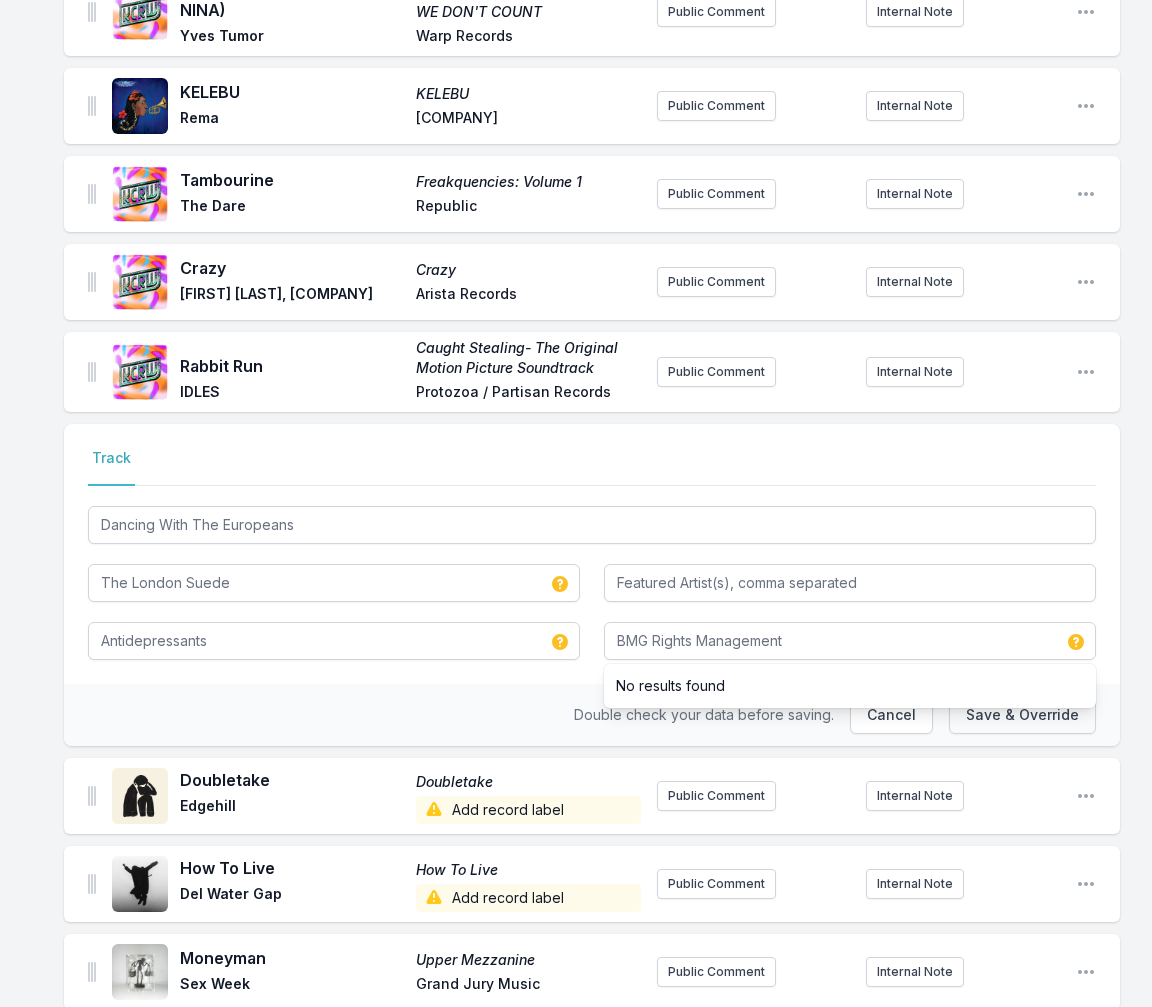 type 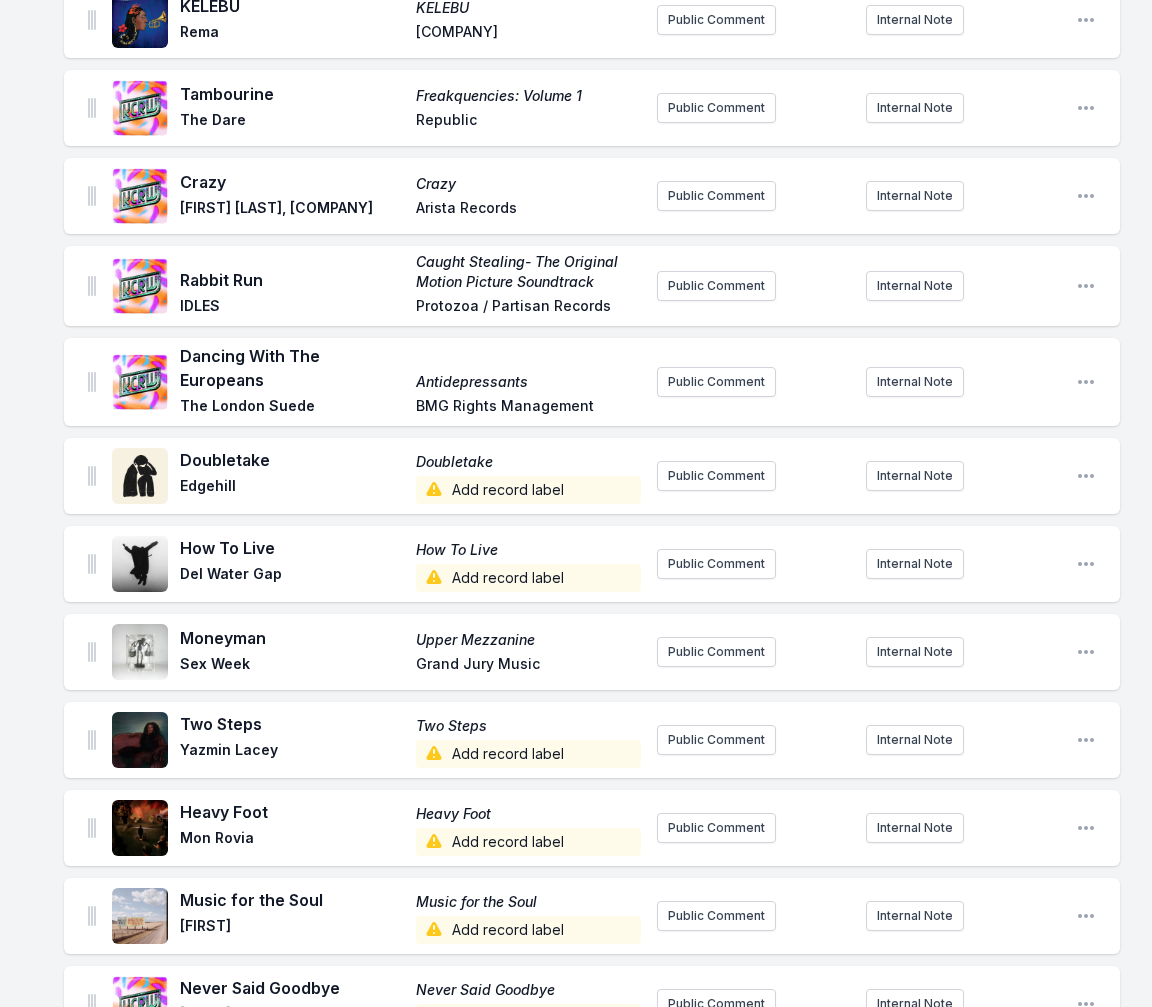 scroll, scrollTop: 700, scrollLeft: 0, axis: vertical 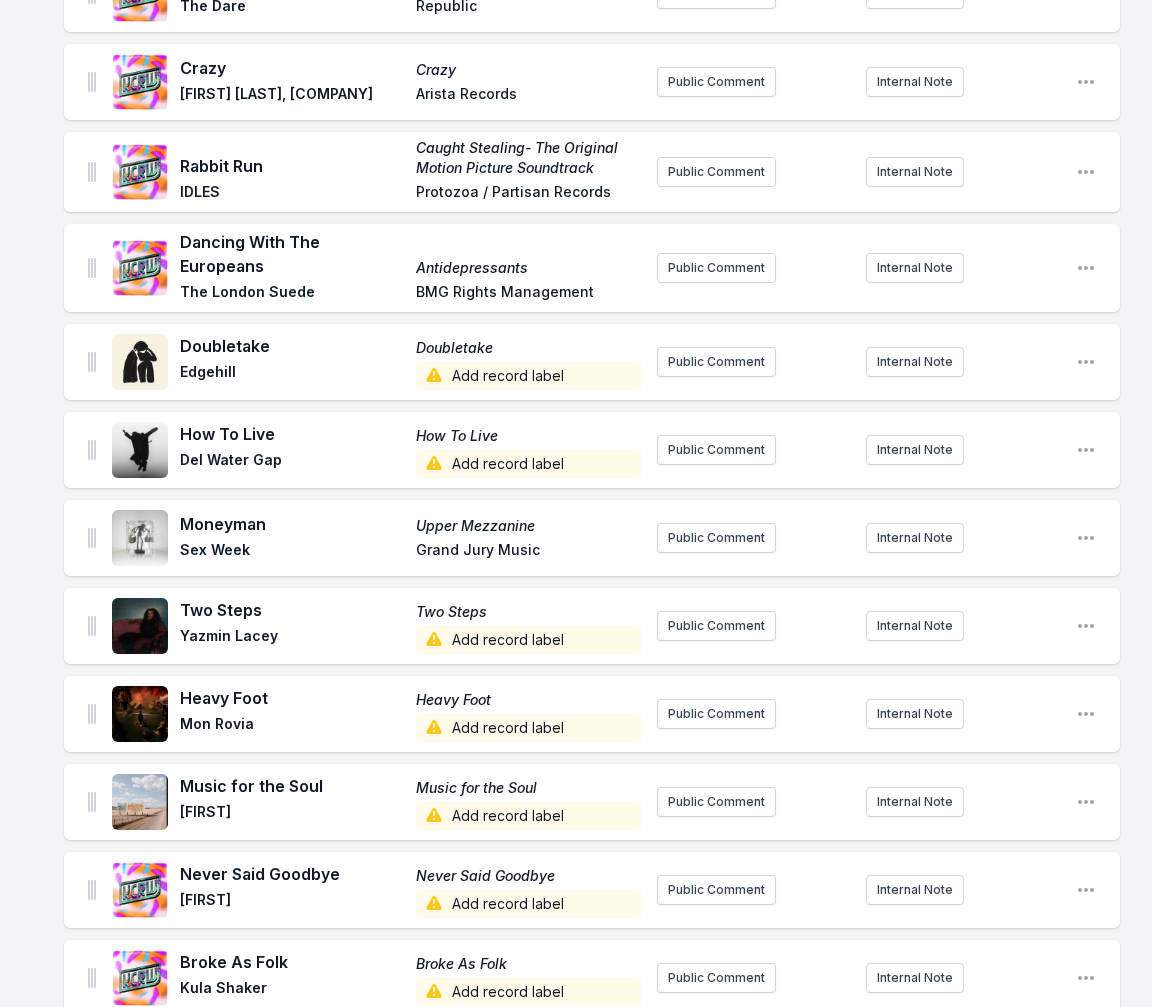 click on "Add record label" at bounding box center (528, 376) 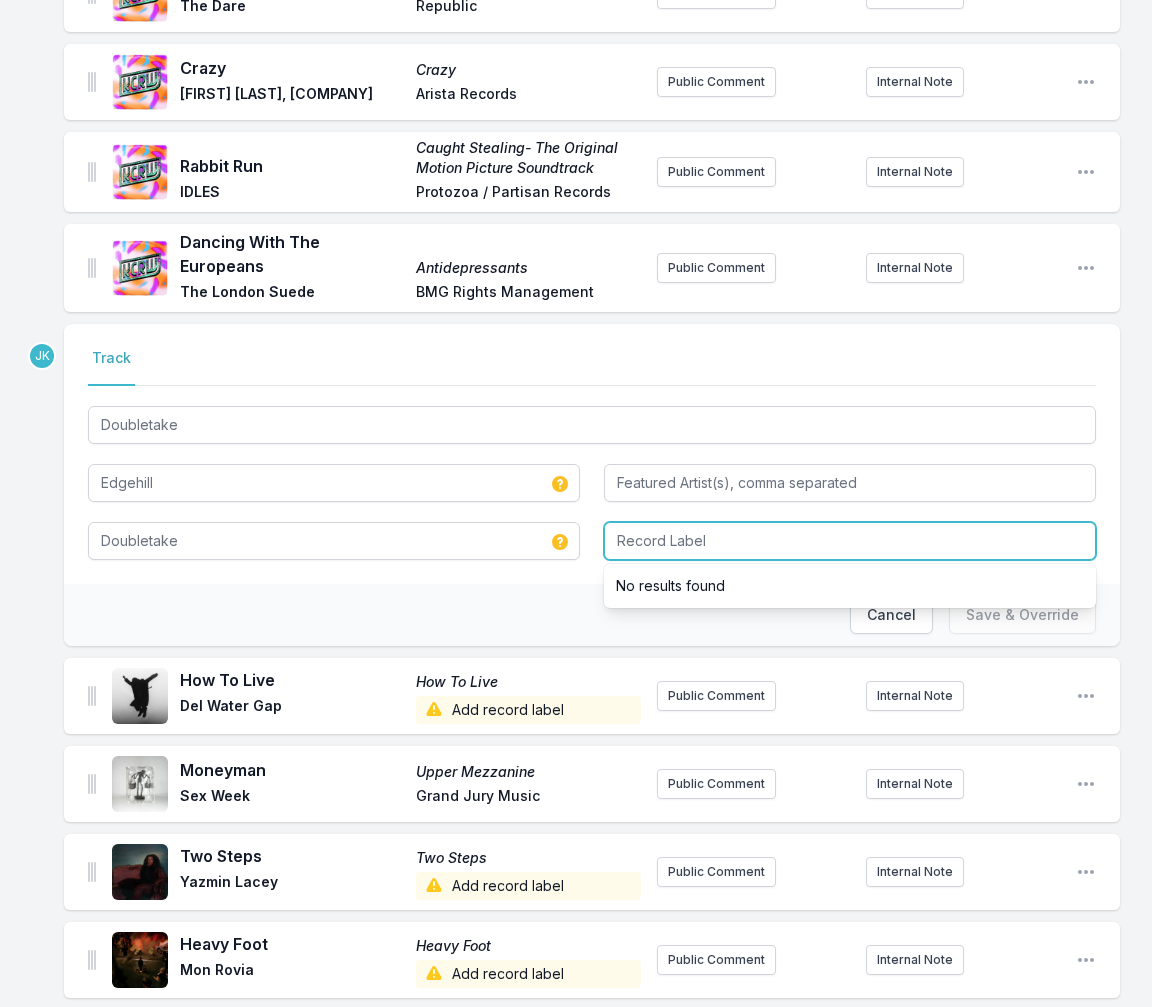 click at bounding box center [850, 541] 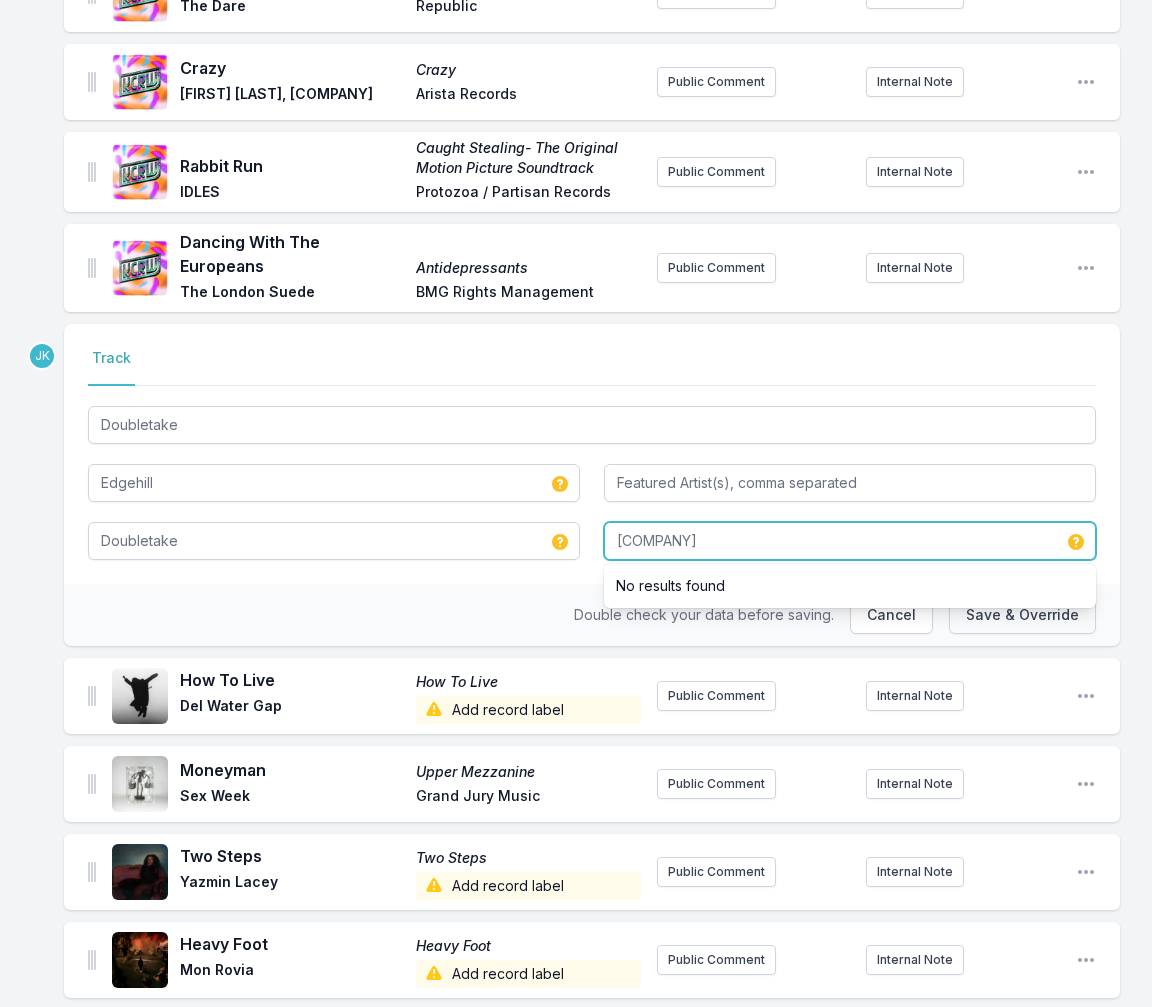 type on "Severance Records" 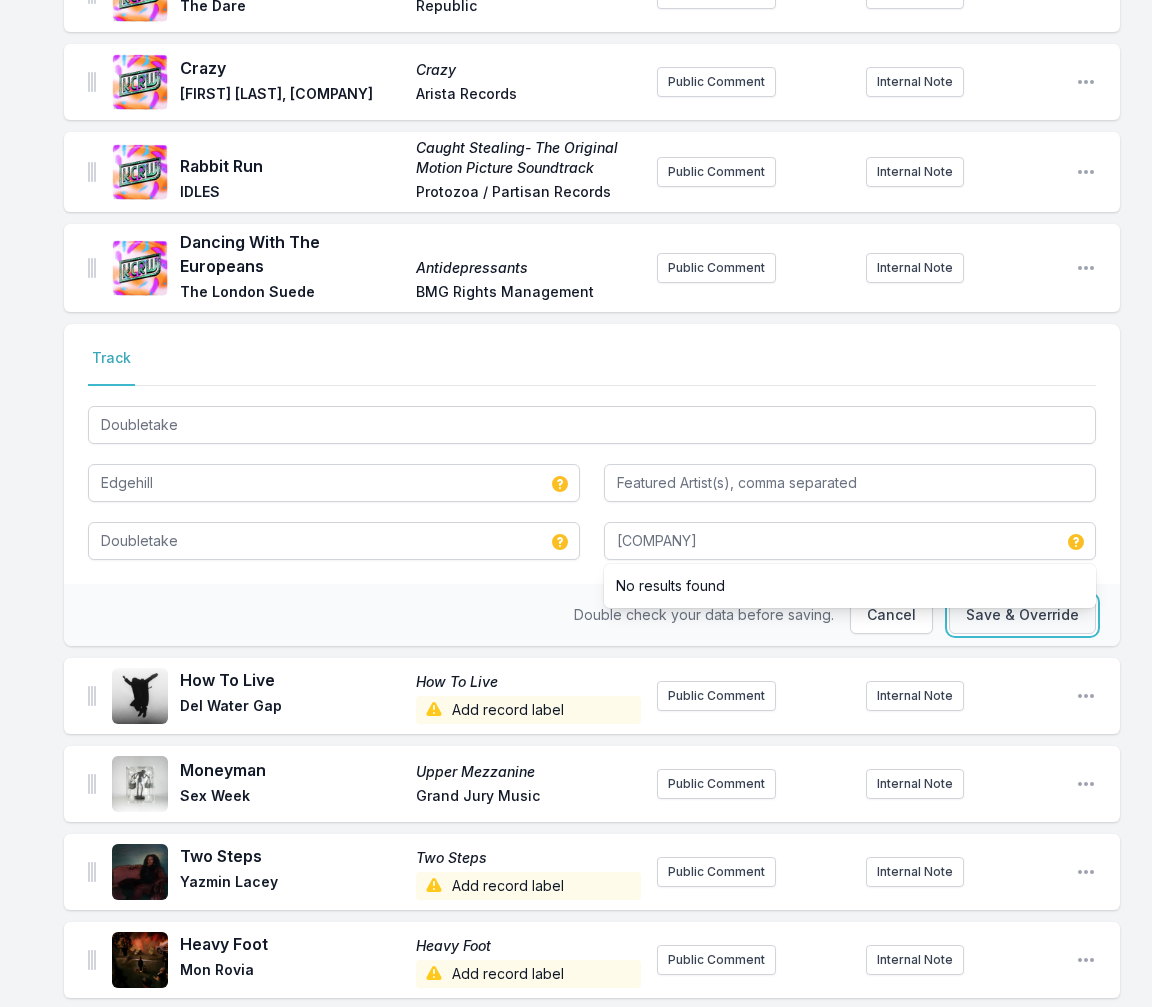 click on "Save & Override" at bounding box center (1022, 615) 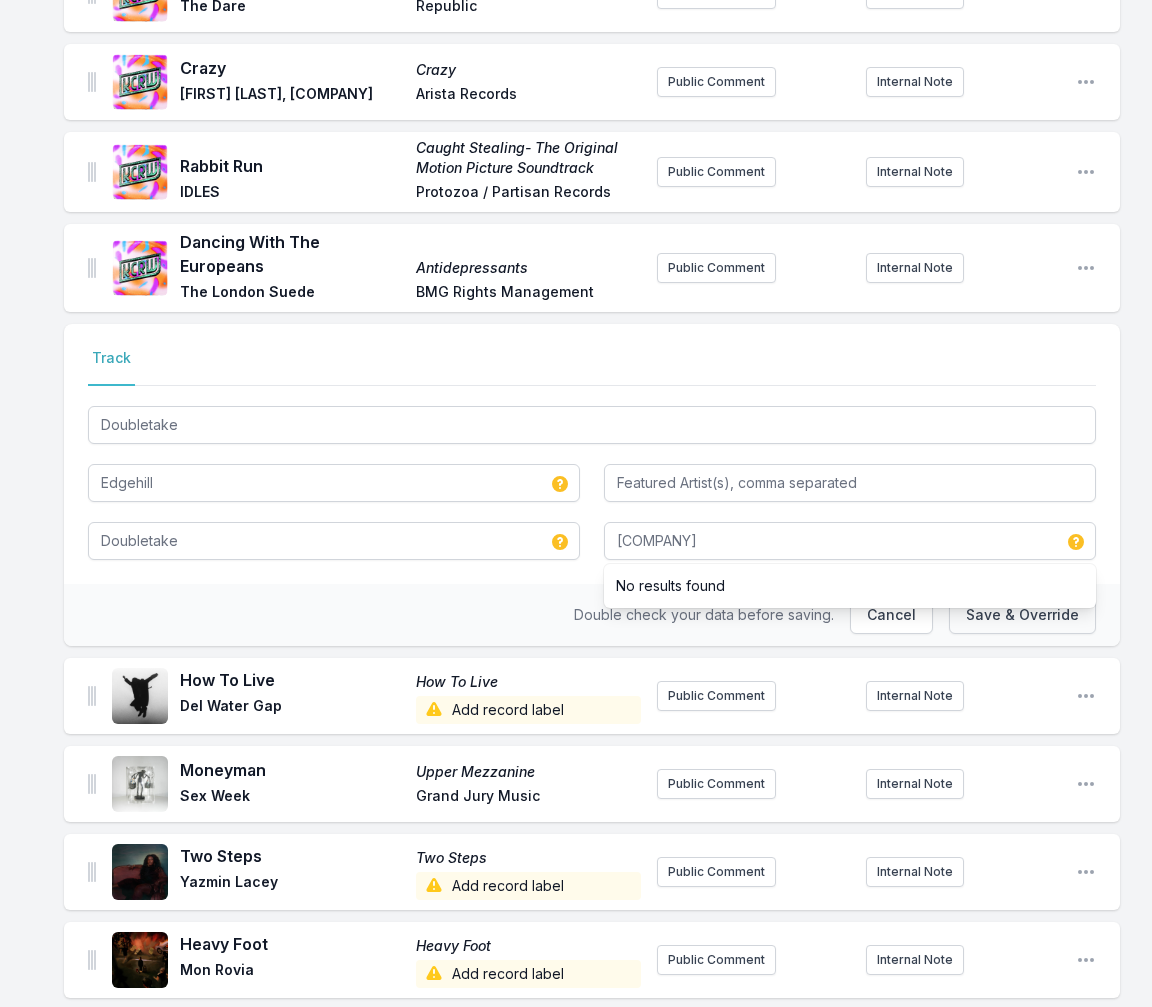 type 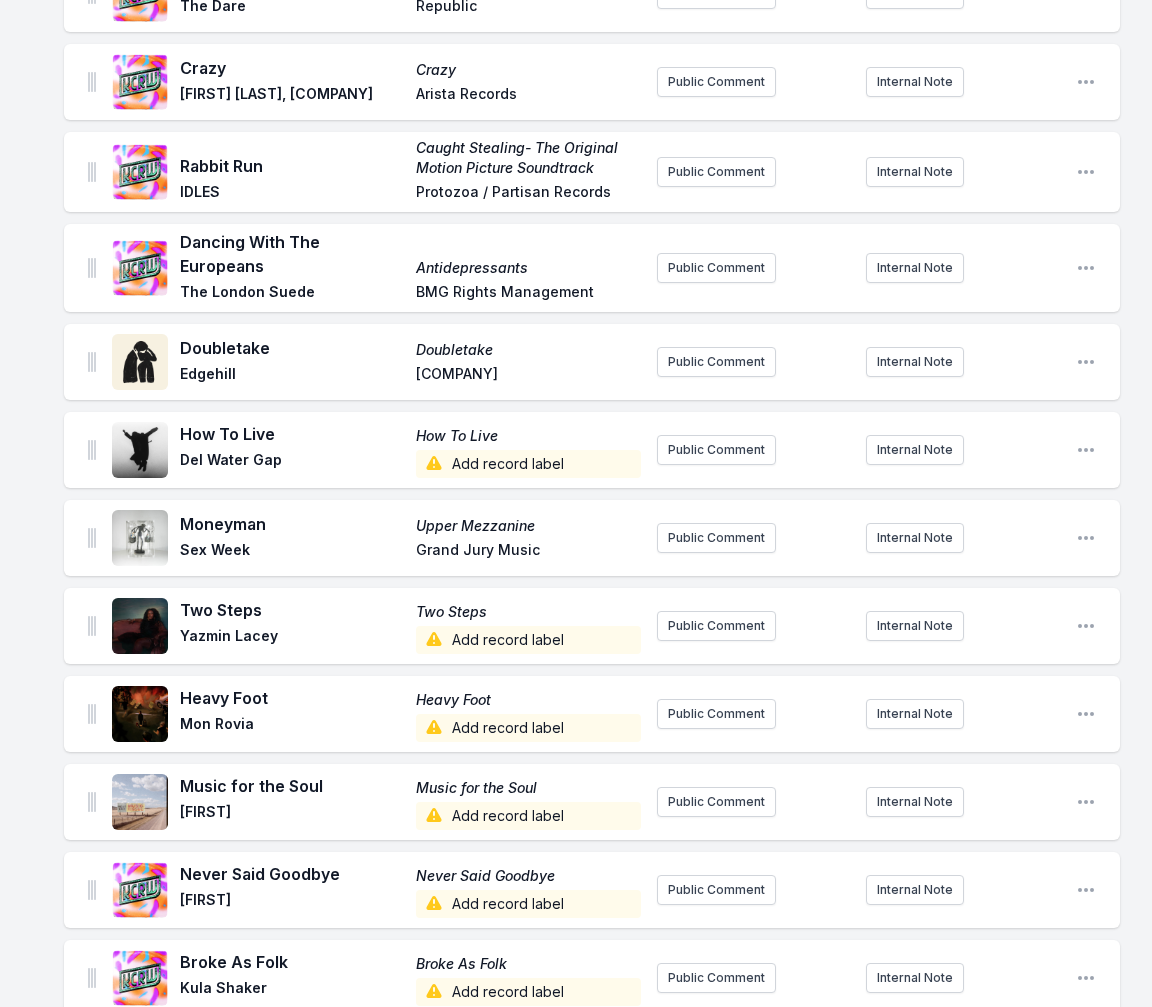 click on "Add record label" at bounding box center [528, 464] 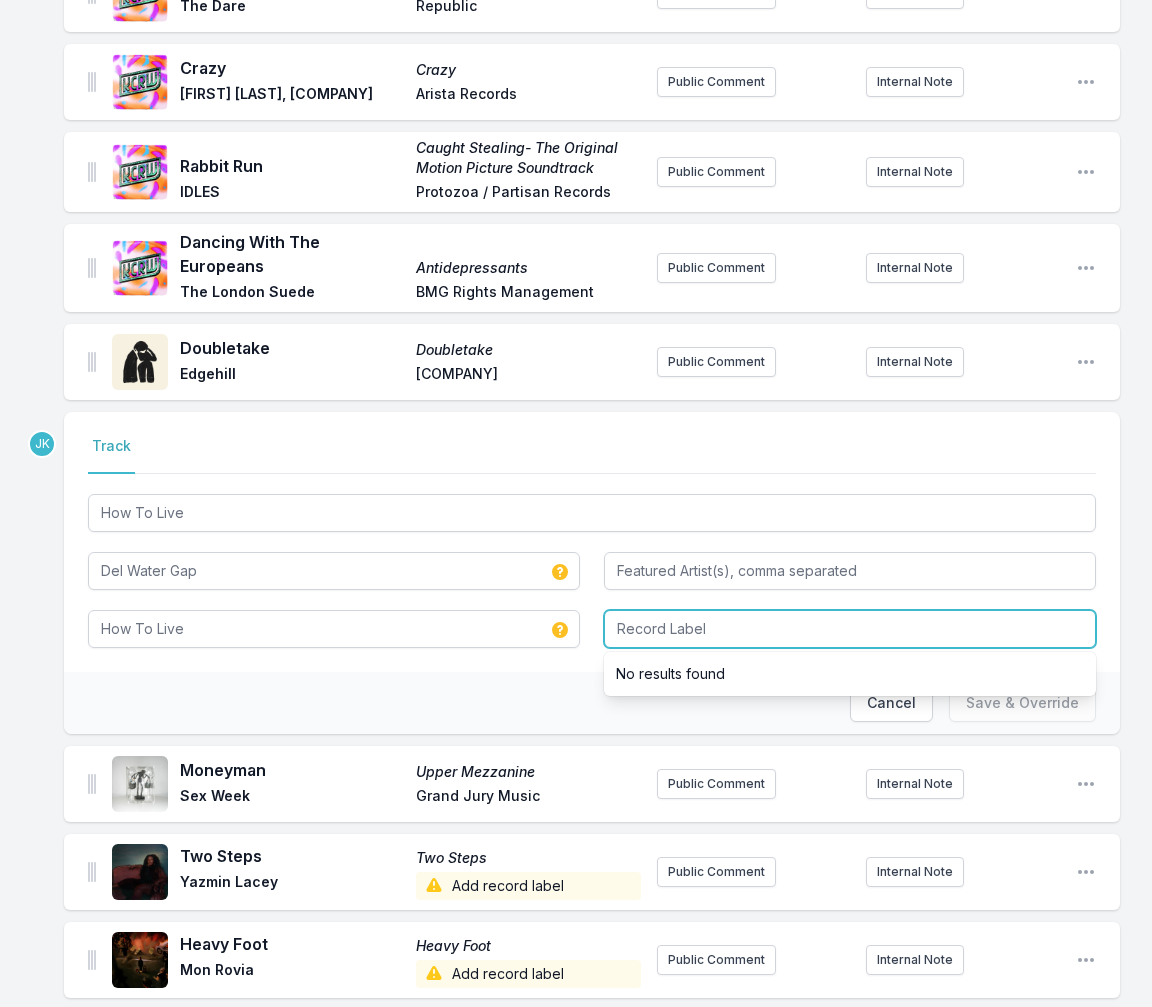 click at bounding box center [850, 629] 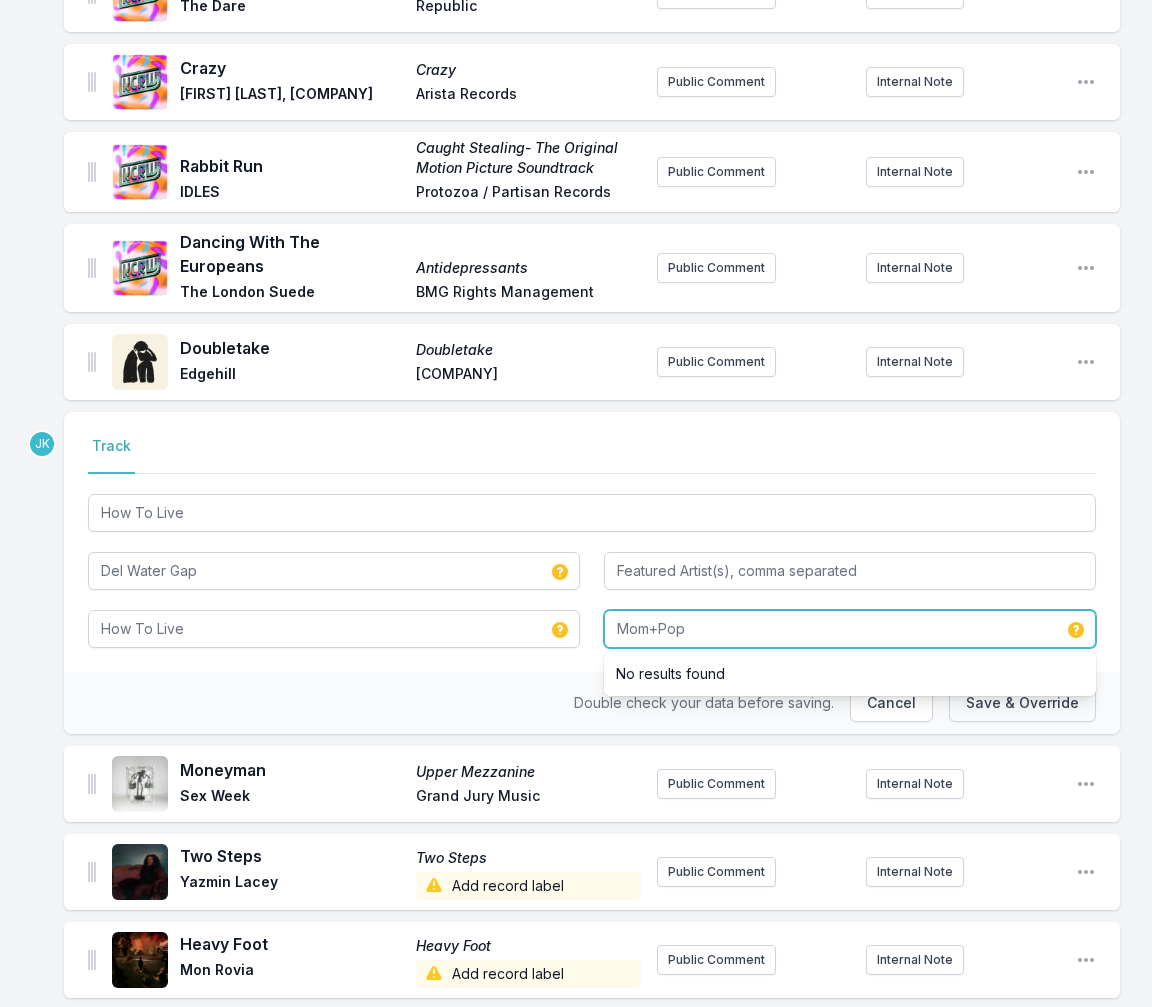 type on "Mom+Pop" 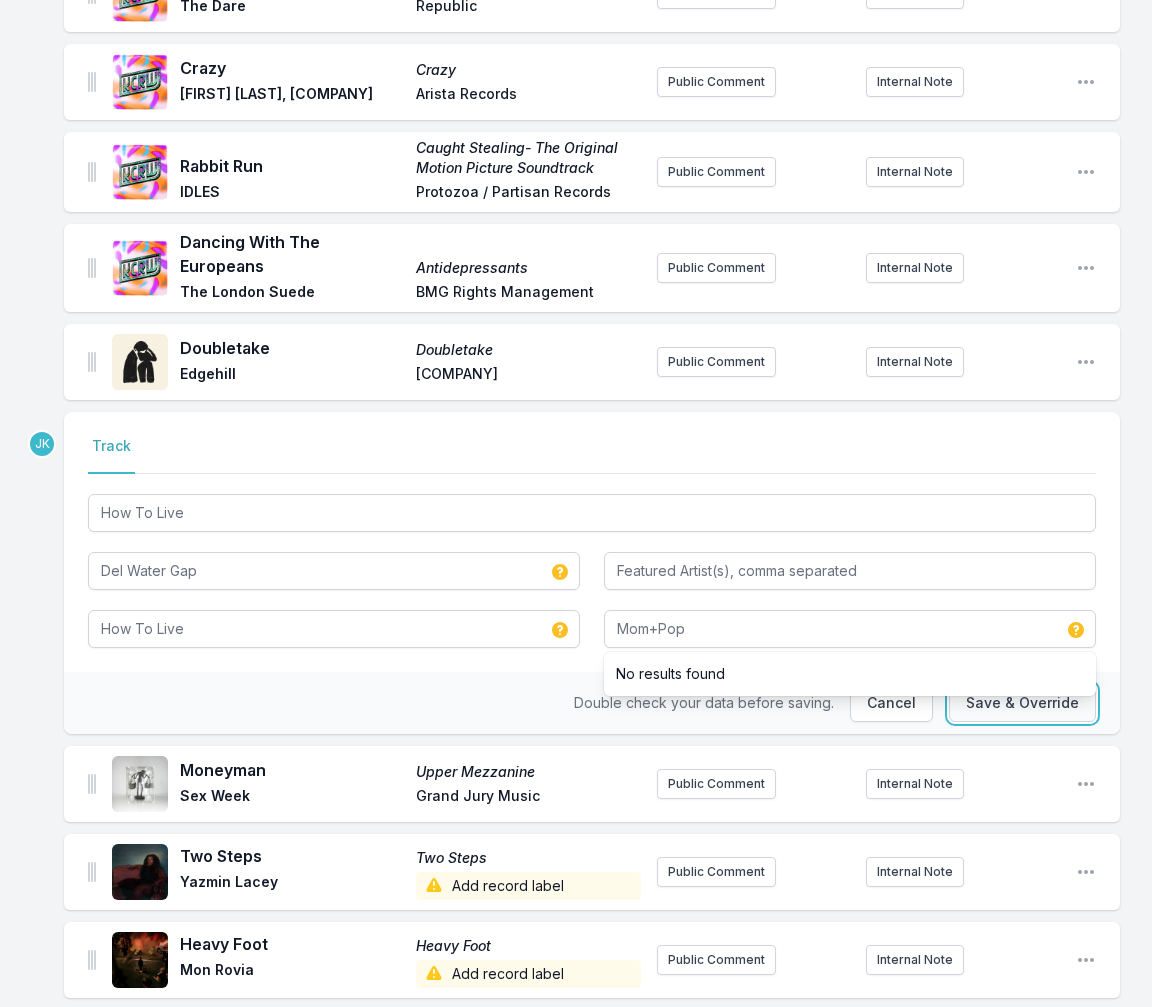 click on "Save & Override" at bounding box center [1022, 703] 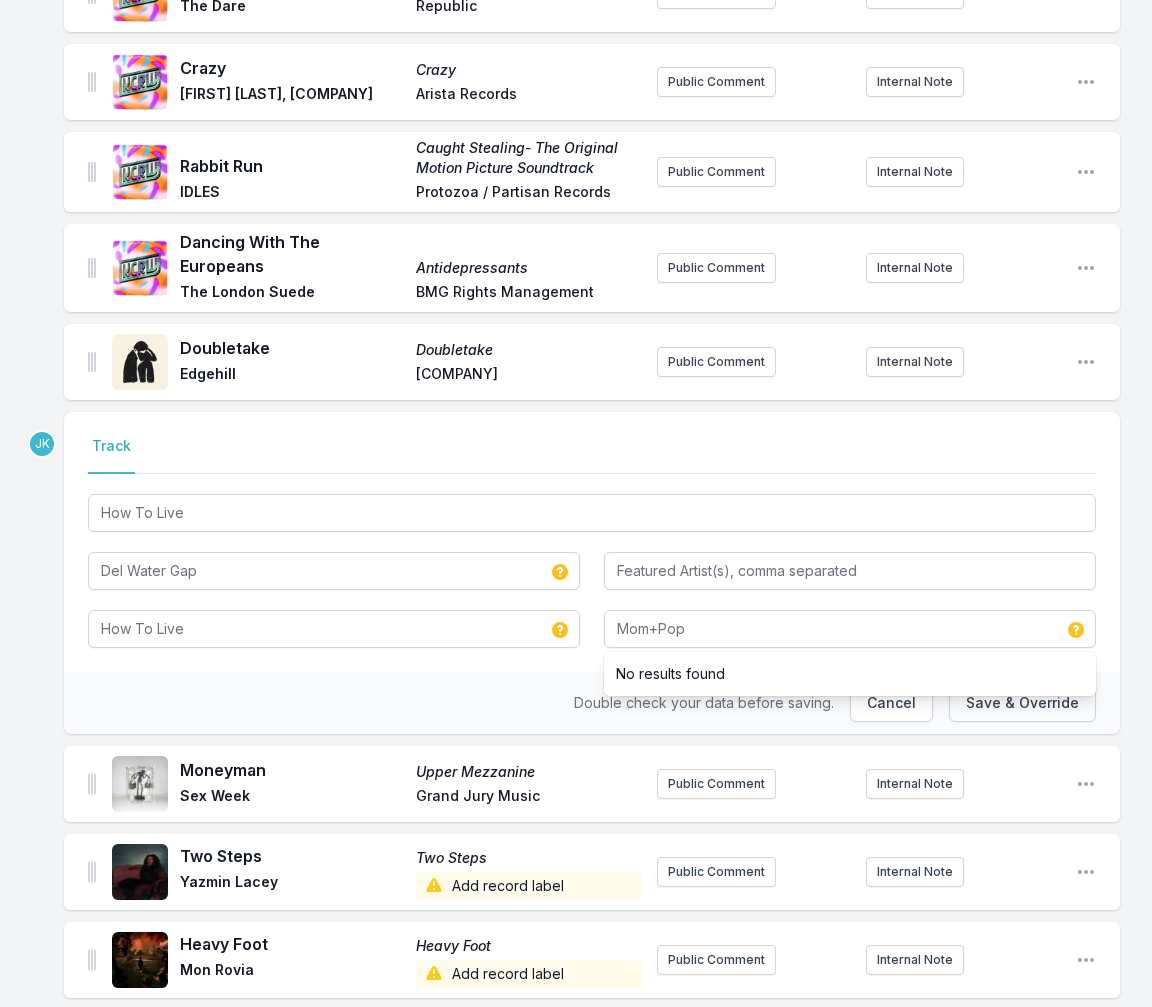 type 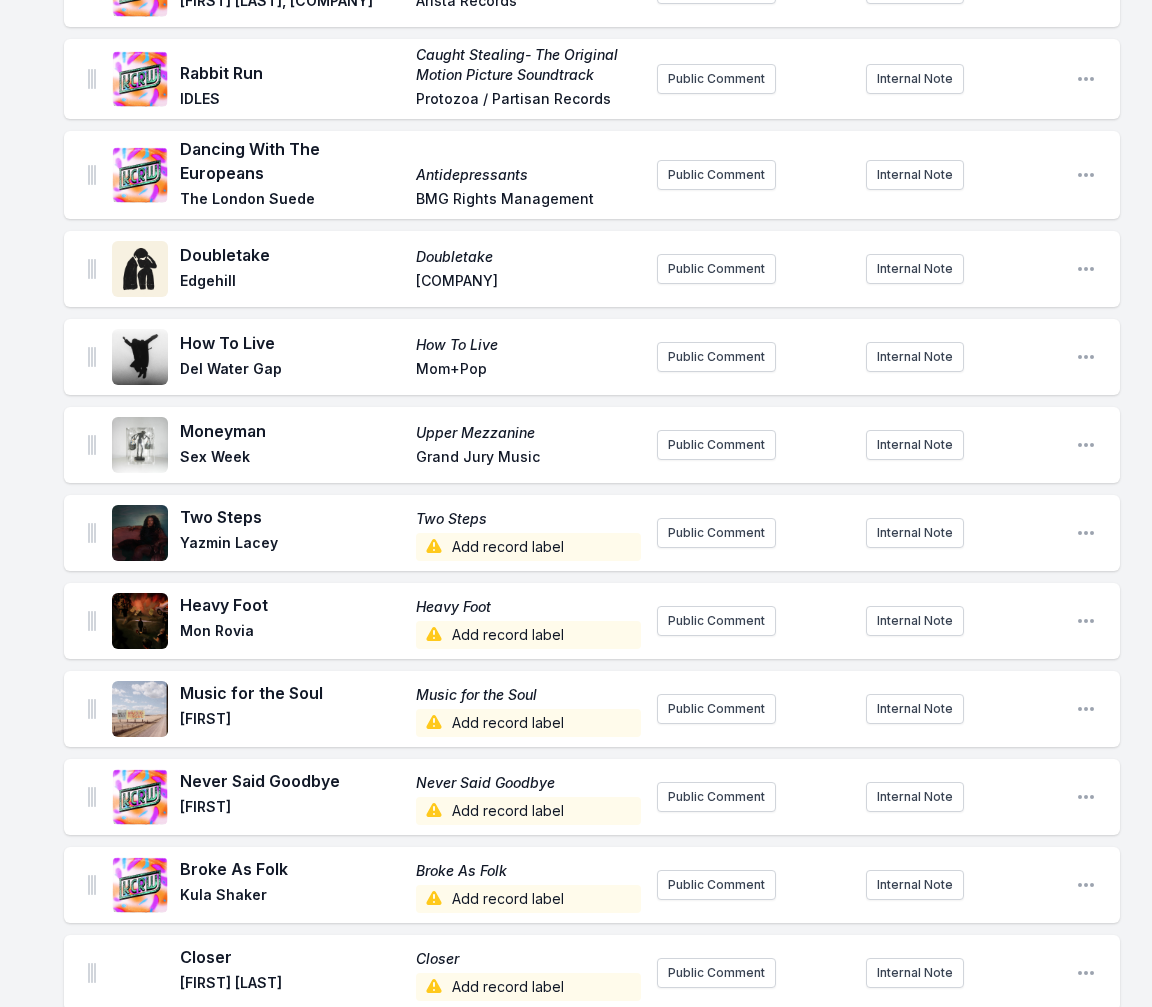 scroll, scrollTop: 900, scrollLeft: 0, axis: vertical 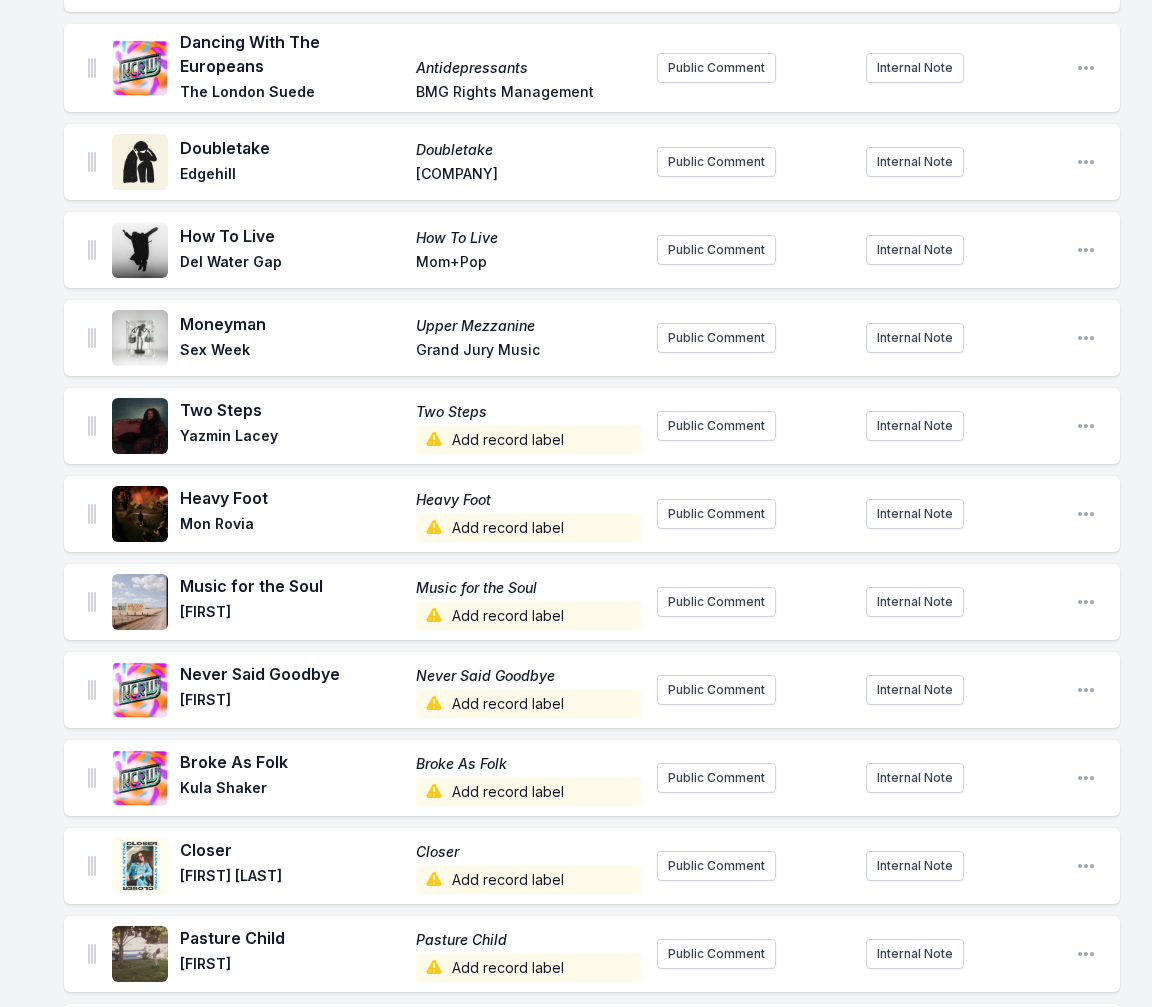 click on "Add record label" at bounding box center [528, 440] 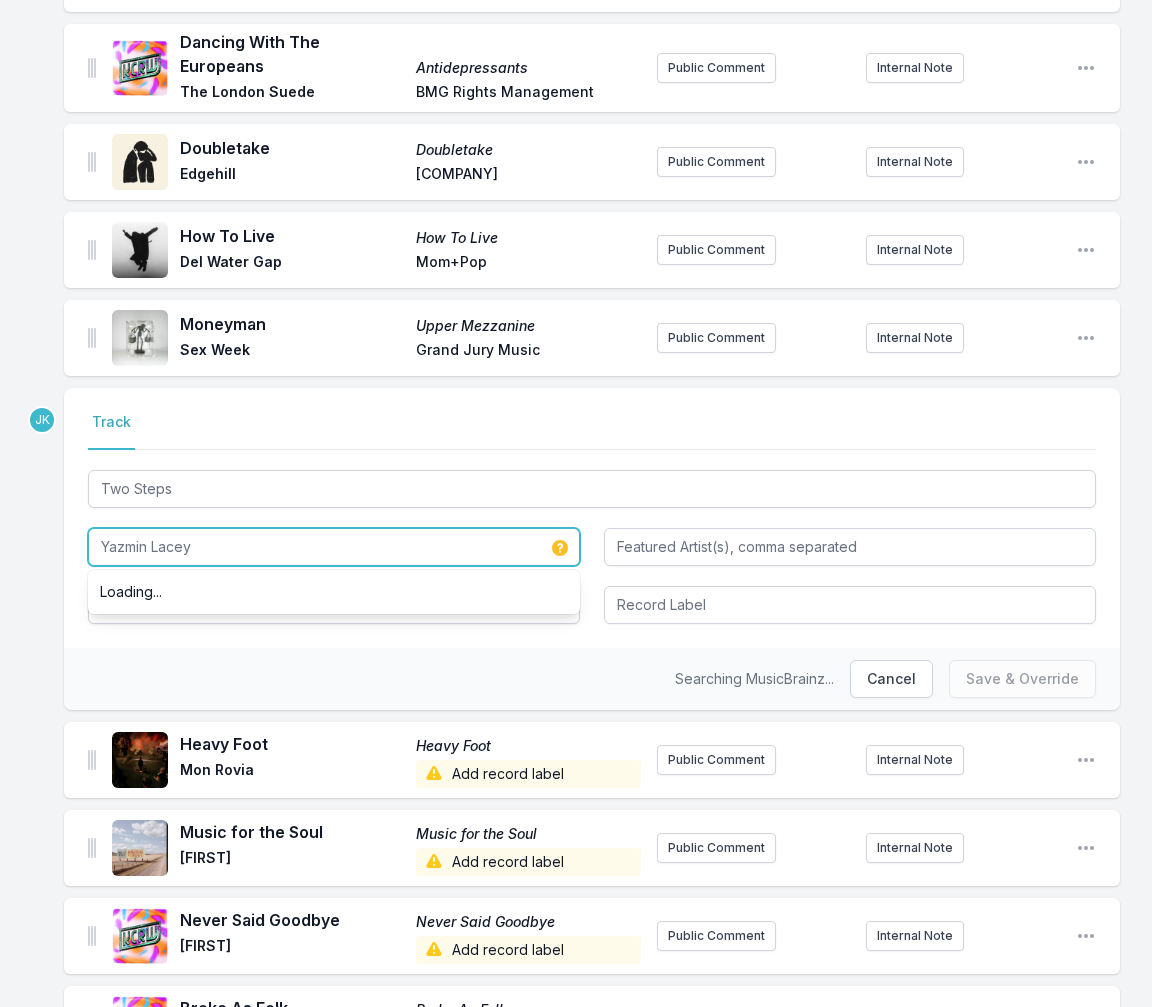 click on "Yazmin Lacey" at bounding box center (334, 547) 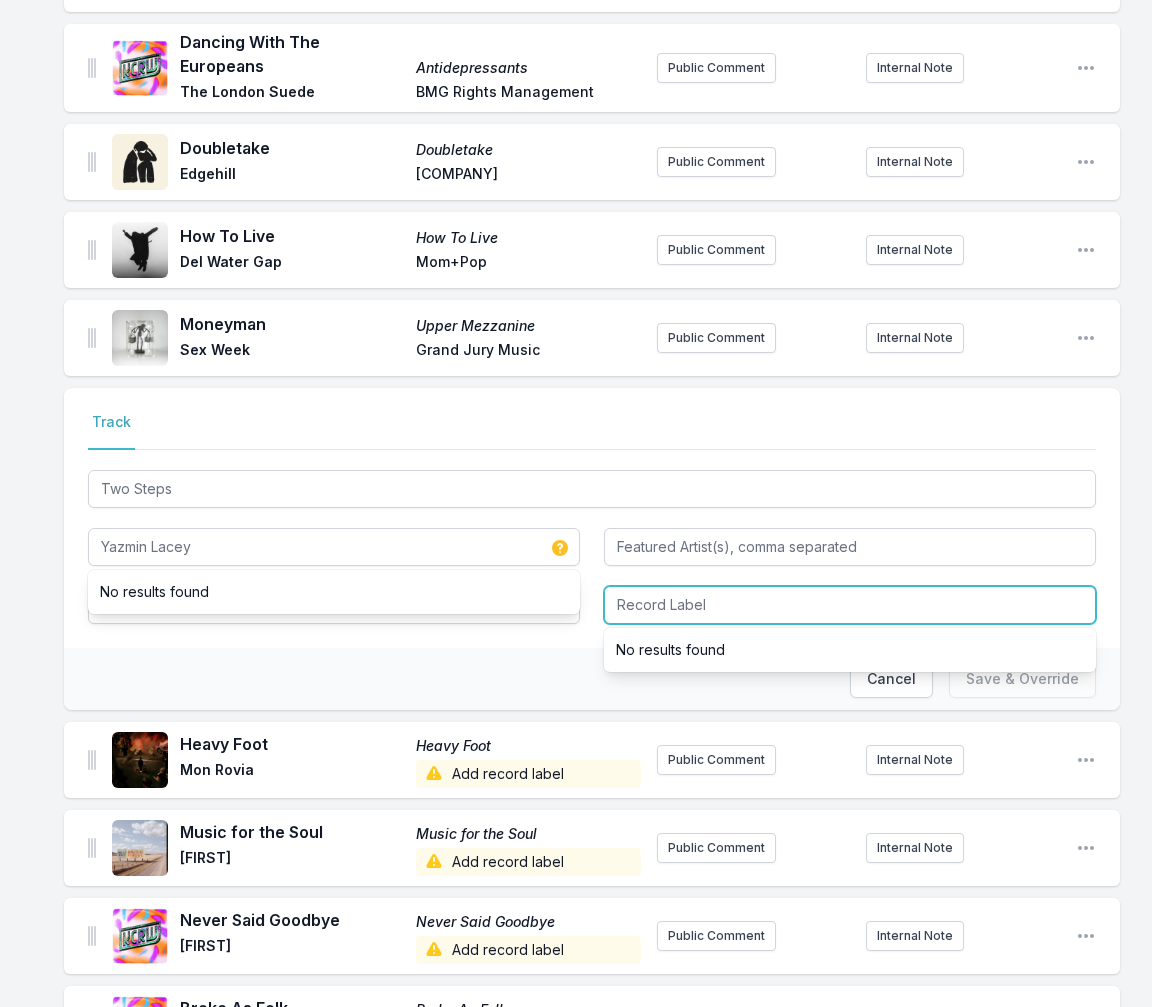click at bounding box center (850, 605) 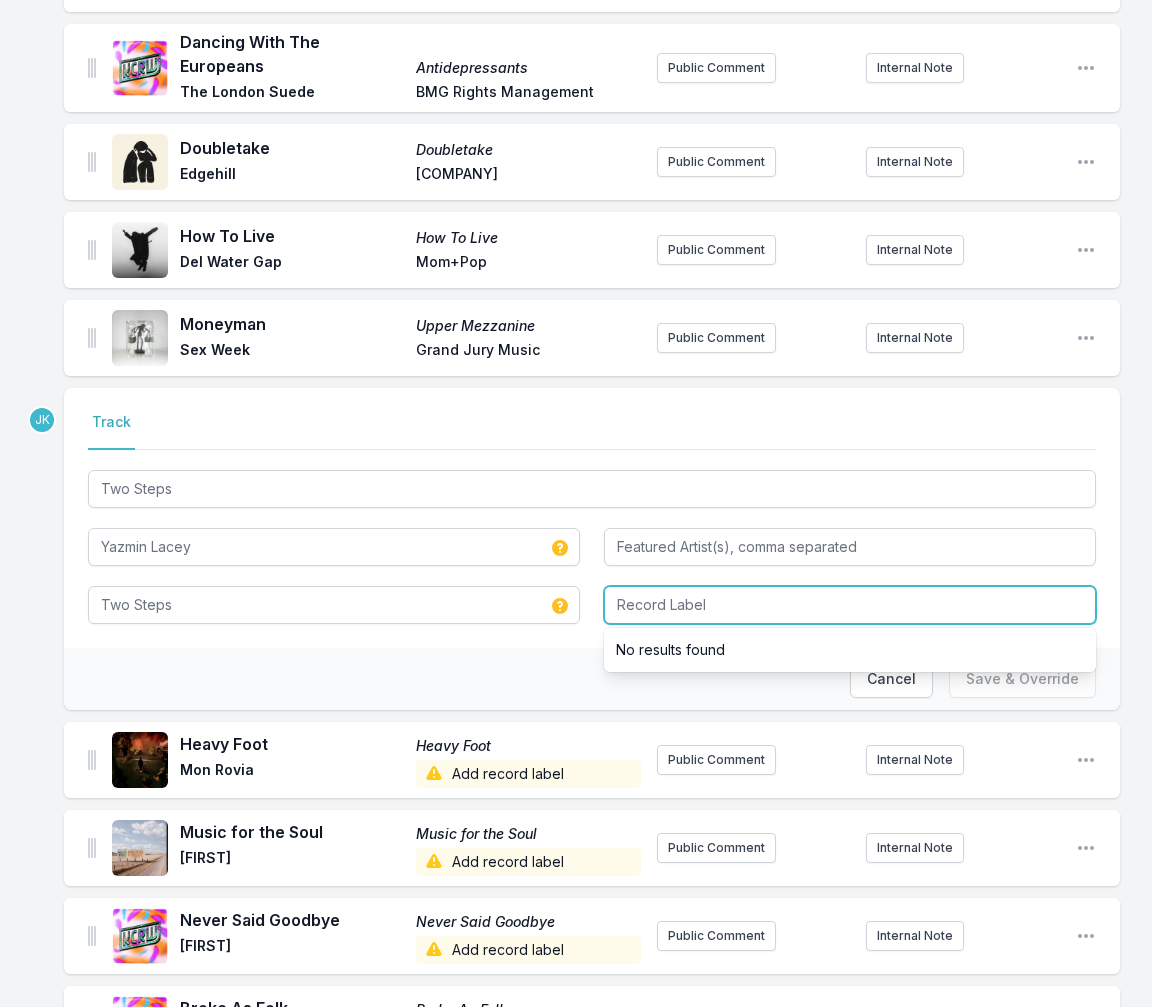 paste on "AMF Records" 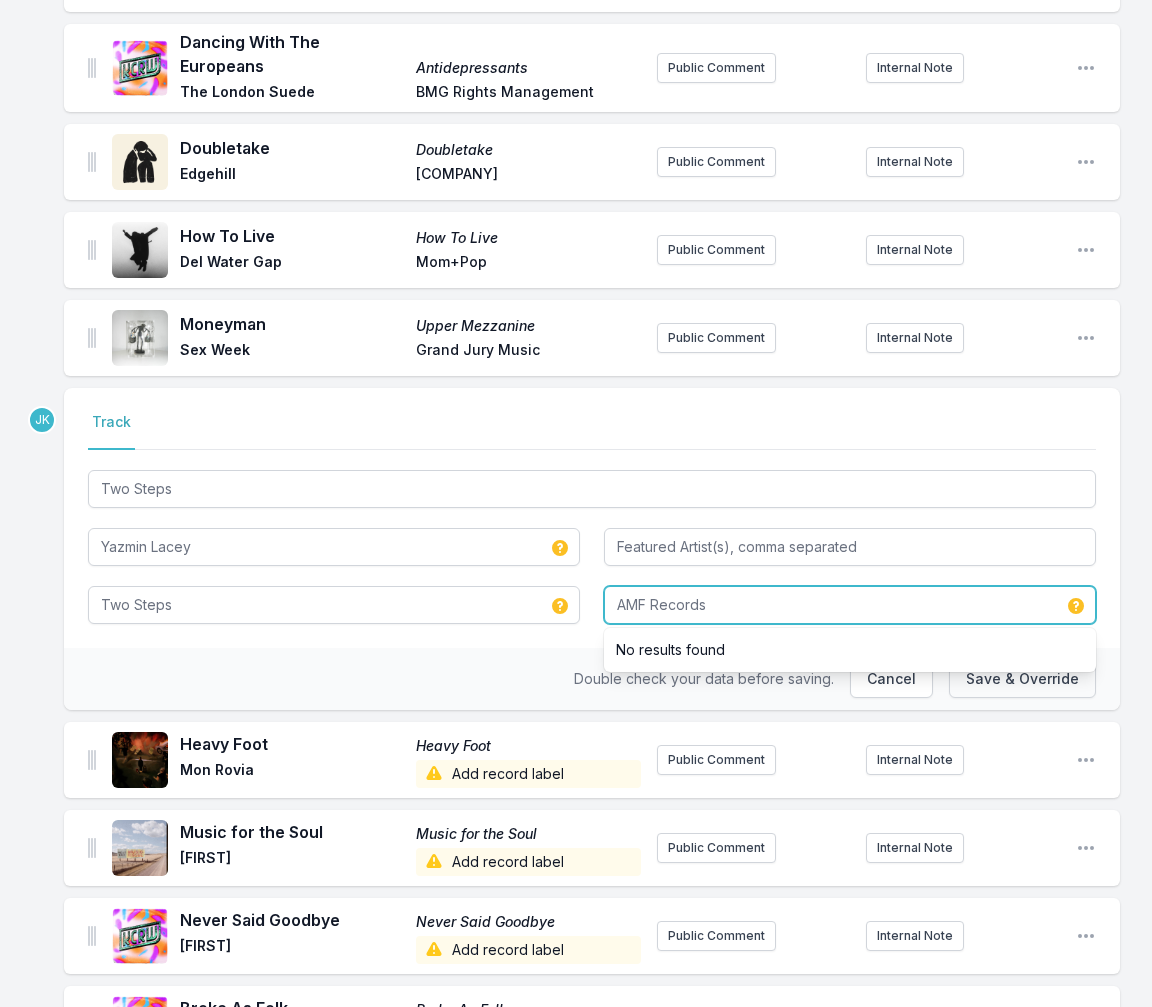 type on "AMF Records" 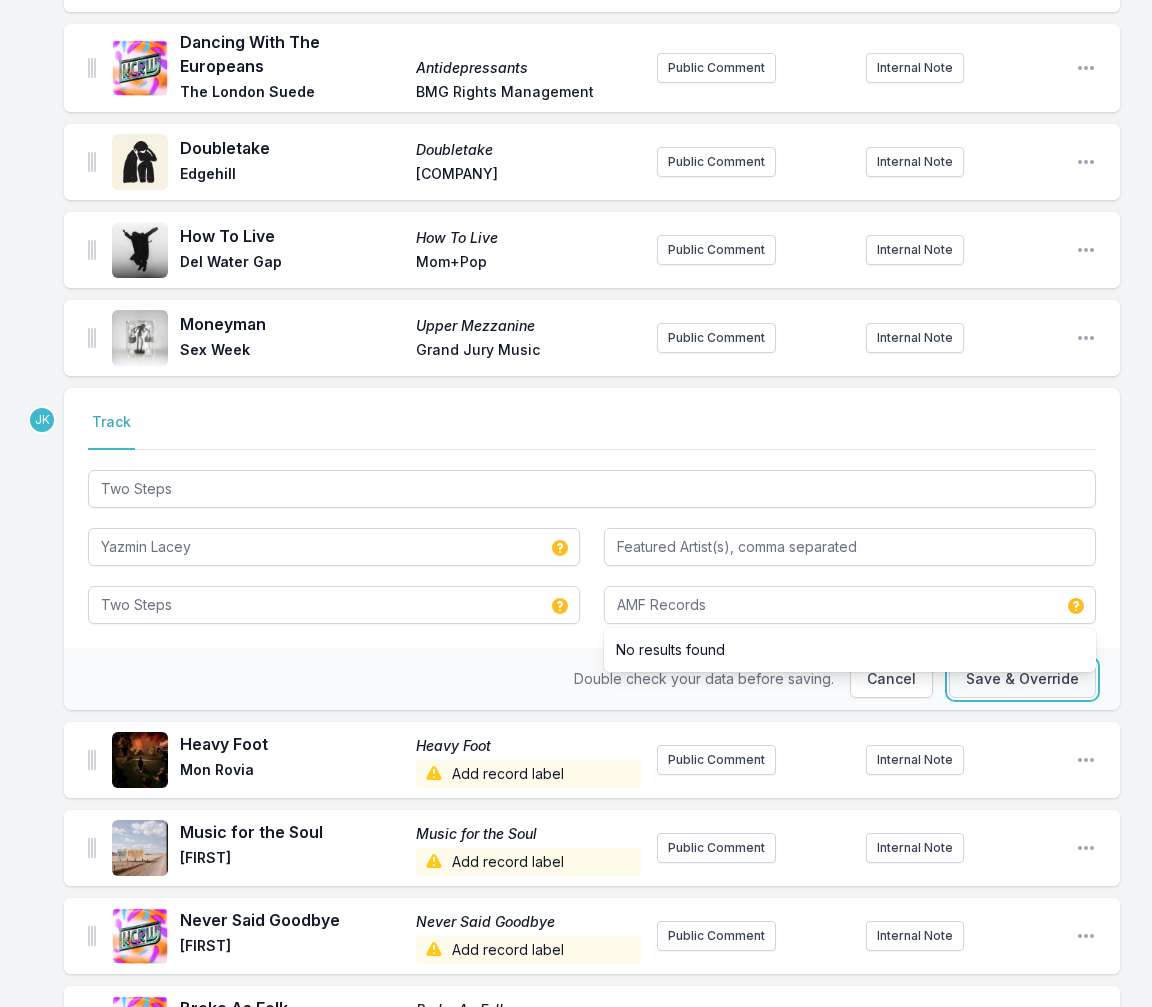 click on "Save & Override" at bounding box center [1022, 679] 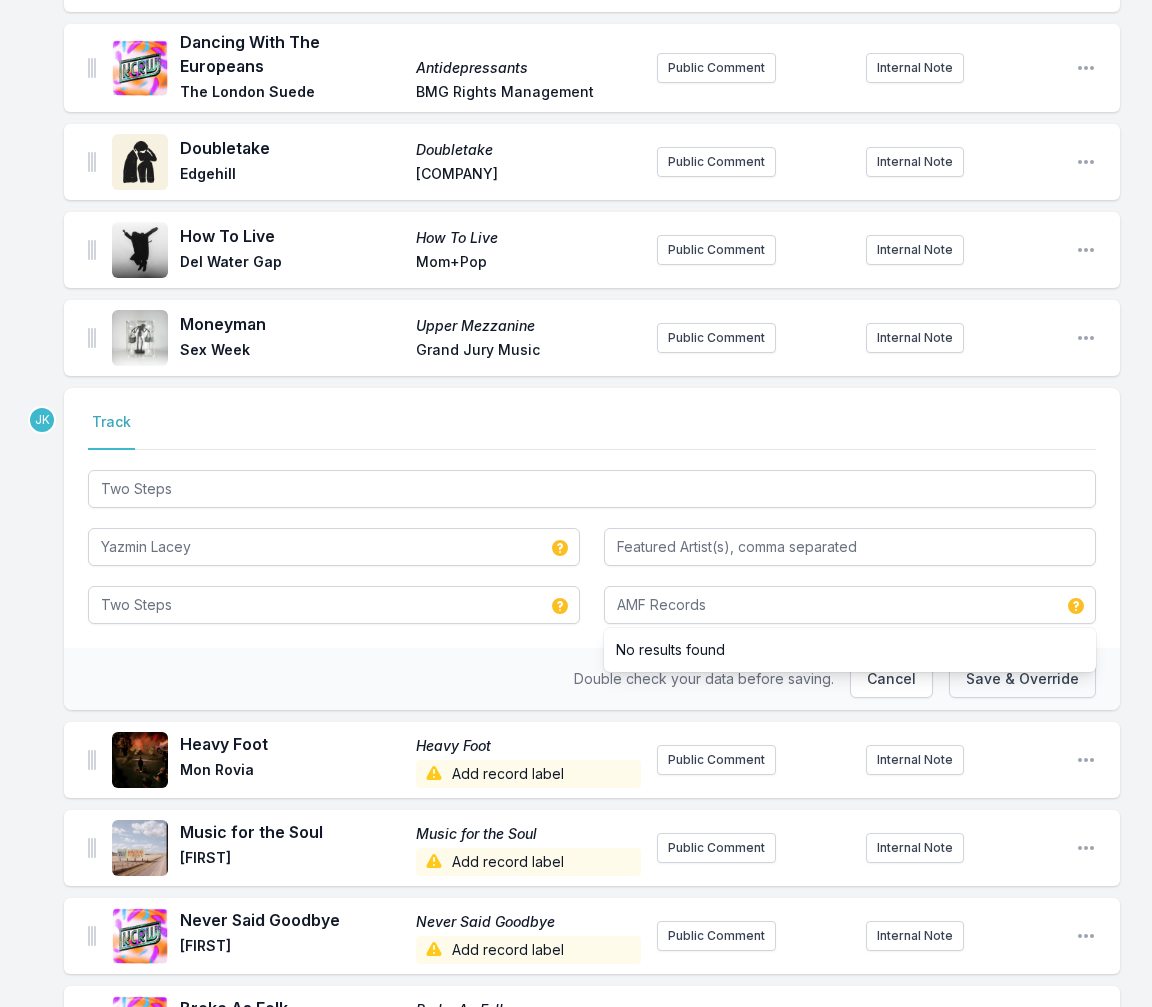 type 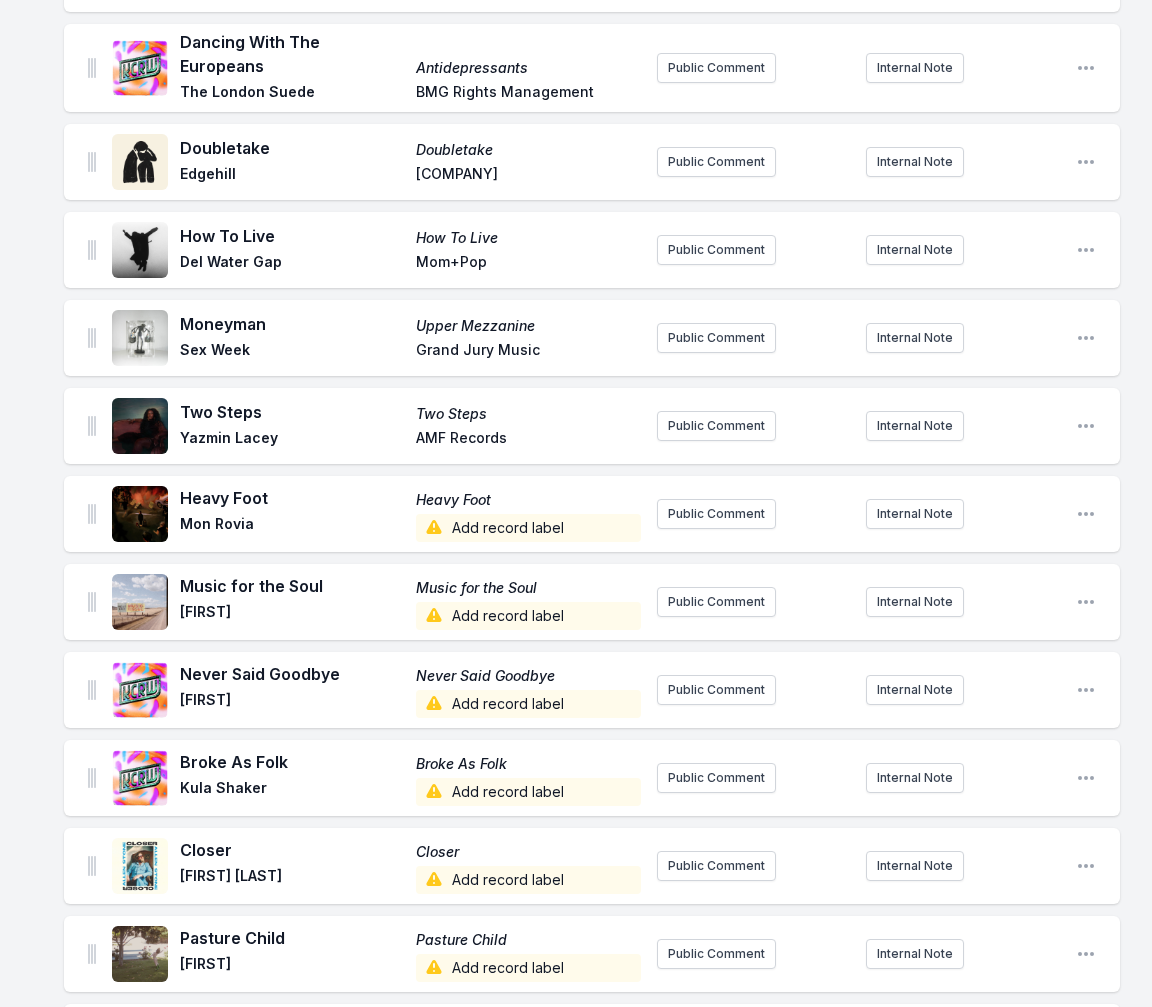 click on "Add record label" at bounding box center (528, 528) 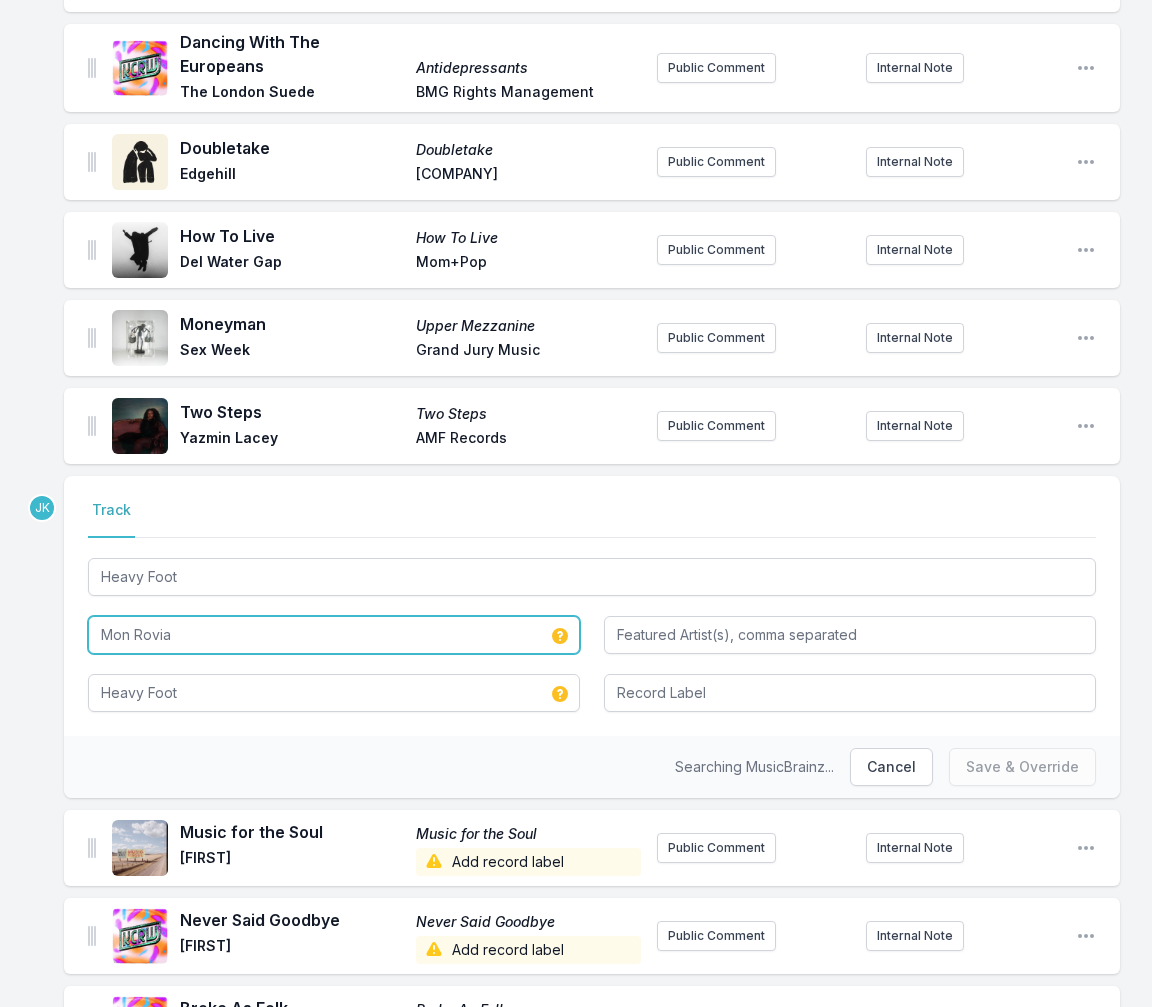 click on "Mon Rovia" at bounding box center (334, 635) 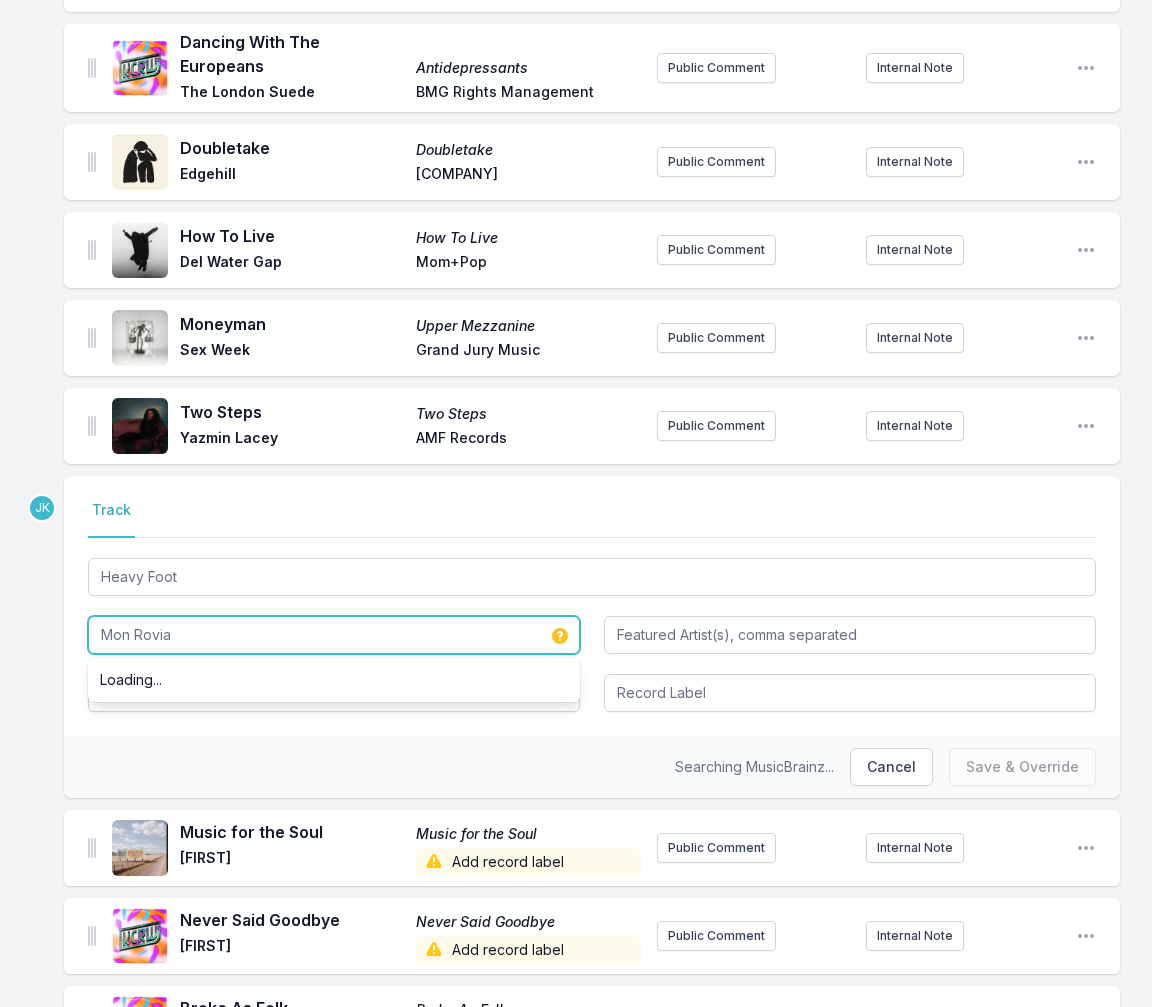 click on "Mon Rovia" at bounding box center [334, 635] 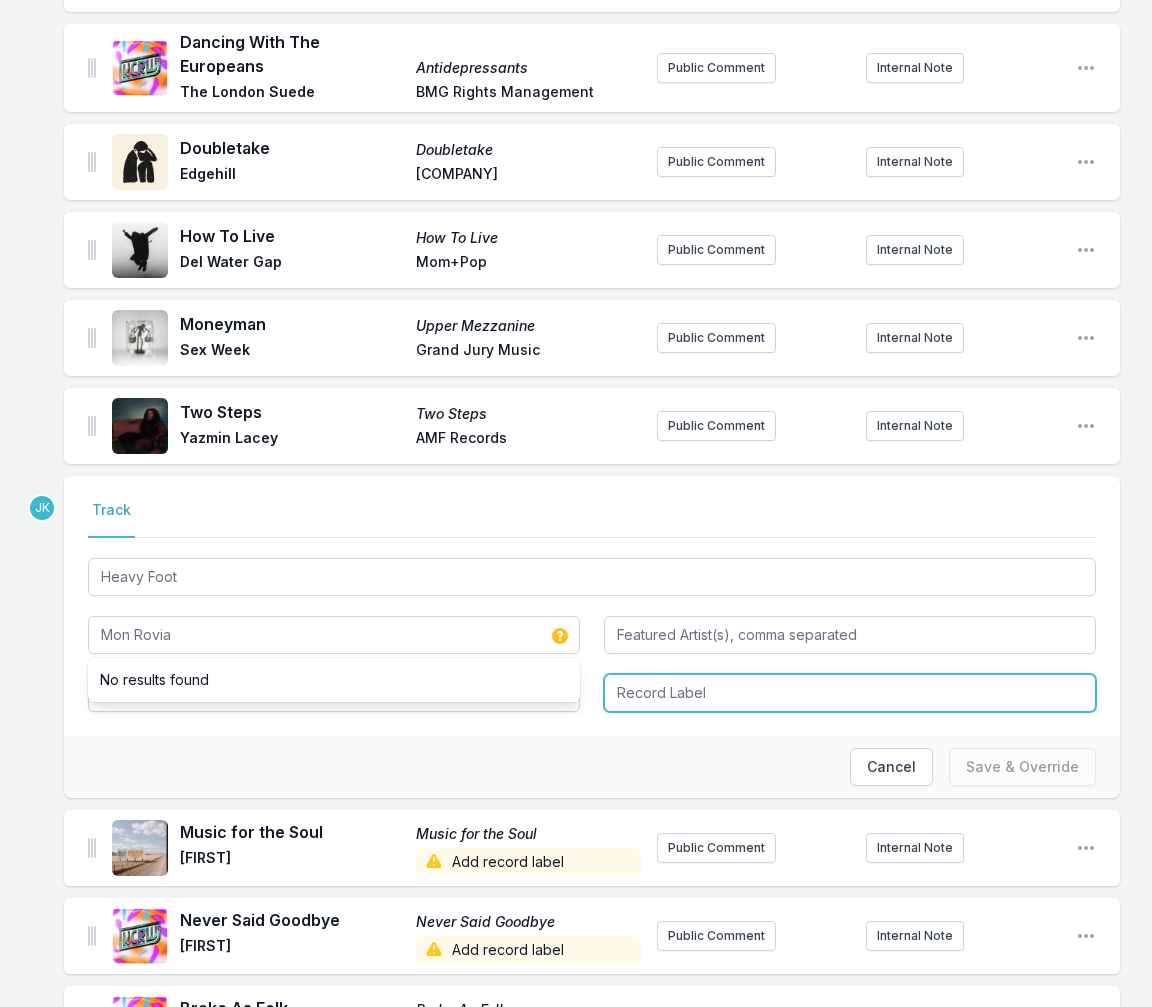 click at bounding box center (850, 693) 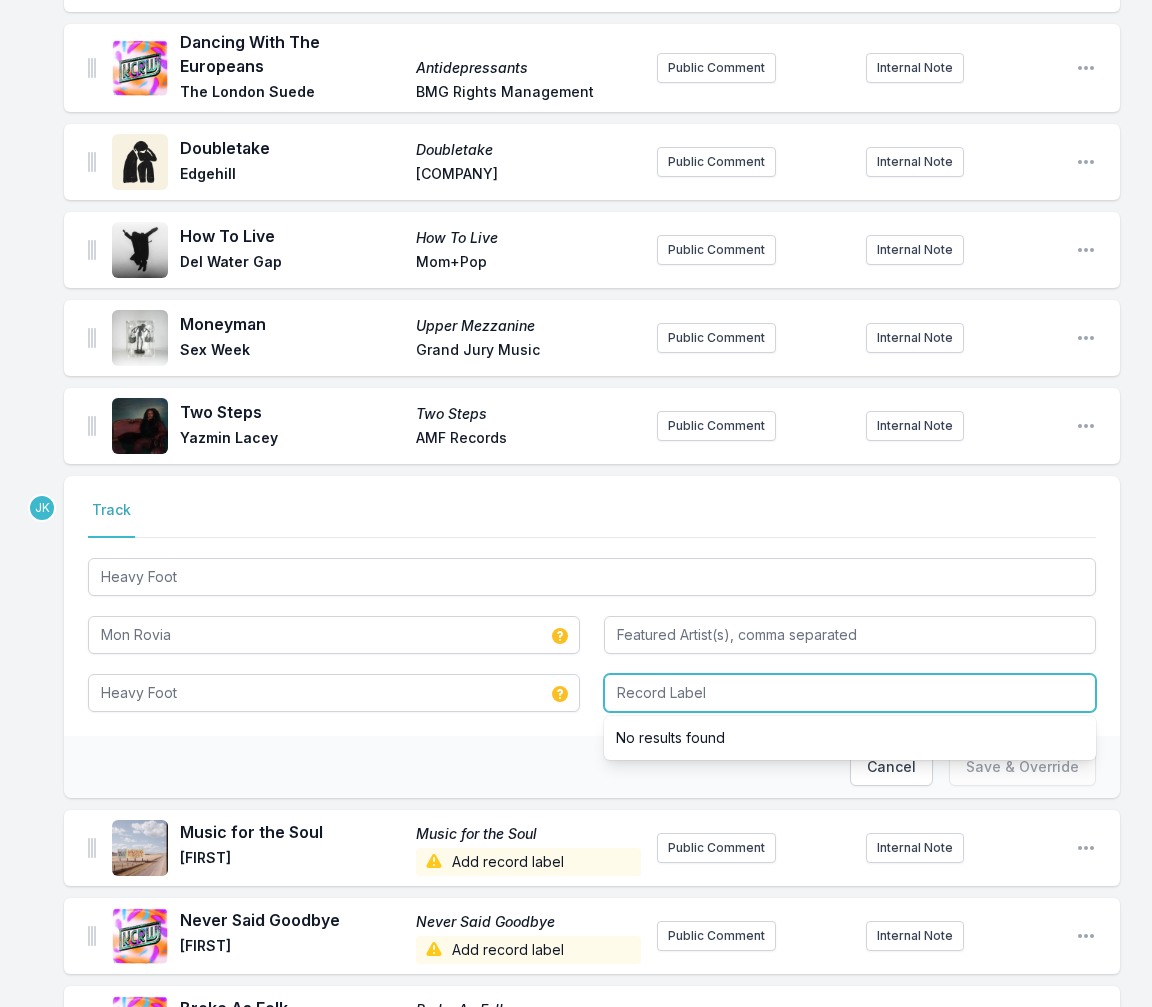 paste on "Nettwerk Music Group Inc." 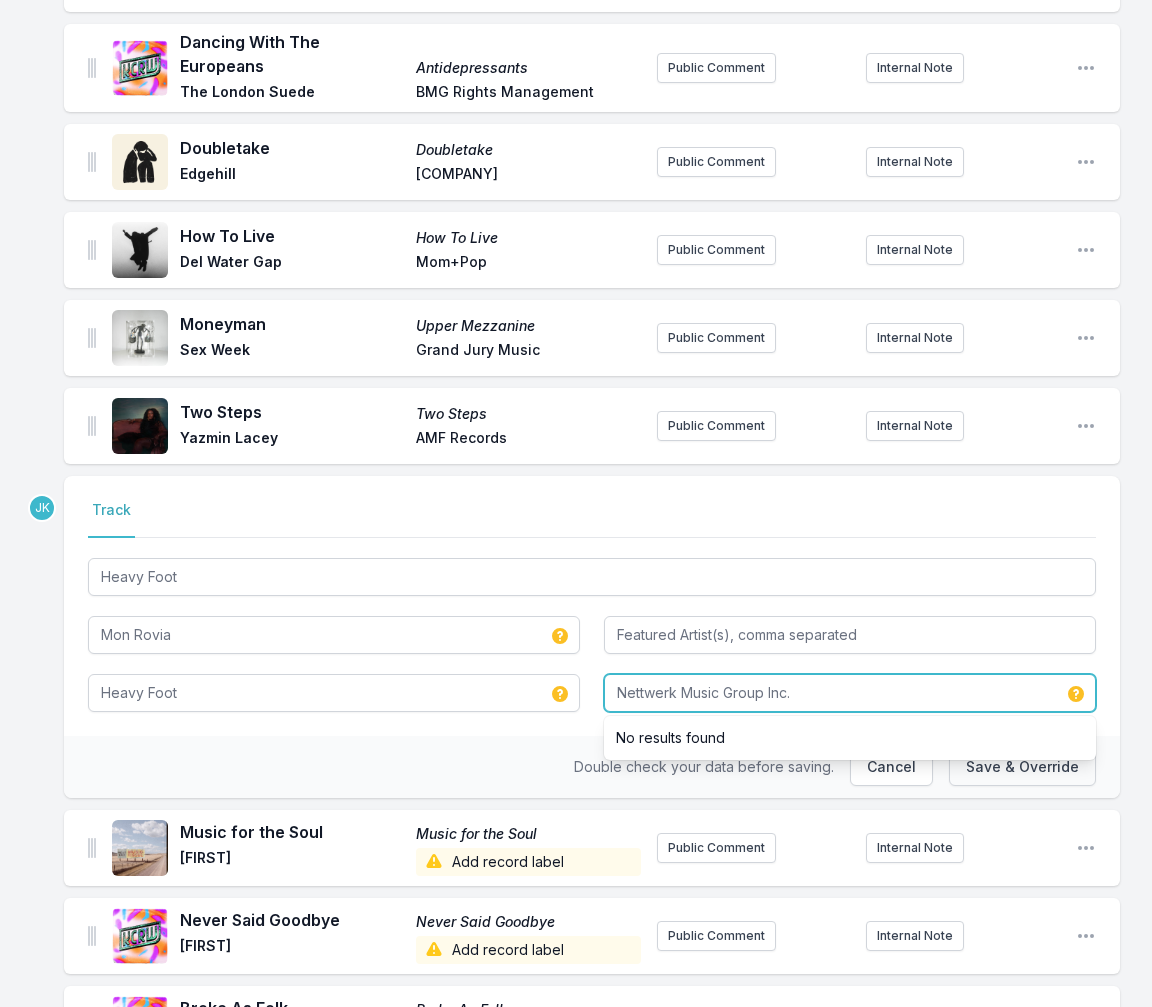 type on "Nettwerk Music Group Inc." 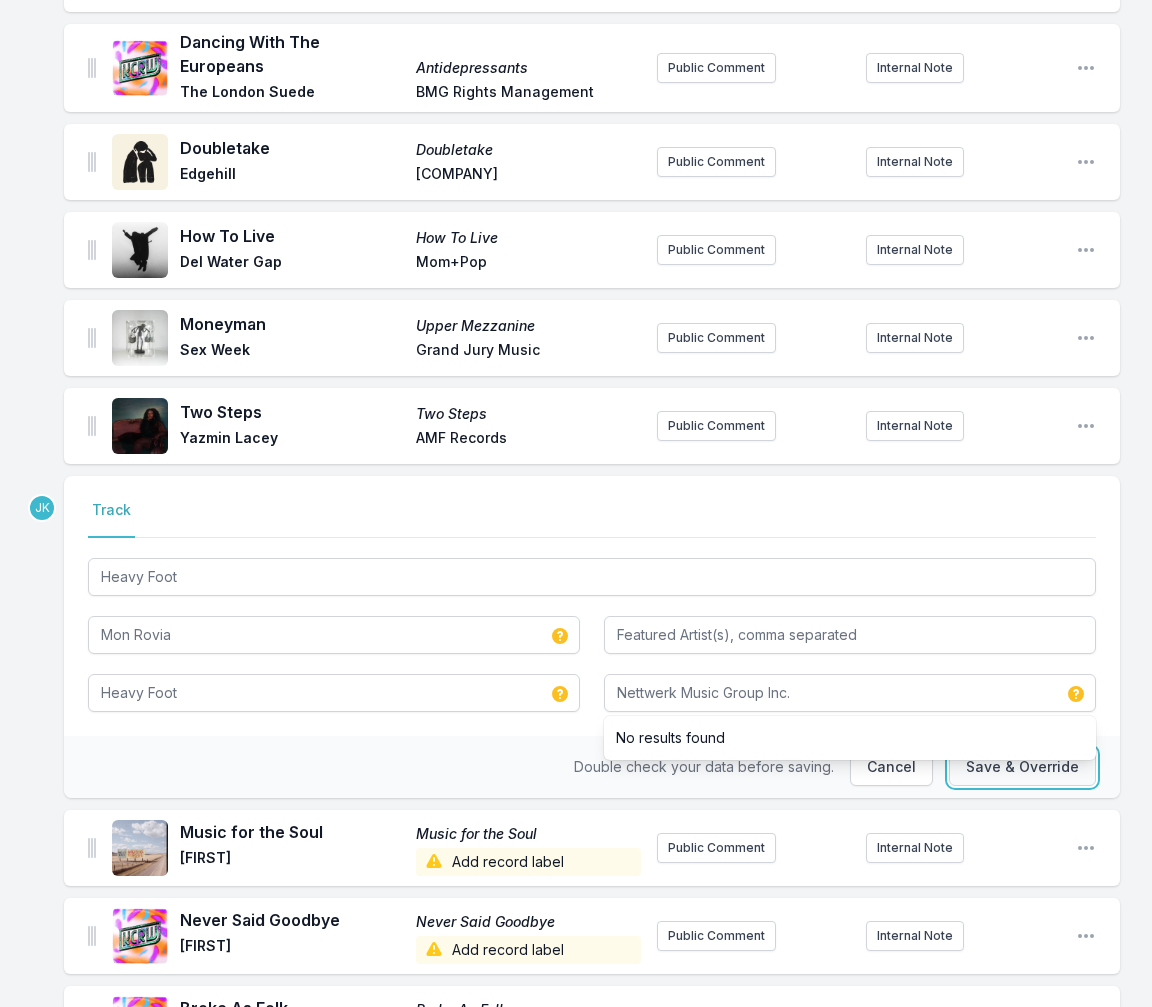 click on "Save & Override" at bounding box center [1022, 767] 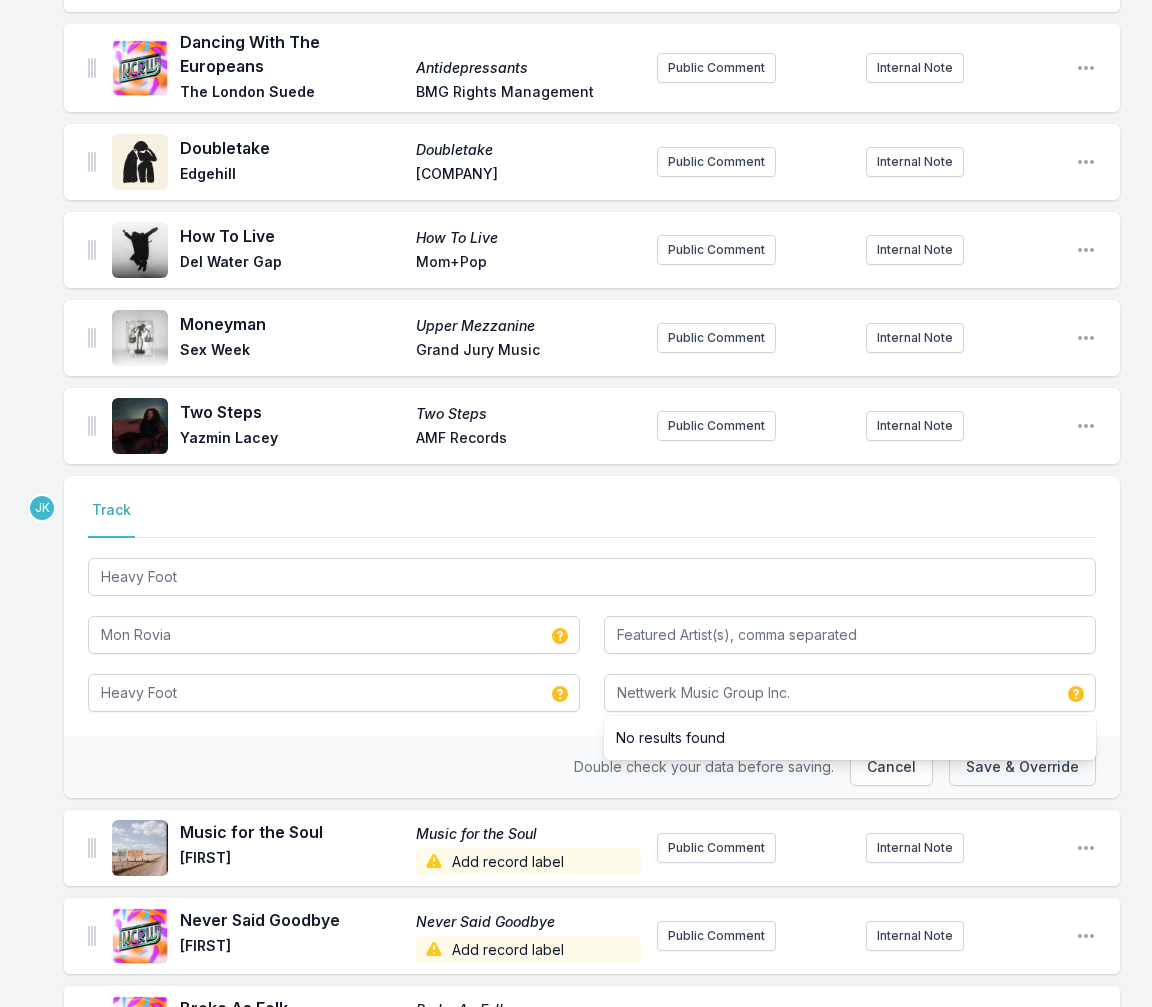 type 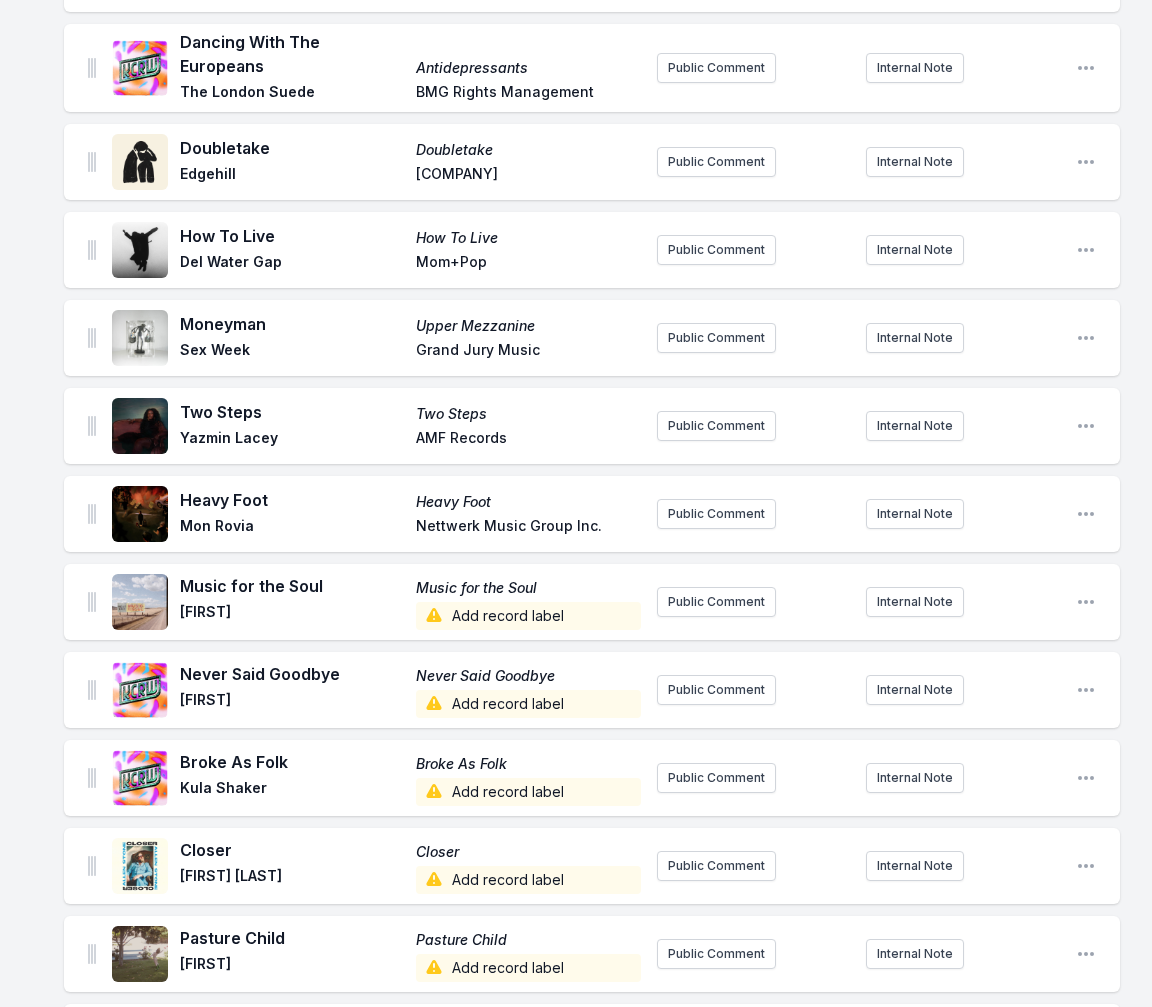 click on "Add record label" at bounding box center [528, 616] 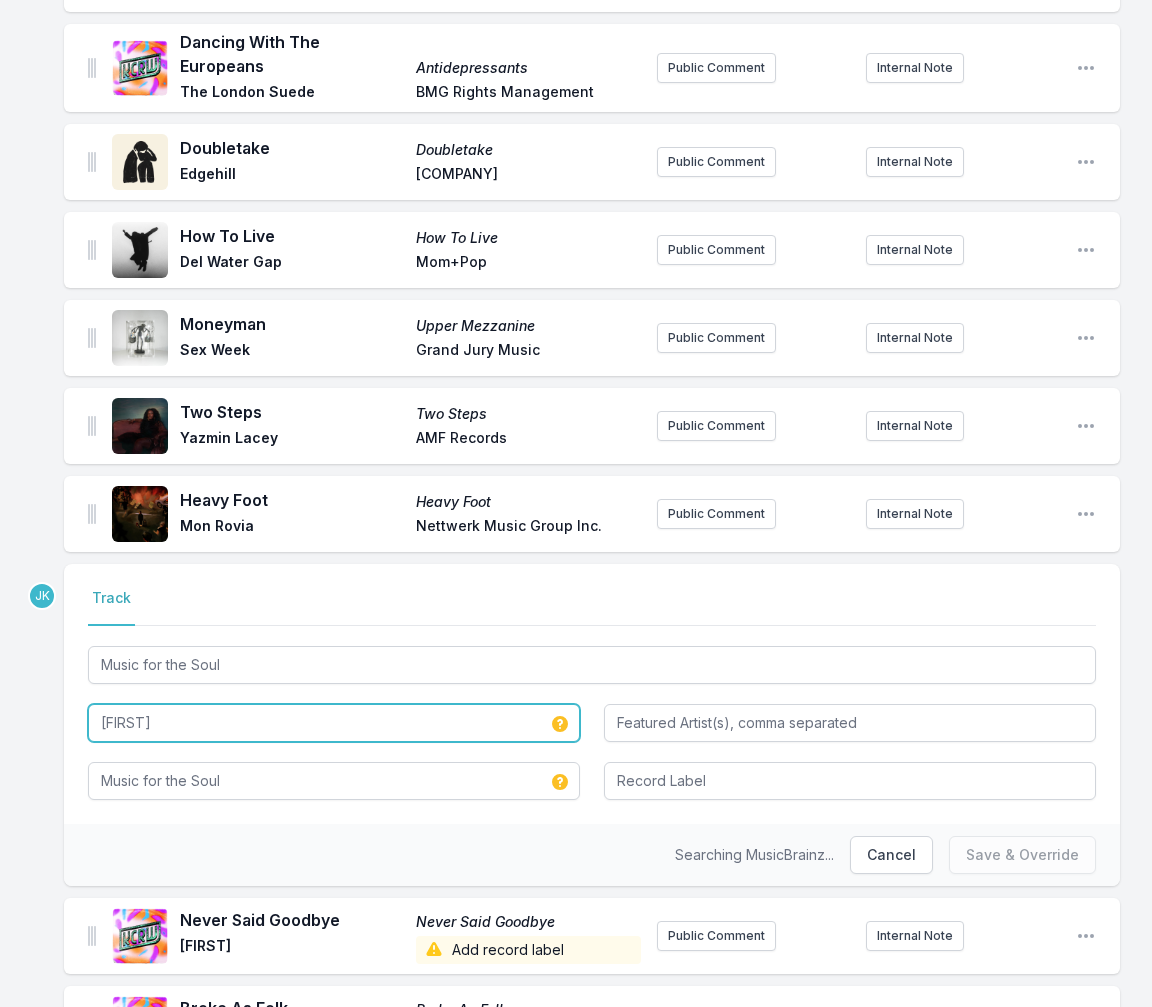 click on "[FIRST] [LAST]" at bounding box center (334, 723) 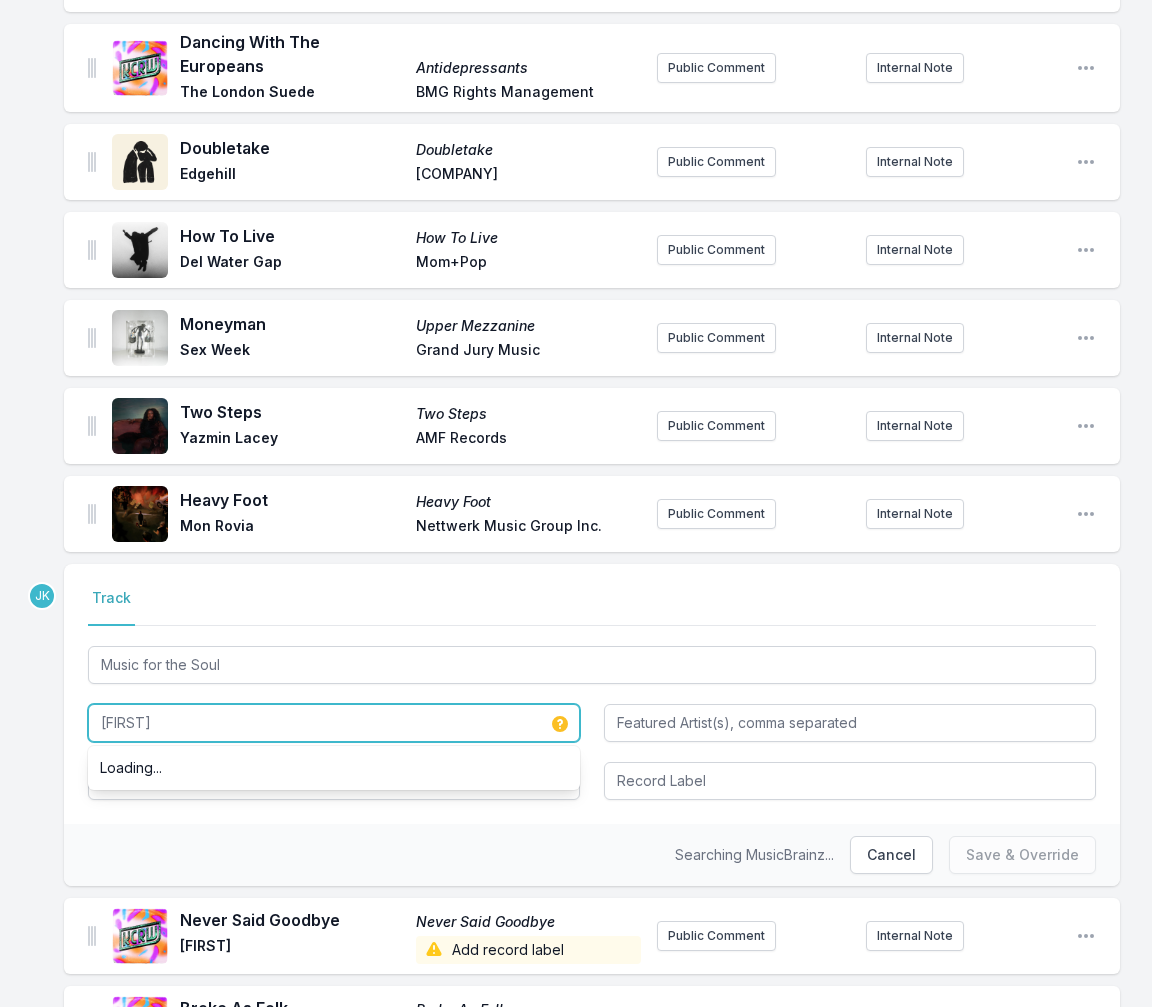 click on "[FIRST] [LAST]" at bounding box center [334, 723] 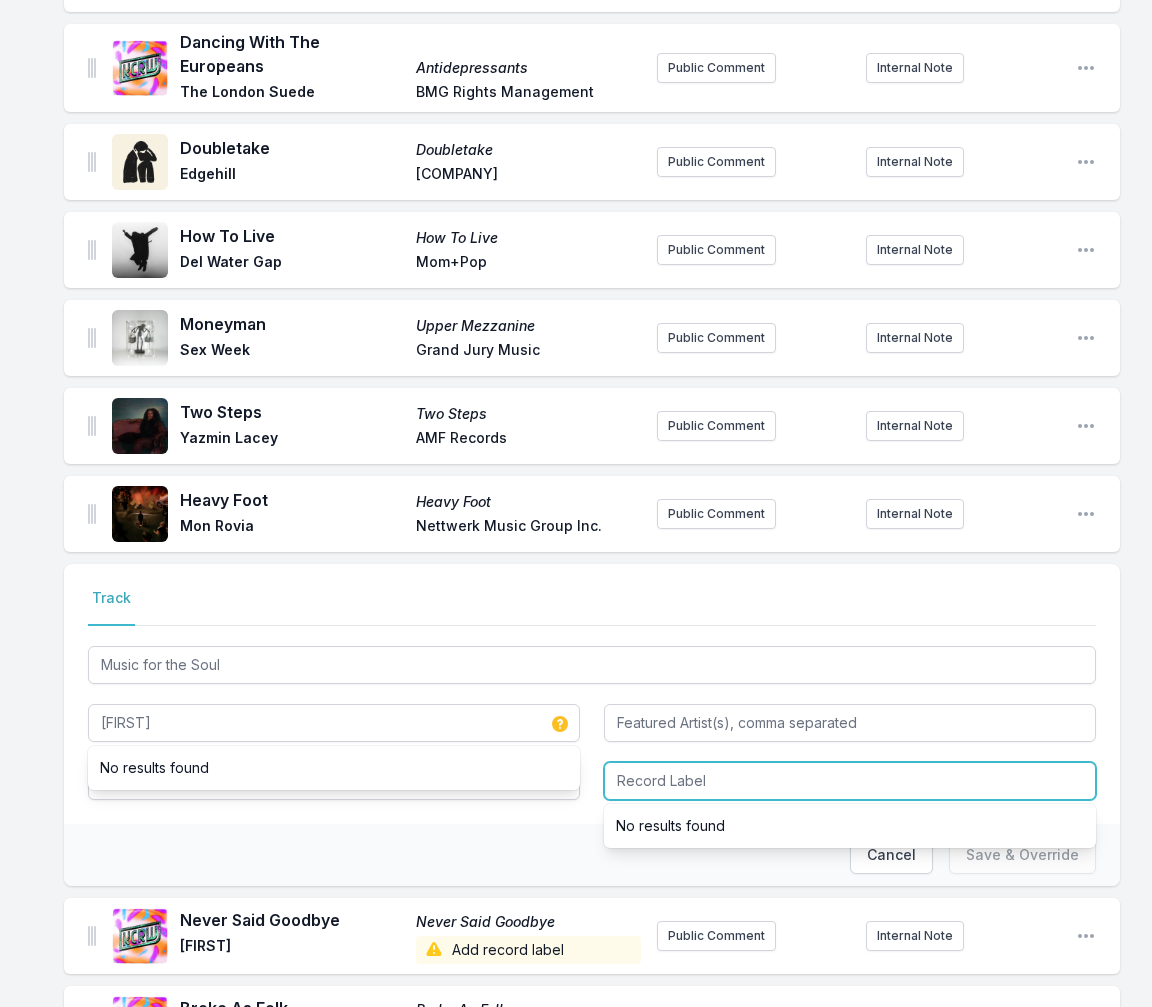 click at bounding box center [850, 781] 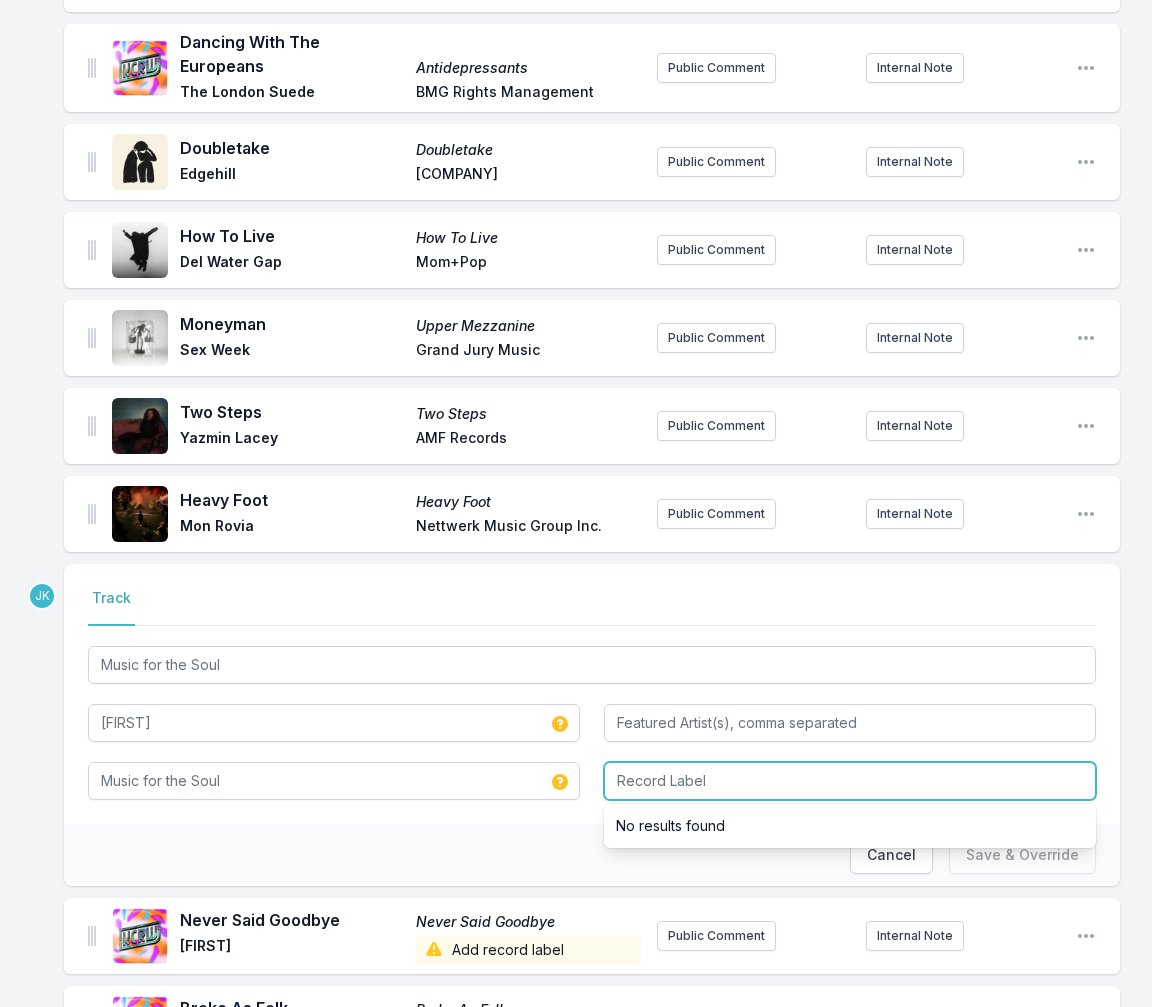 paste on "Atlantic Recording Corporation" 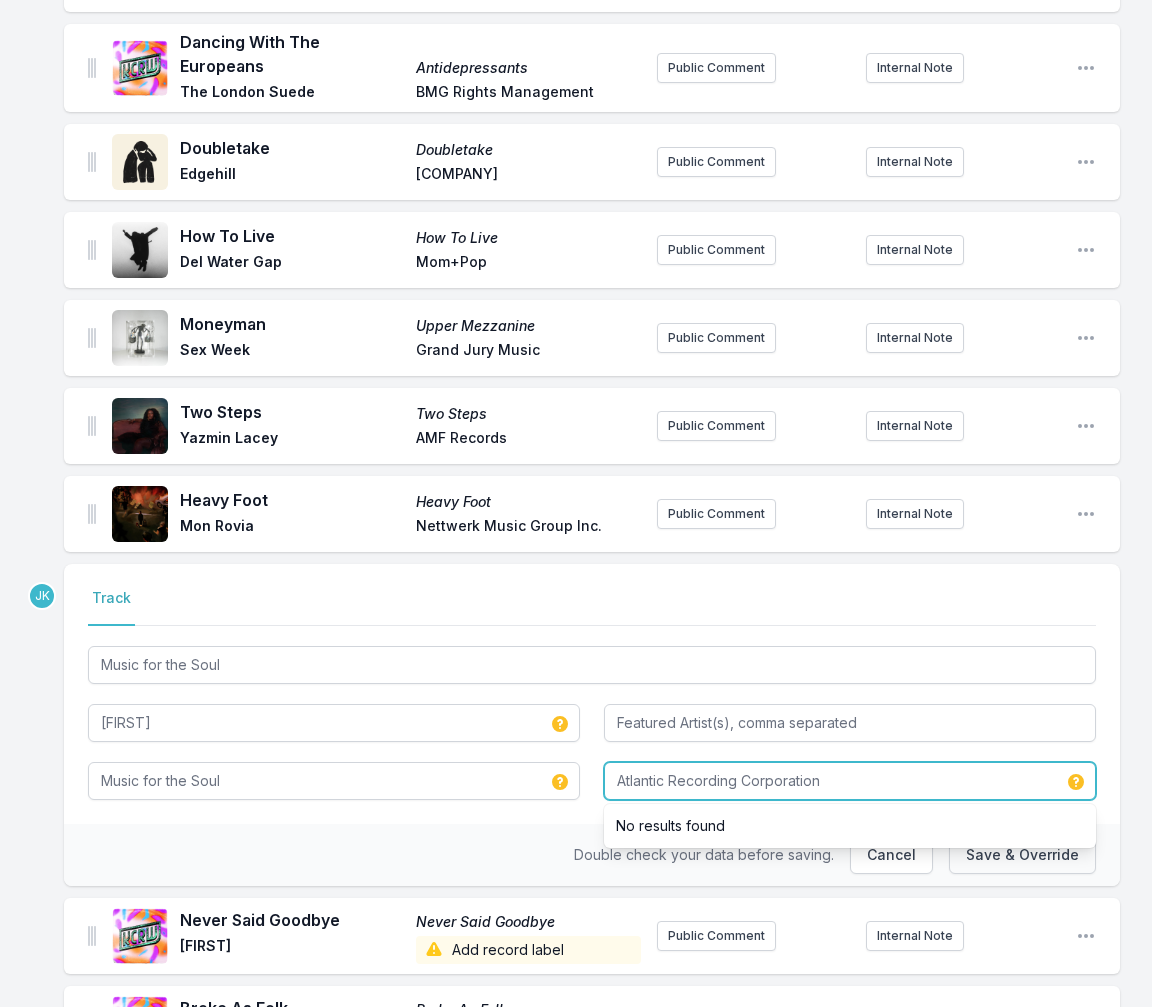type on "Atlantic Recording Corporation" 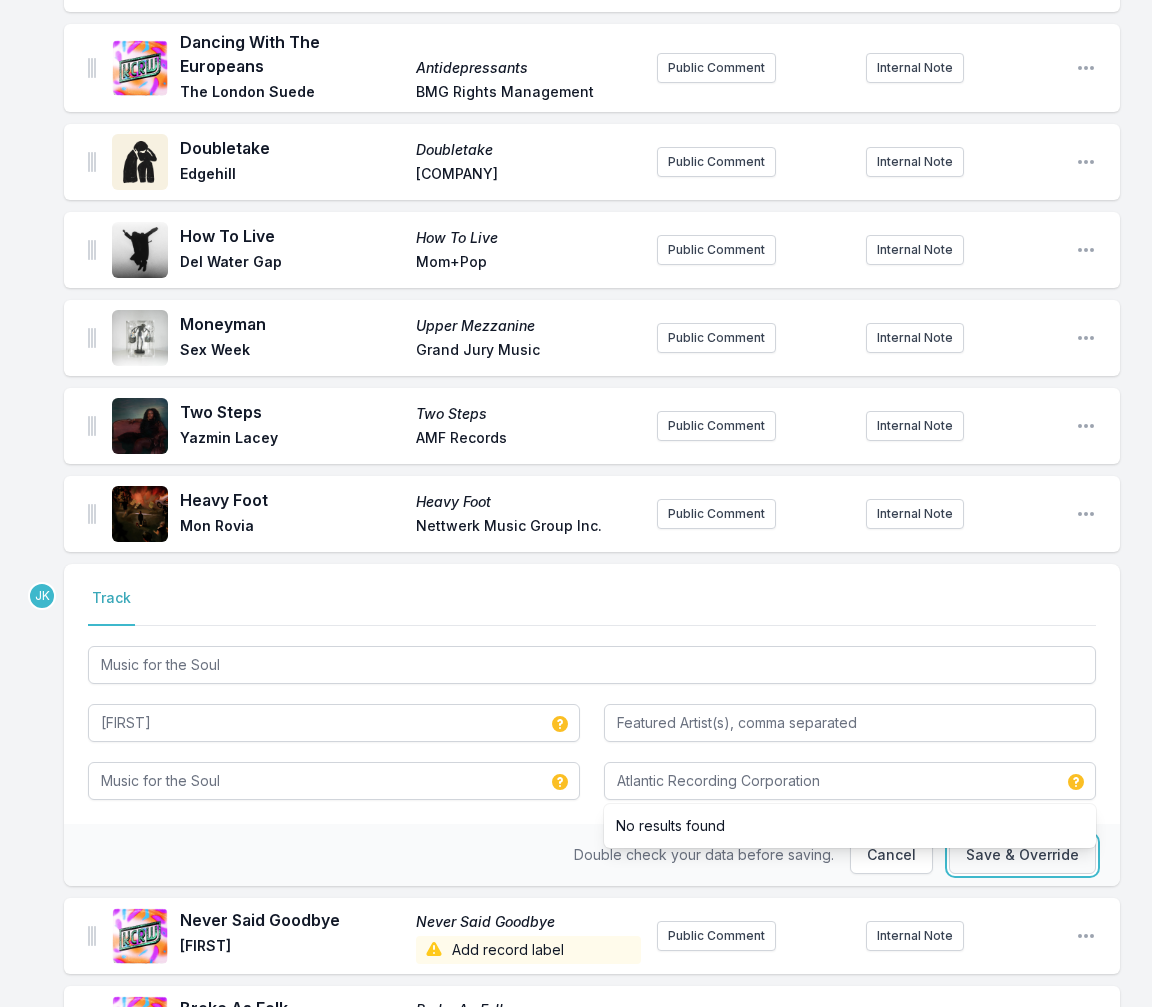 click on "Save & Override" at bounding box center [1022, 855] 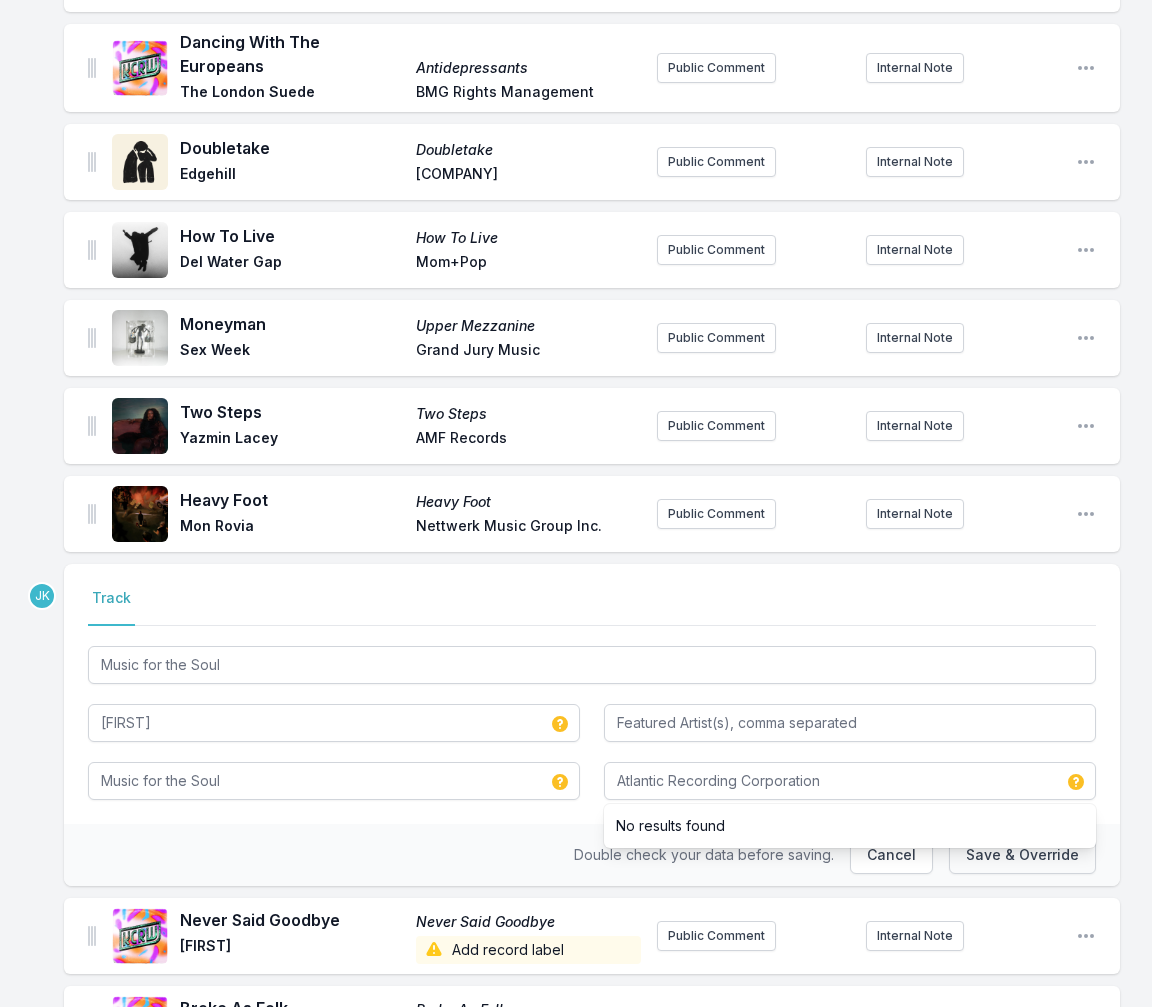 type 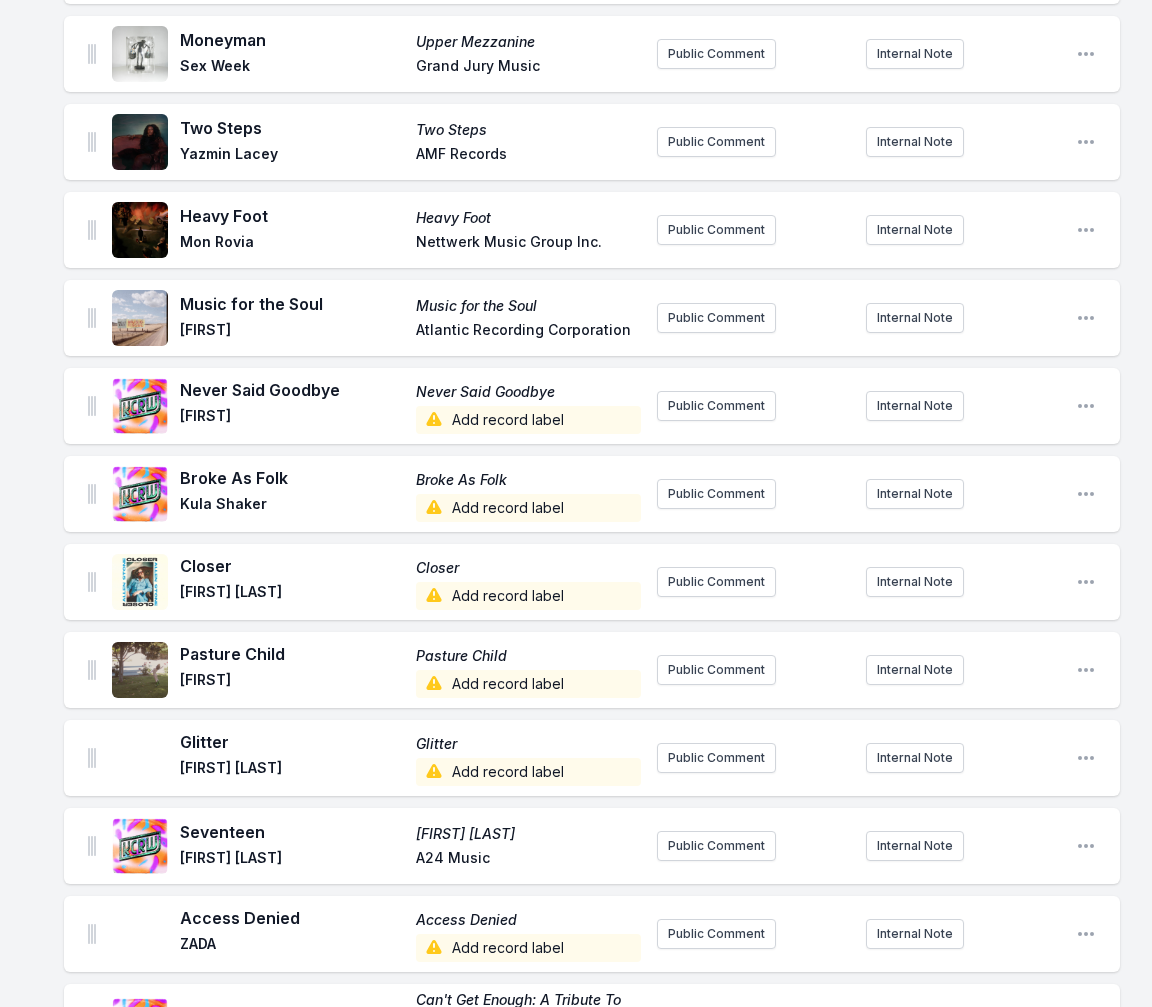 scroll, scrollTop: 1200, scrollLeft: 0, axis: vertical 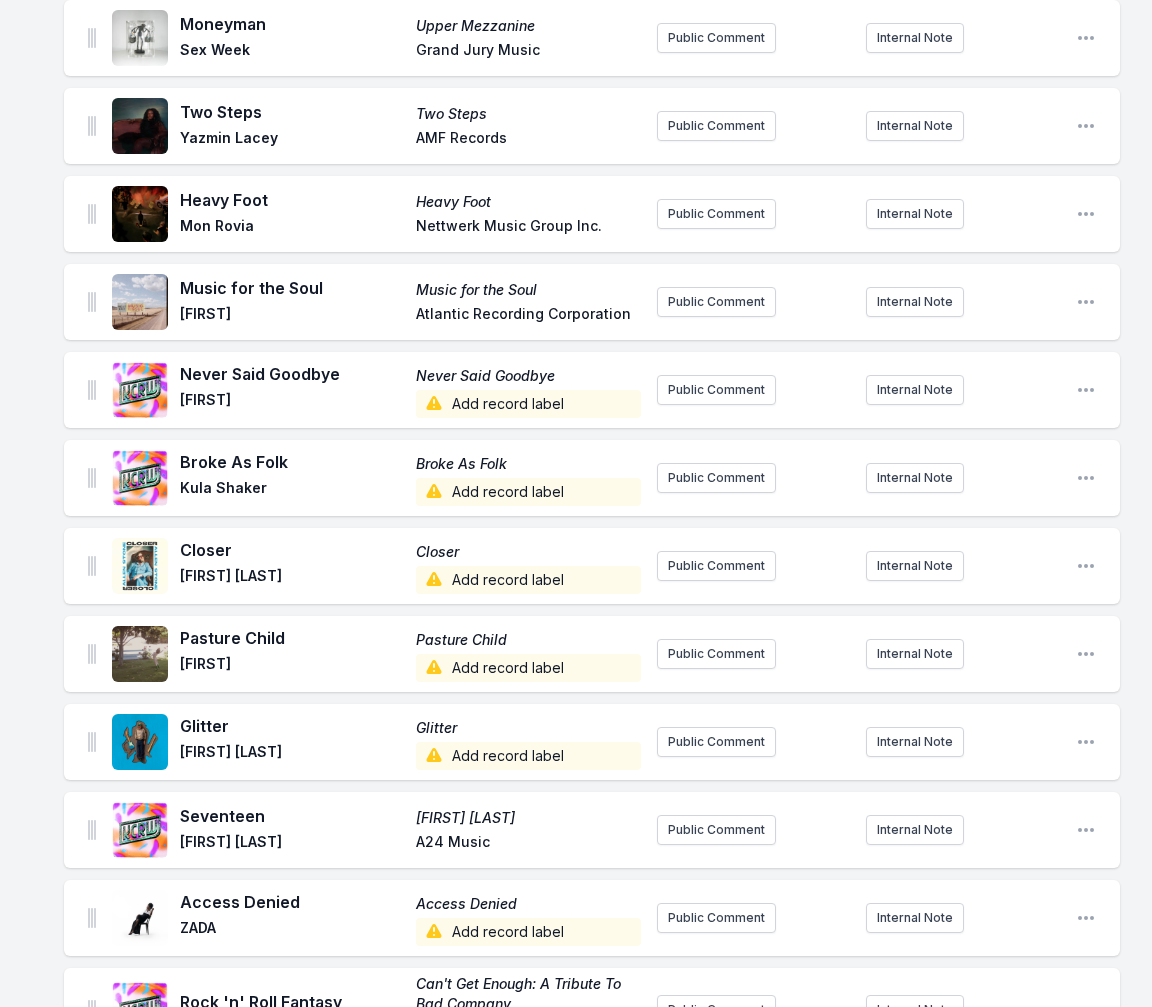 click on "Add record label" at bounding box center (528, 404) 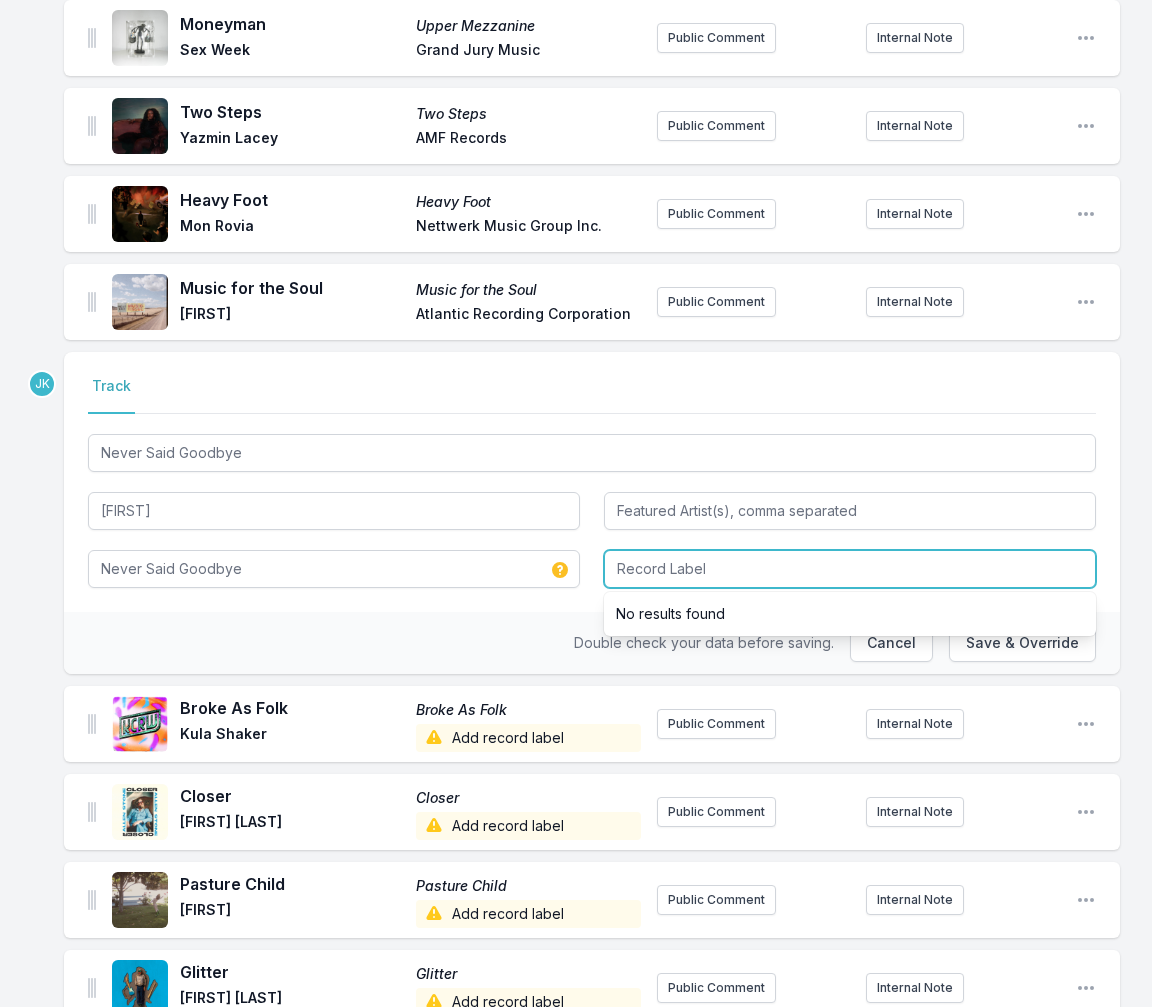 click at bounding box center [850, 569] 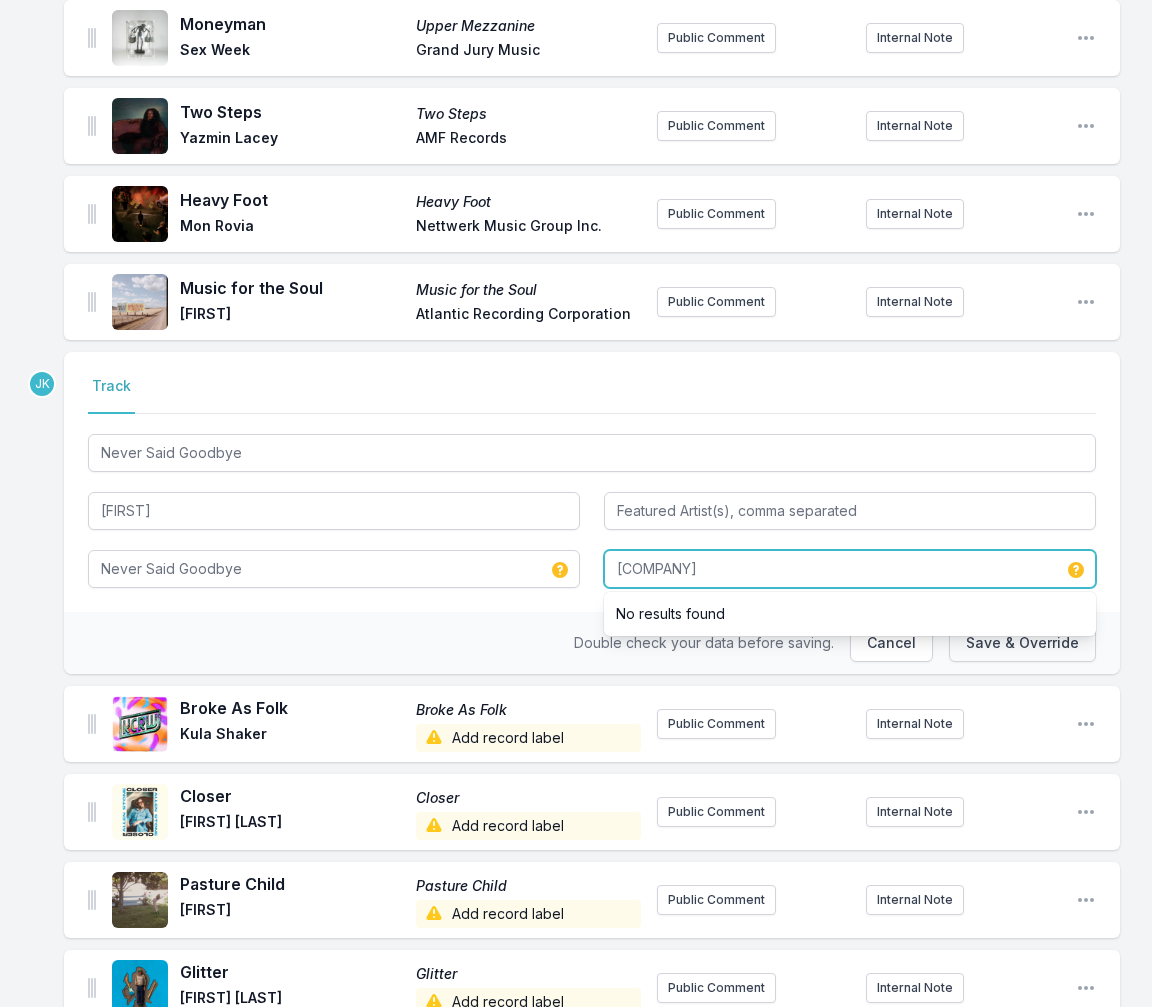 type on "Sony Music Entertainment UK Limited" 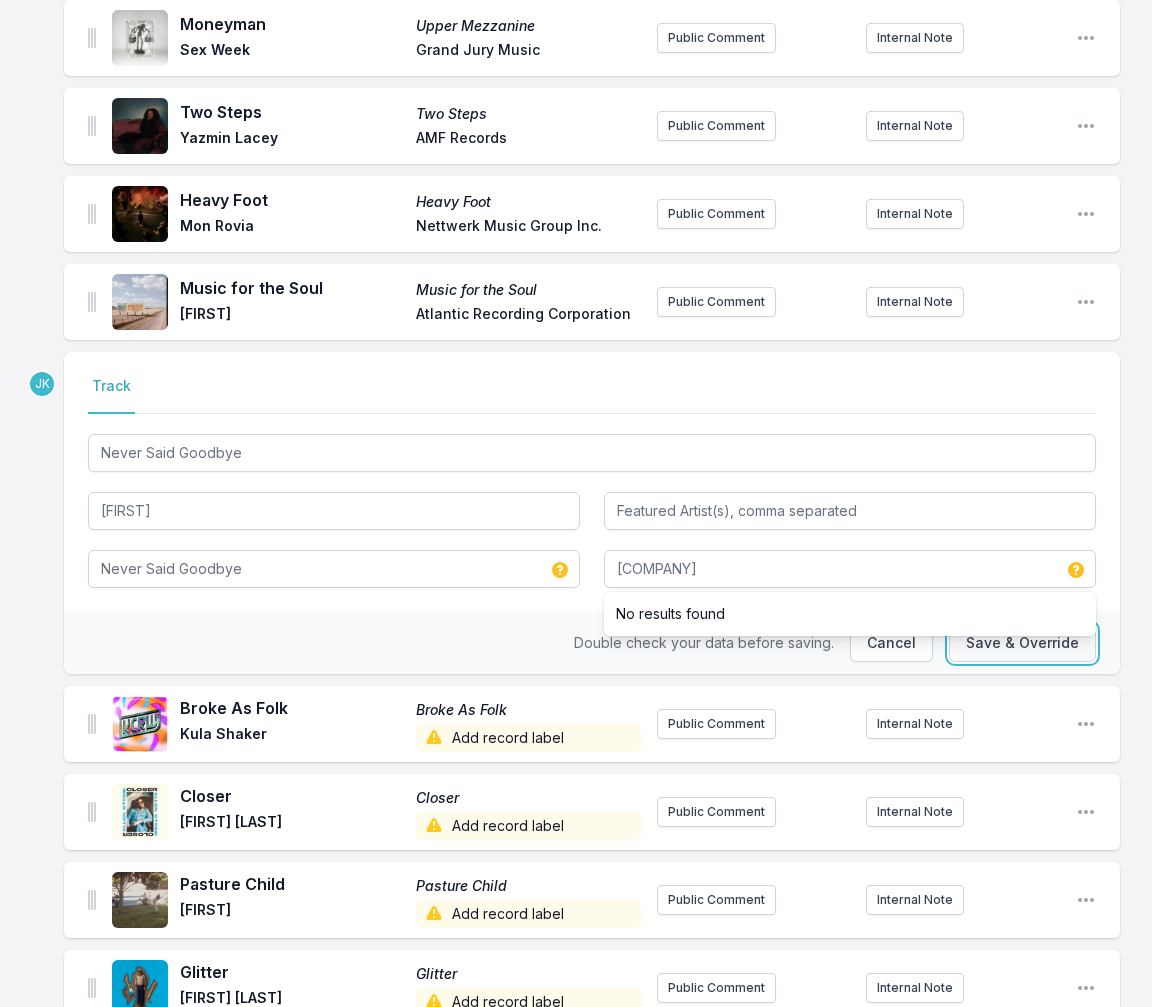 click on "Save & Override" at bounding box center [1022, 643] 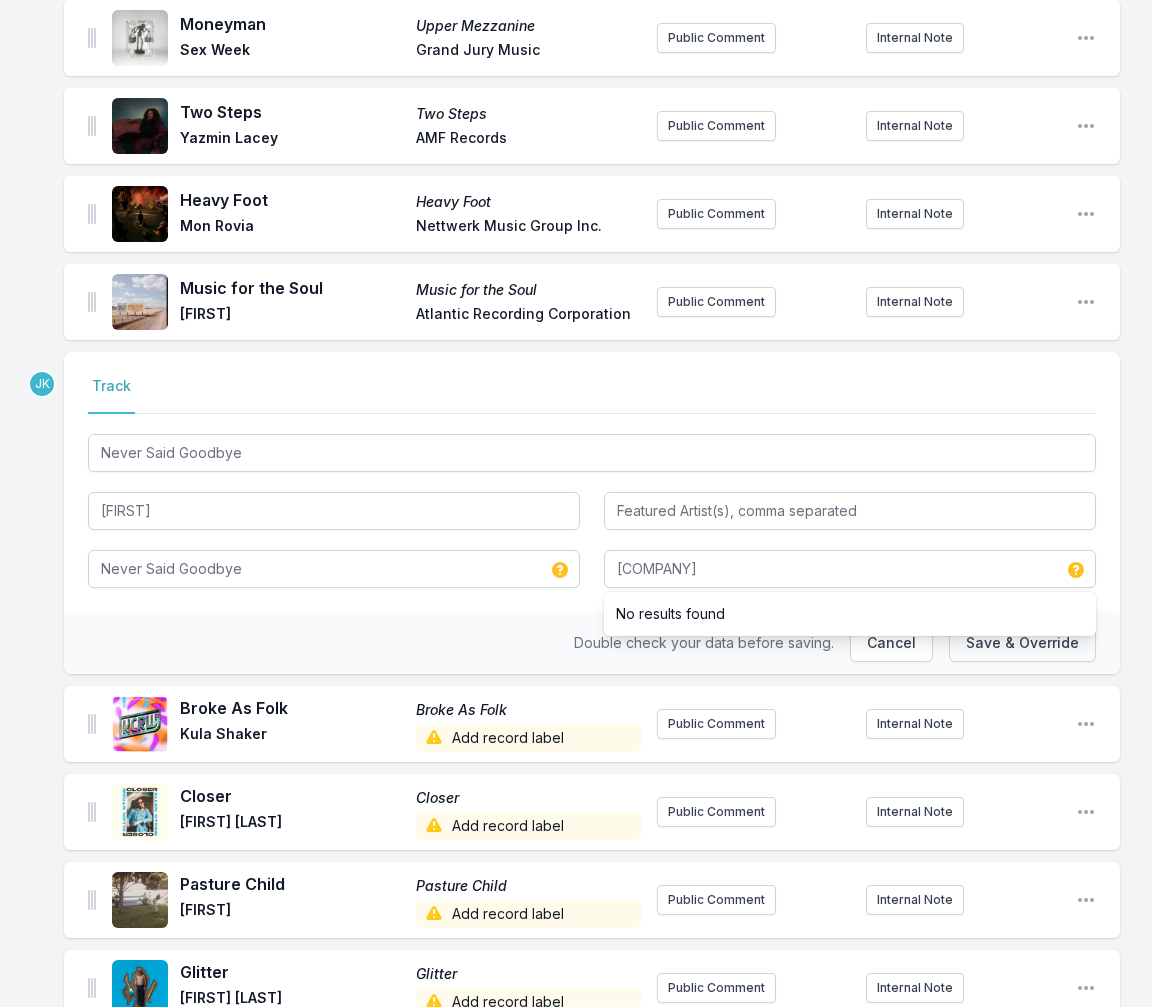 type 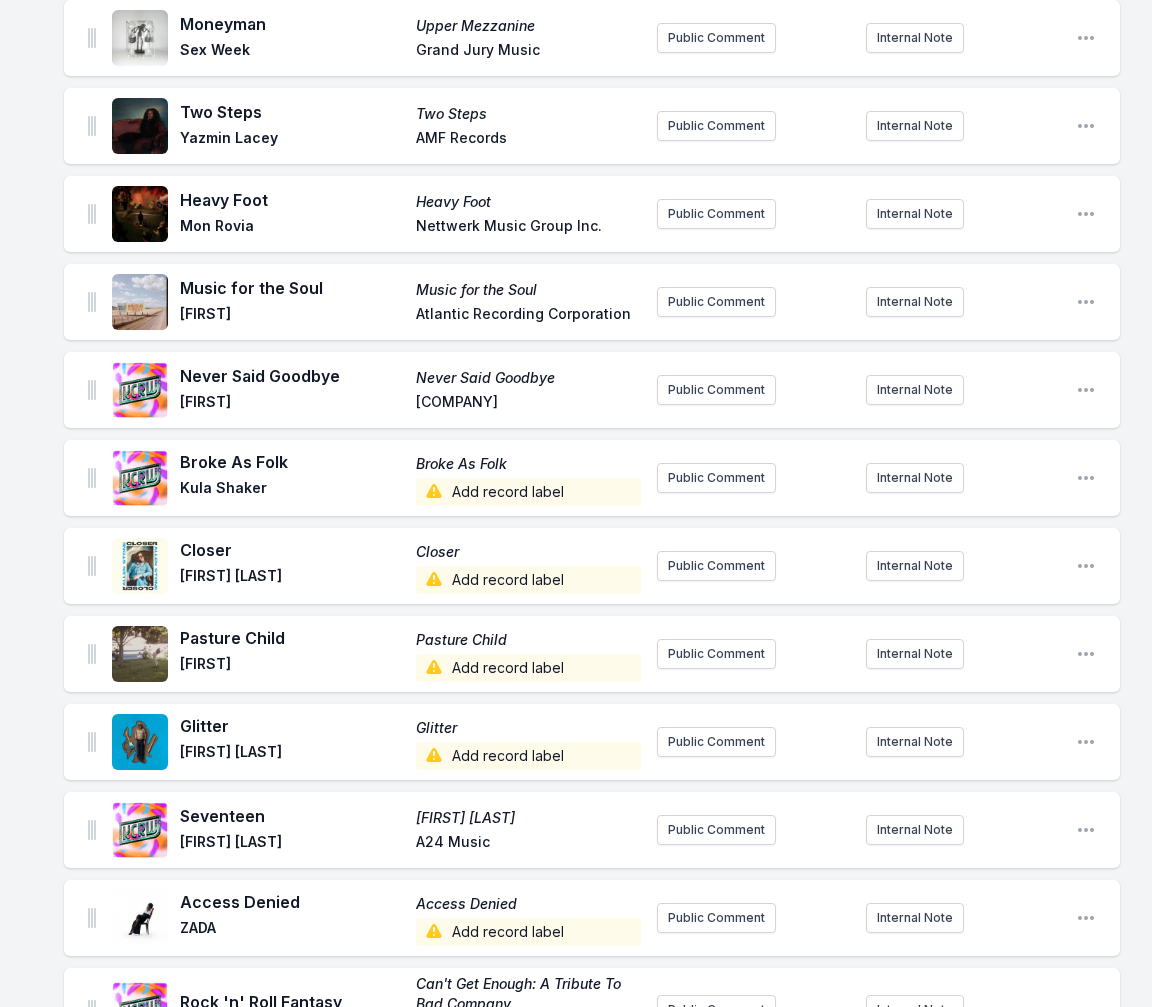 click on "Add record label" at bounding box center [528, 492] 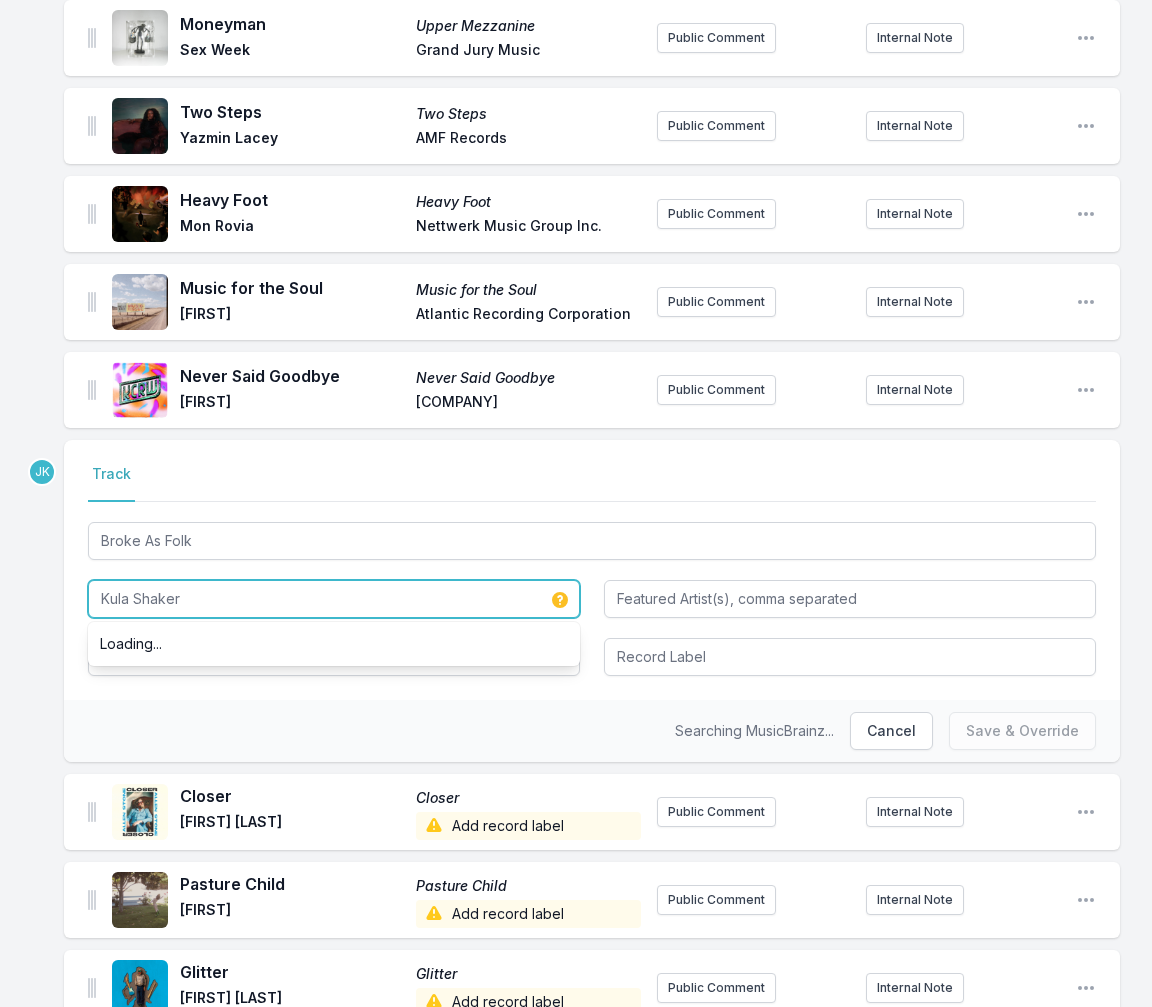 click on "Kula Shaker" at bounding box center (334, 599) 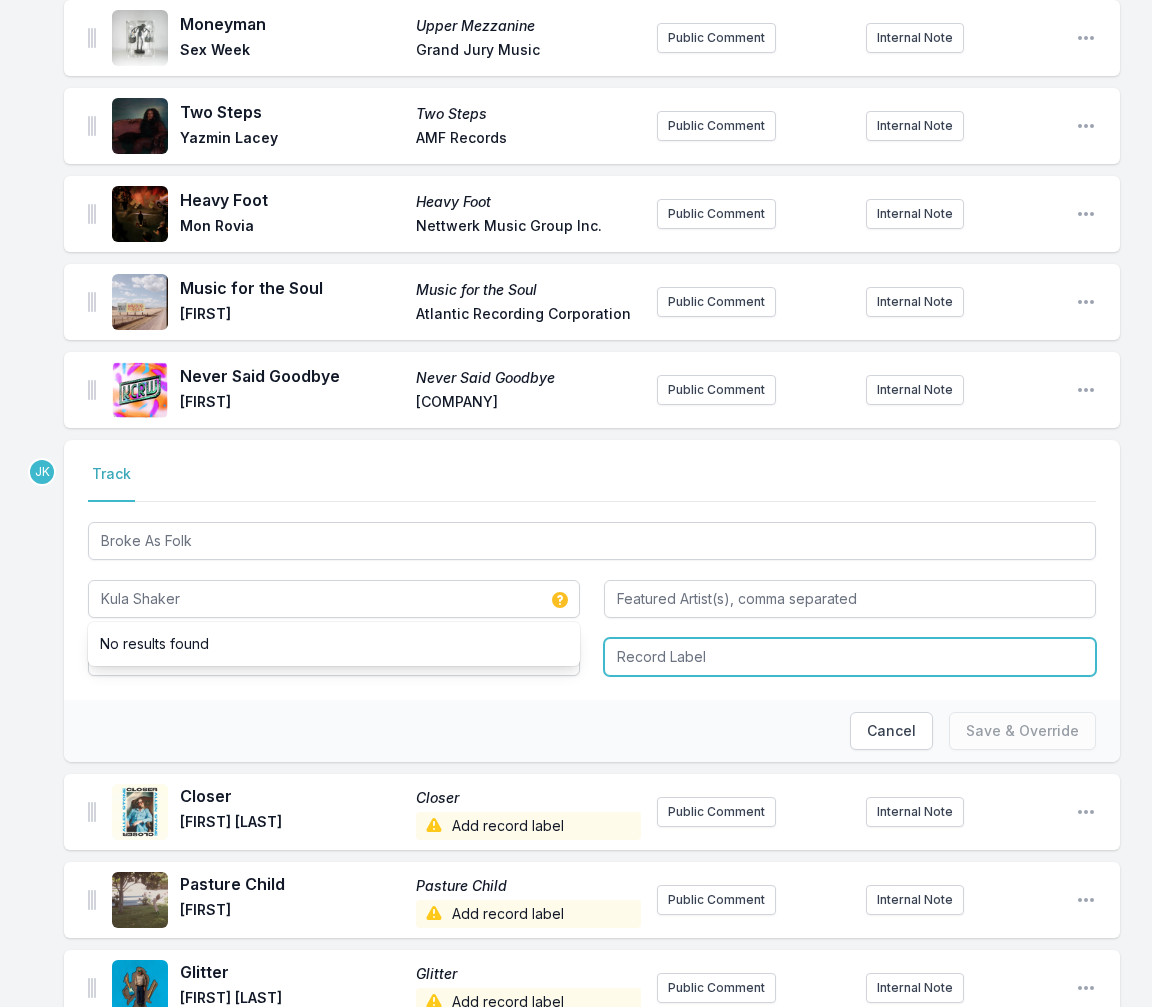 click at bounding box center (850, 657) 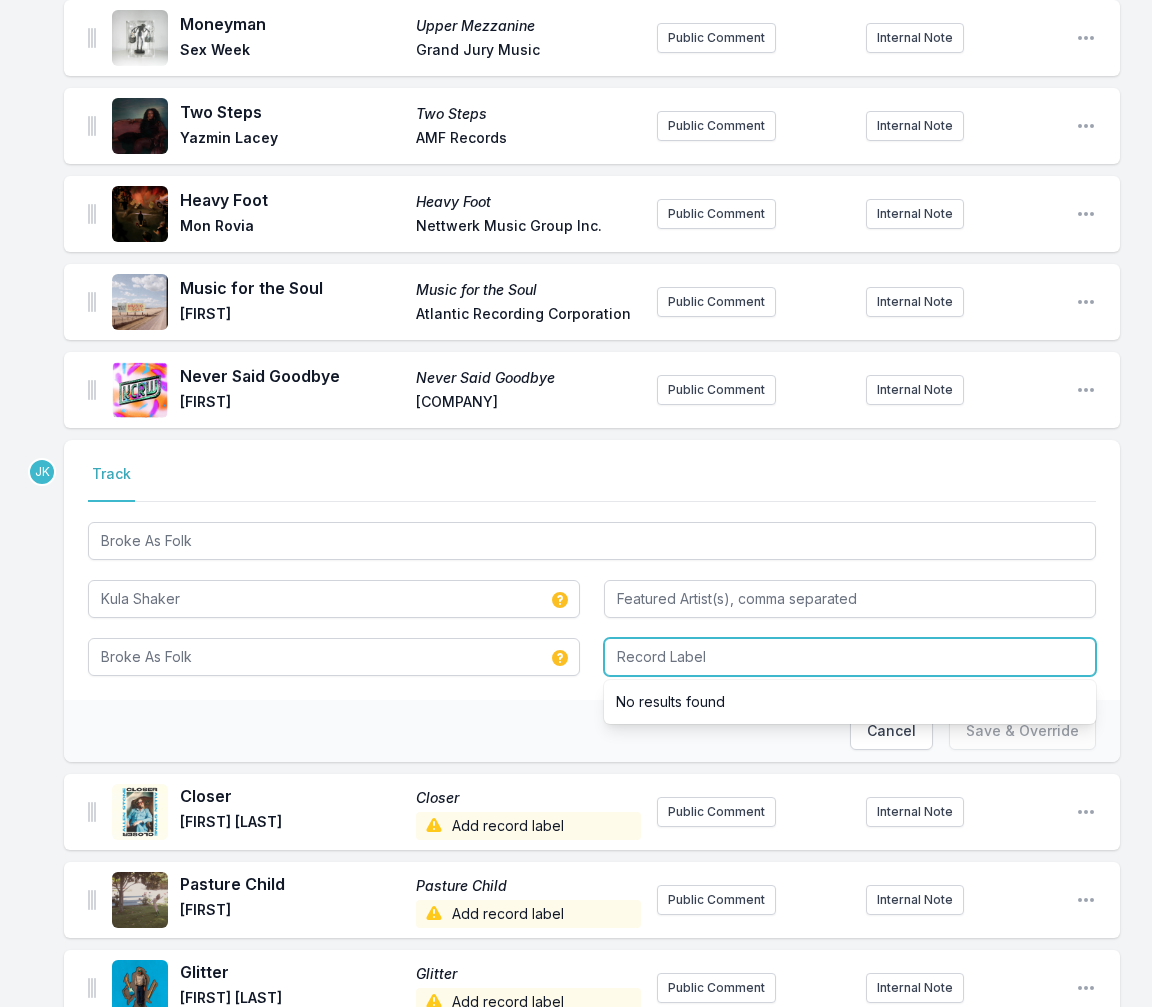 paste on "Strange F.O.L.K. LLP" 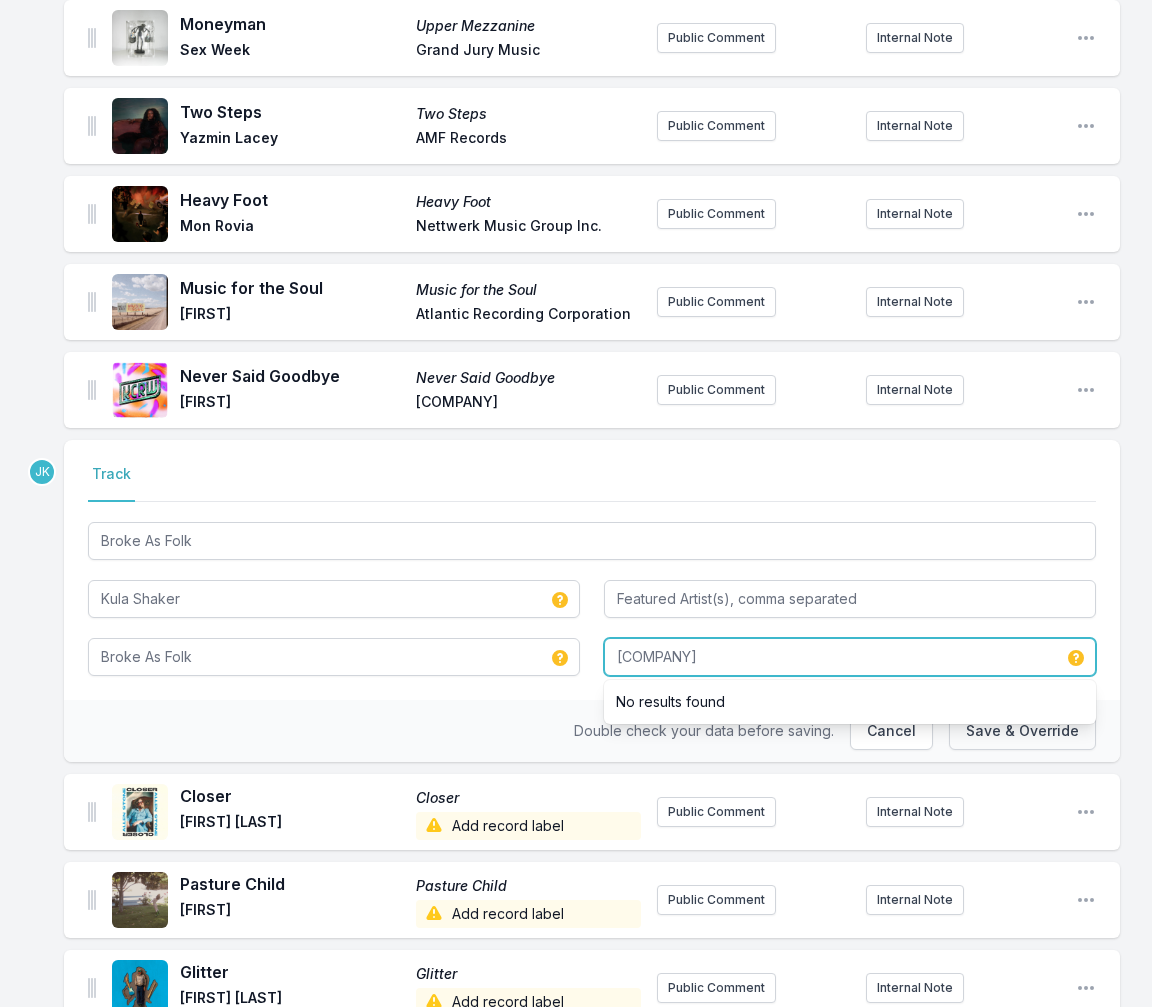 type on "Strange F.O.L.K. LLP" 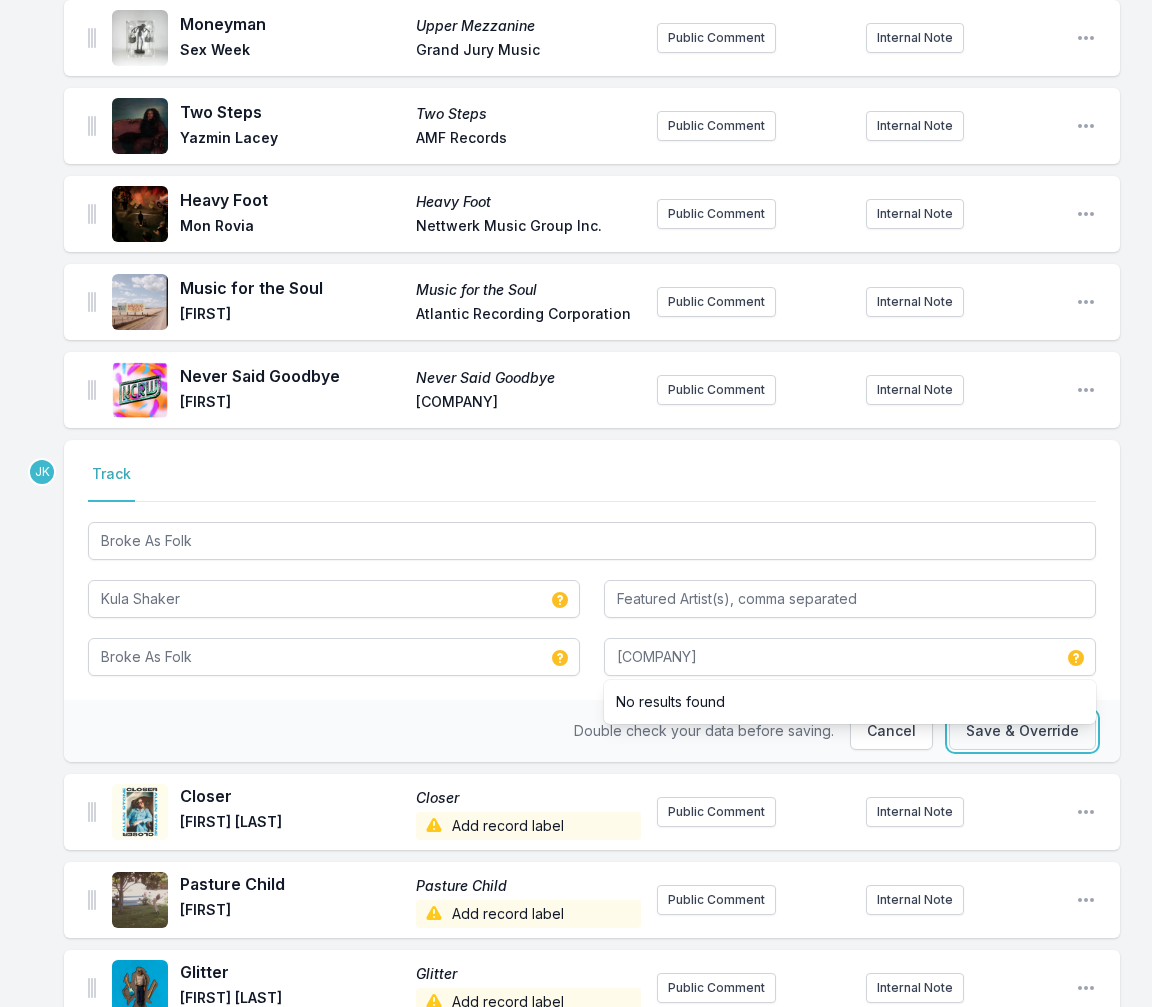 click on "Save & Override" at bounding box center [1022, 731] 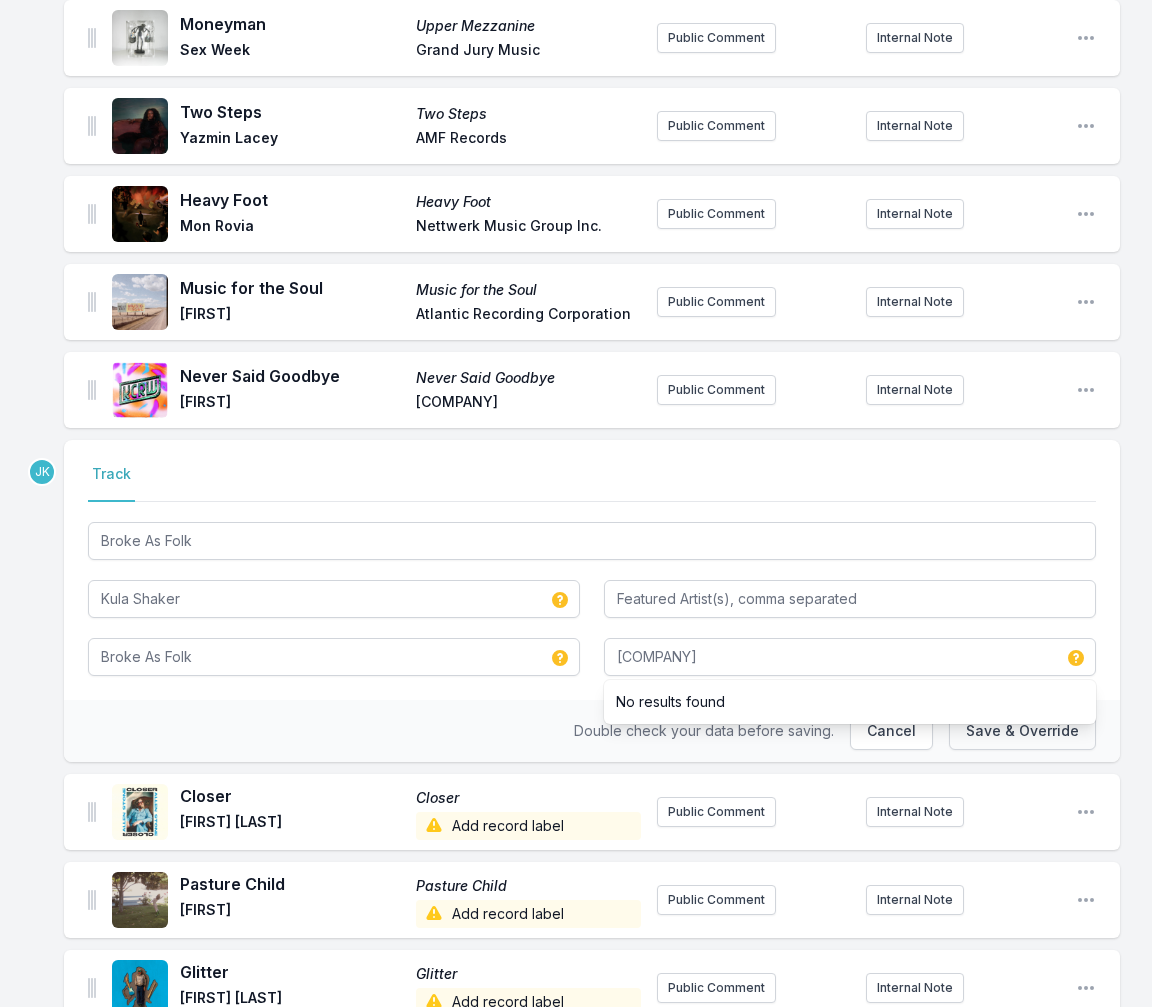 type 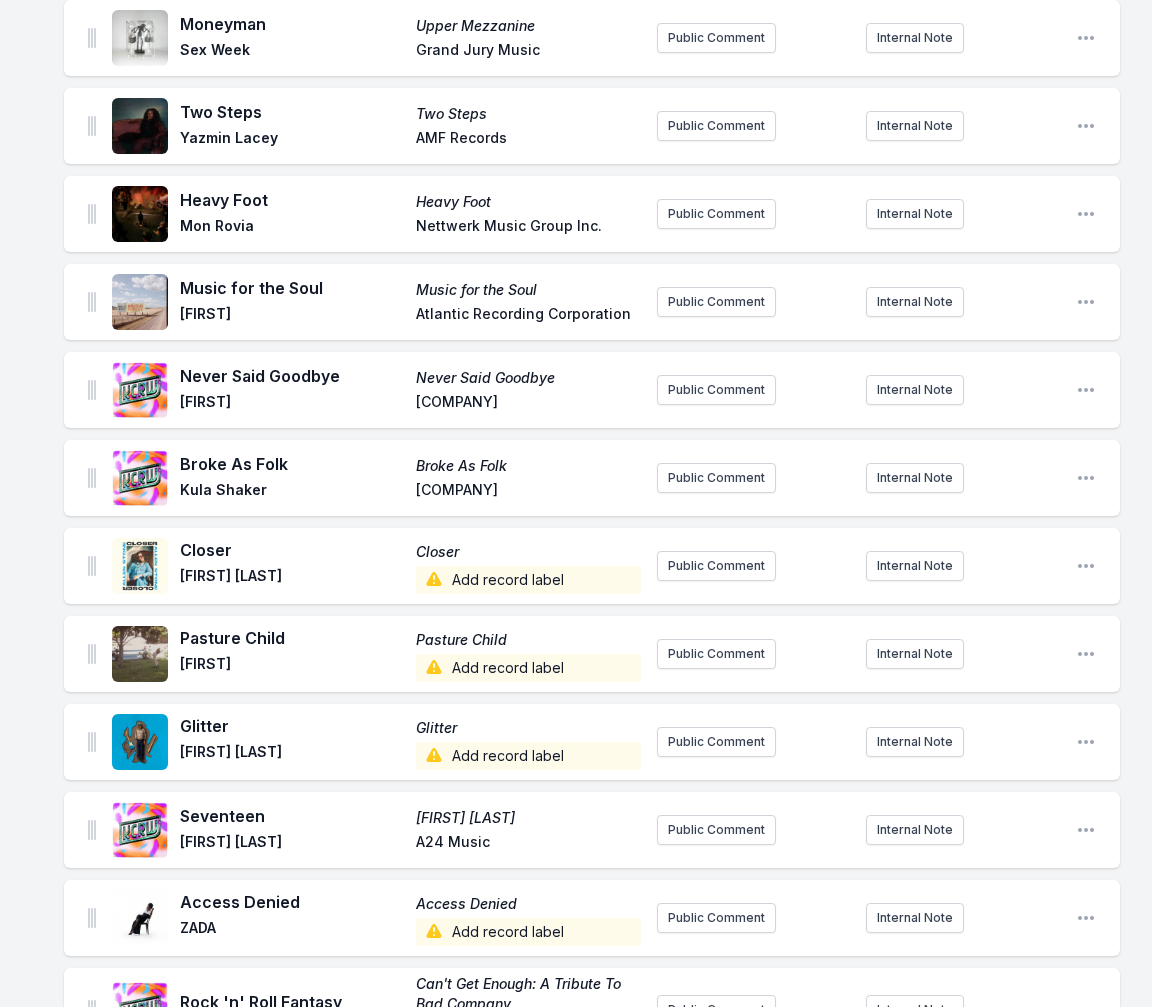 click on "Add record label" at bounding box center [528, 580] 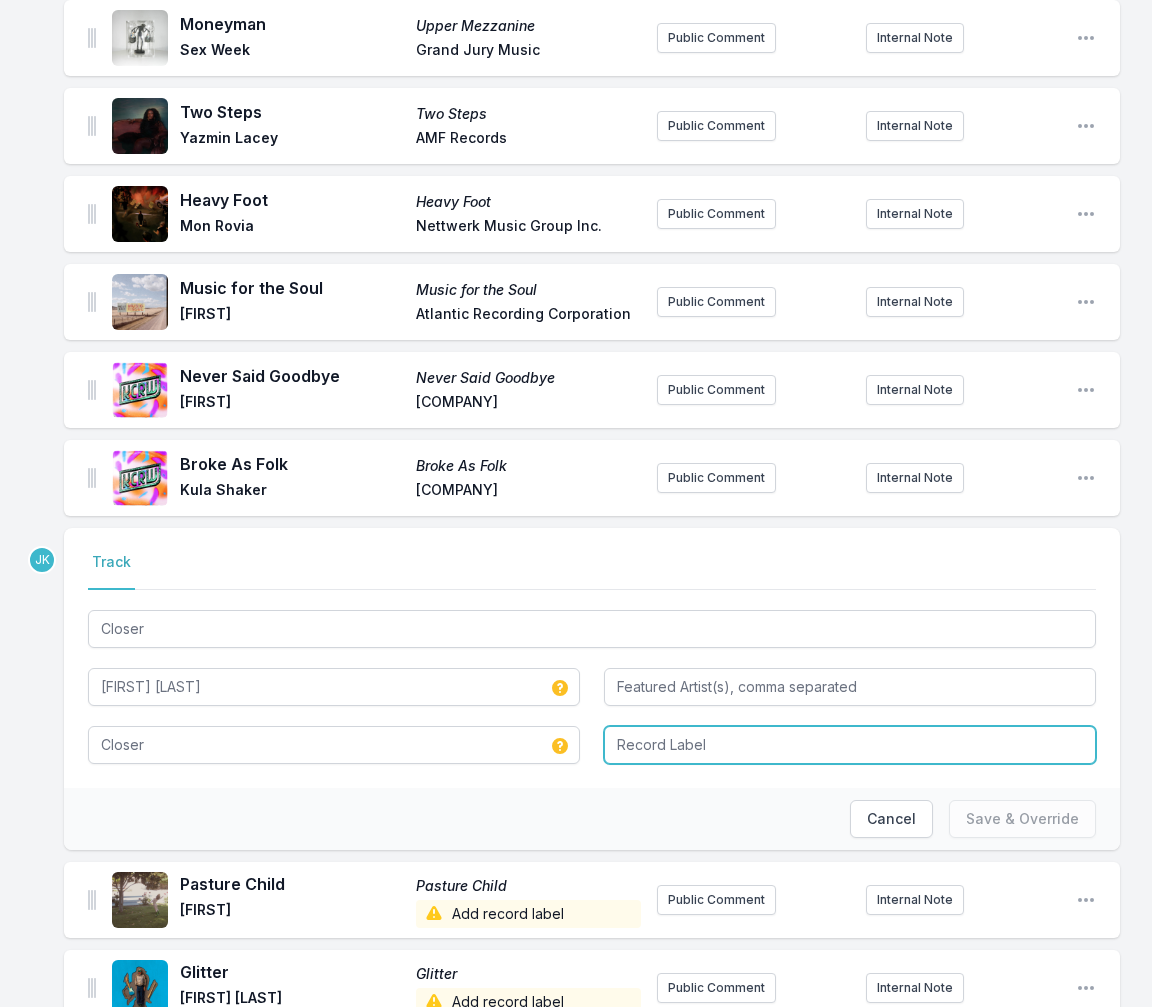 click at bounding box center [850, 745] 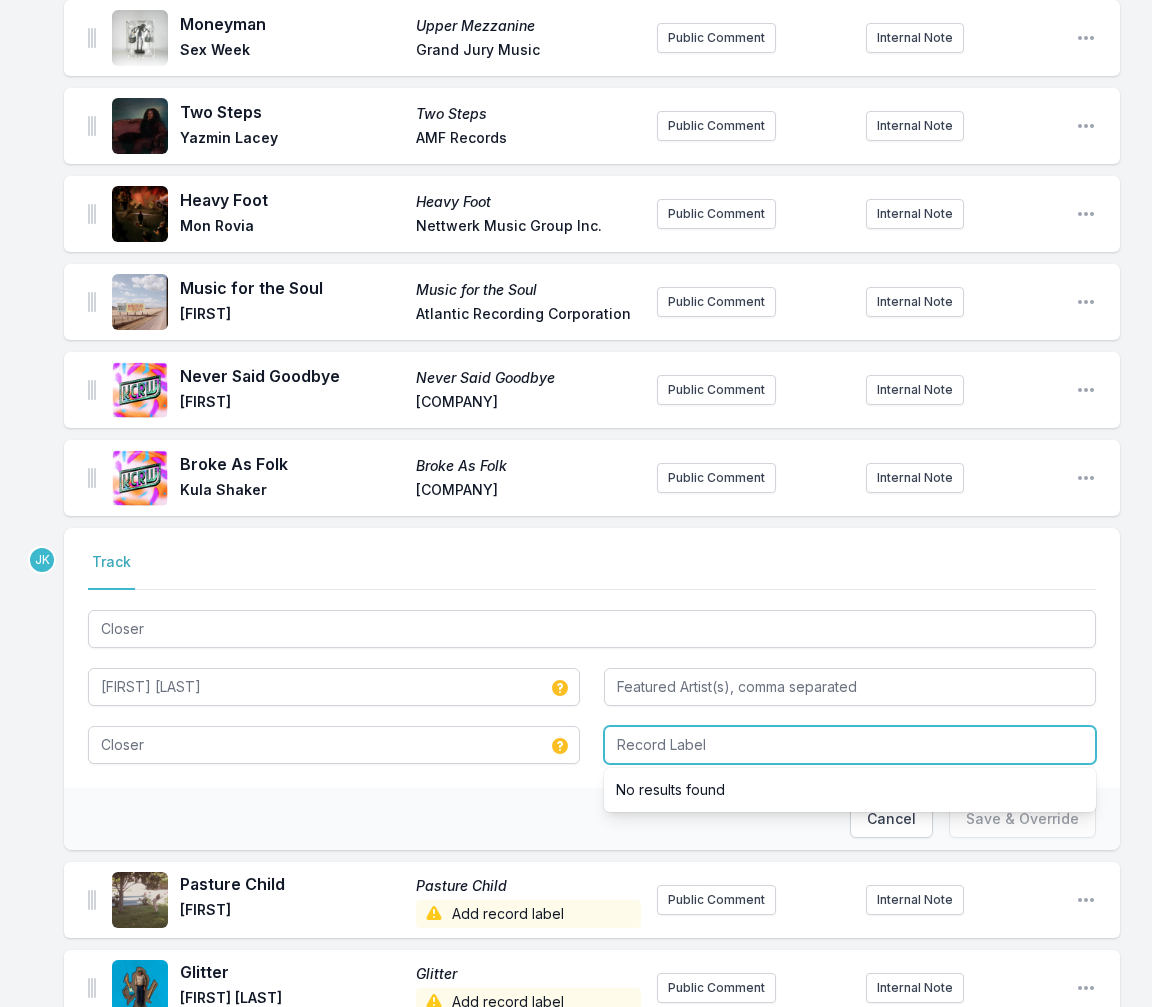paste on "ATO Records" 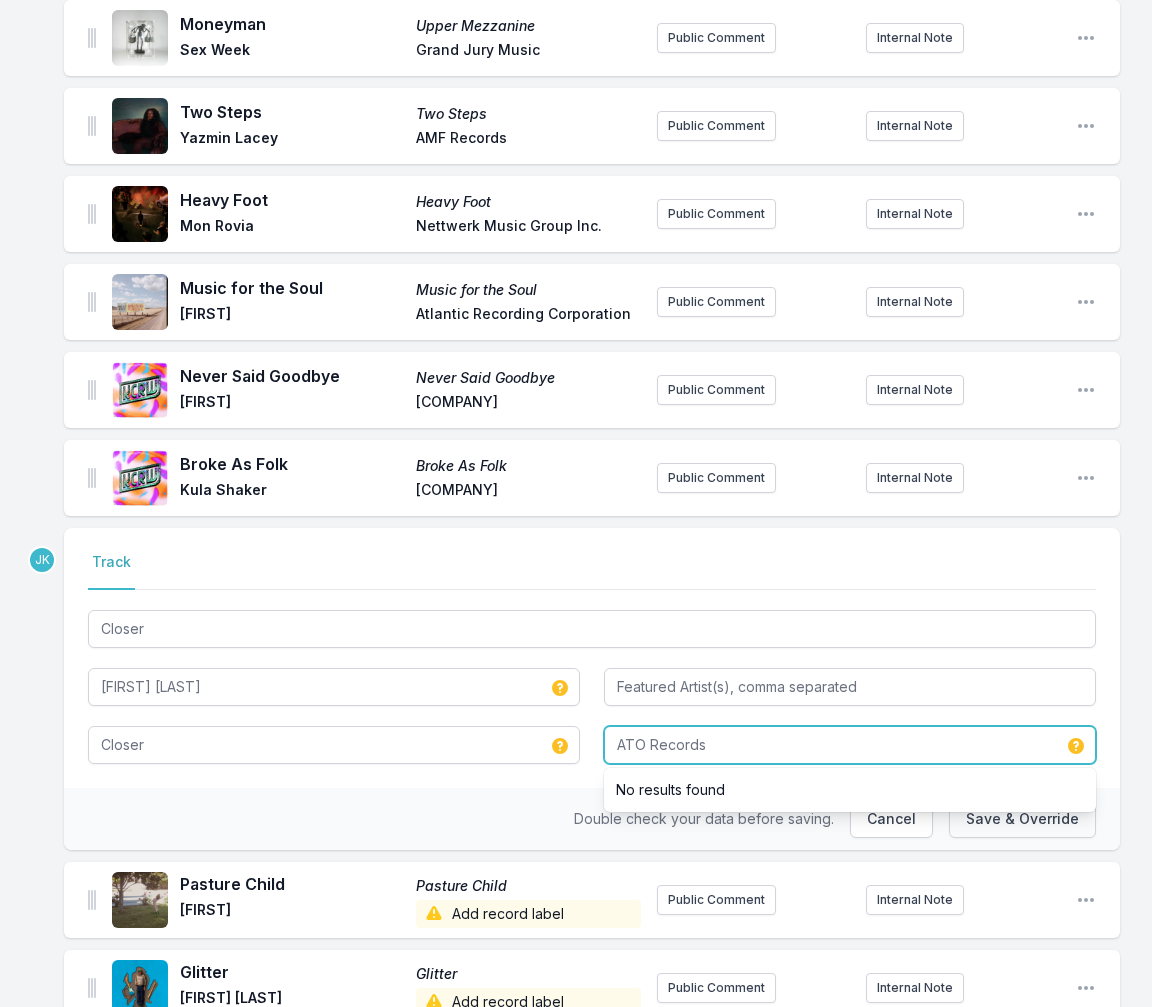 type on "ATO Records" 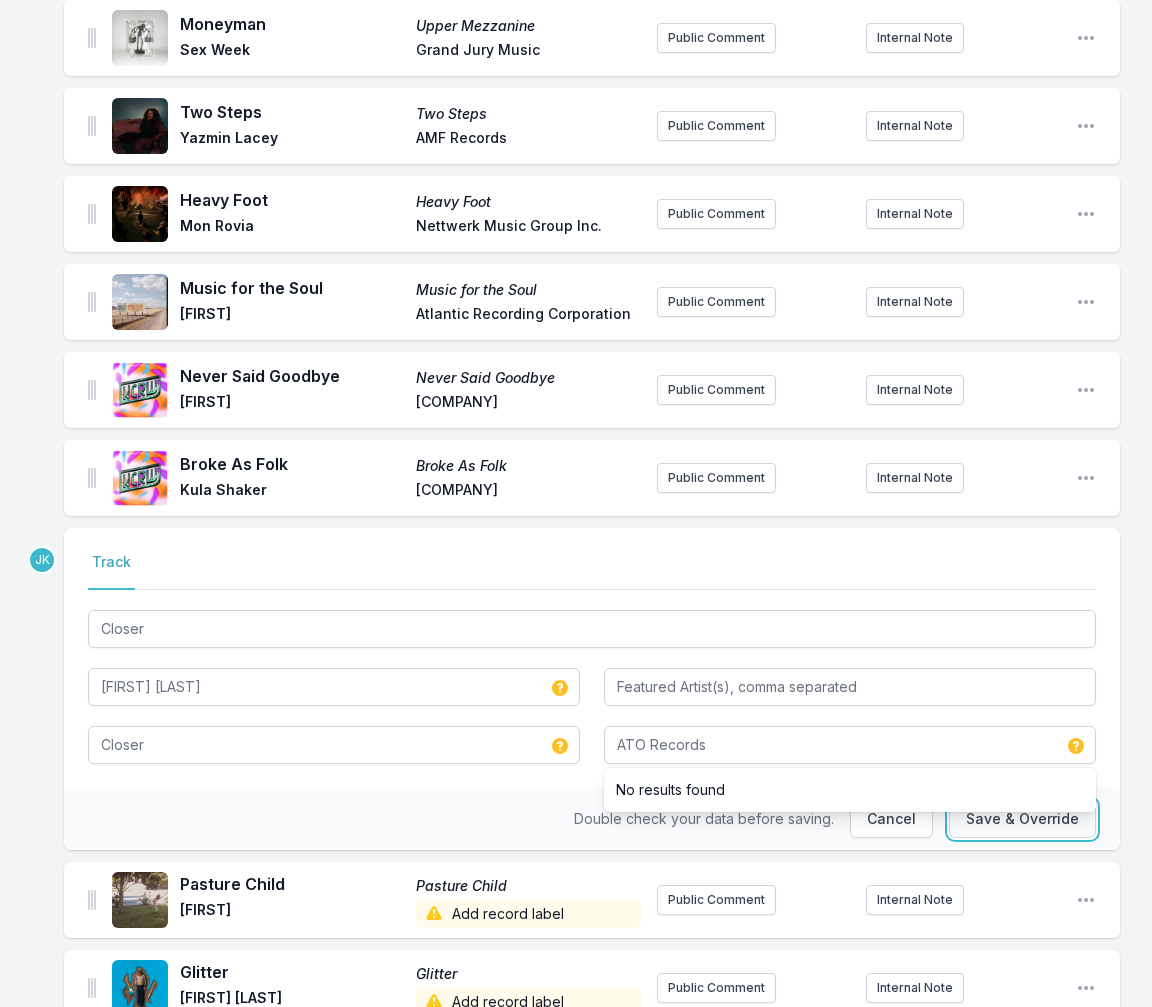 click on "Save & Override" at bounding box center (1022, 819) 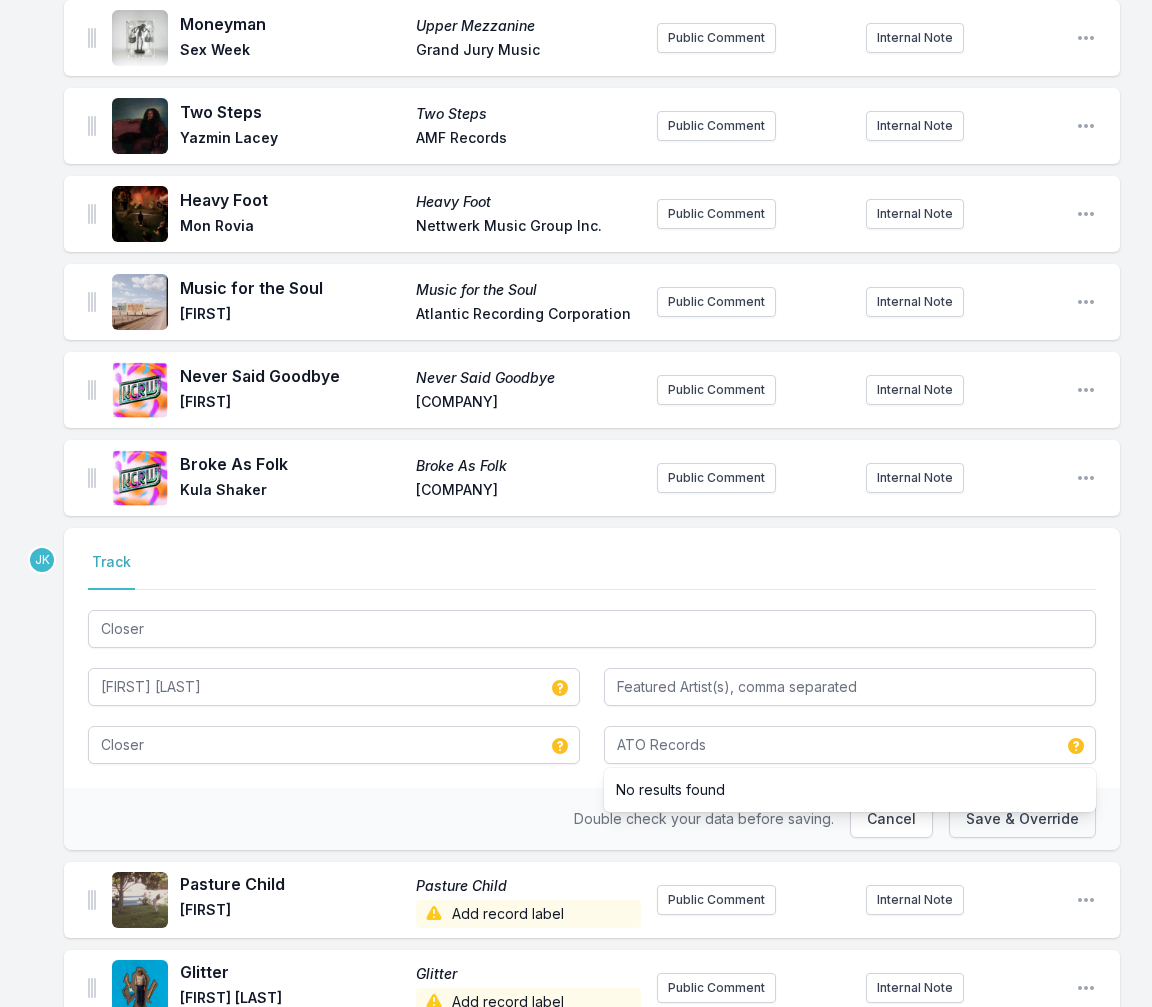 type 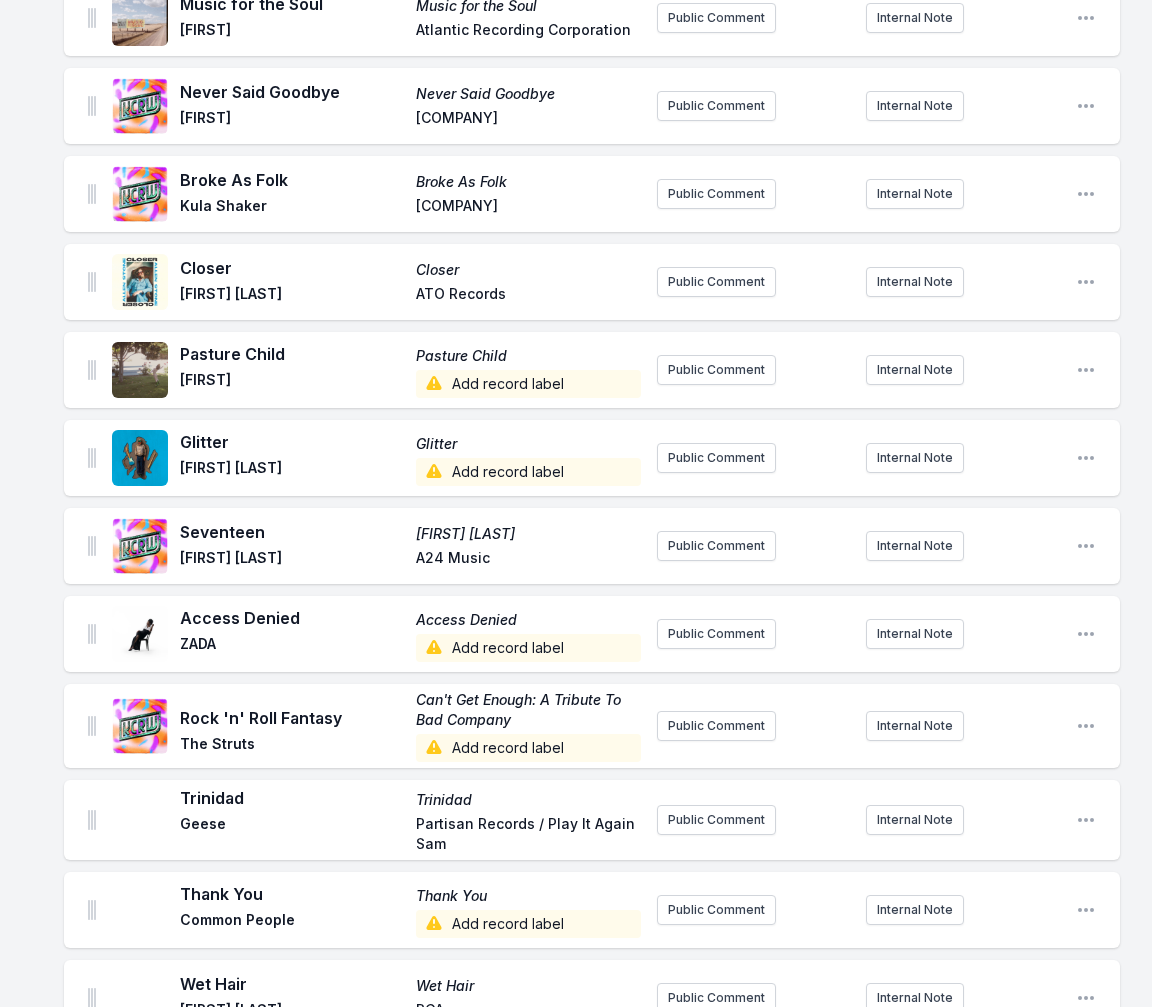 scroll, scrollTop: 1500, scrollLeft: 0, axis: vertical 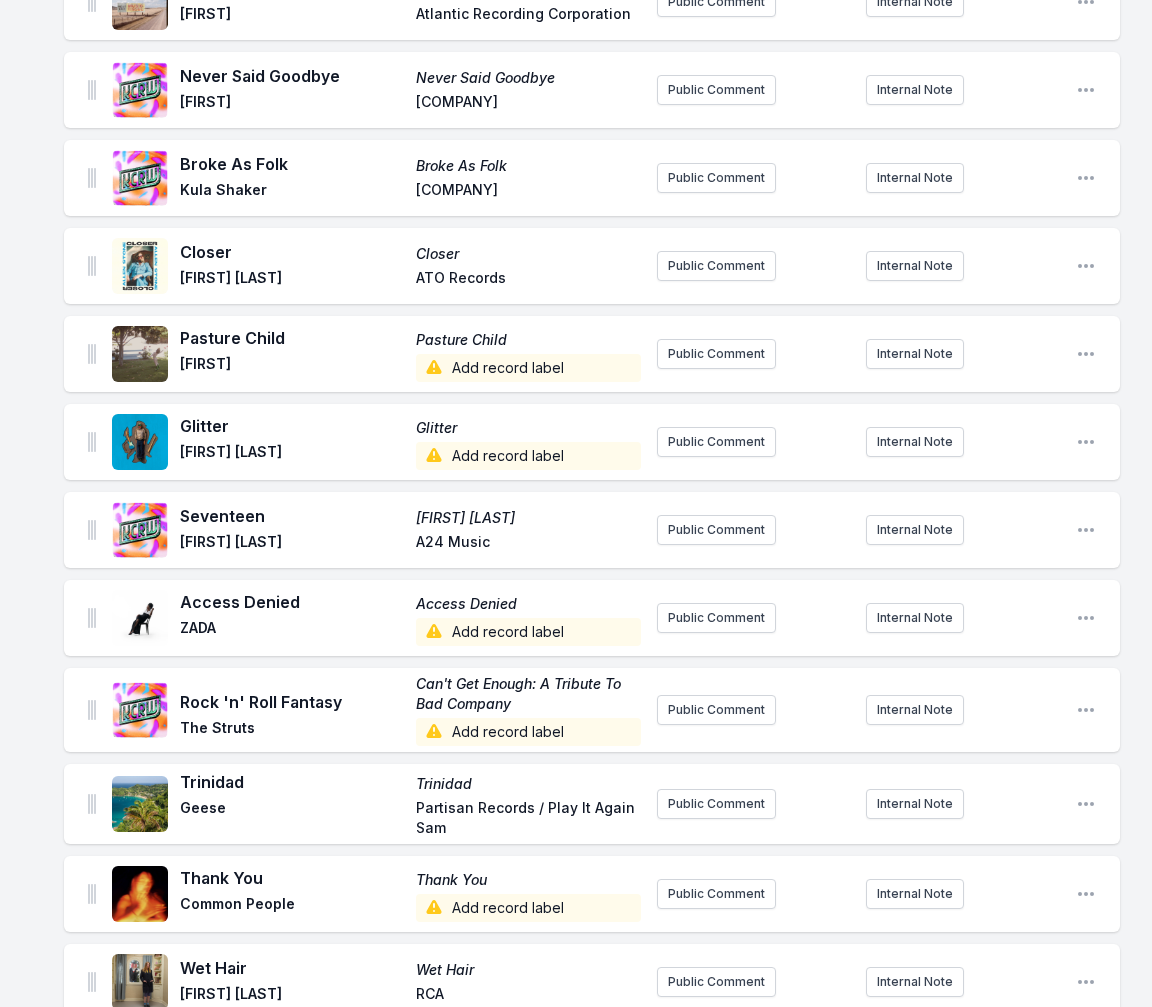click on "Add record label" at bounding box center (528, 368) 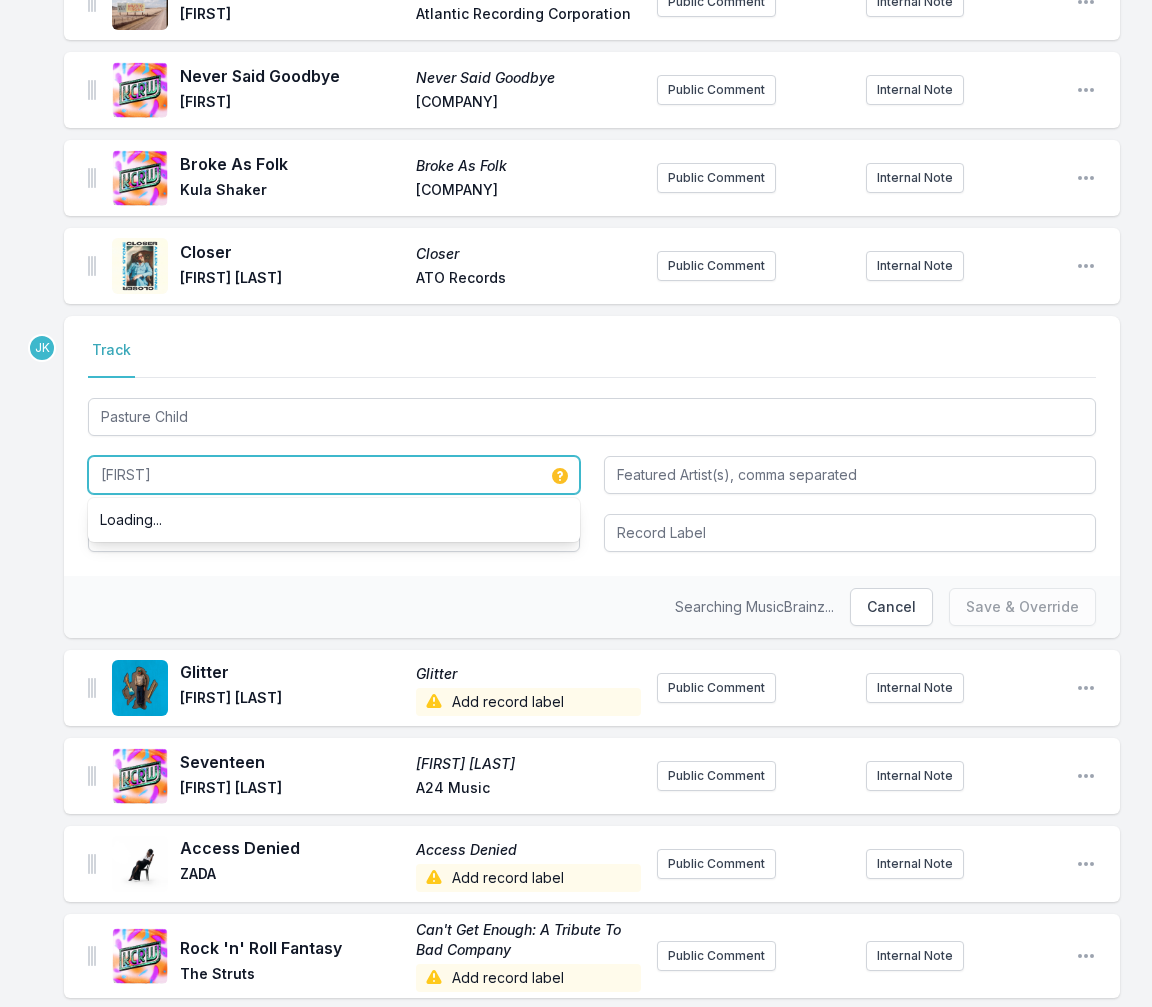 click on "[FIRST] [LAST]" at bounding box center [334, 475] 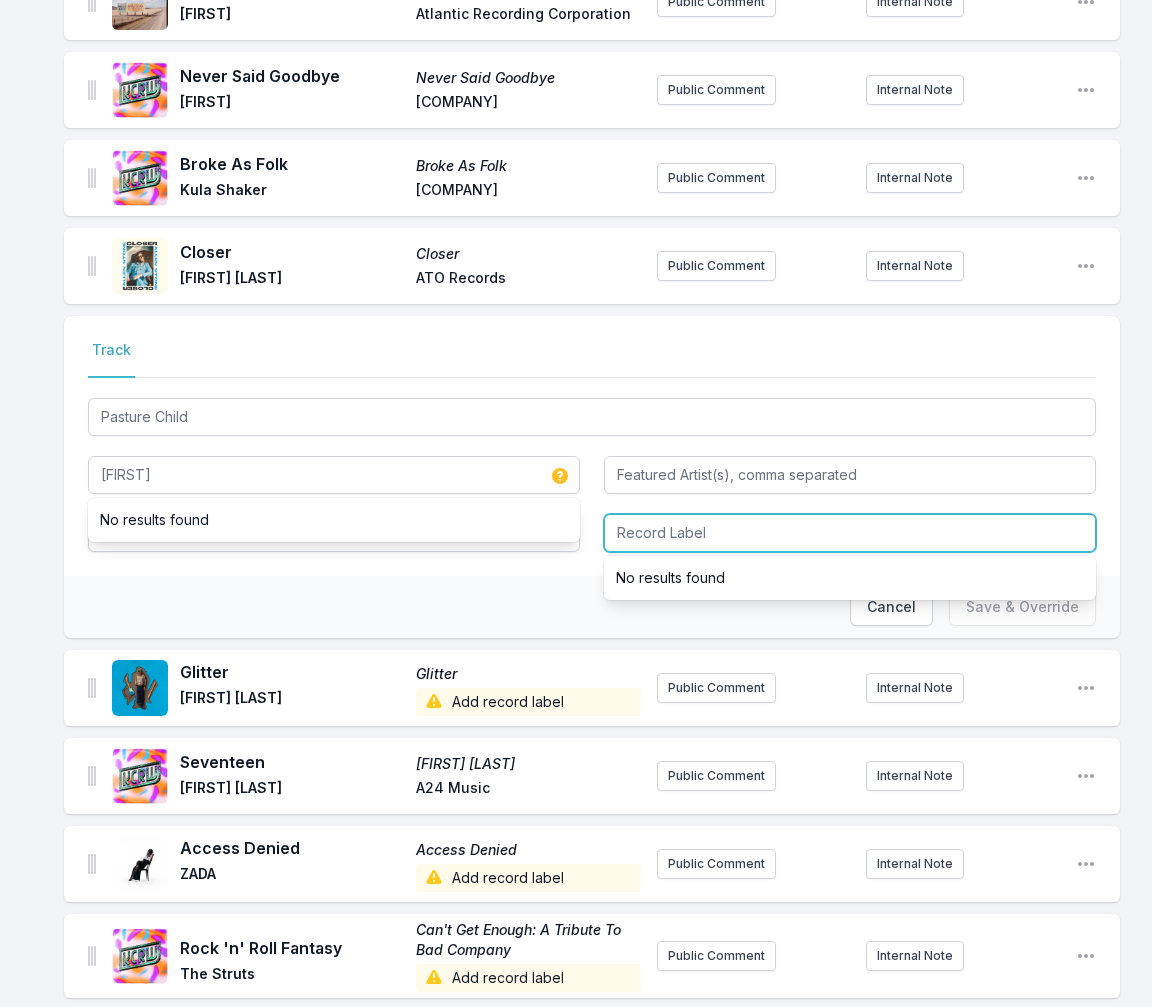 click at bounding box center [850, 533] 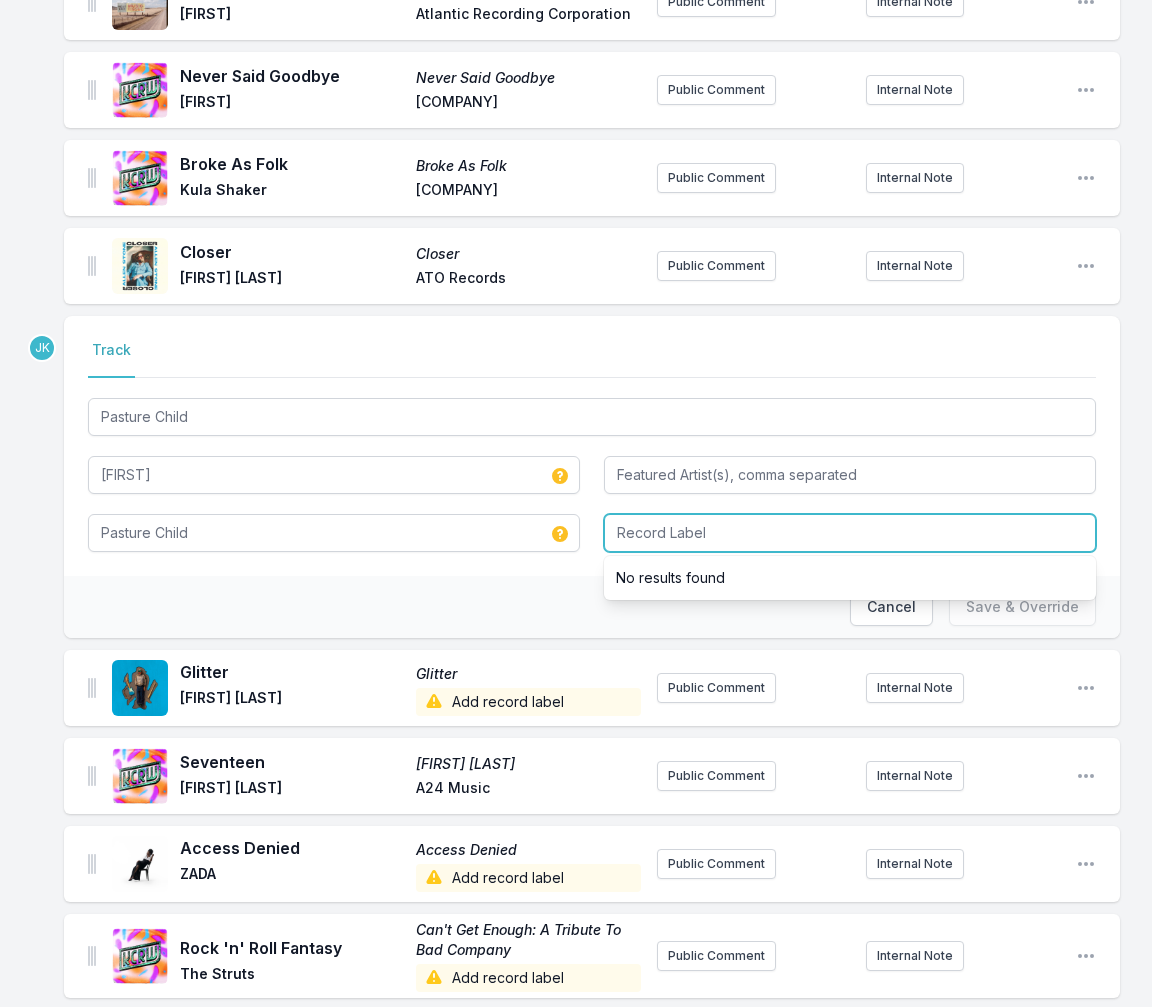 paste on "[FIRST] [LAST]" 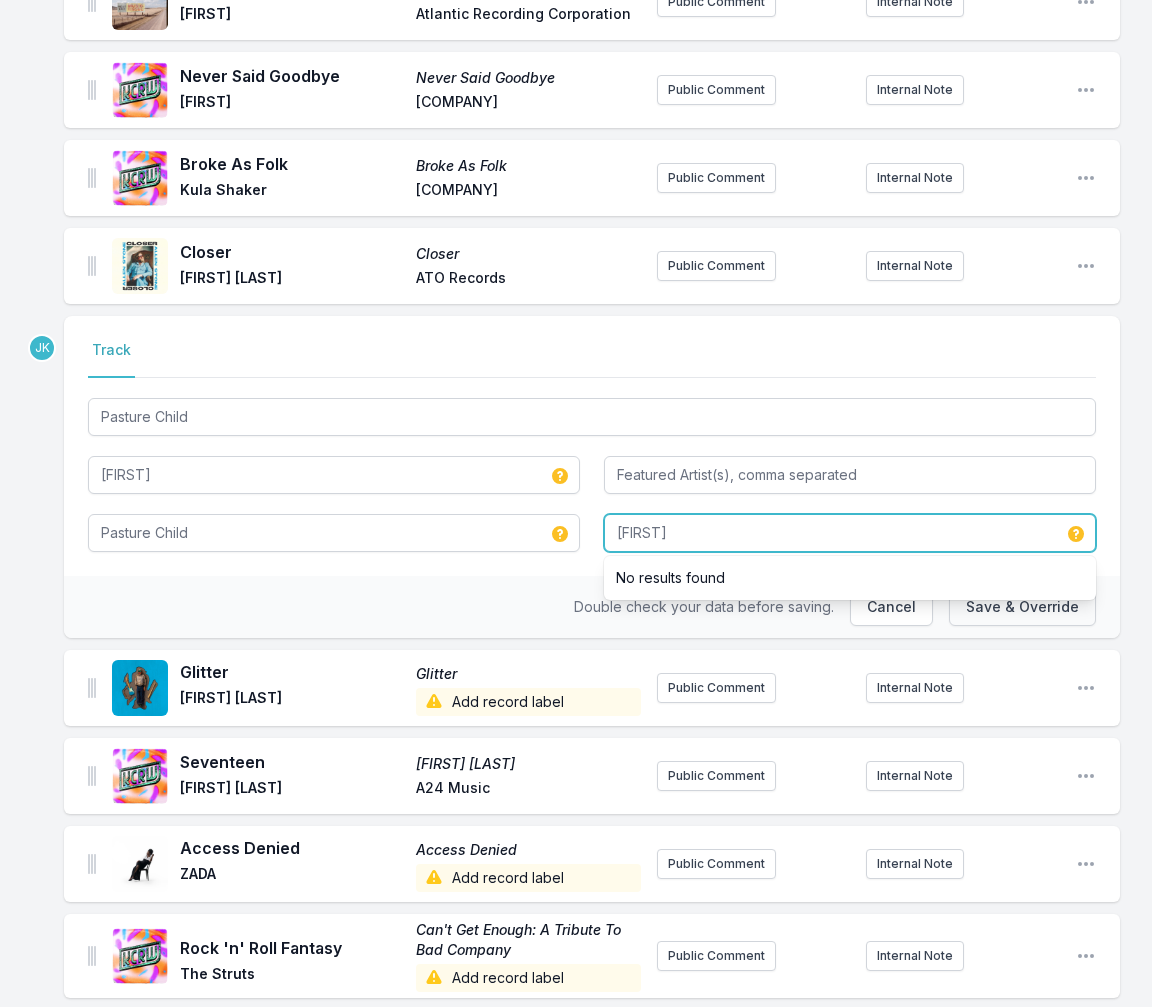 type on "[FIRST] [LAST]" 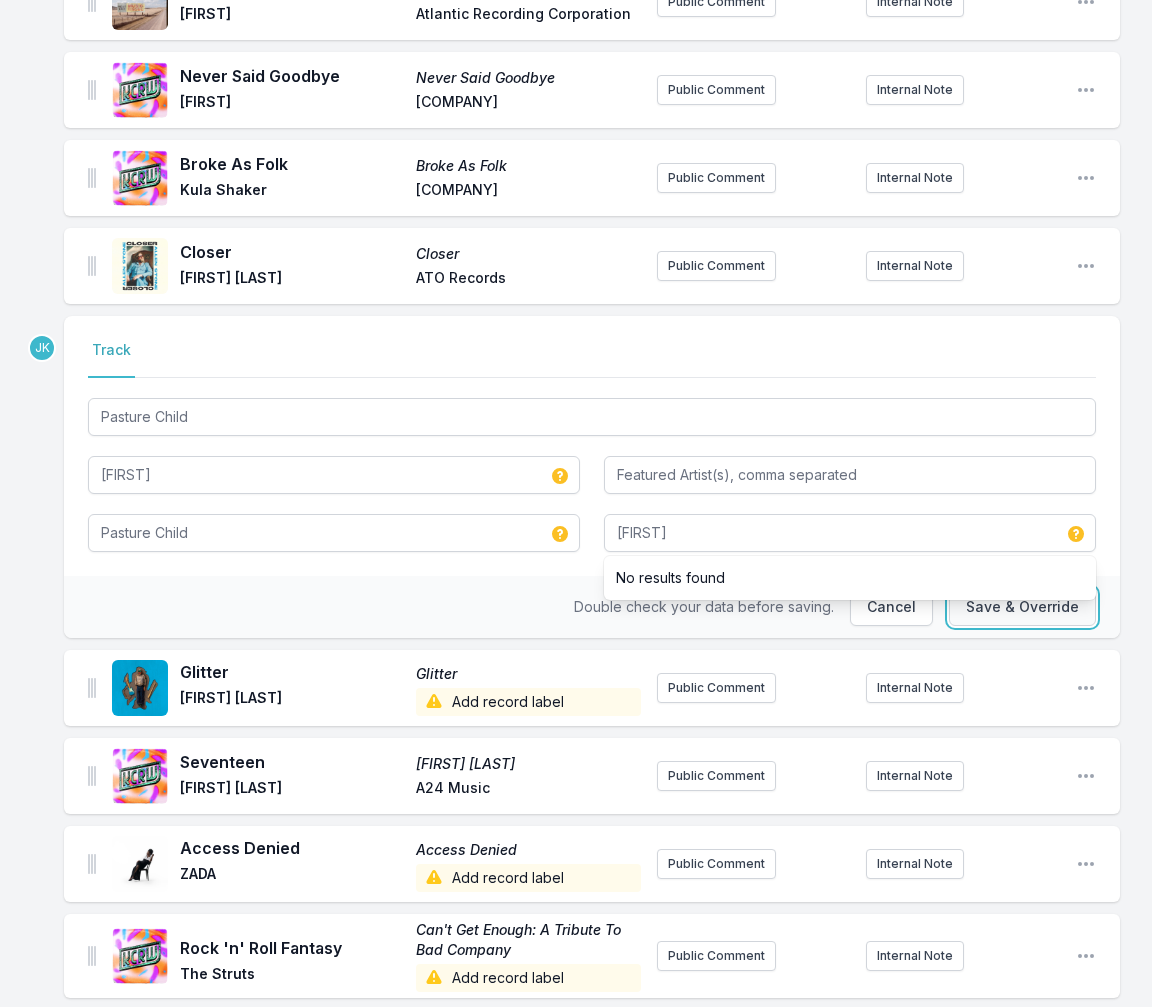 click on "Save & Override" at bounding box center (1022, 607) 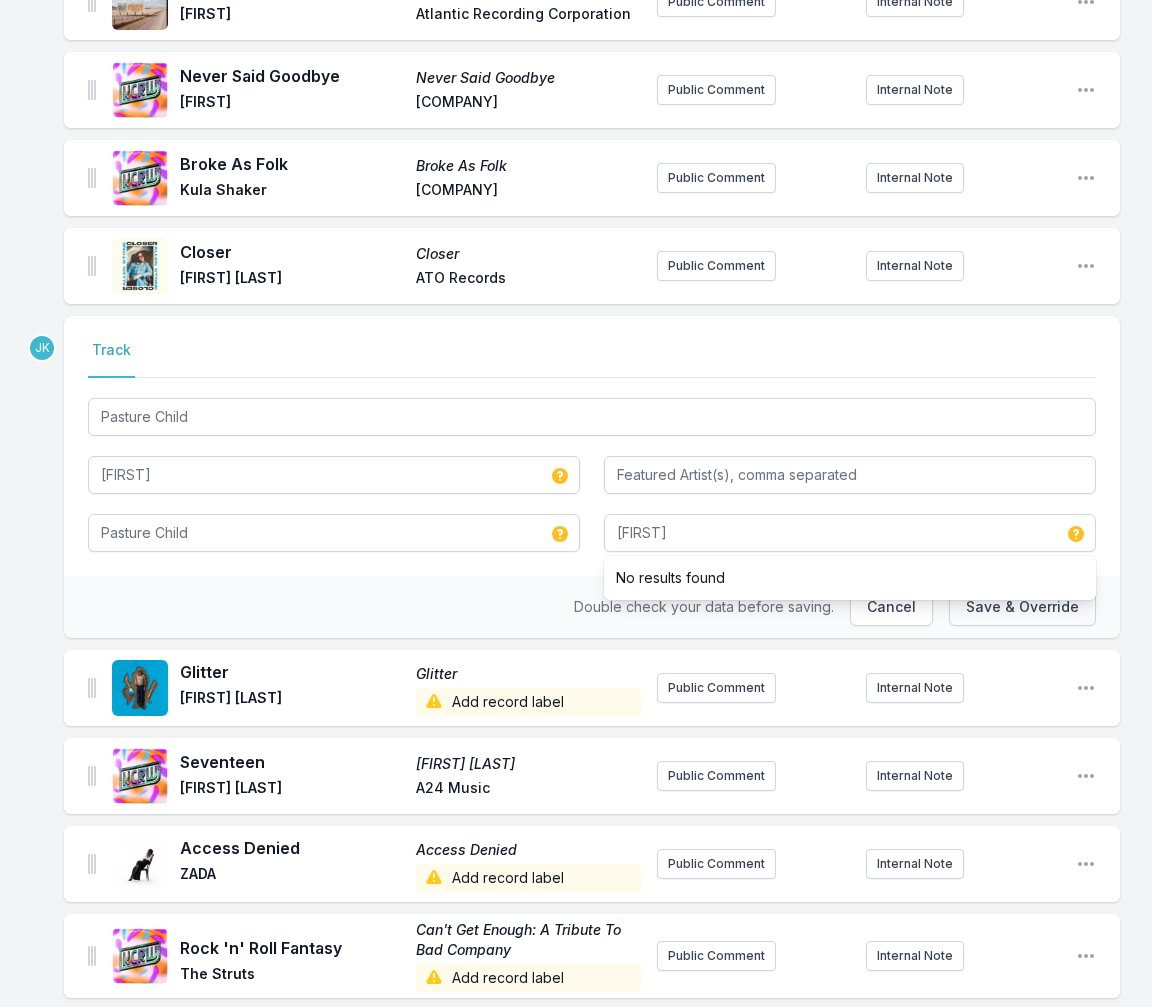 type 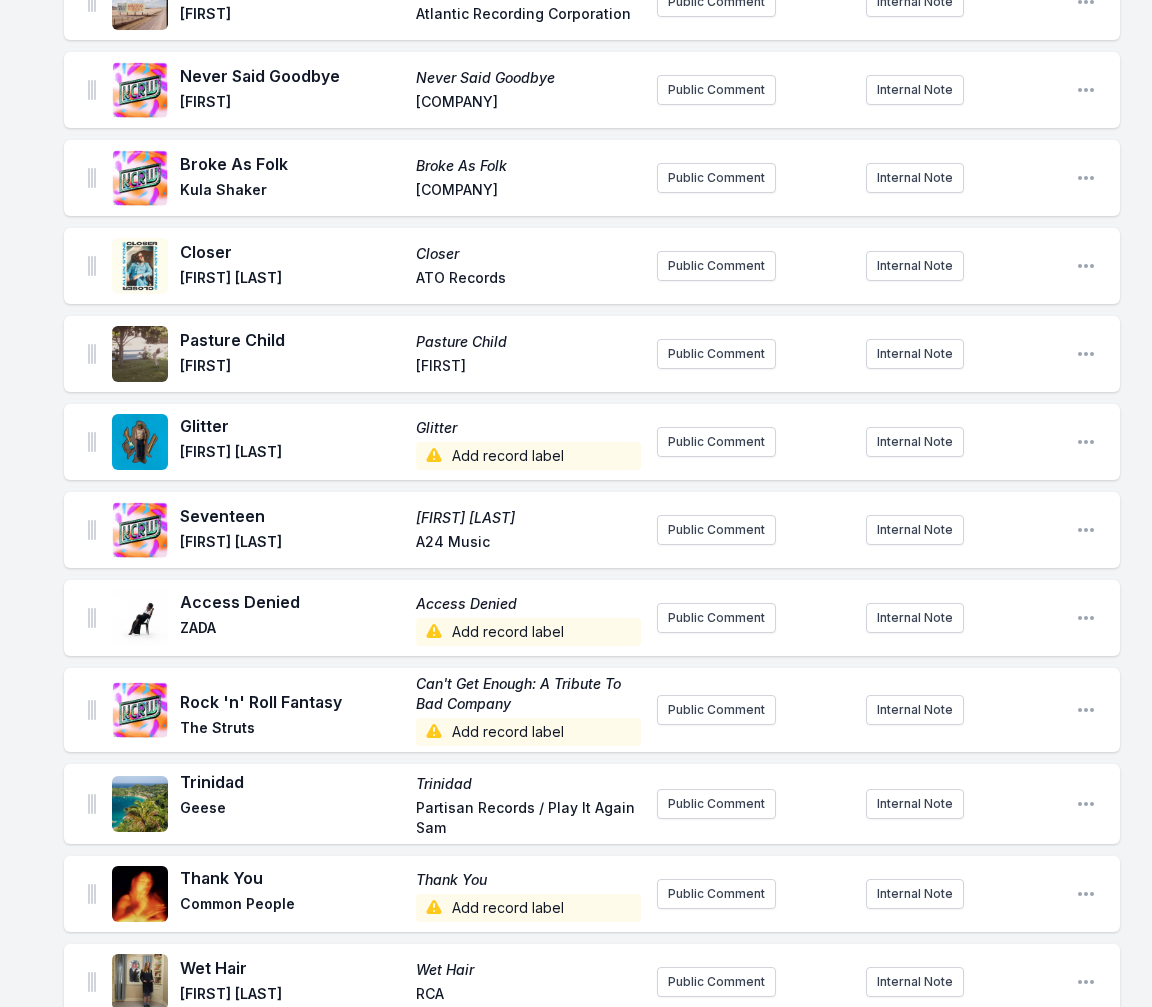 click on "Add record label" at bounding box center (528, 456) 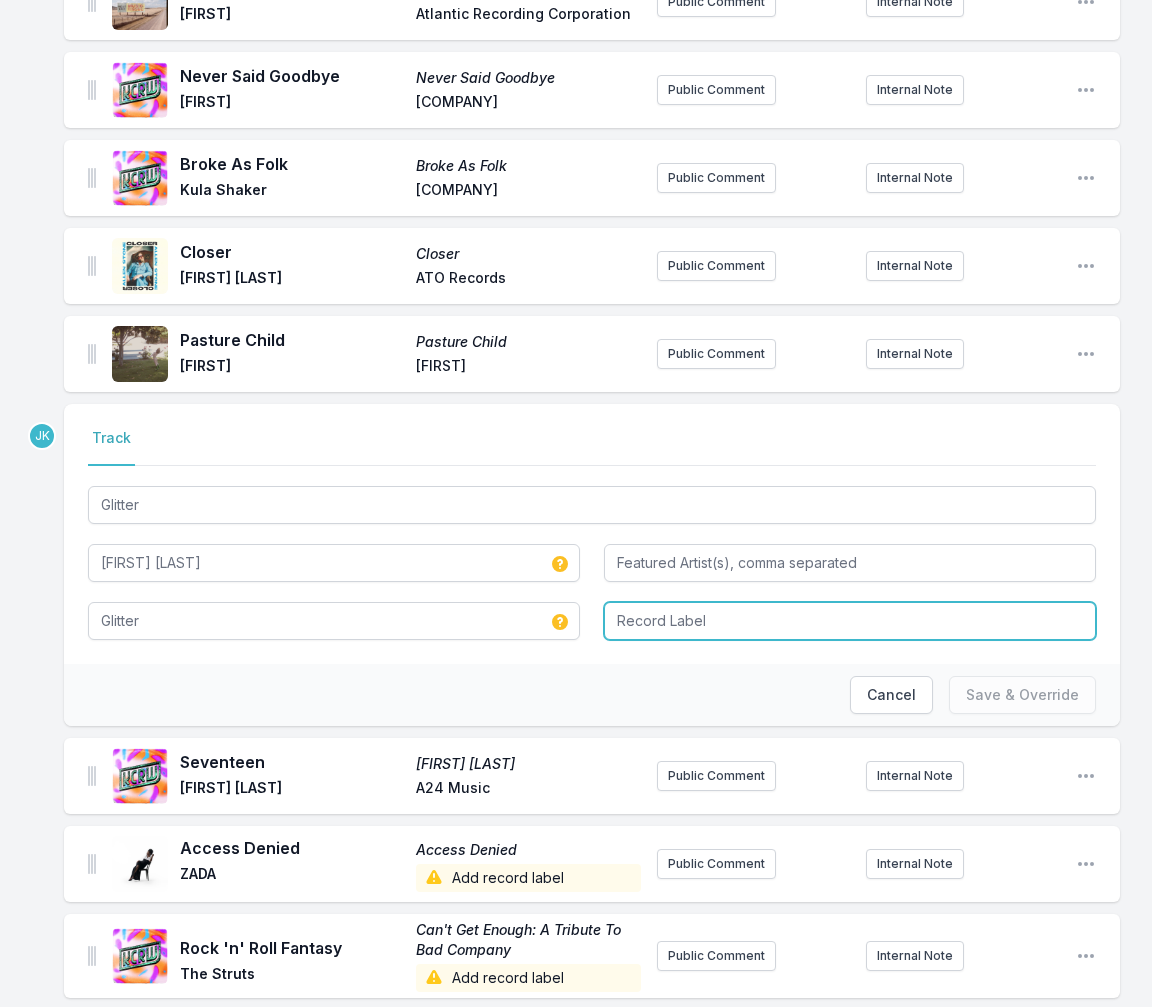 click at bounding box center [850, 621] 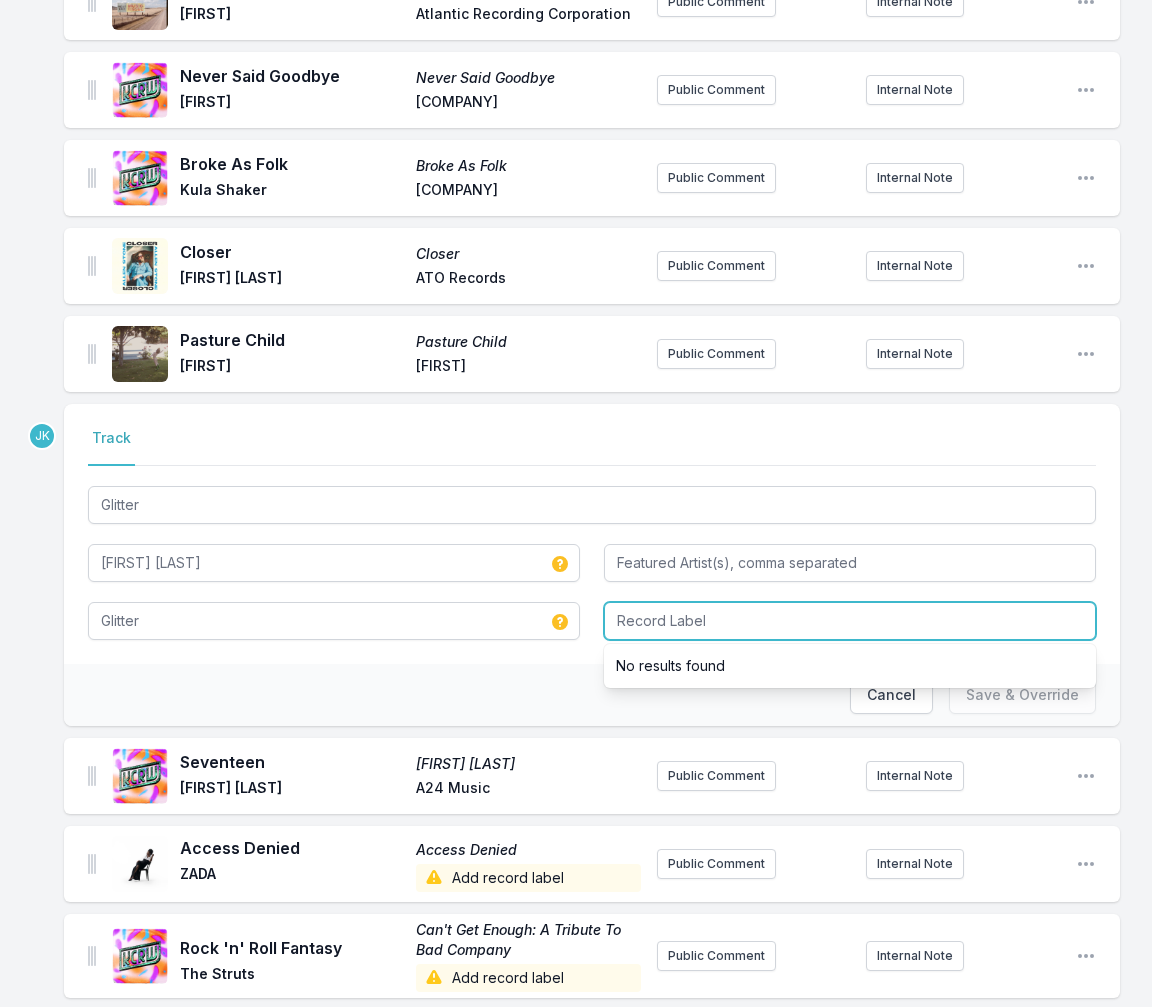 paste on "Different Sounds" 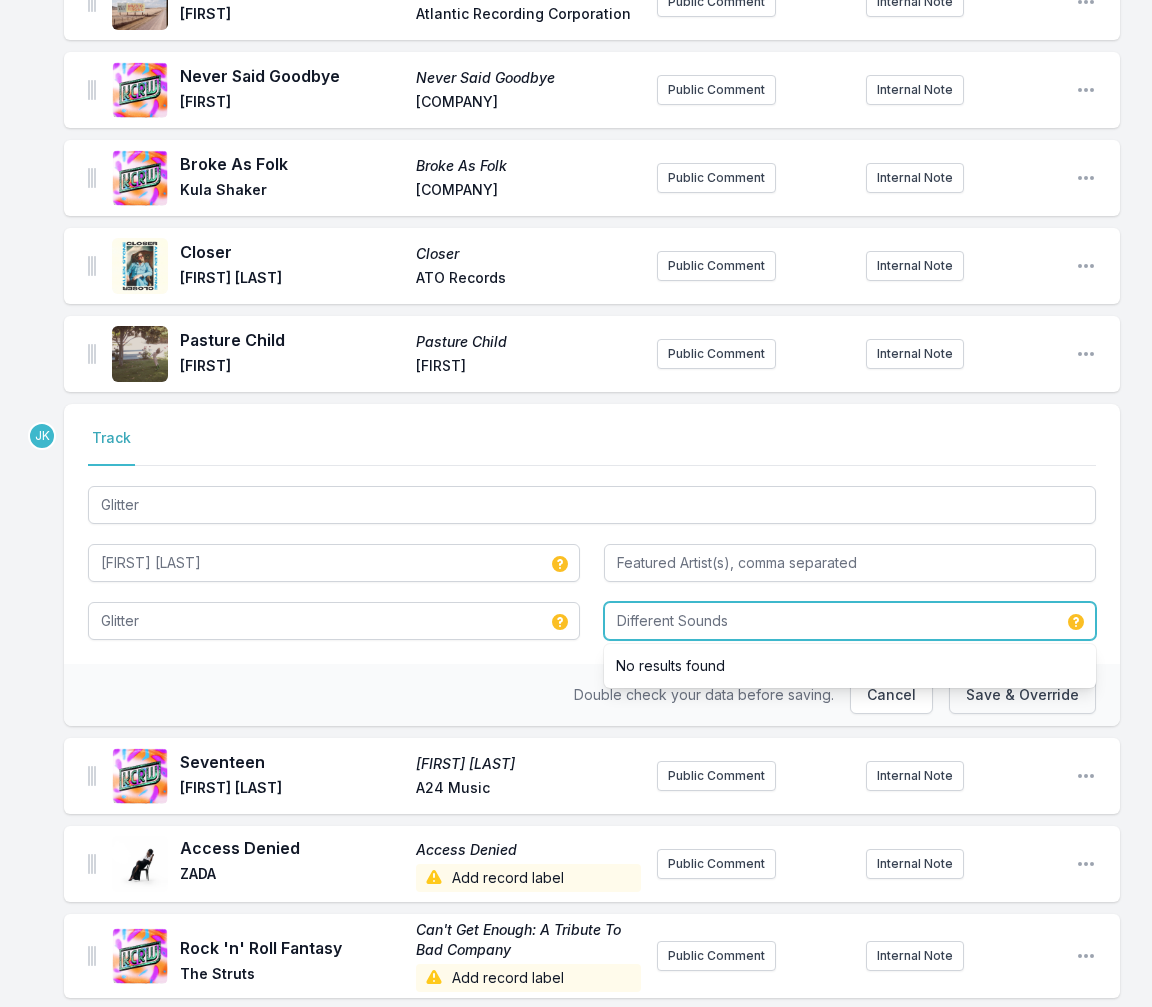 type on "Different Sounds" 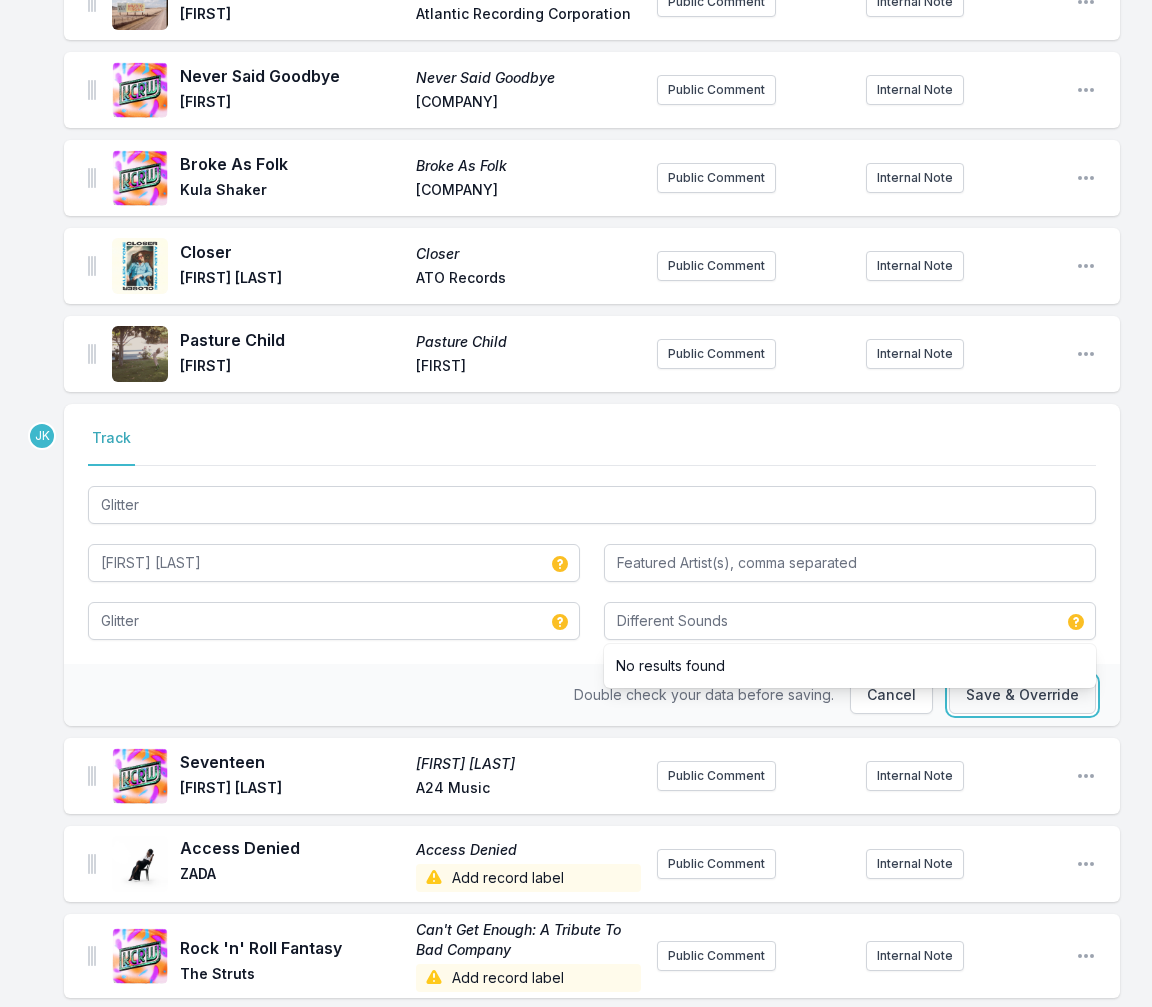 click on "Save & Override" at bounding box center (1022, 695) 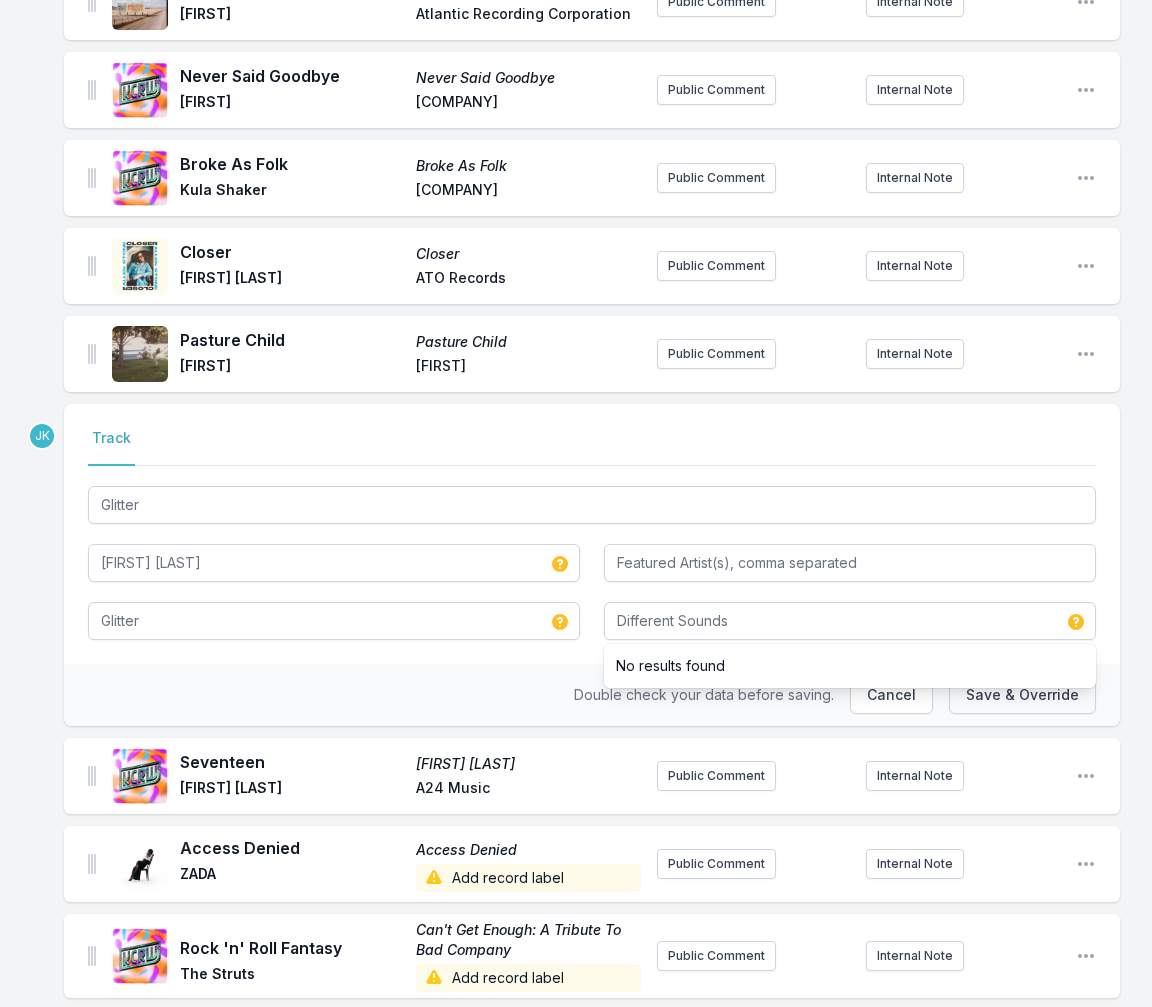 type 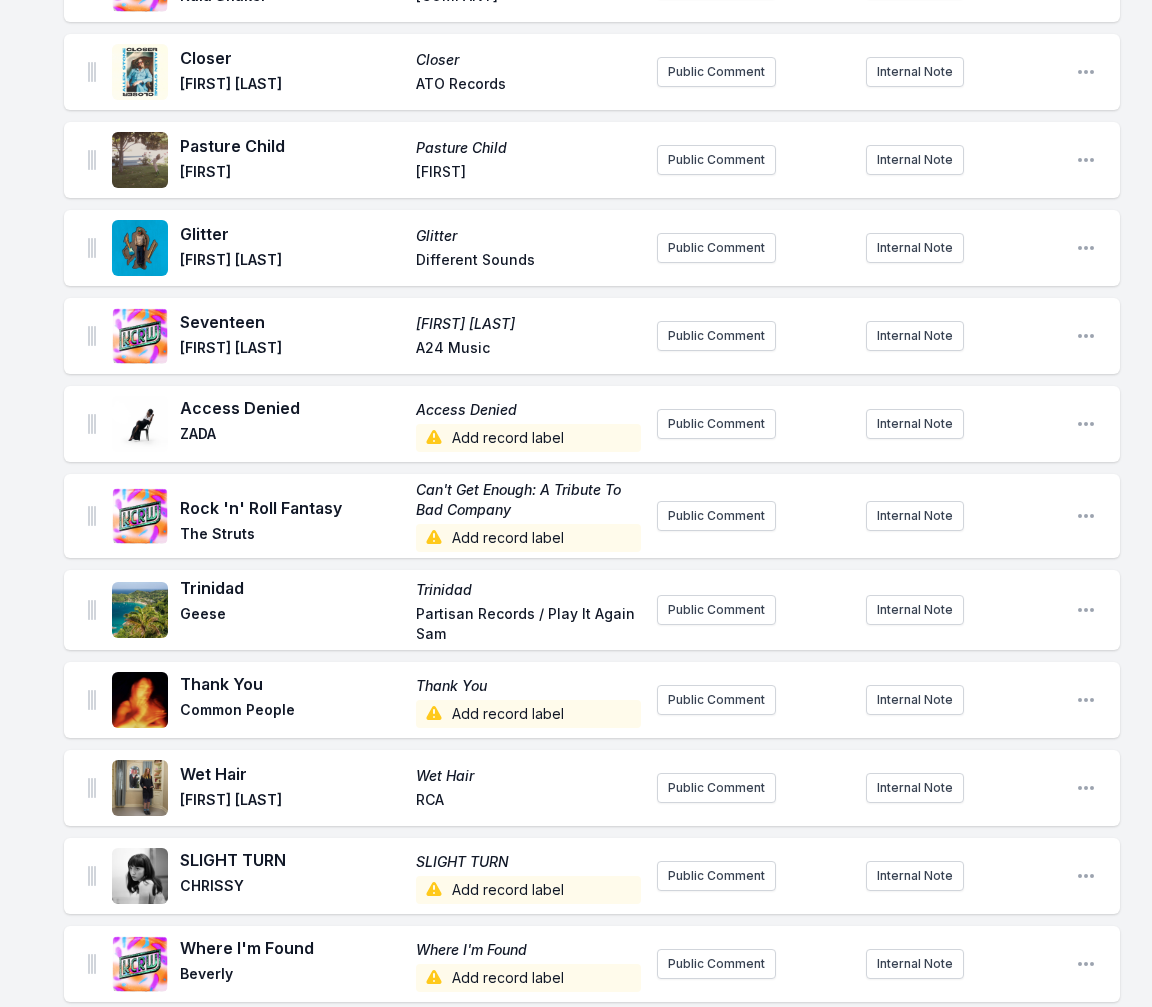scroll, scrollTop: 1700, scrollLeft: 0, axis: vertical 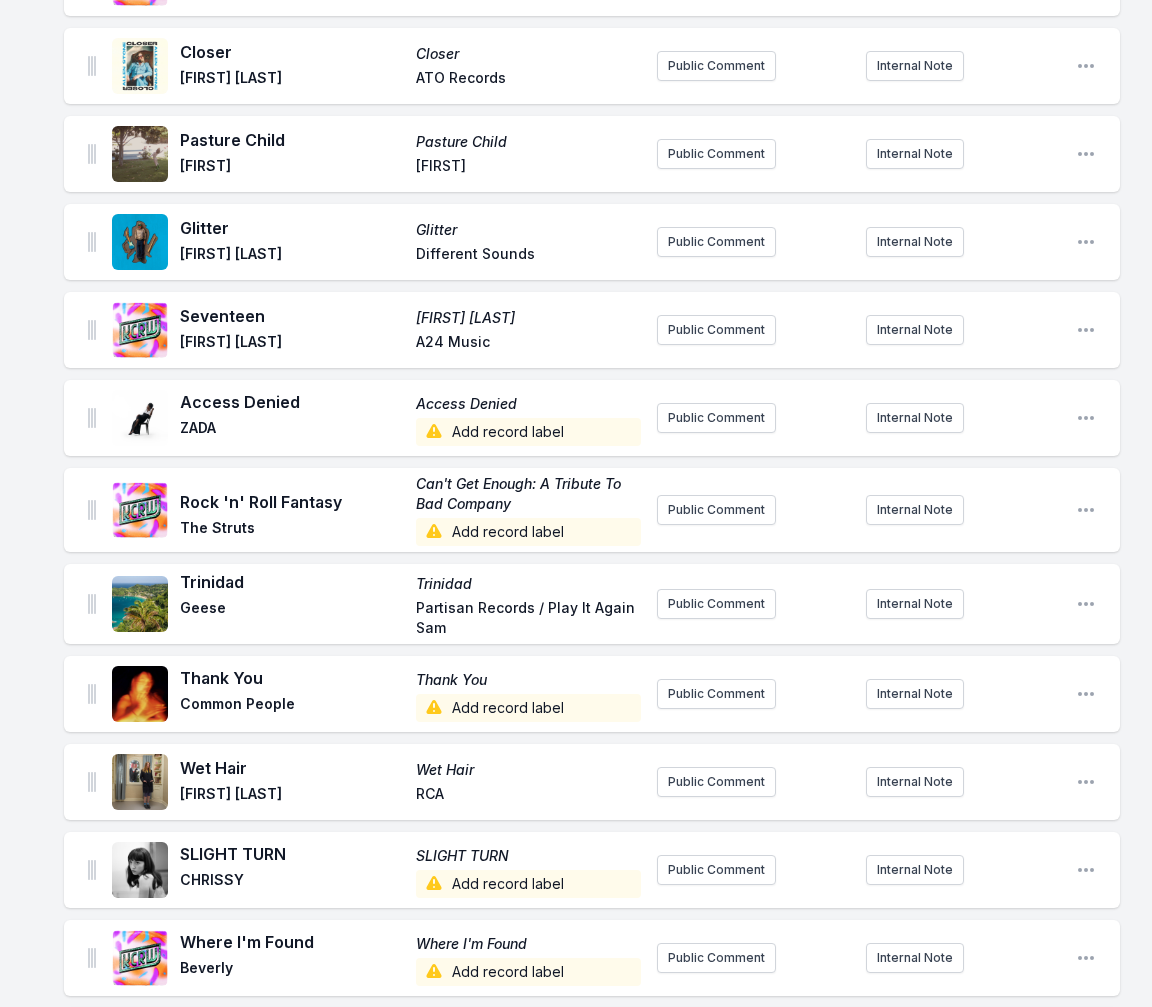 click on "Add record label" at bounding box center [528, 432] 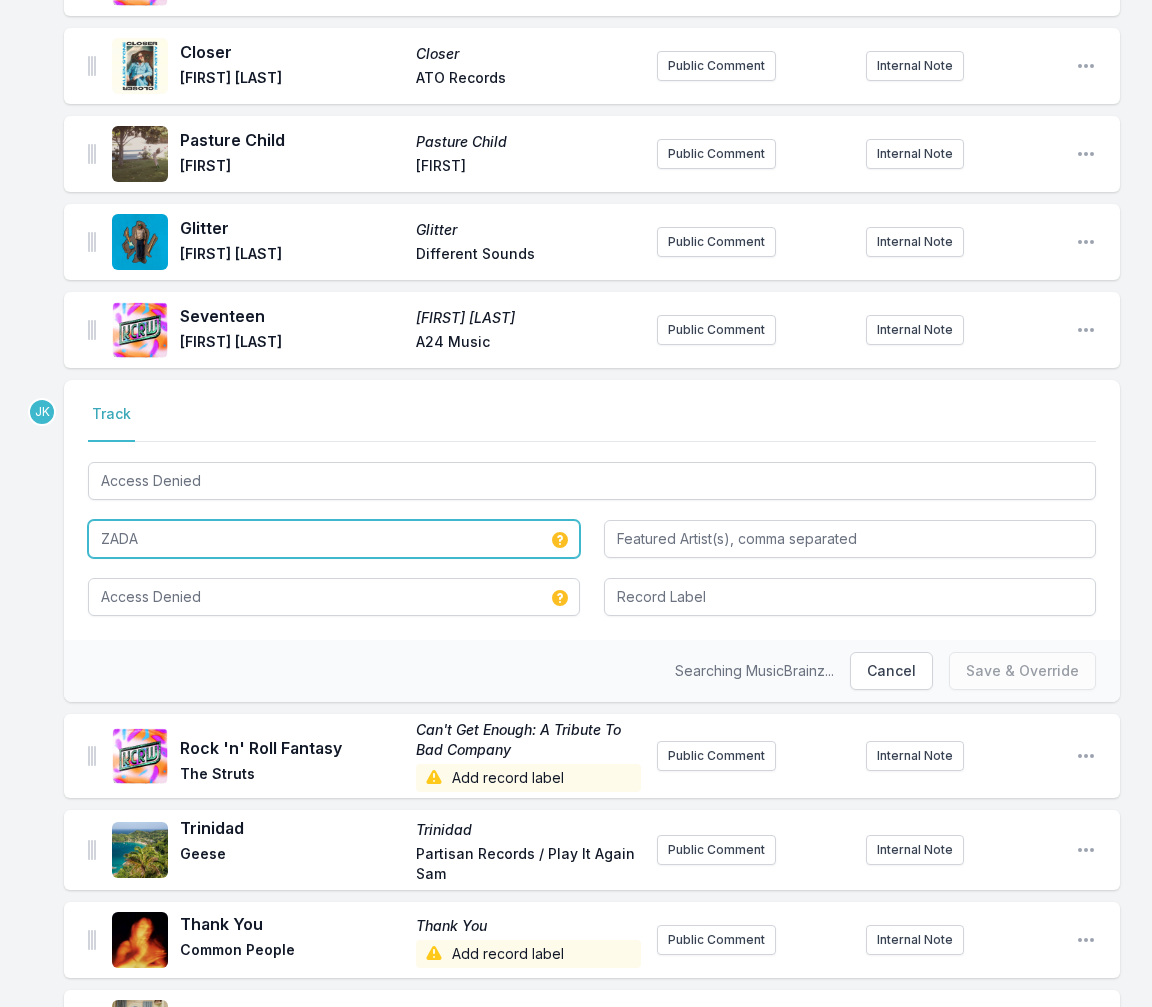 click on "ZADA" at bounding box center (334, 539) 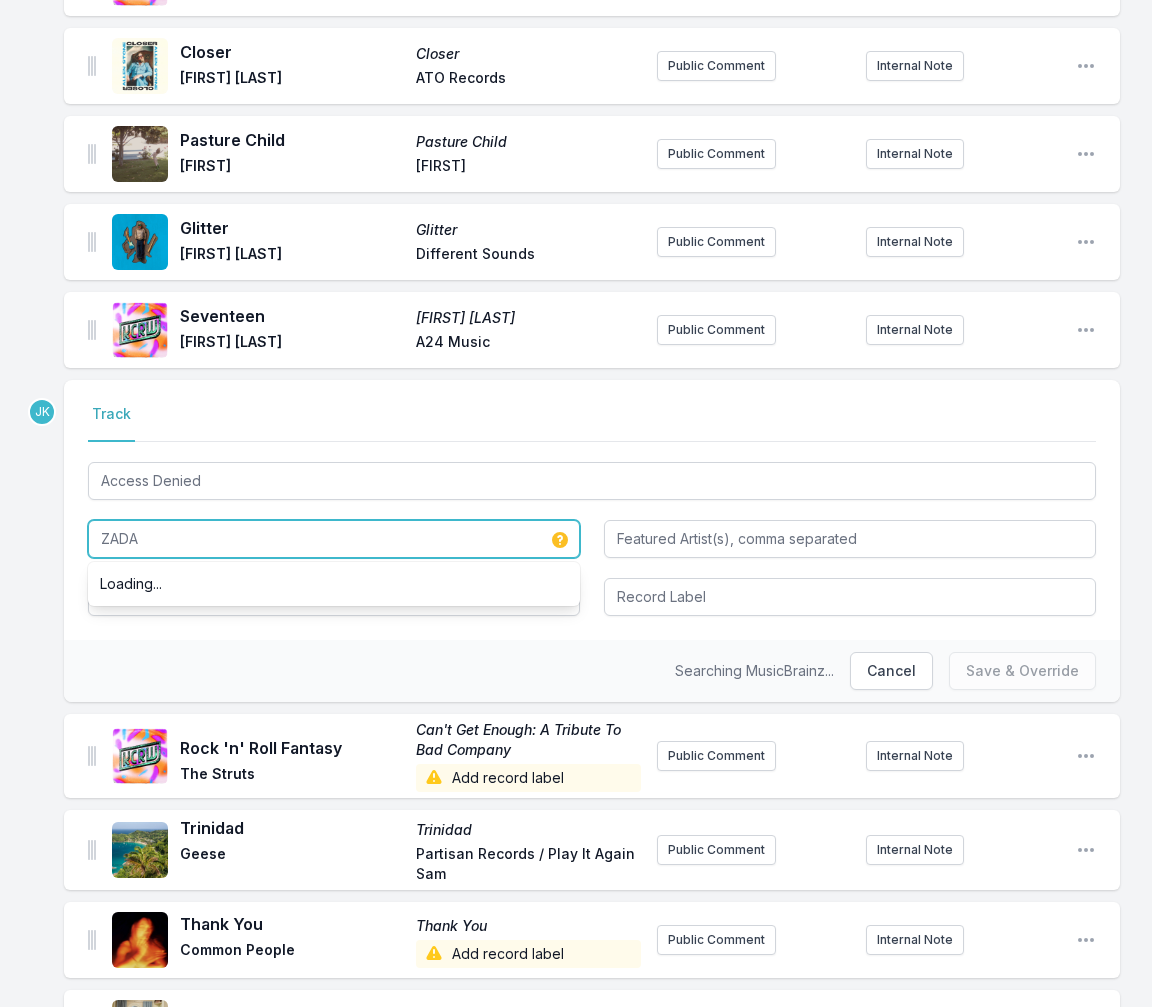 click on "ZADA" at bounding box center [334, 539] 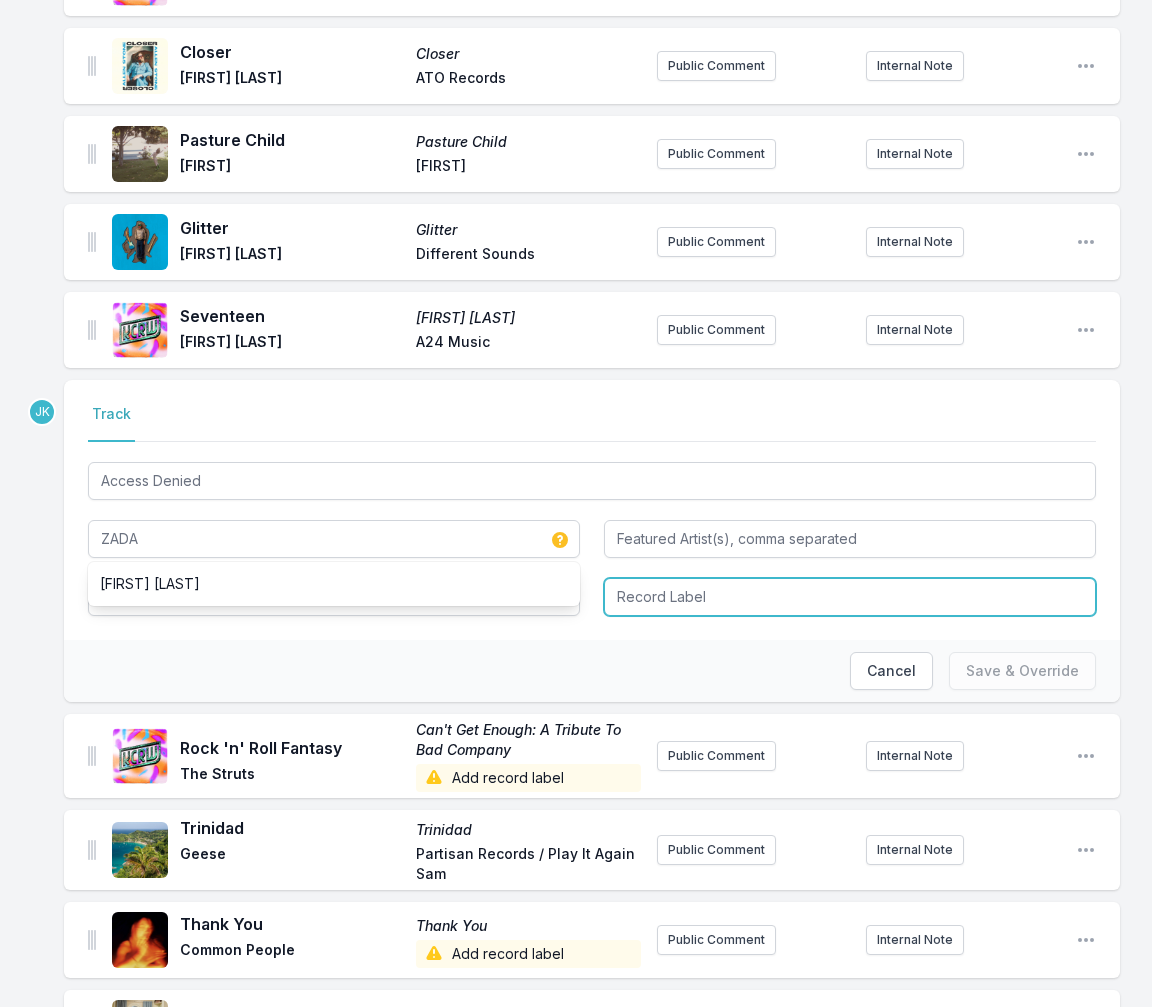 click at bounding box center [850, 597] 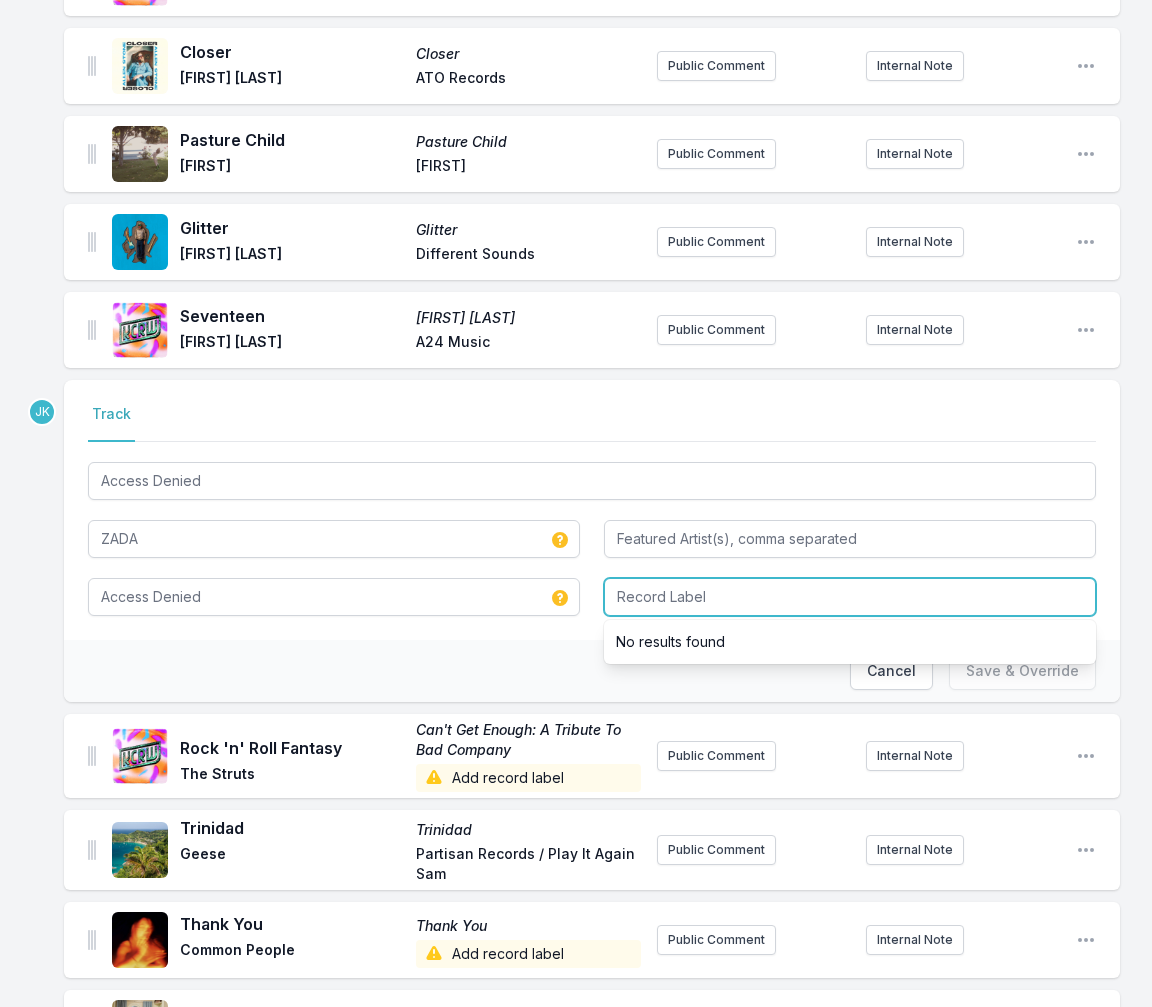 paste on "Z-Zad Entertainment Inc." 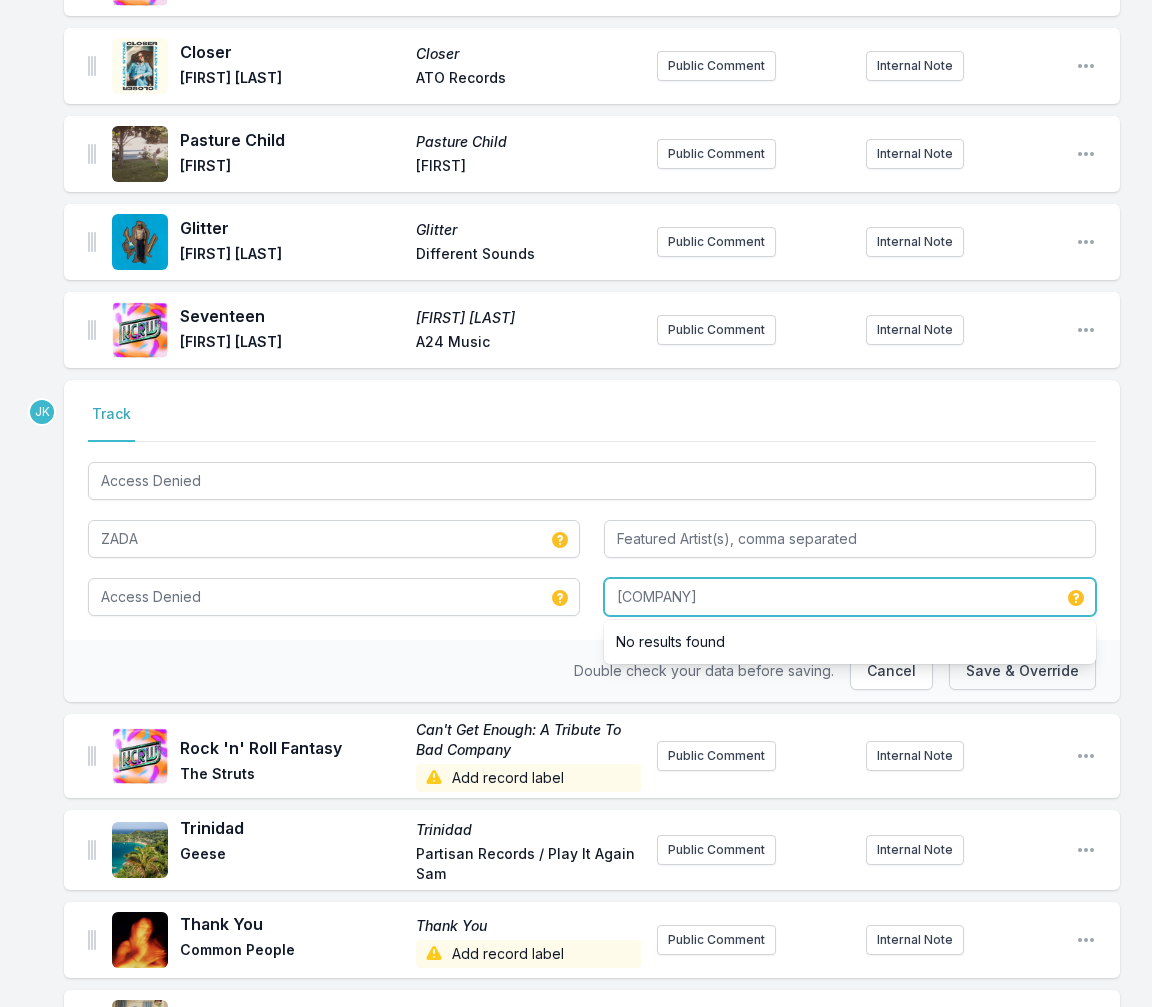type on "Z-Zad Entertainment Inc." 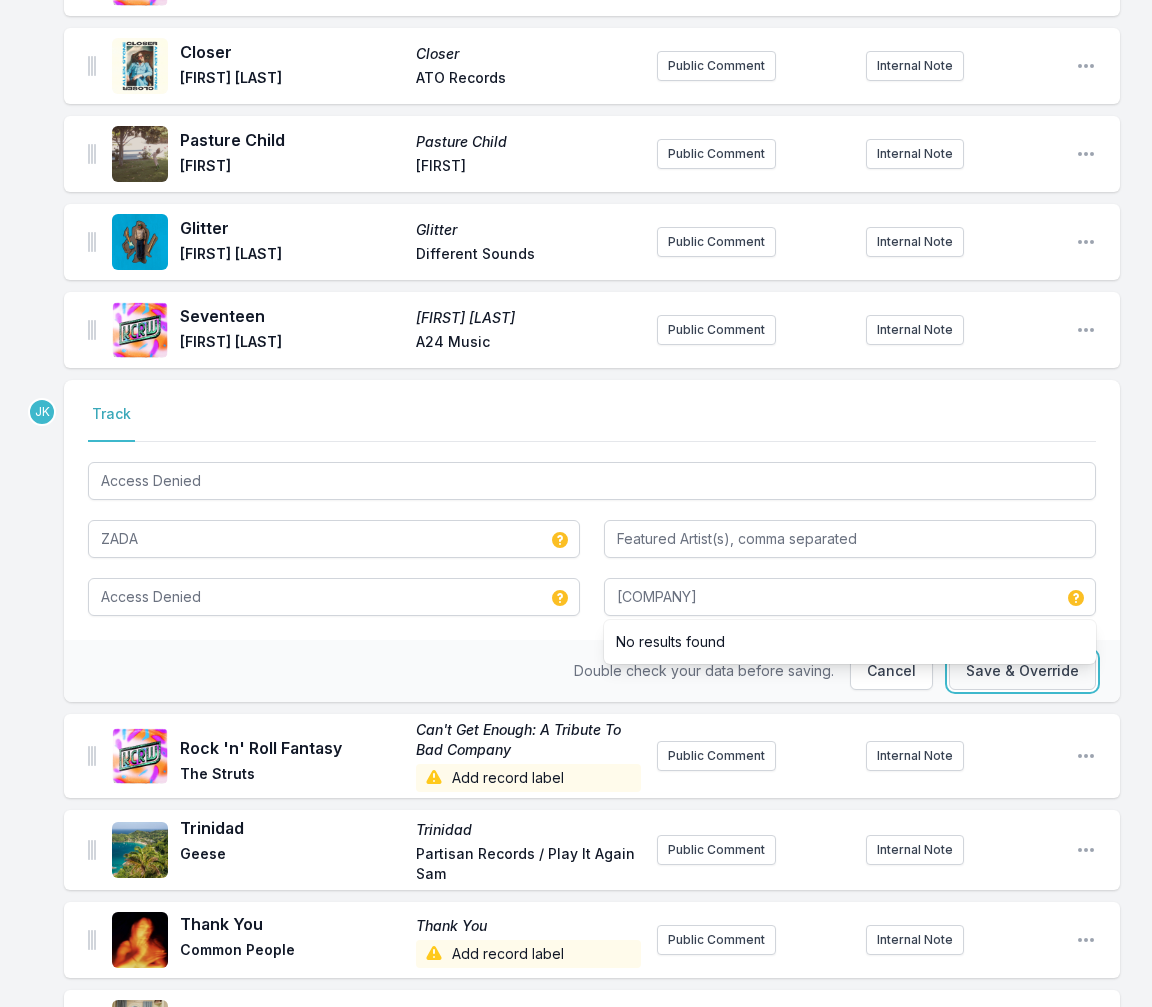 click on "Save & Override" at bounding box center [1022, 671] 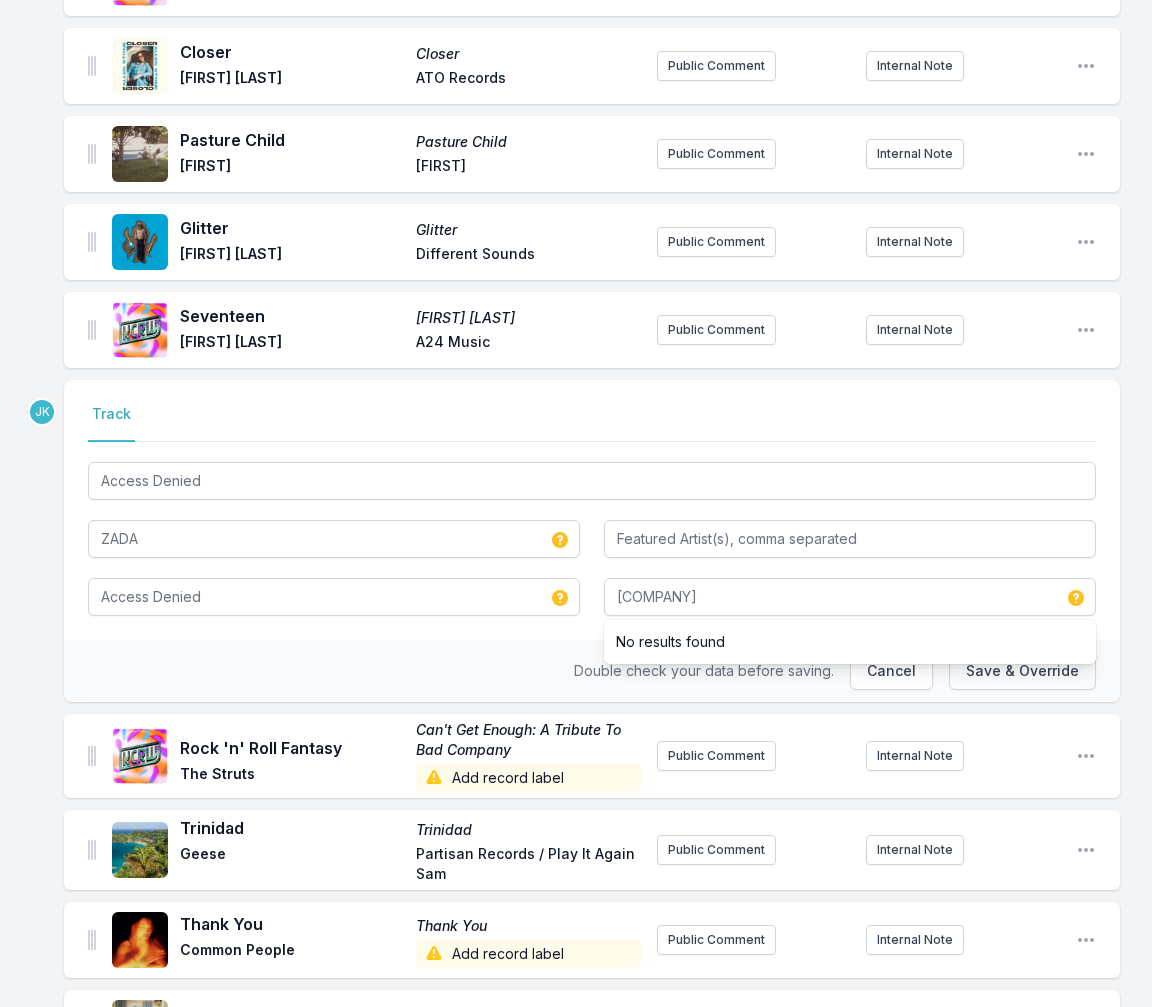 type 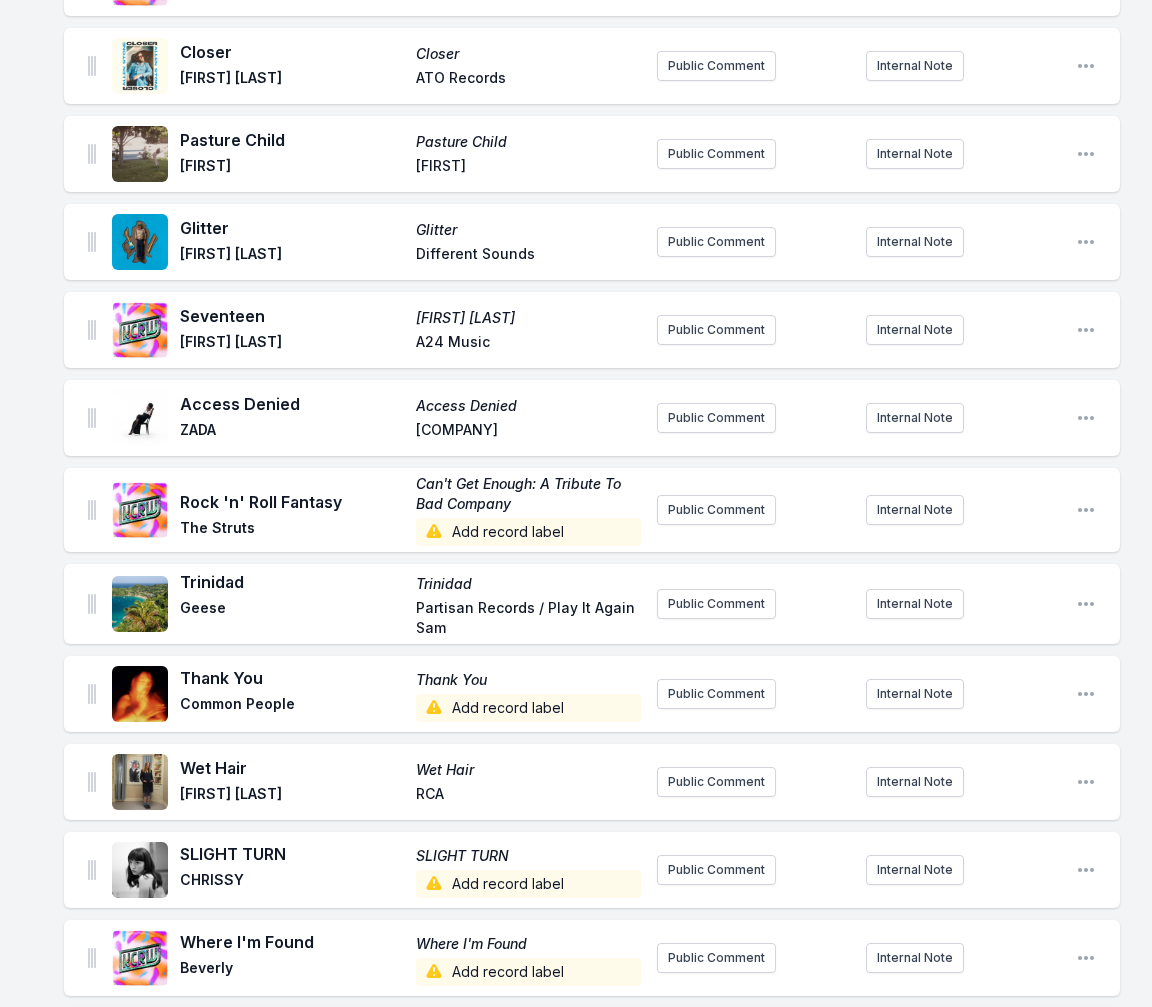 click on "Add record label" at bounding box center [528, 532] 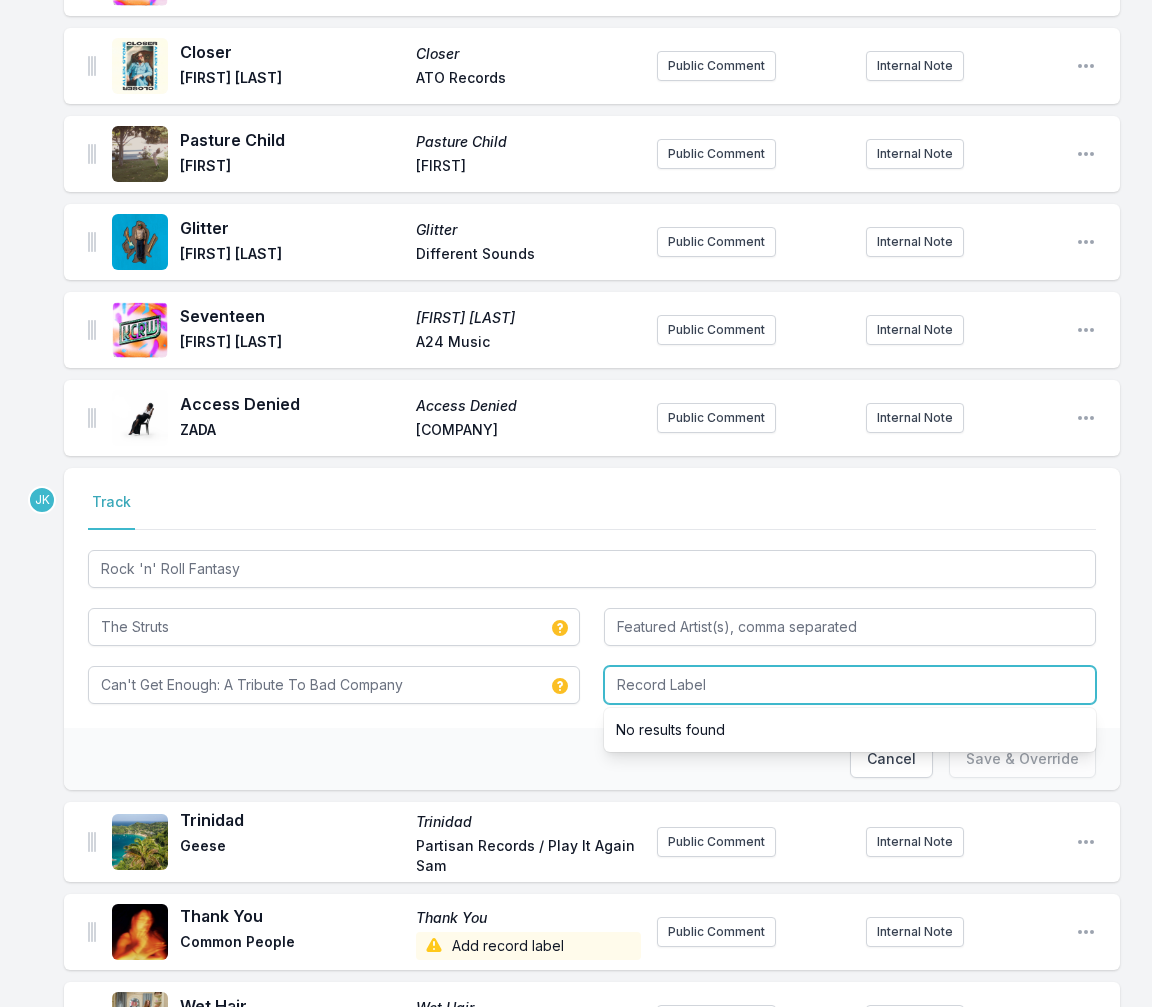 click at bounding box center [850, 685] 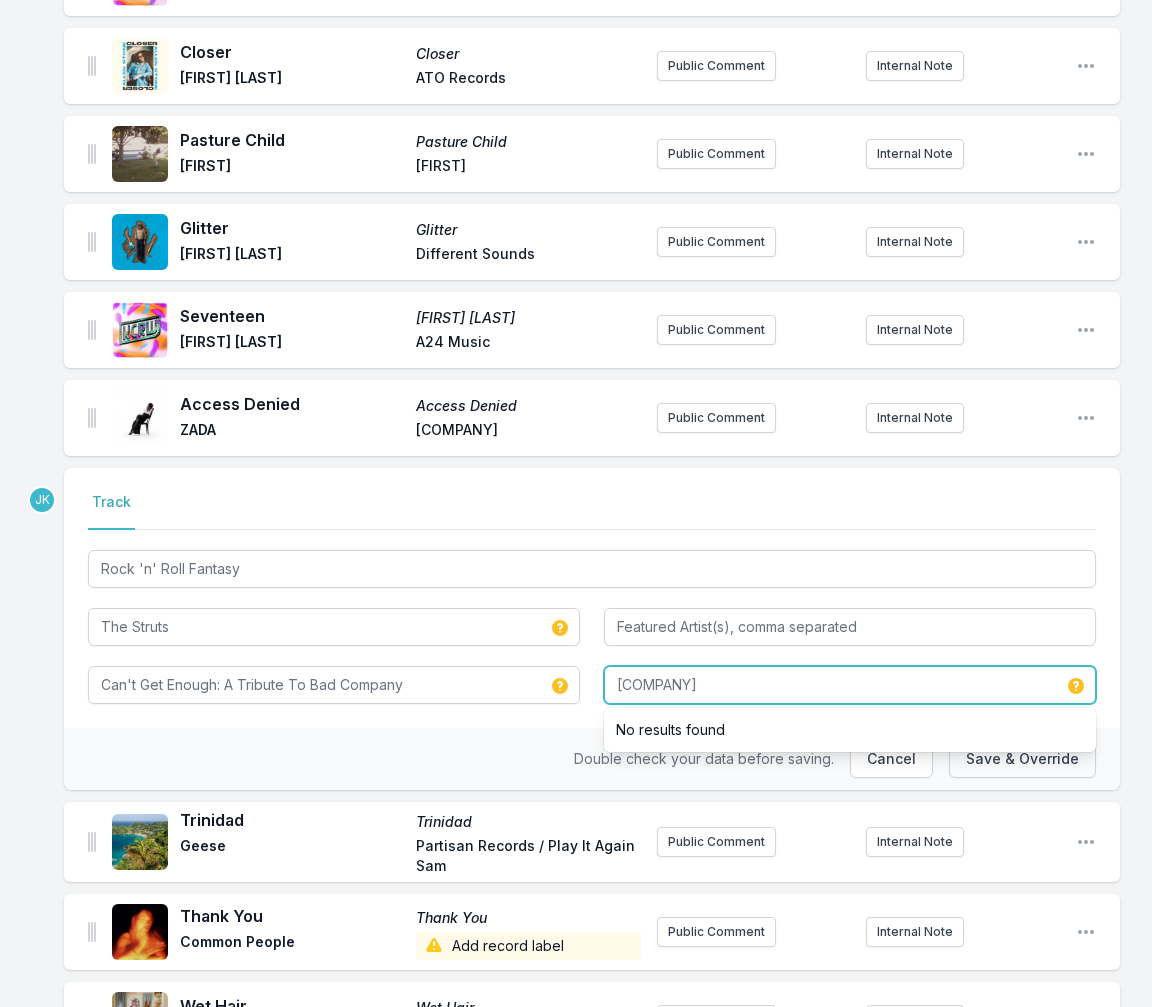 type on "Primary Wave III" 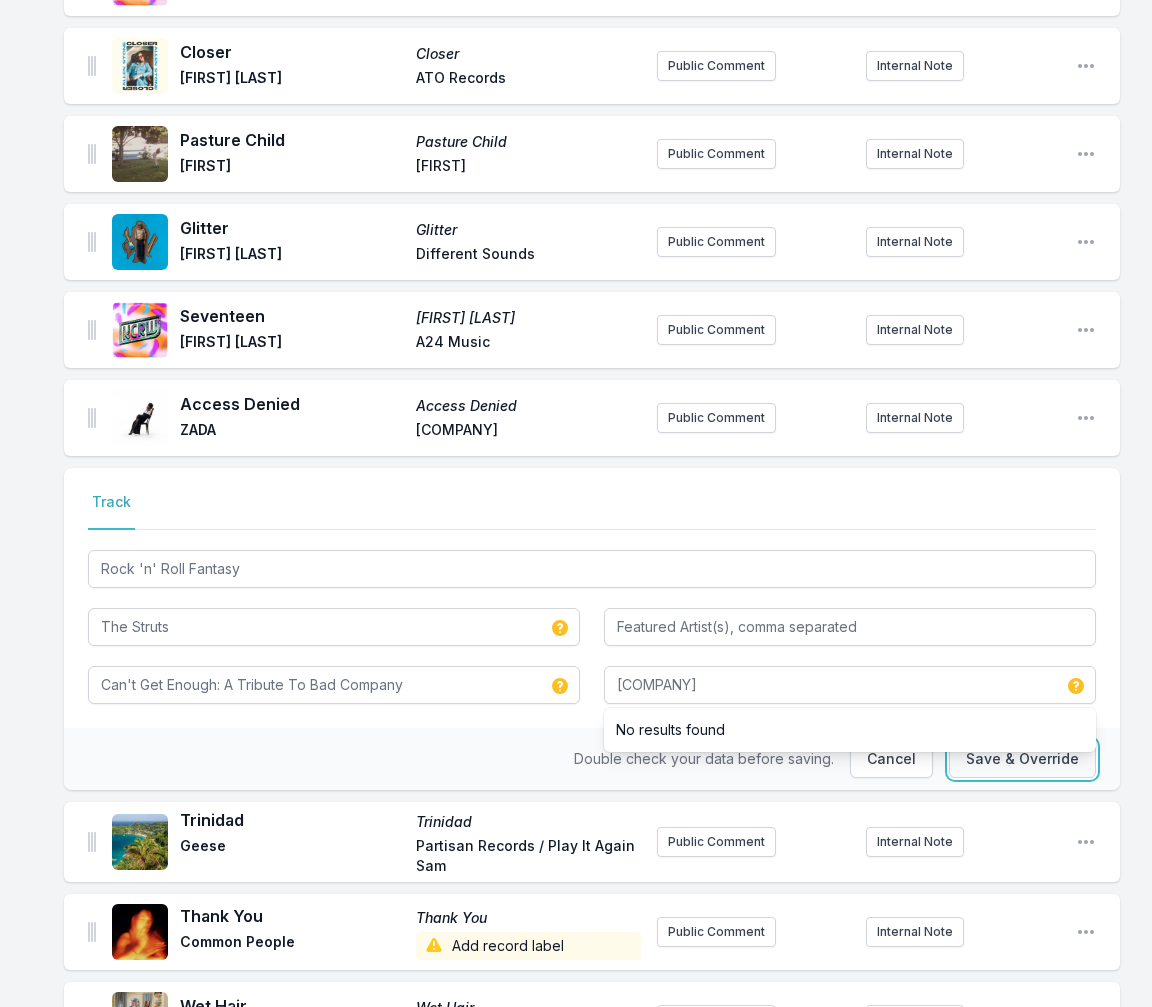 click on "Save & Override" at bounding box center [1022, 759] 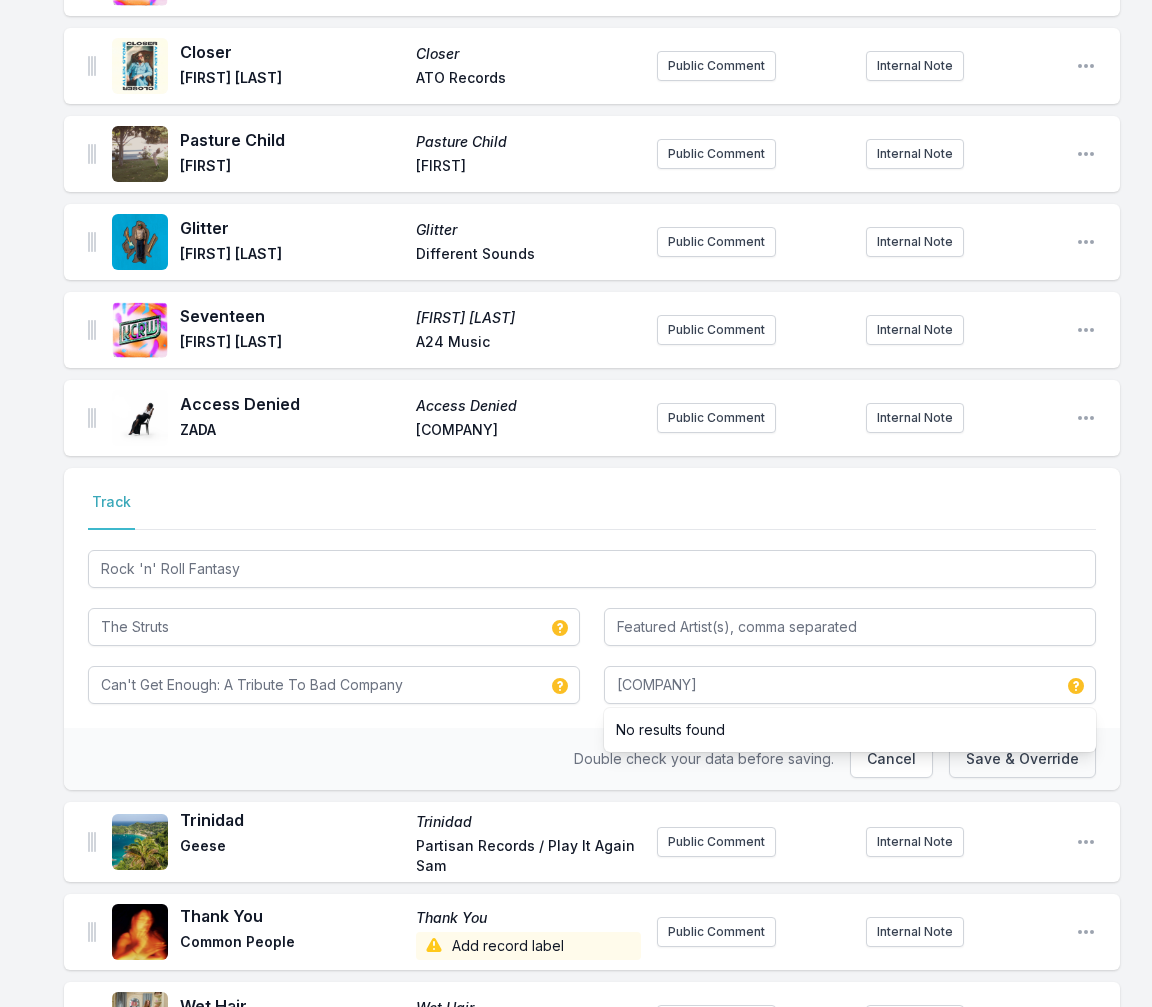 type 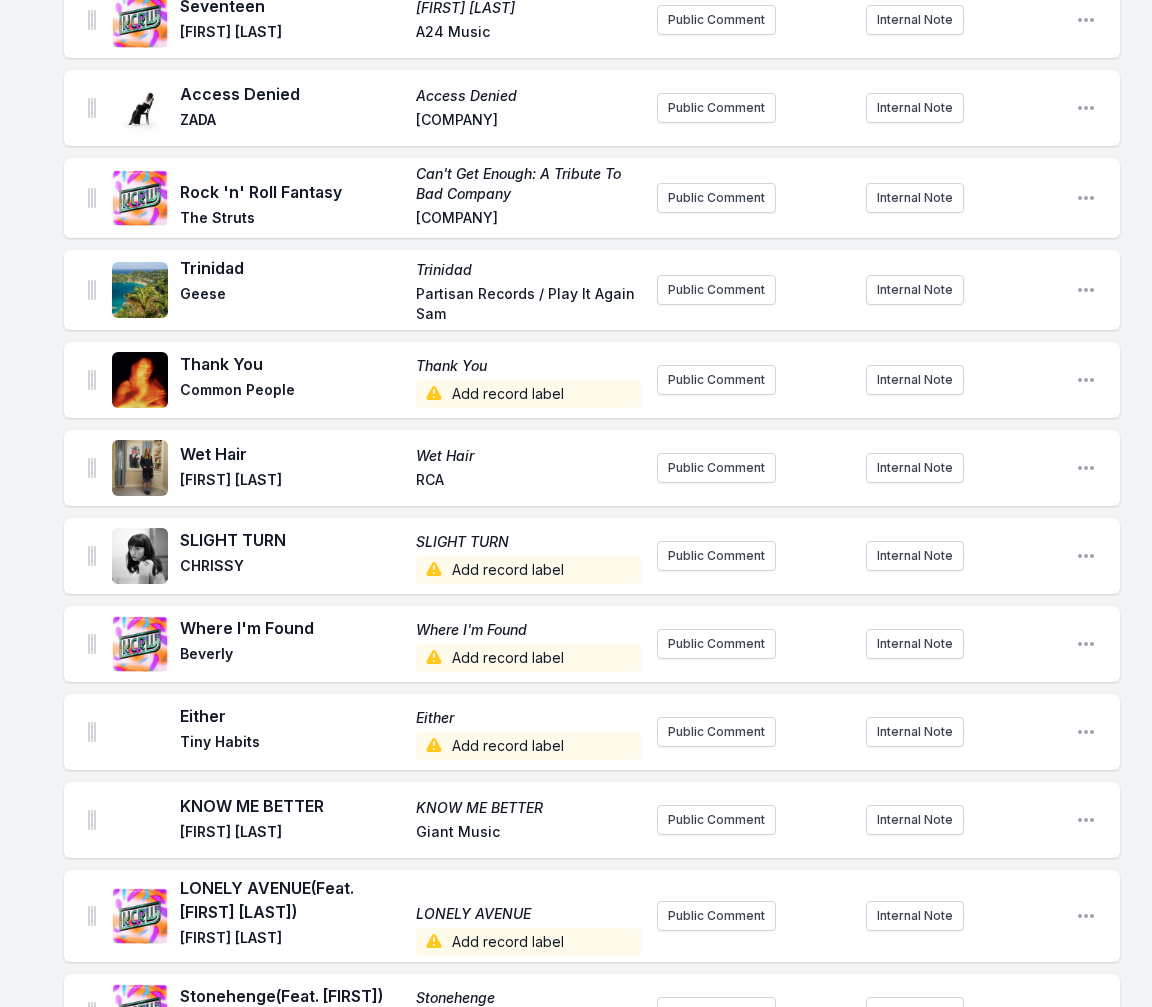 scroll, scrollTop: 2100, scrollLeft: 0, axis: vertical 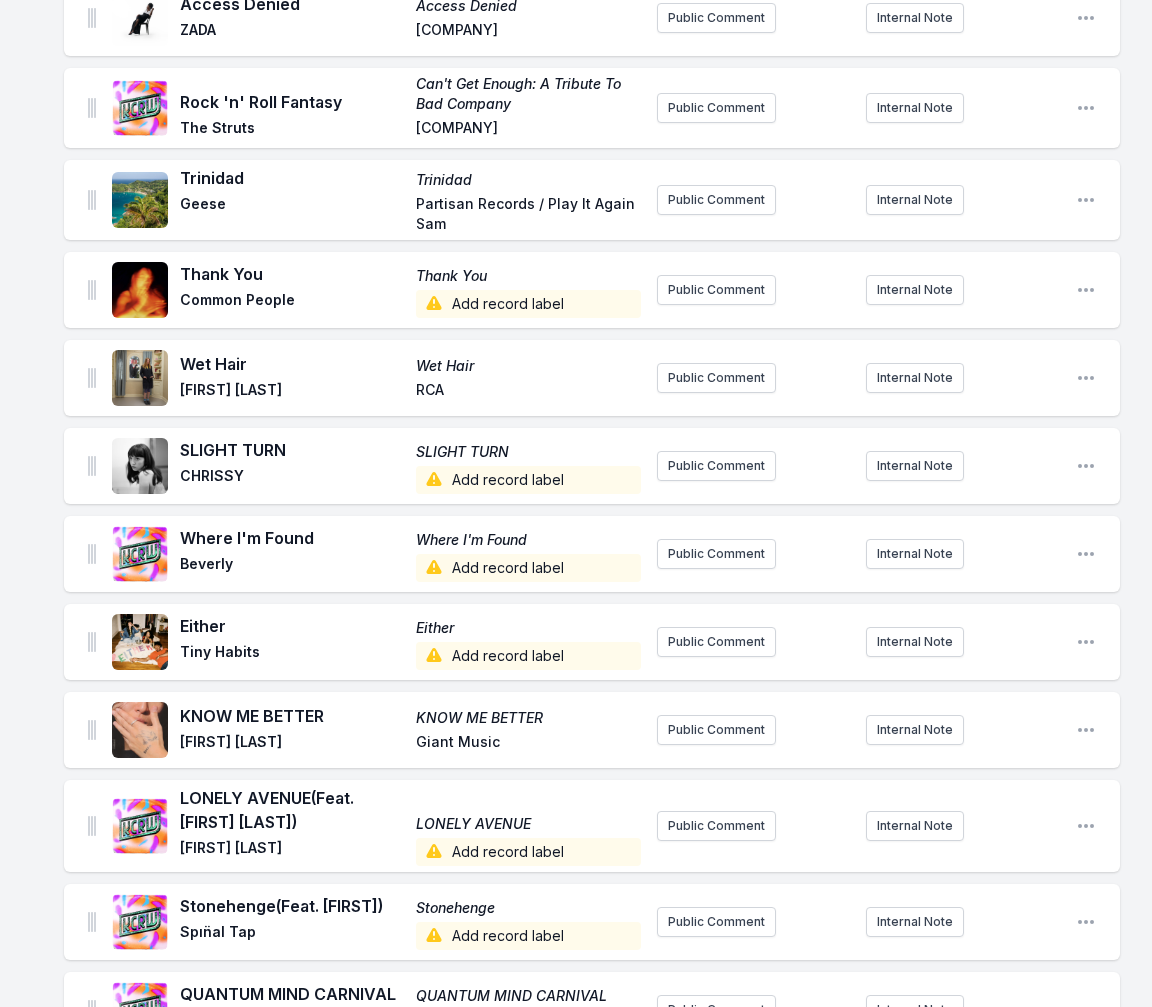 click on "Add record label" at bounding box center [528, 304] 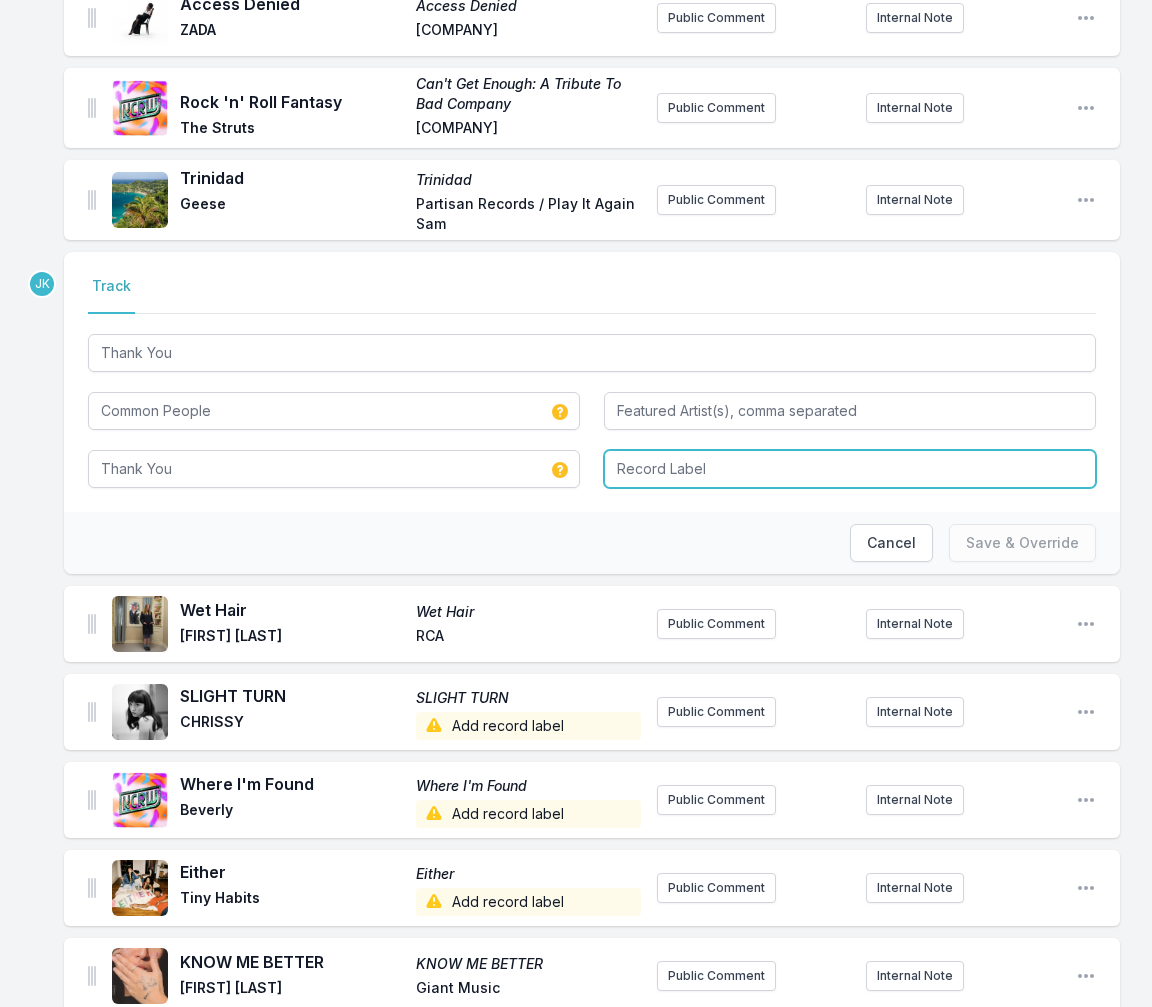 click at bounding box center (850, 469) 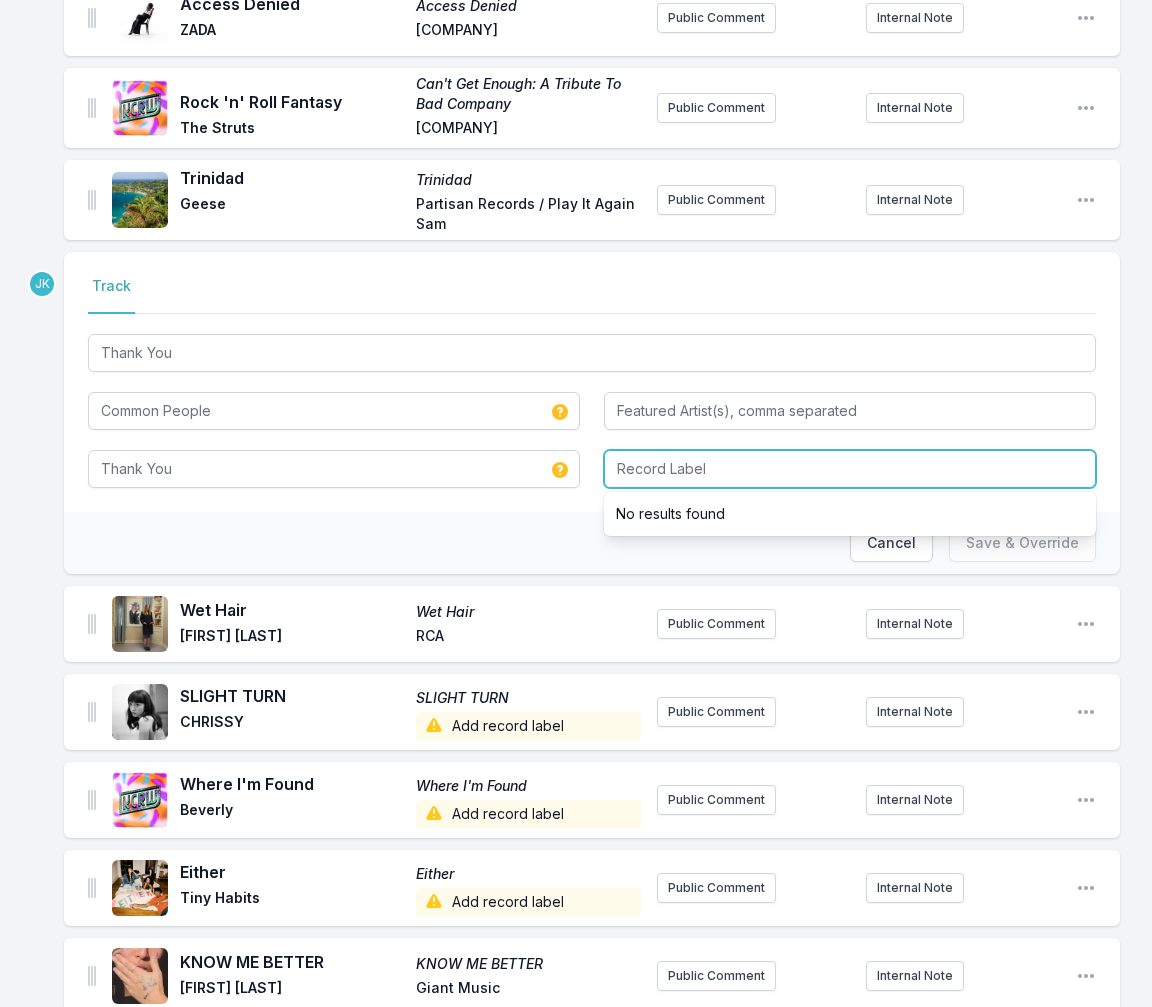paste on "Big Loud Rock" 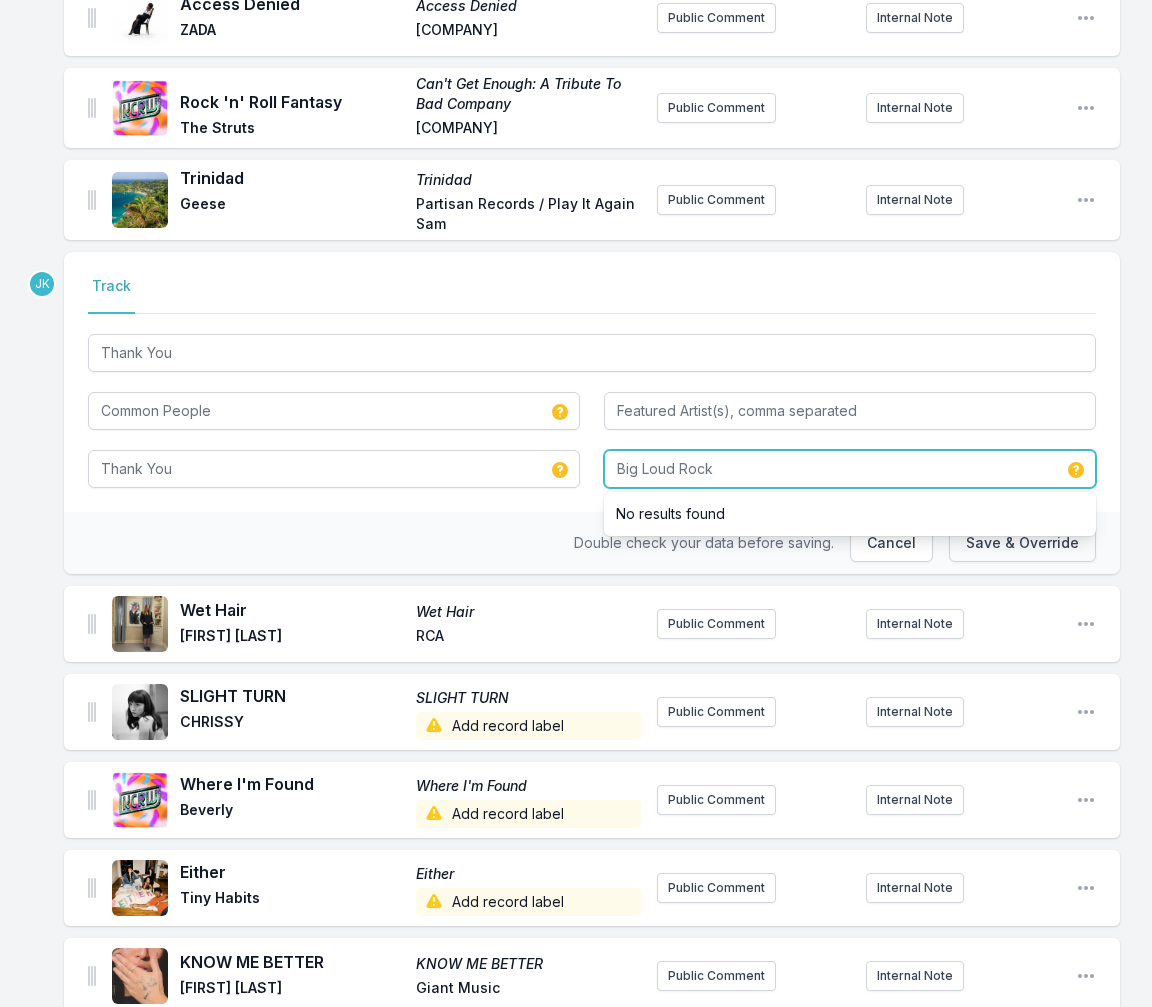 type on "Big Loud Rock" 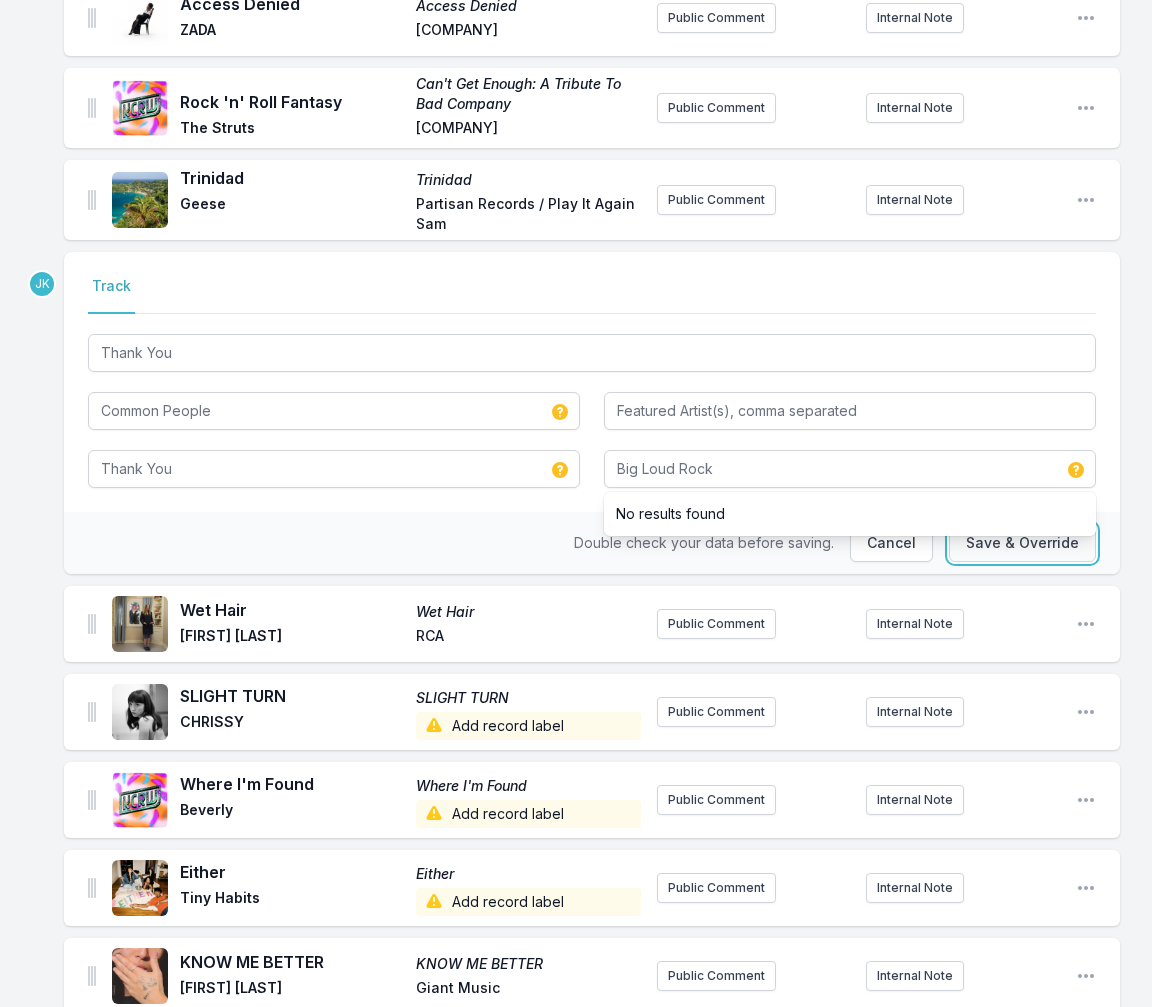 click on "Save & Override" at bounding box center (1022, 543) 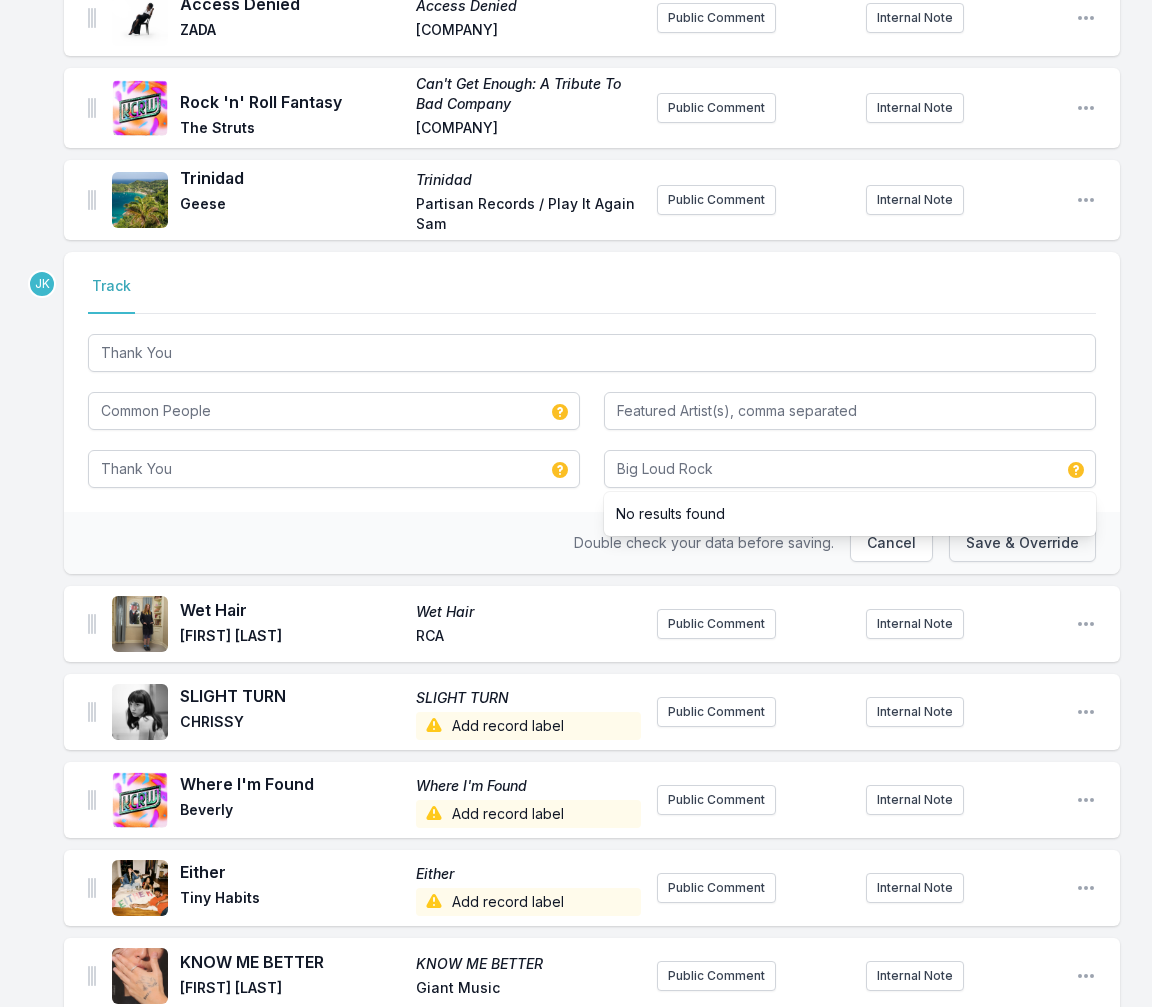 type 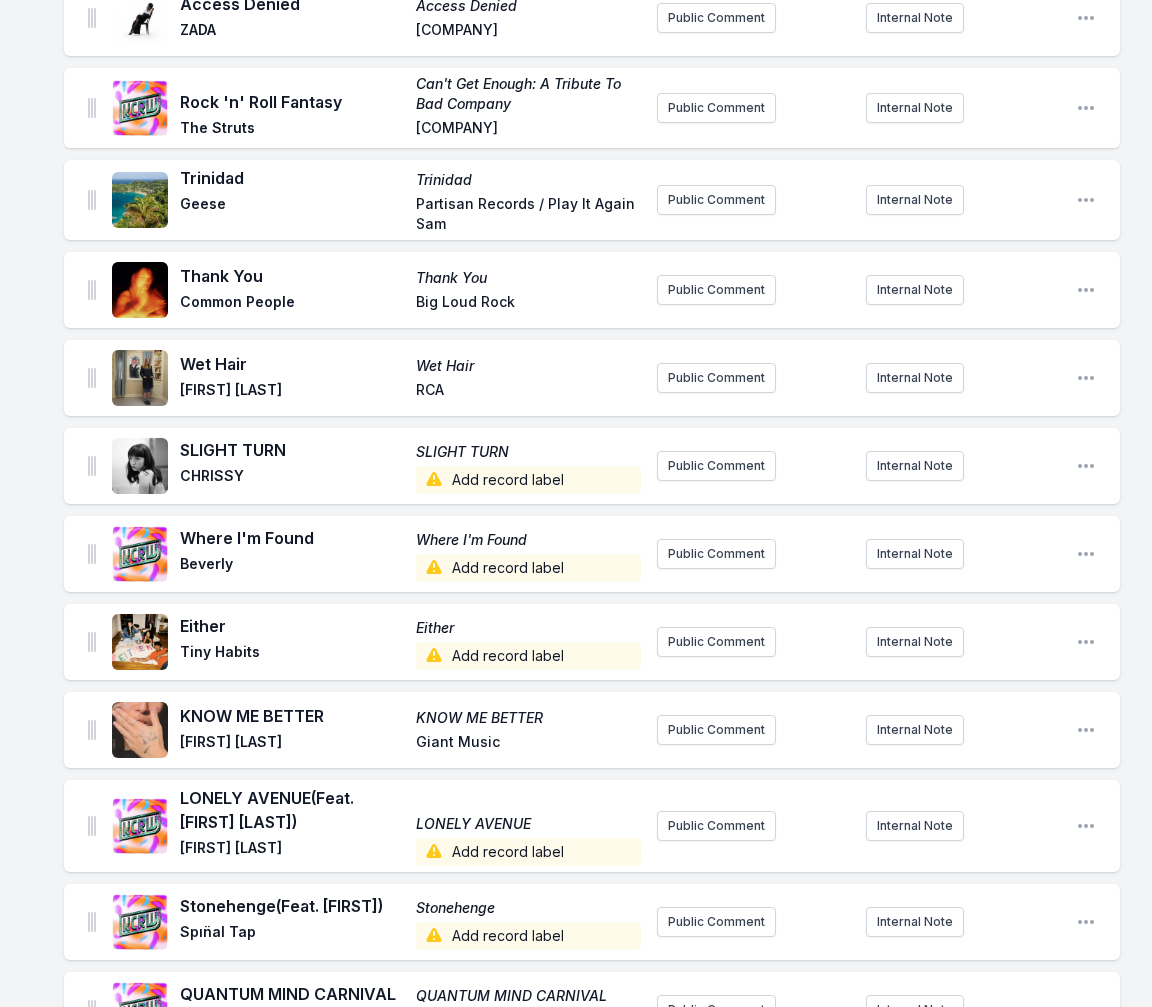 click on "Add record label" at bounding box center (528, 480) 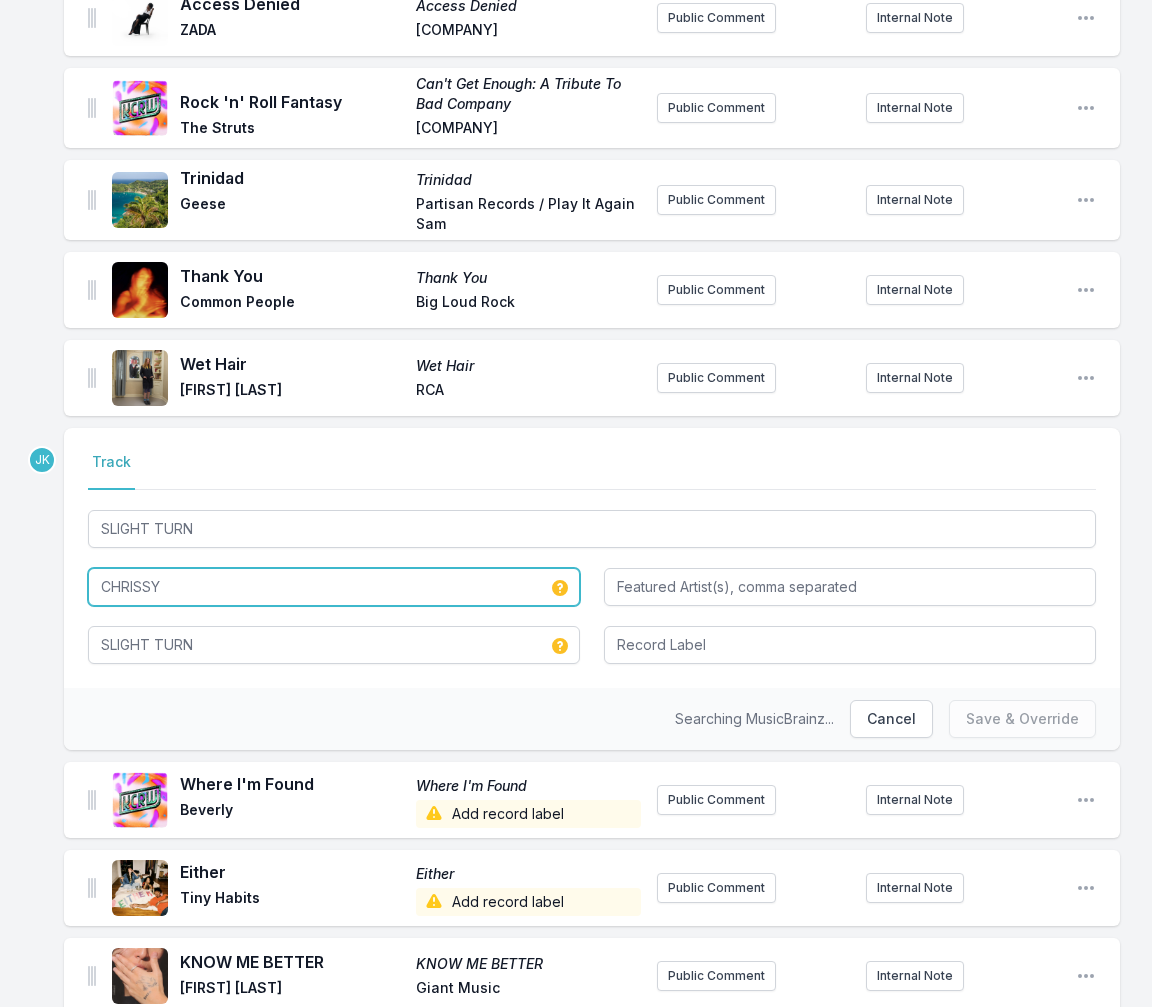 click on "CHRISSY" at bounding box center (334, 587) 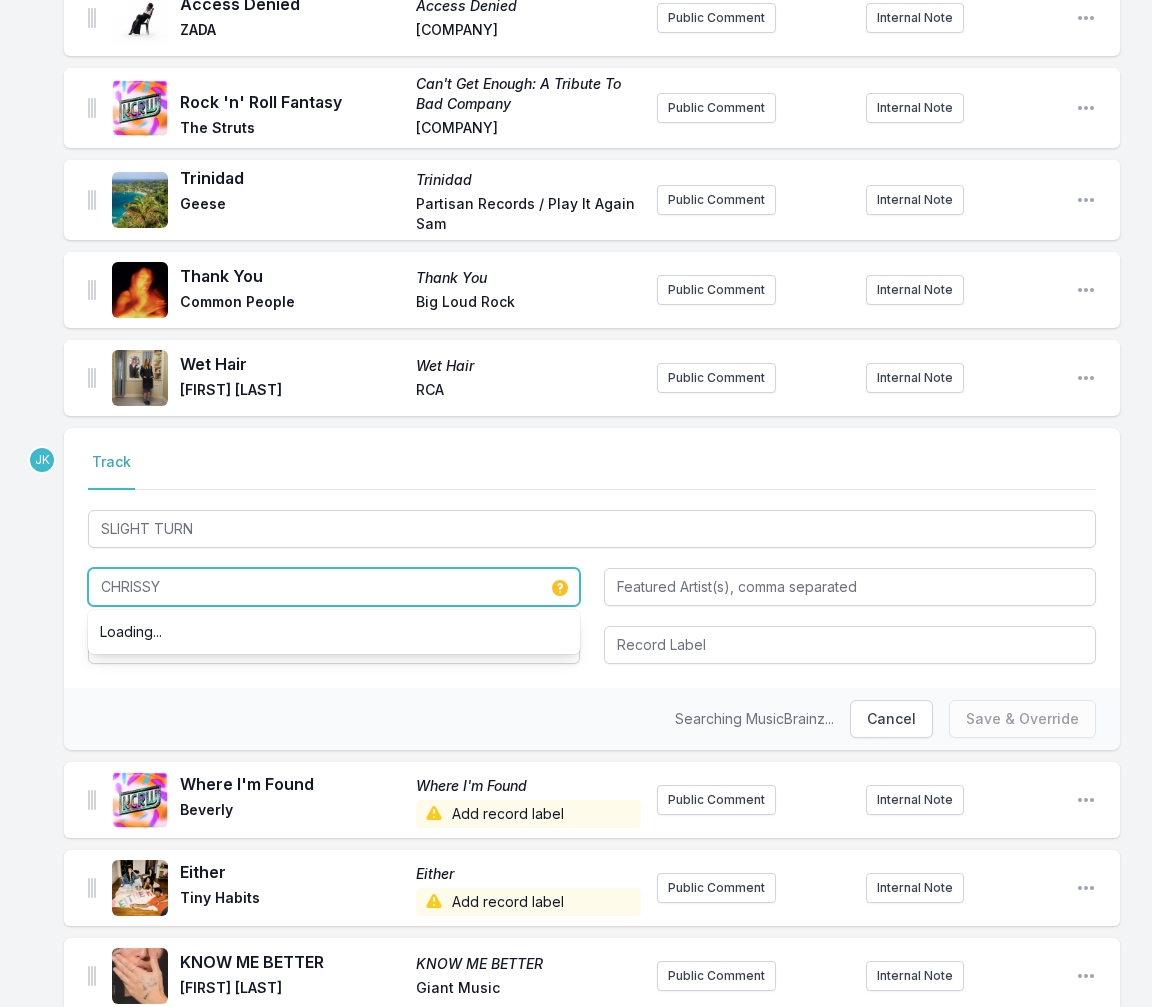 click on "CHRISSY" at bounding box center [334, 587] 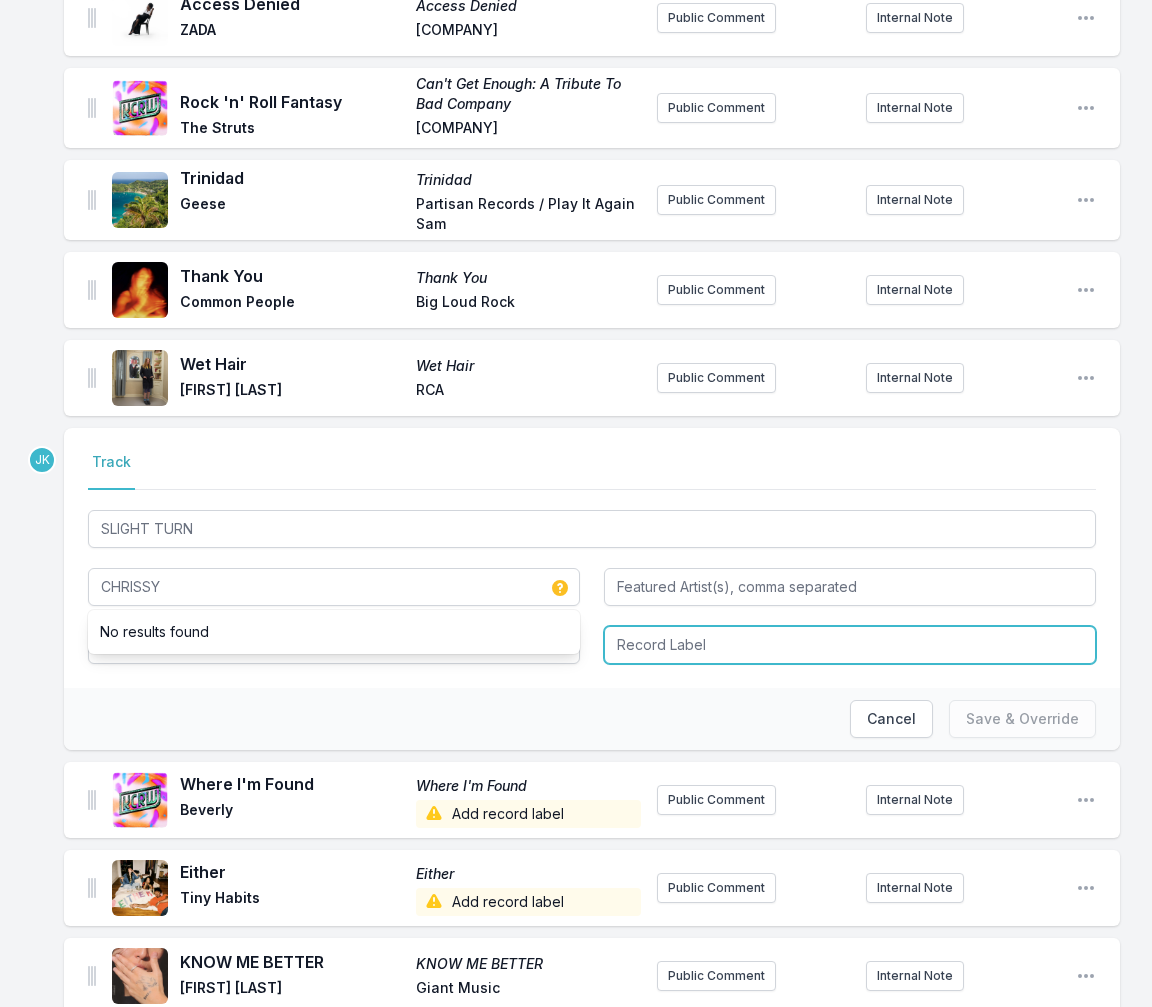 click at bounding box center (850, 645) 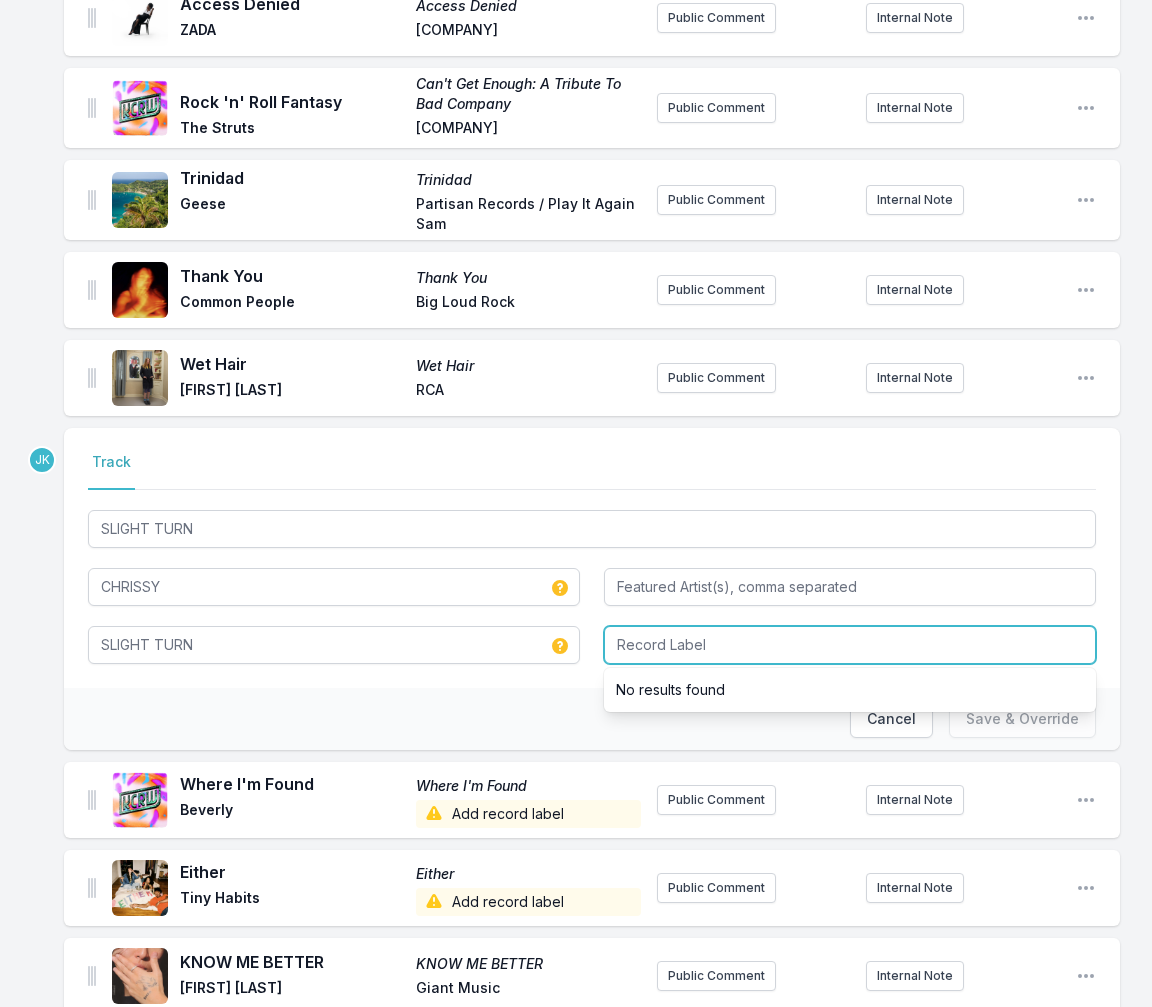 paste on "Chrissy" 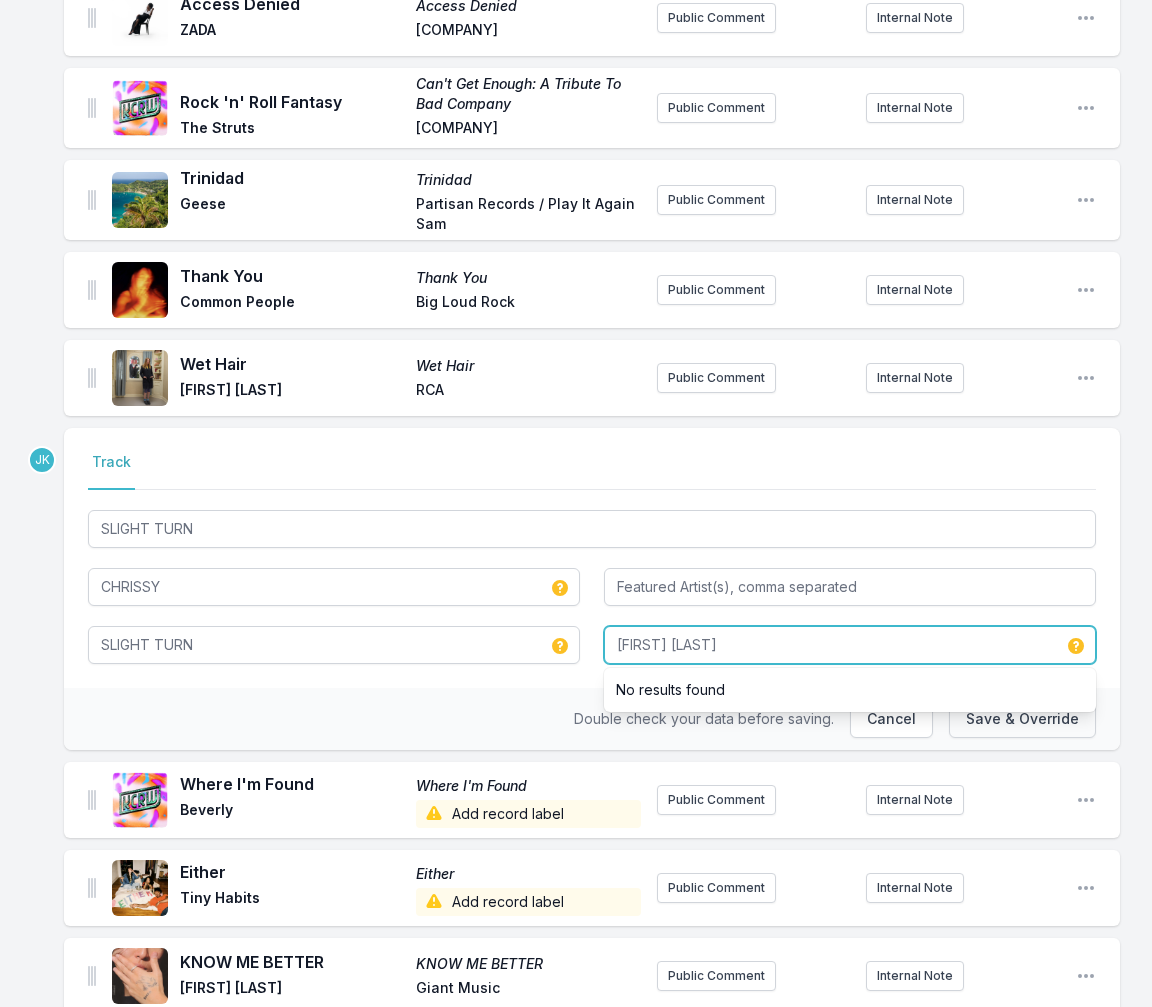 type on "Chrissy" 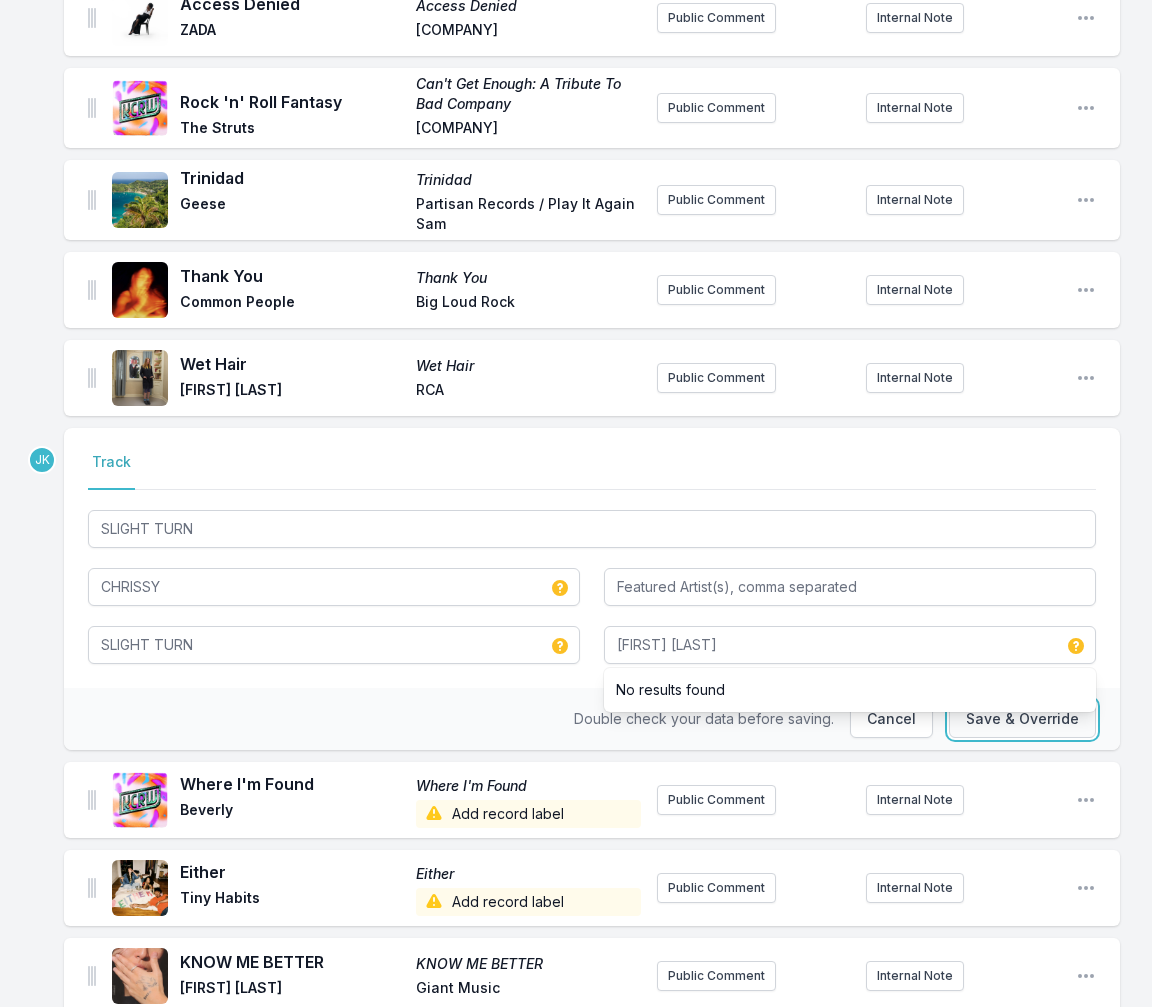 click on "Save & Override" at bounding box center (1022, 719) 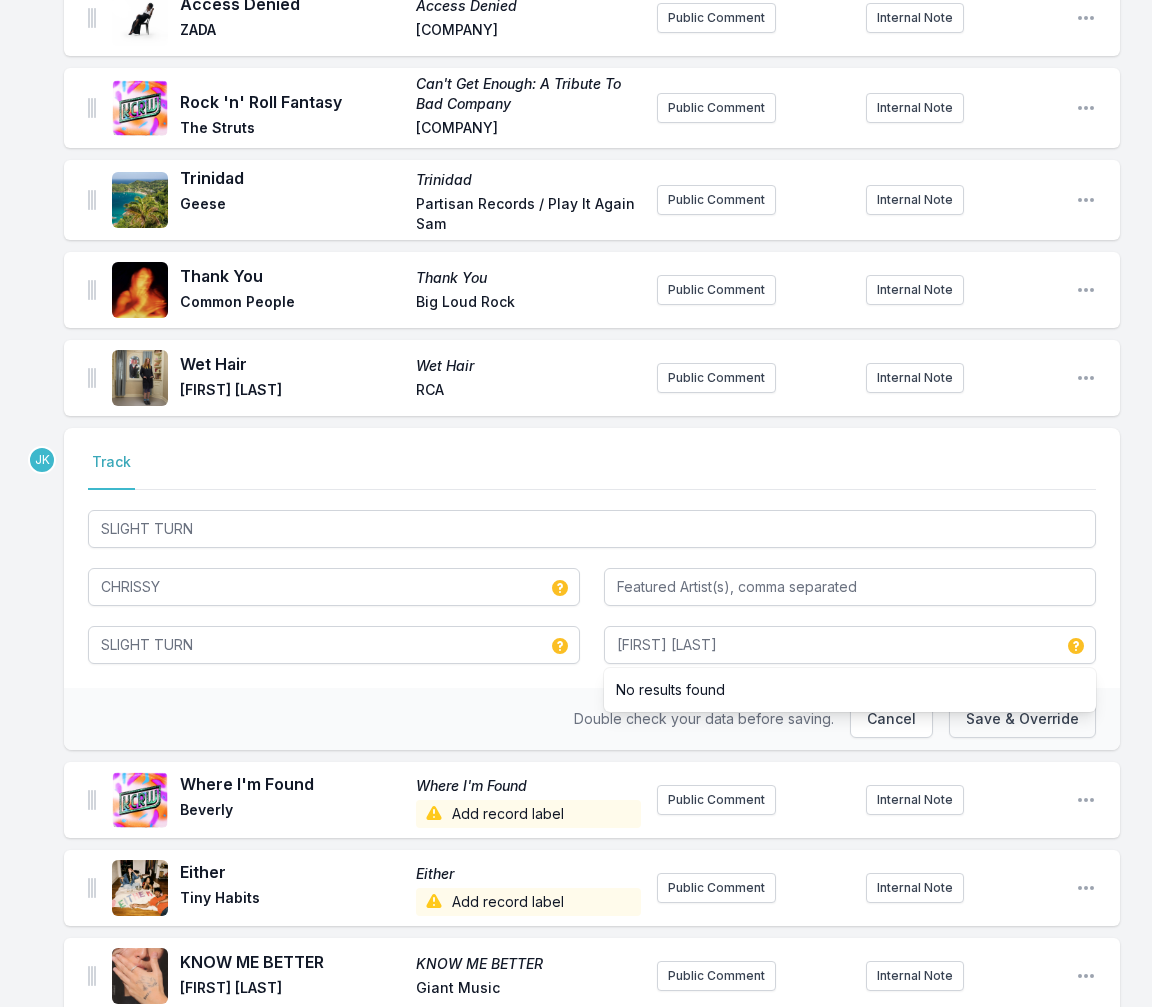 type 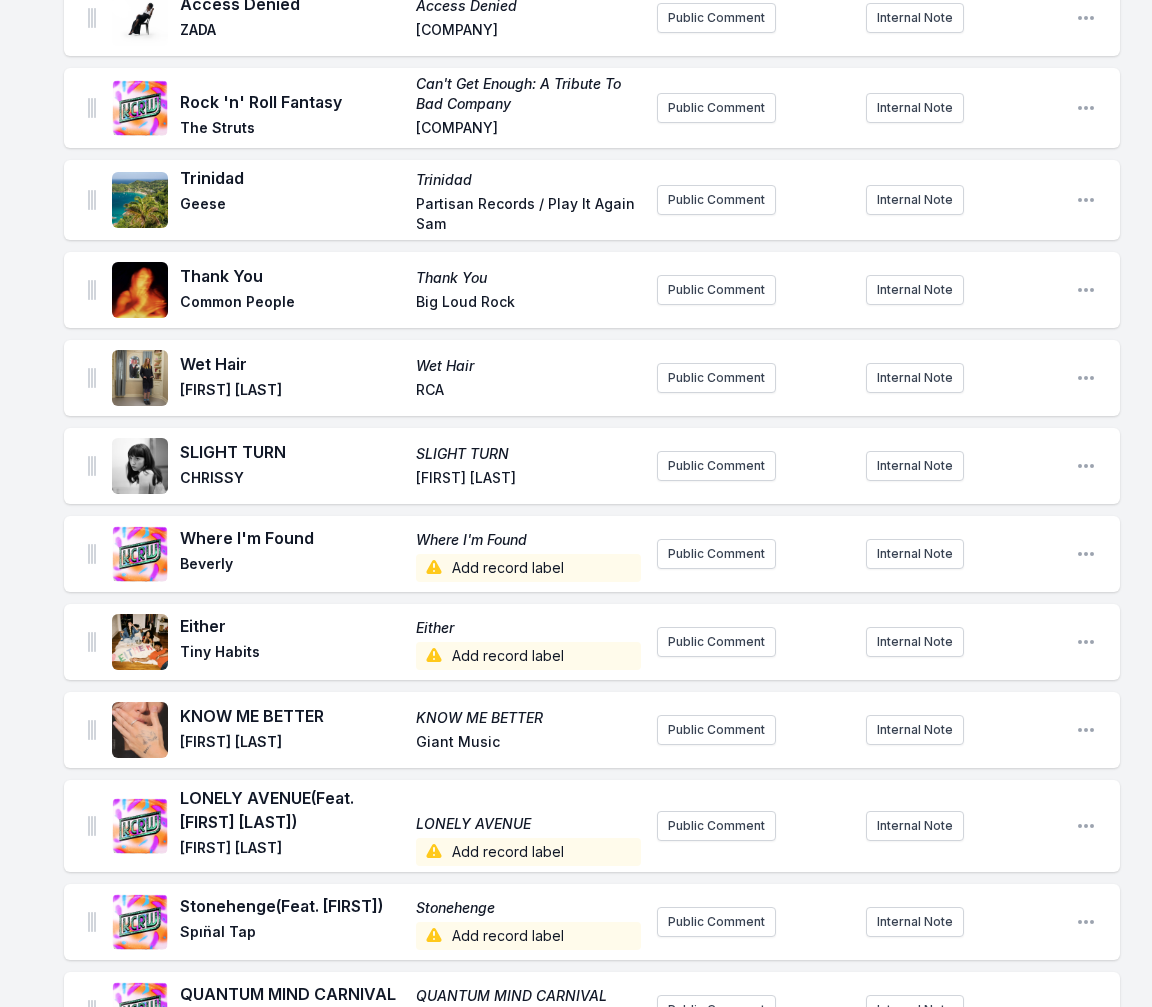 click on "Add record label" at bounding box center (528, 568) 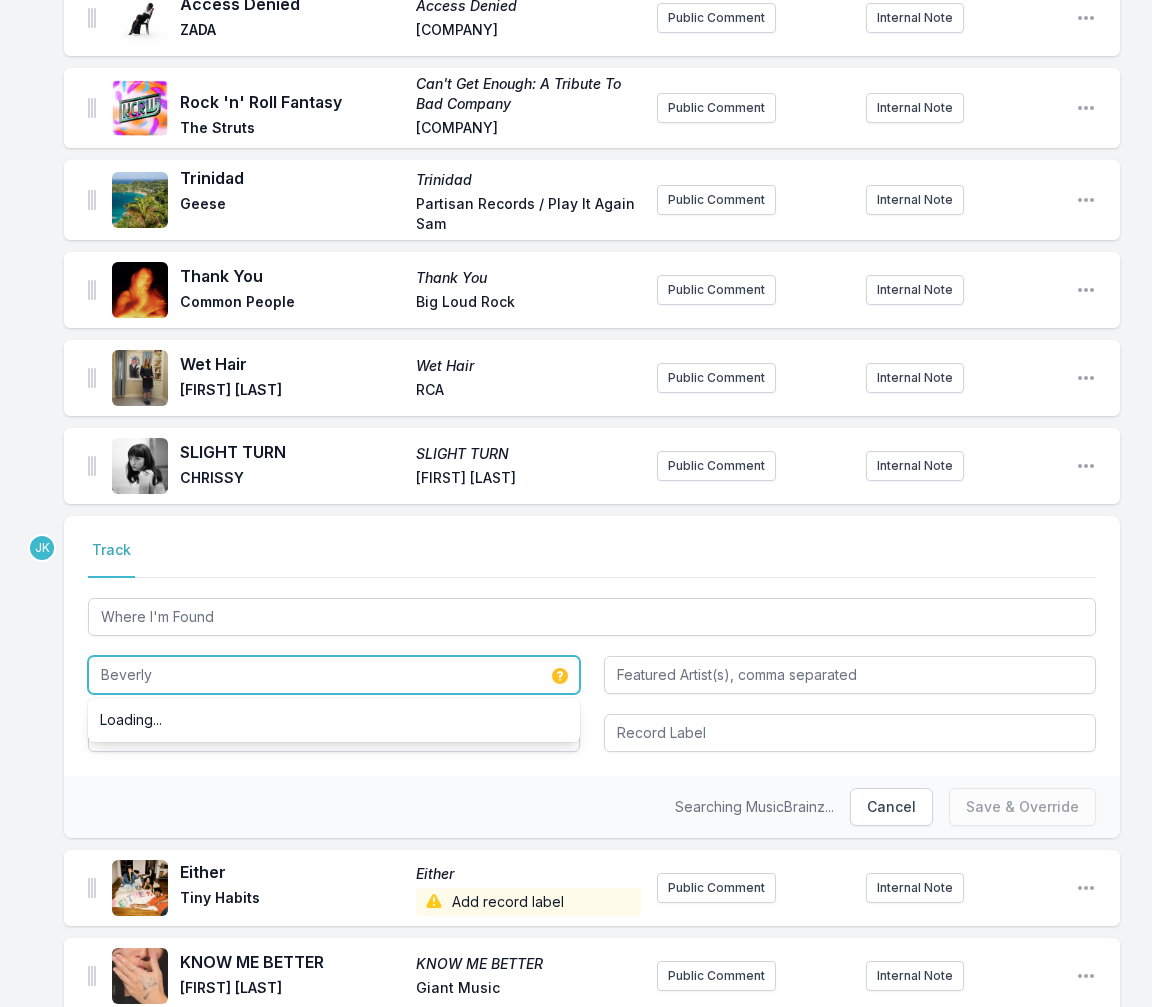 click on "Beverly" at bounding box center [334, 675] 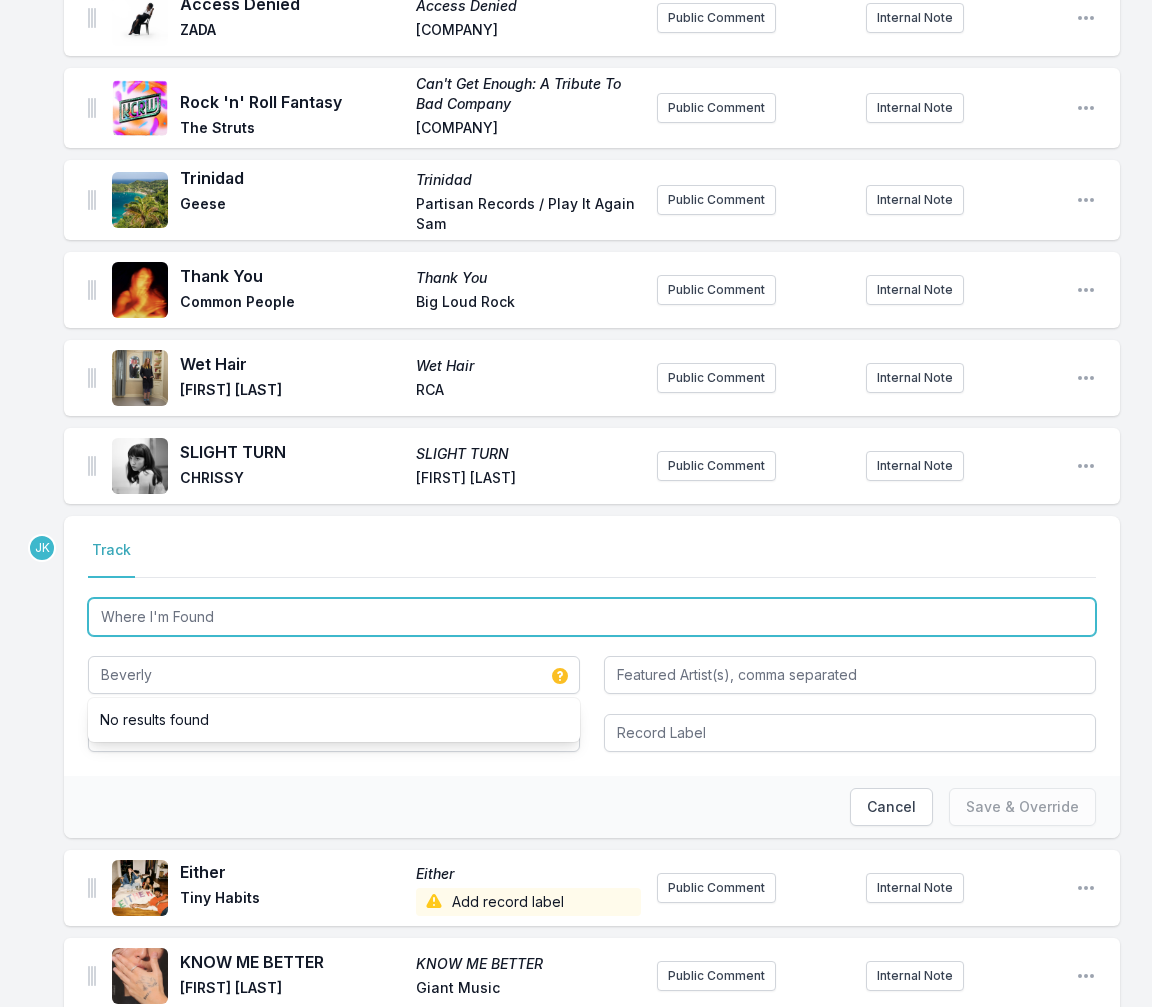click on "Where I'm Found" at bounding box center [592, 617] 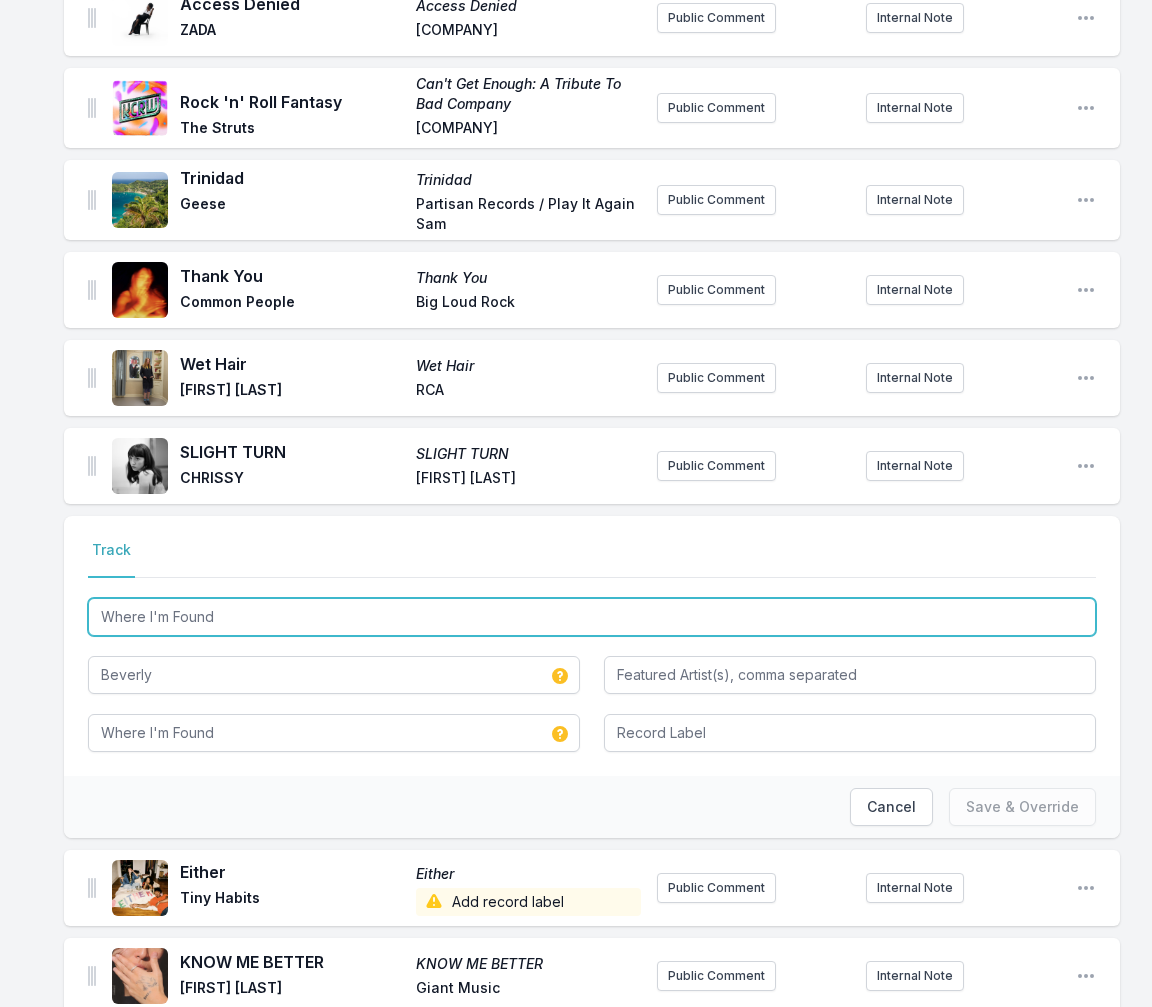 click on "Where I'm Found" at bounding box center (592, 617) 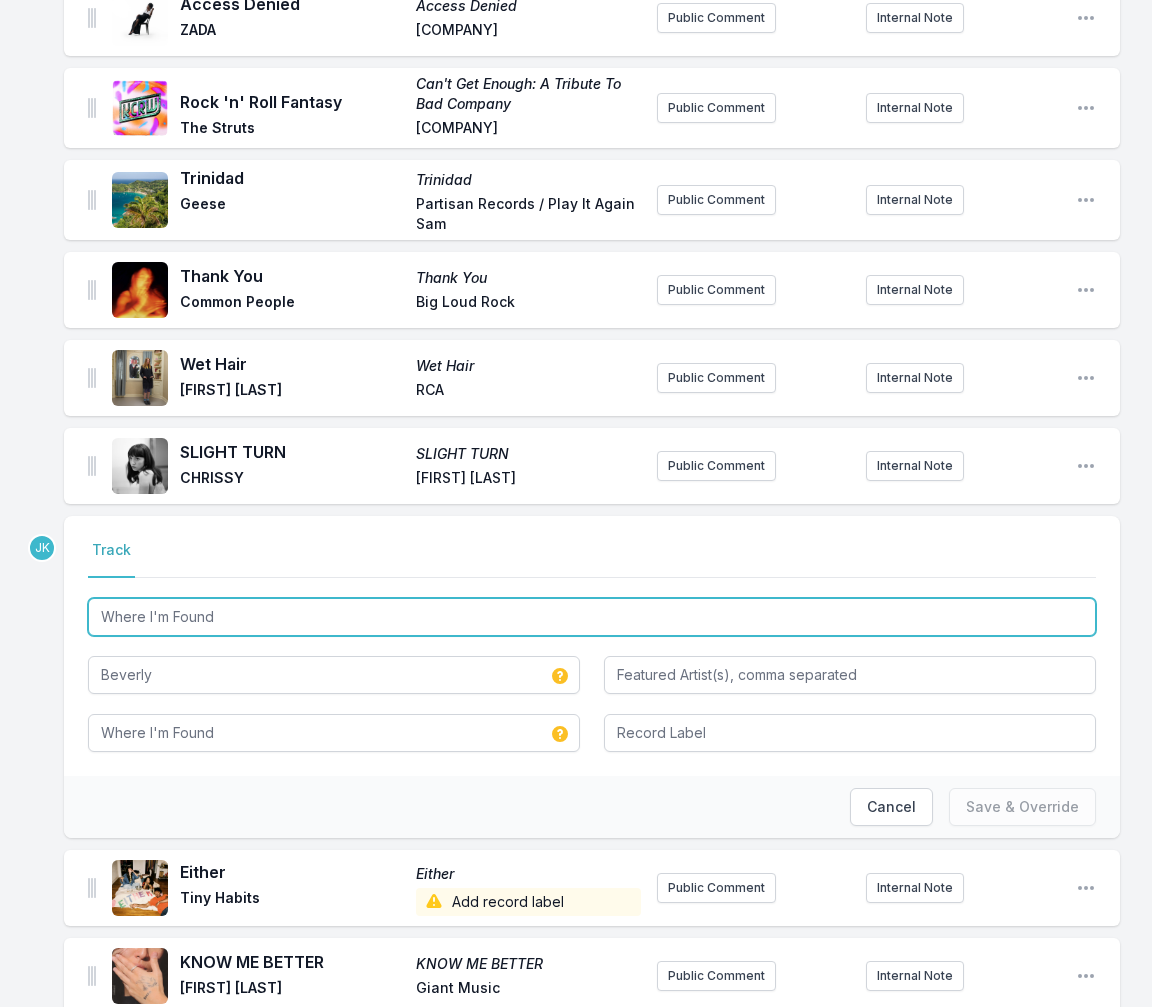 click on "Where I'm Found" at bounding box center [592, 617] 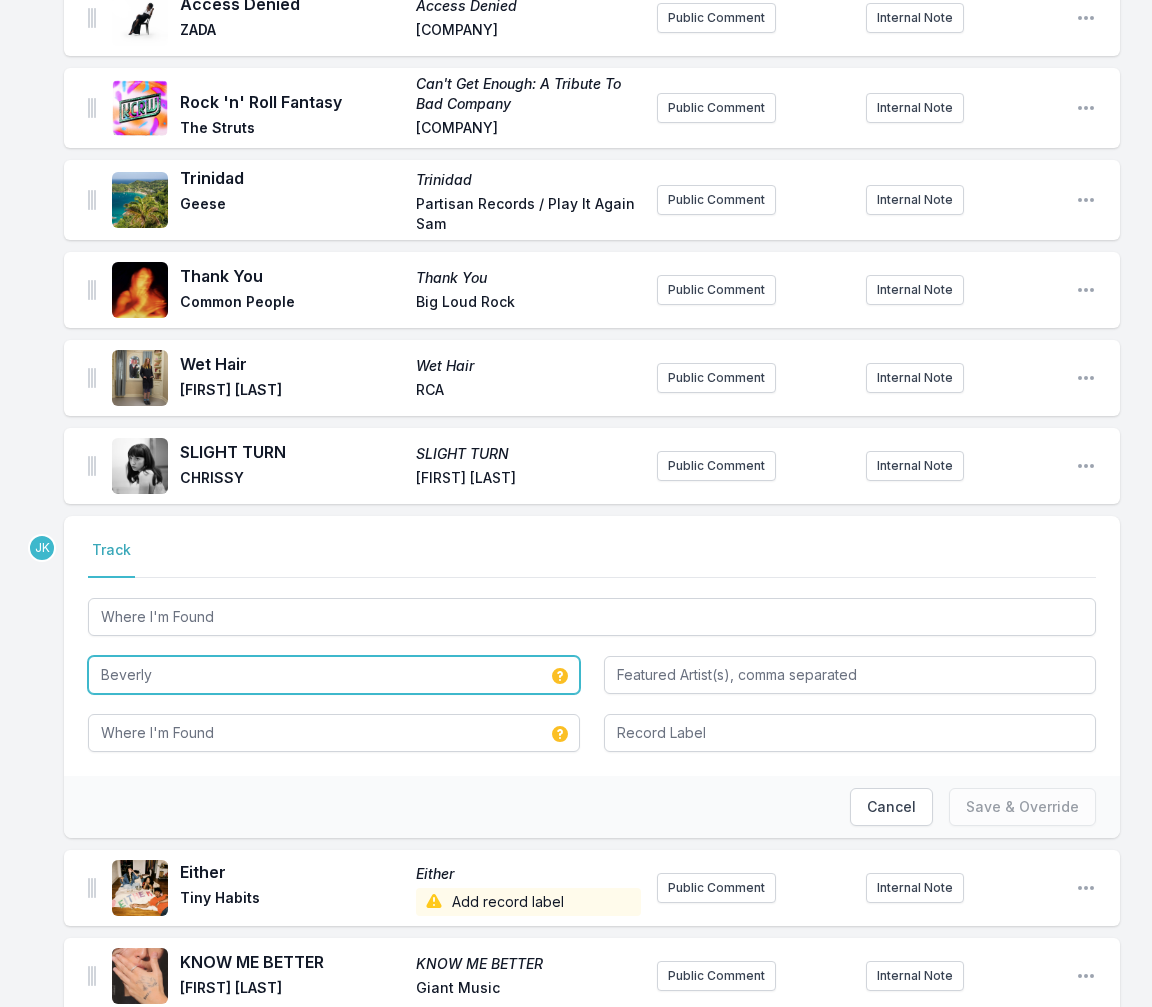 click on "Beverly" at bounding box center (334, 675) 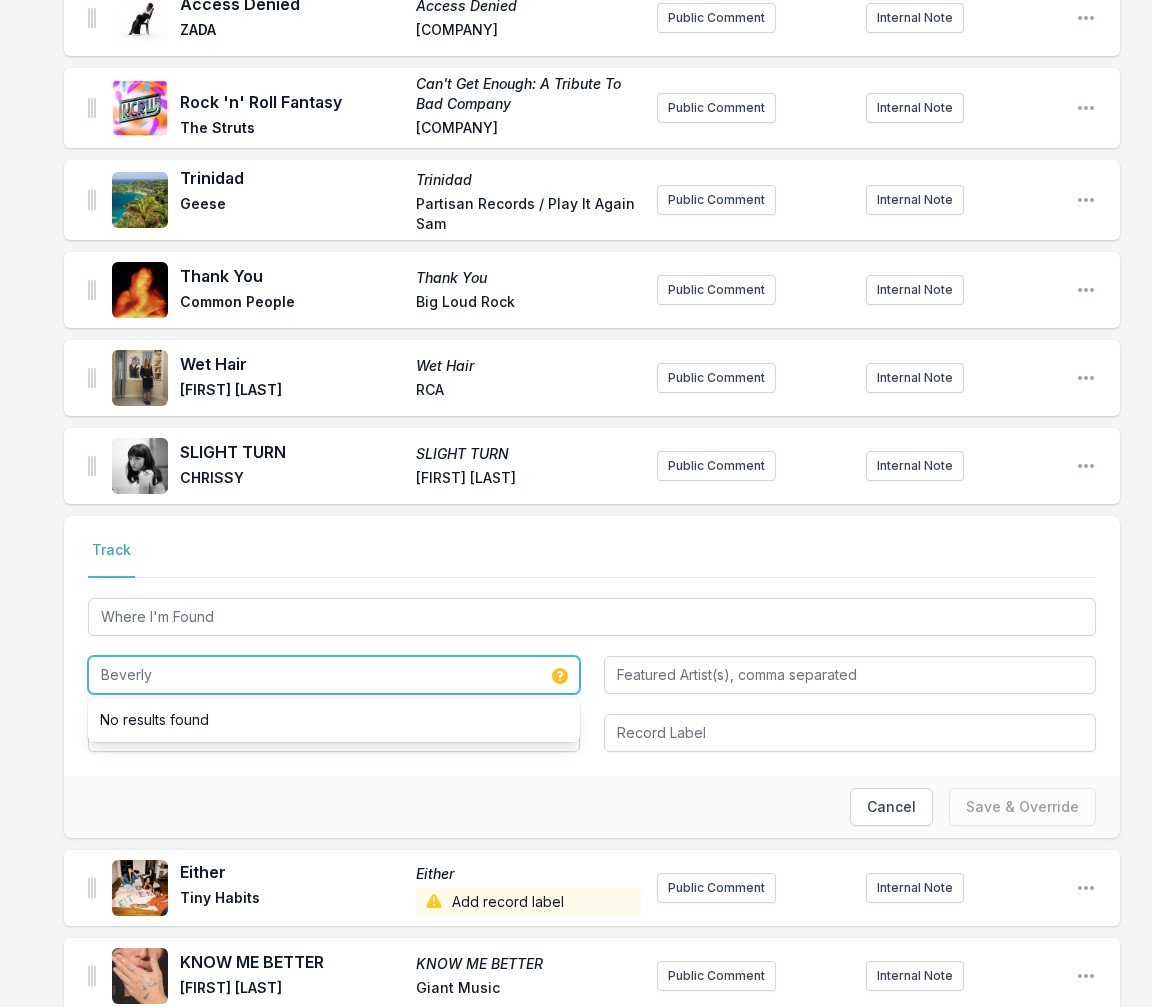 click on "Beverly" at bounding box center [334, 675] 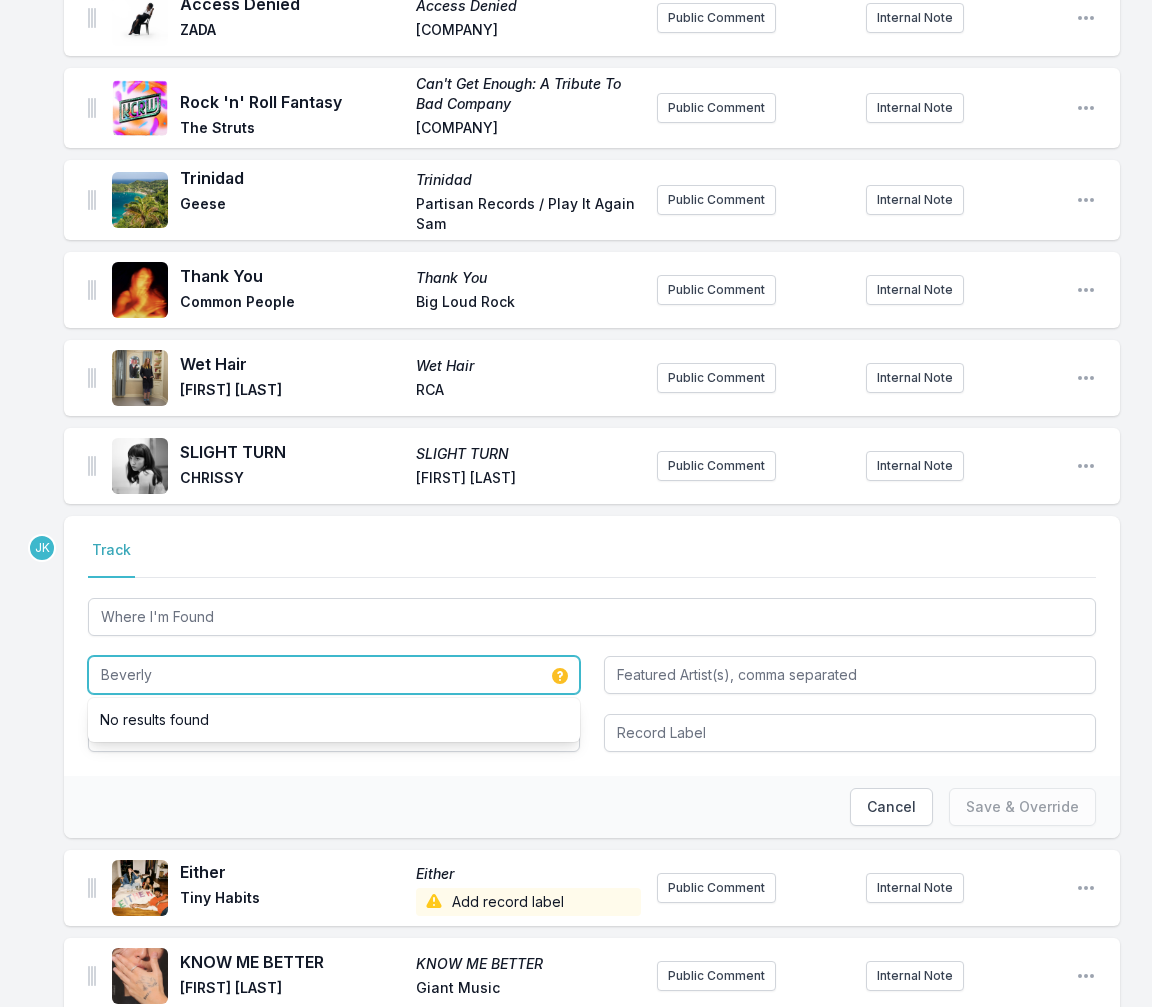 click on "Beverly" at bounding box center (334, 675) 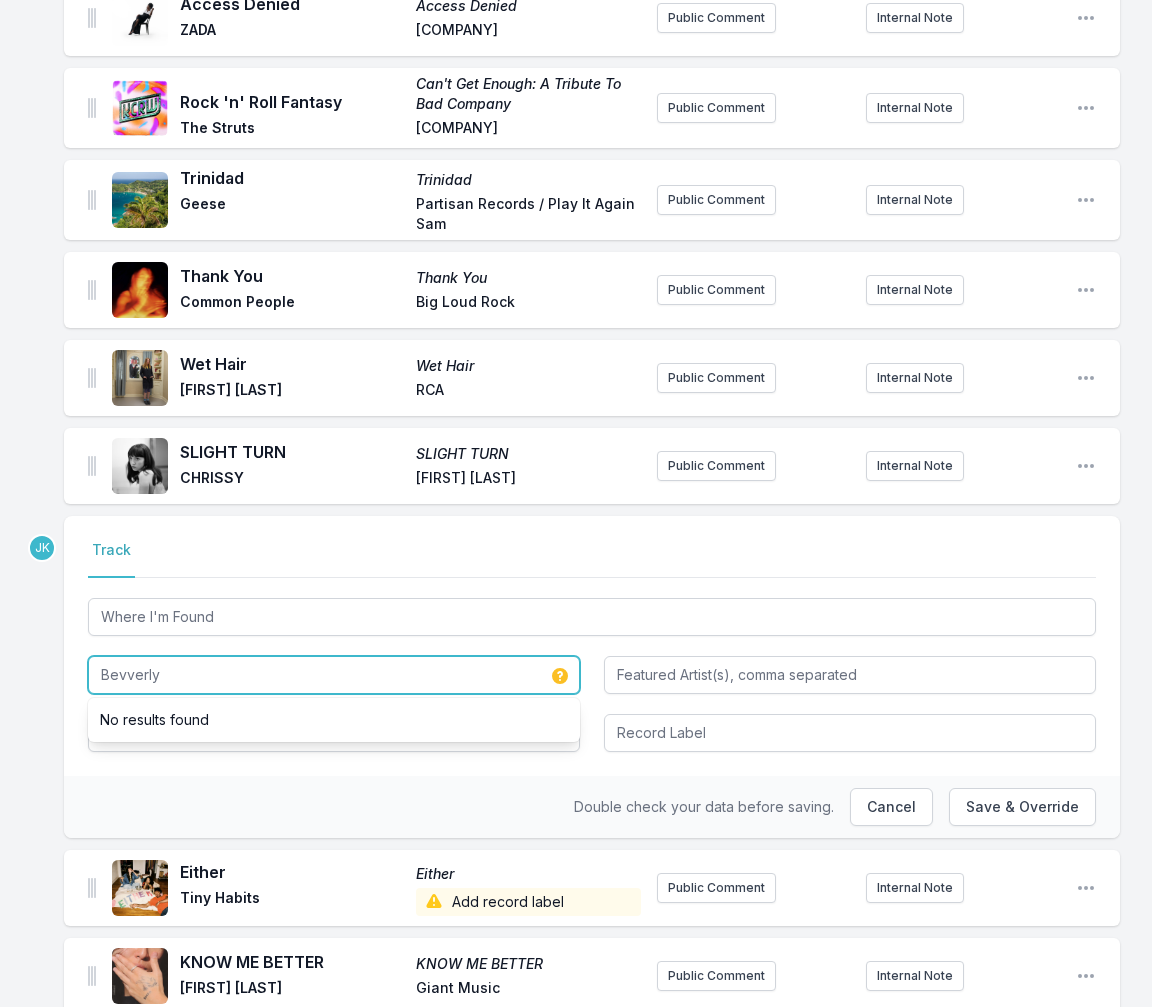 type on "Bevverly" 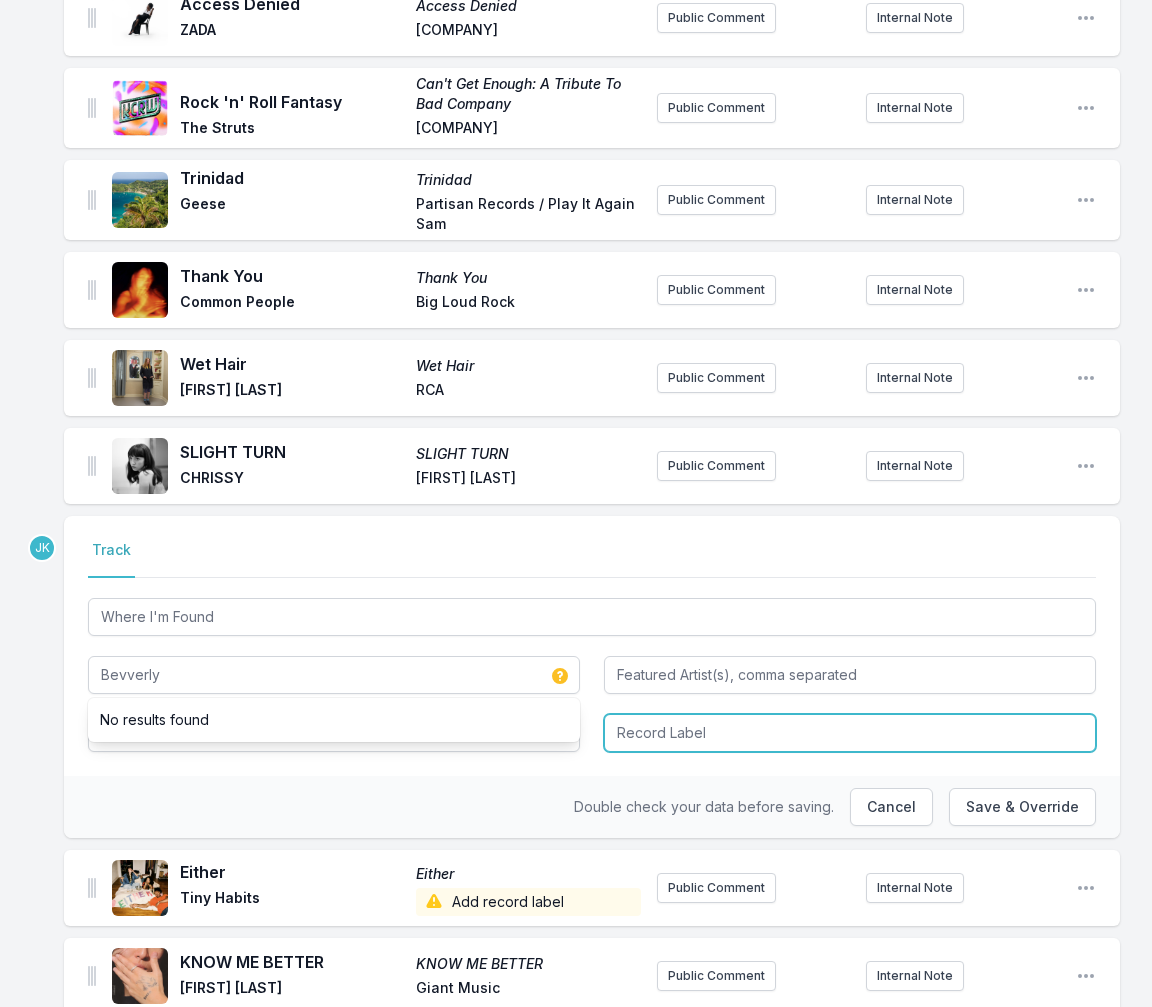 click at bounding box center [850, 733] 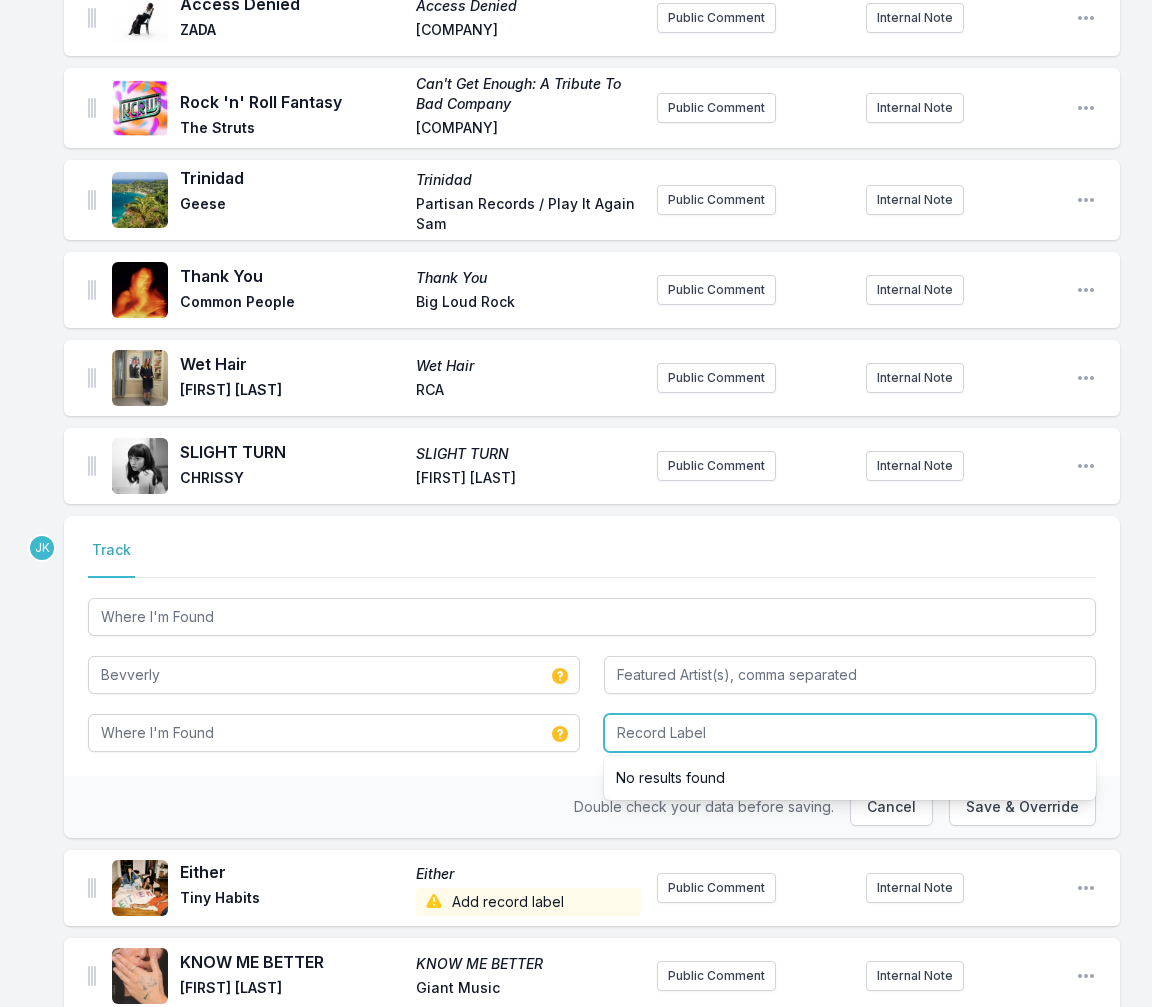 paste on "Tone Tree Music / Bevverly" 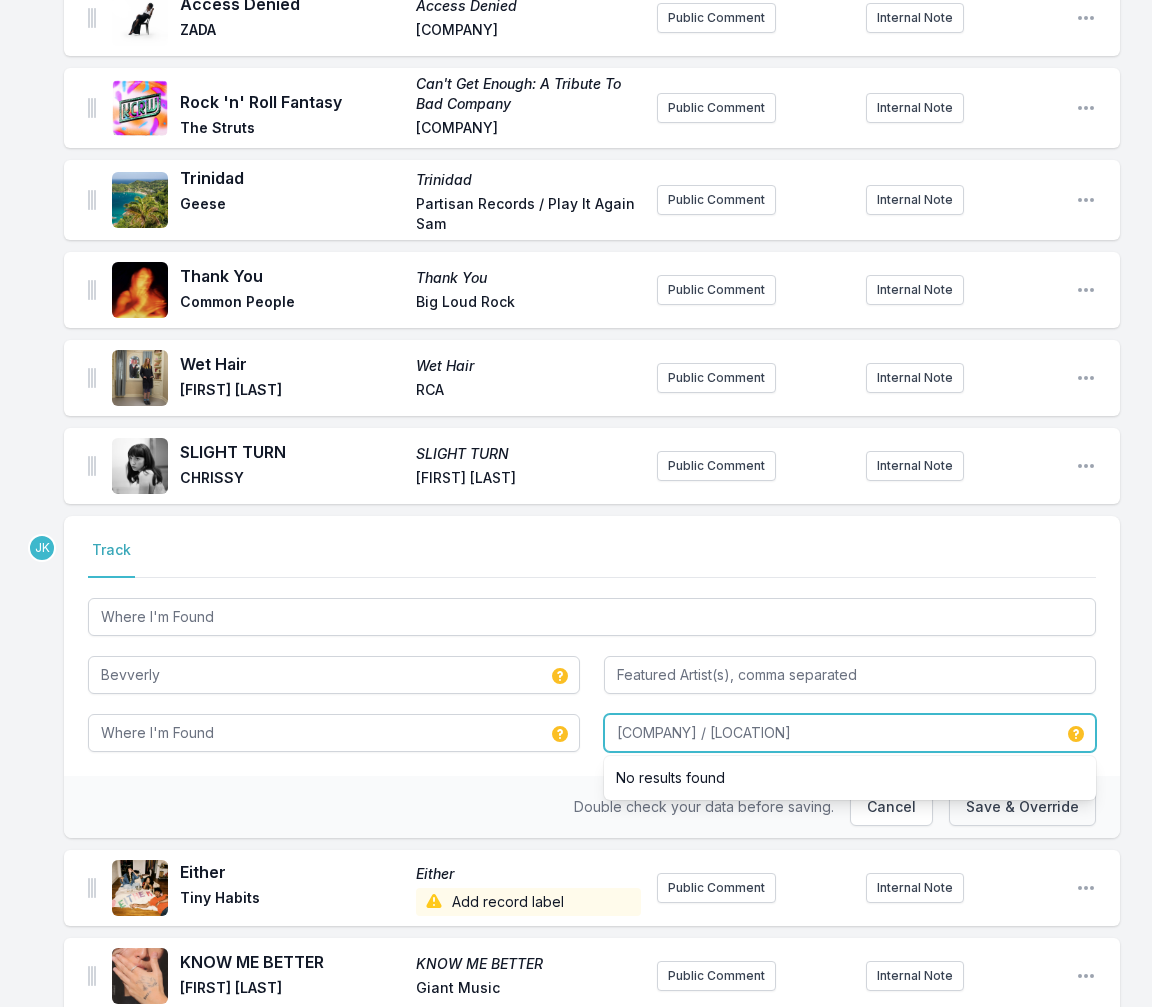 type on "Tone Tree Music / Bevverly" 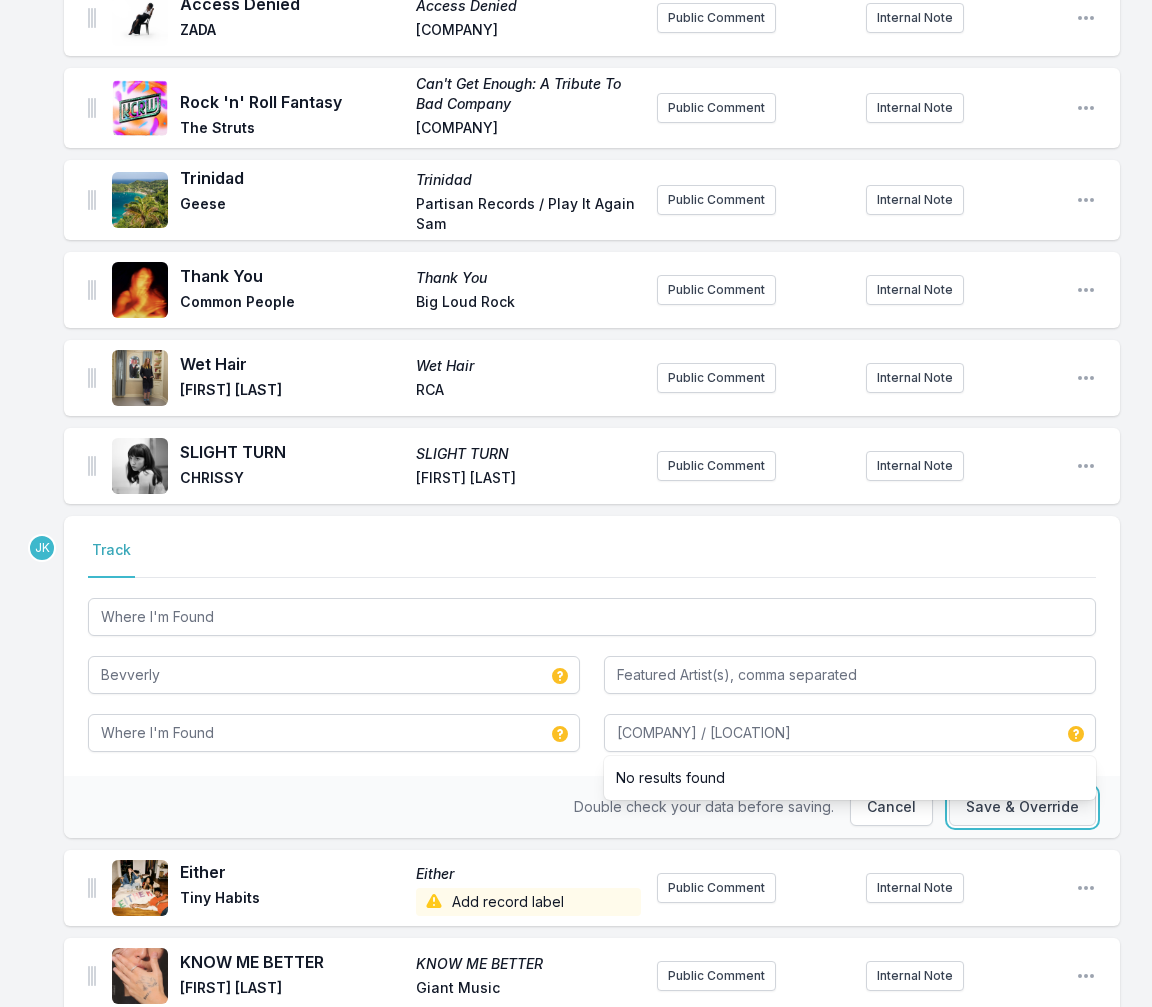 click on "Save & Override" at bounding box center [1022, 807] 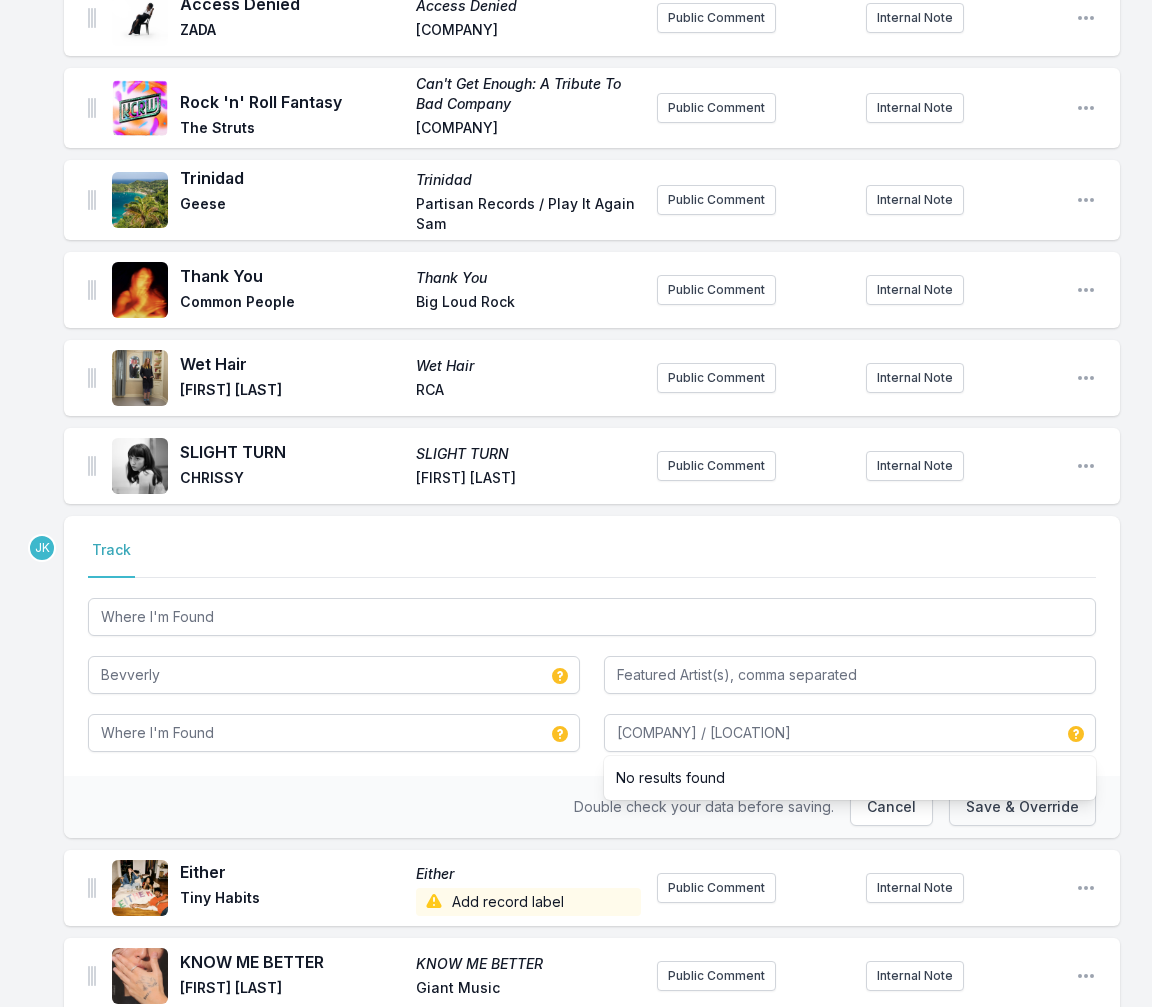 type on "Beverly" 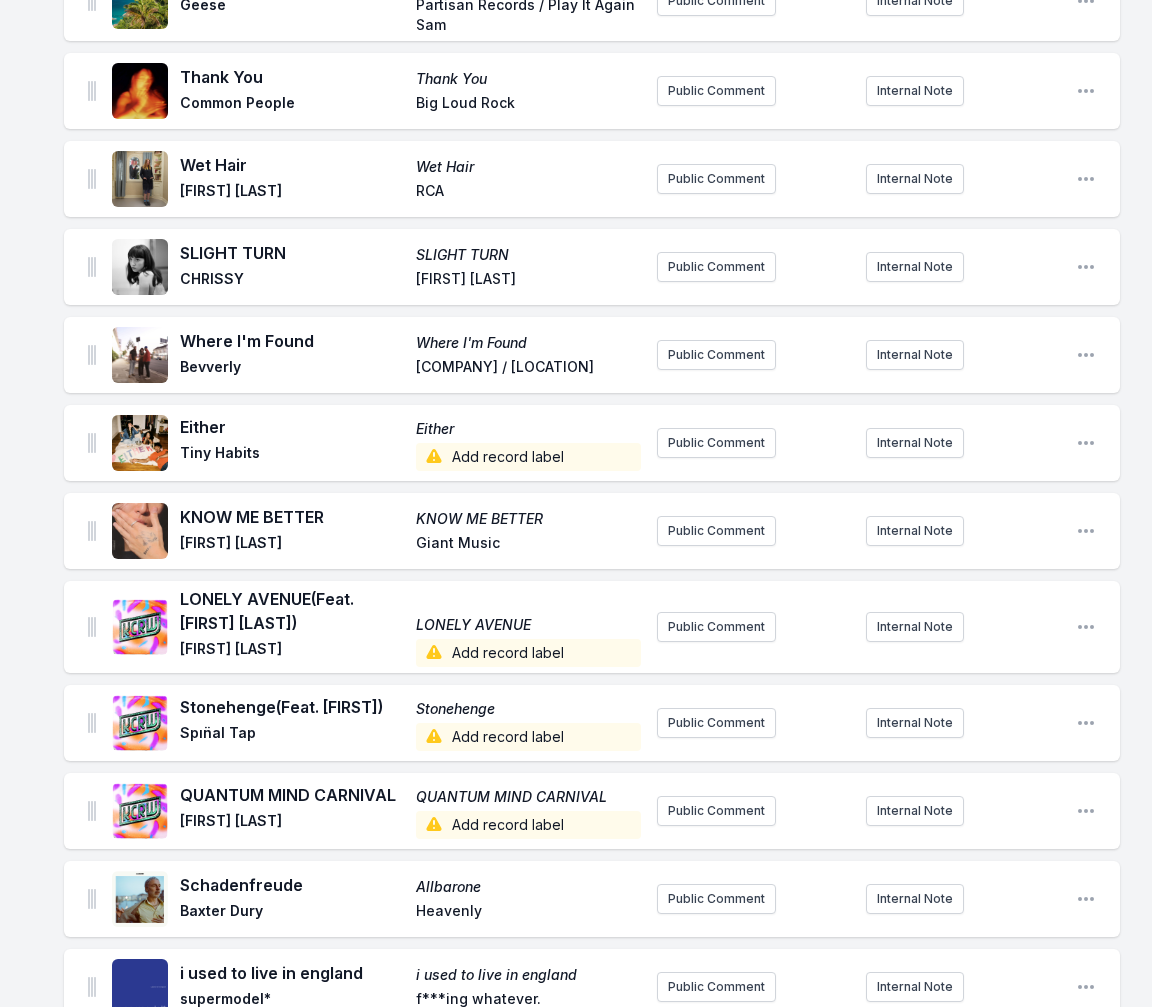 scroll, scrollTop: 2300, scrollLeft: 0, axis: vertical 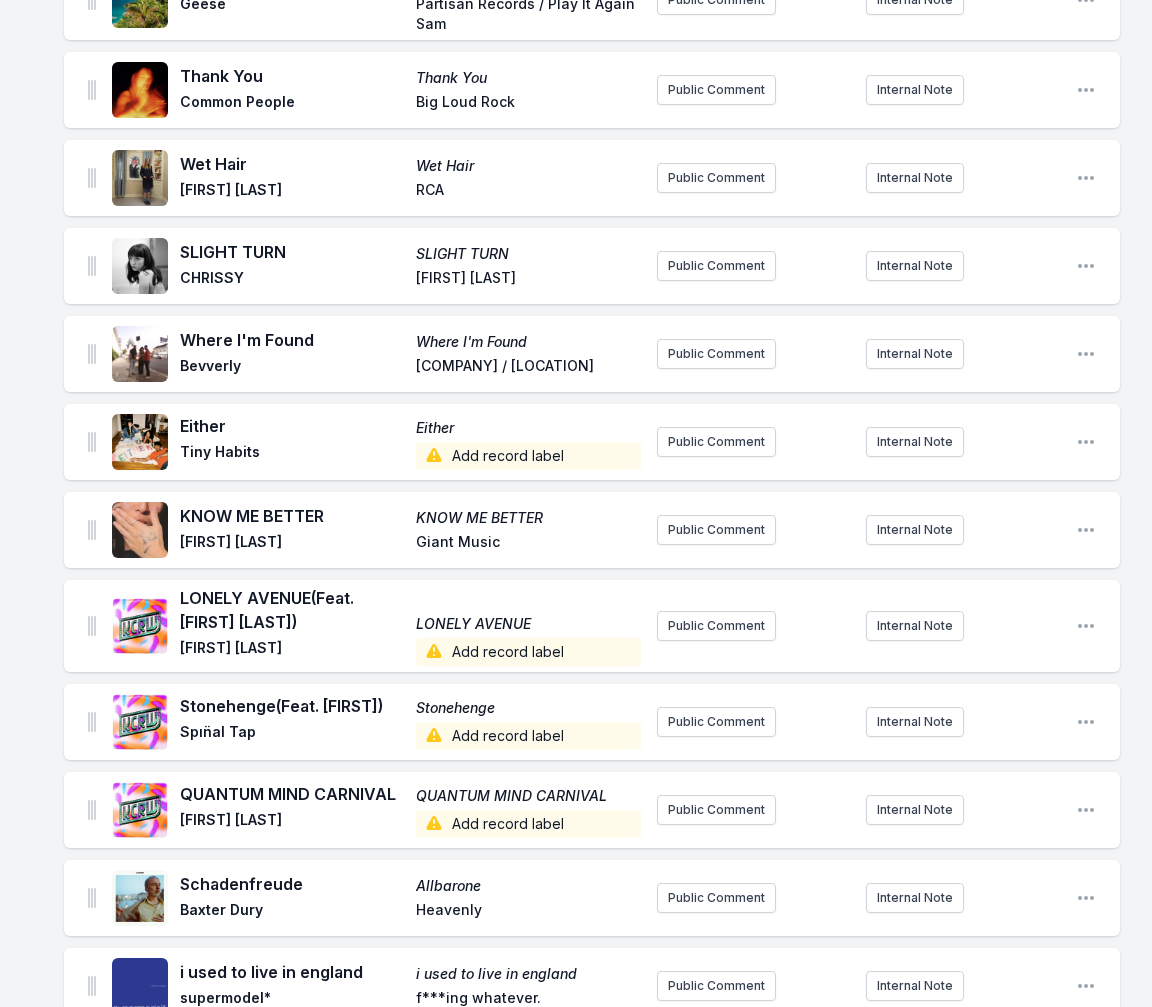 click on "Add record label" at bounding box center (528, 456) 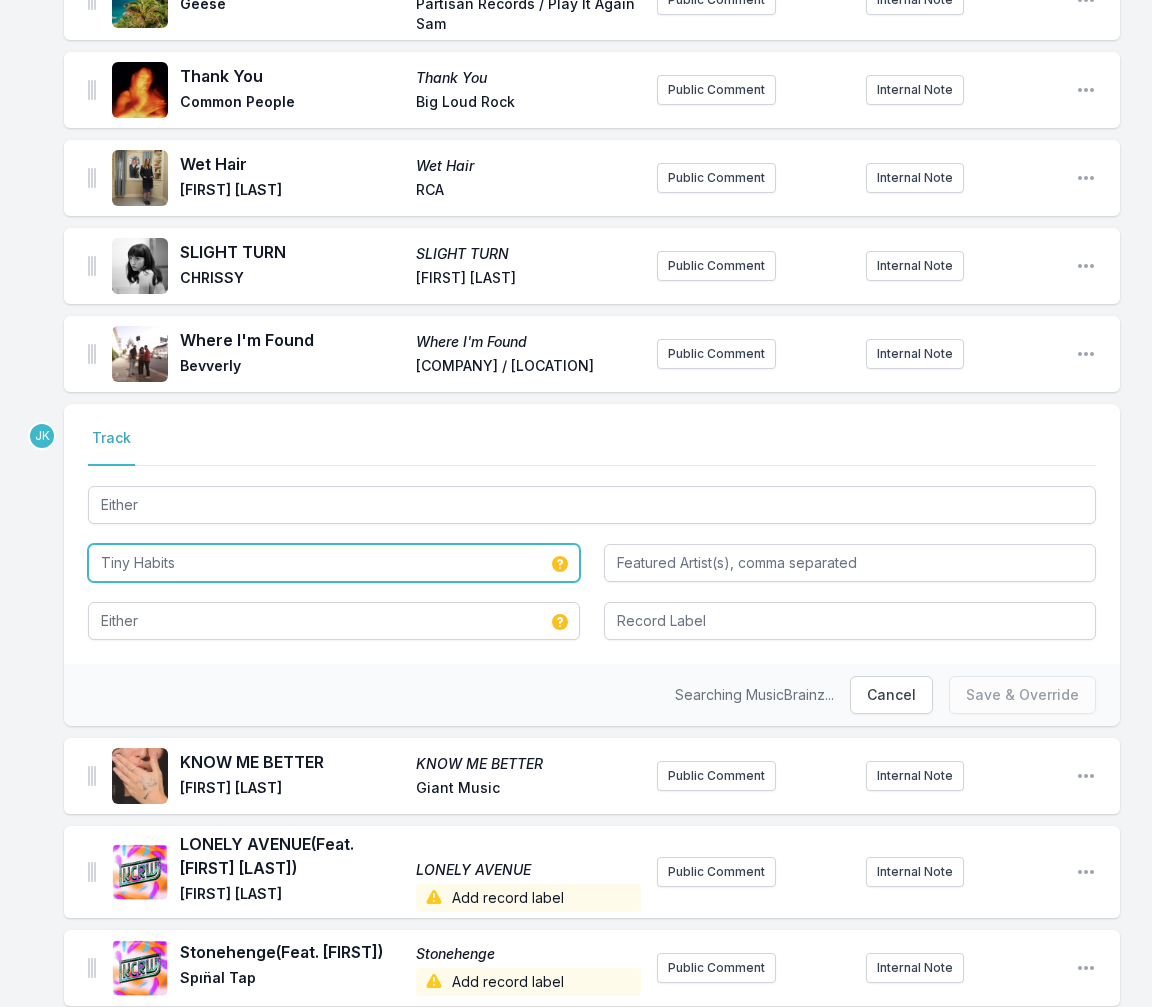 click on "Tiny Habits" at bounding box center [334, 563] 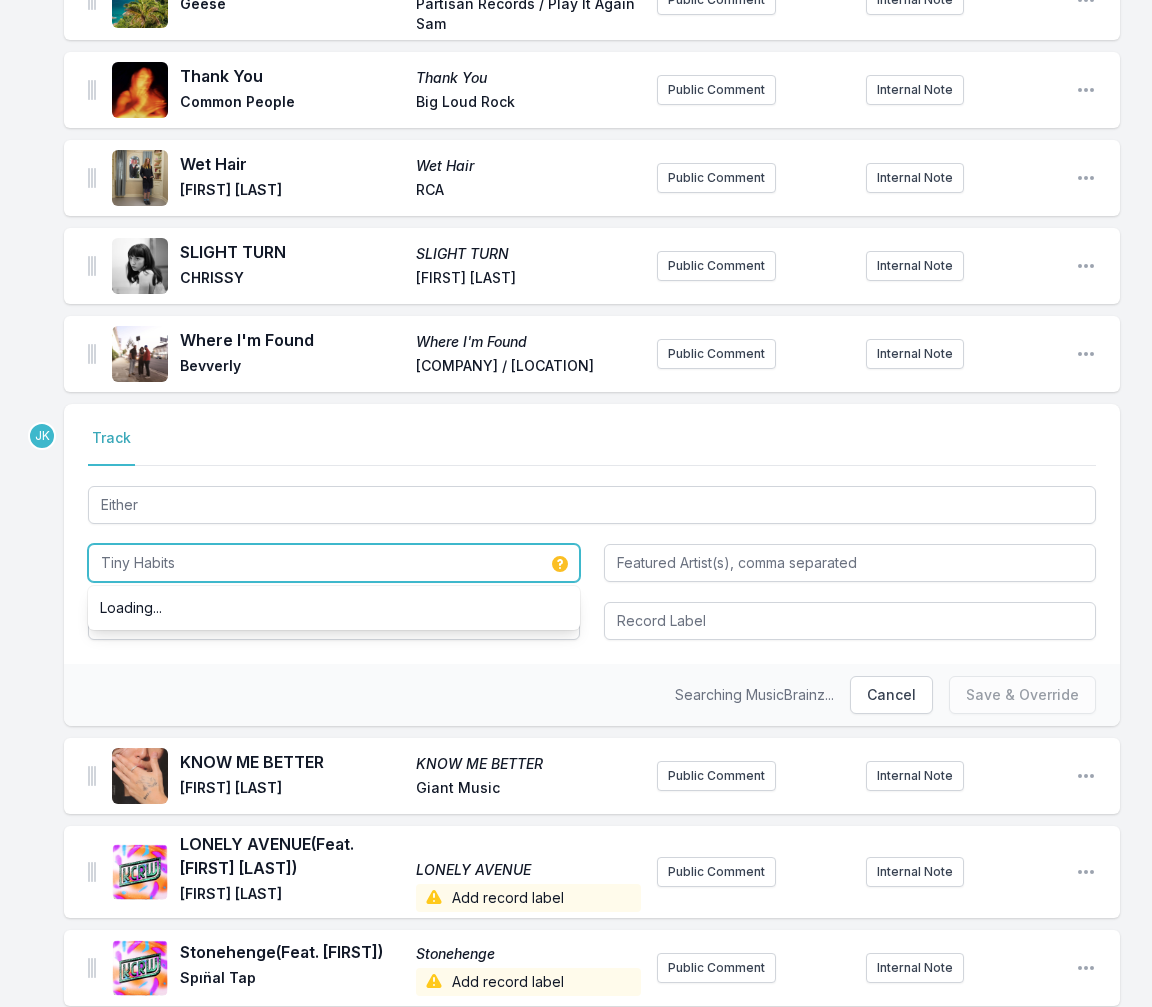 click on "Tiny Habits" at bounding box center [334, 563] 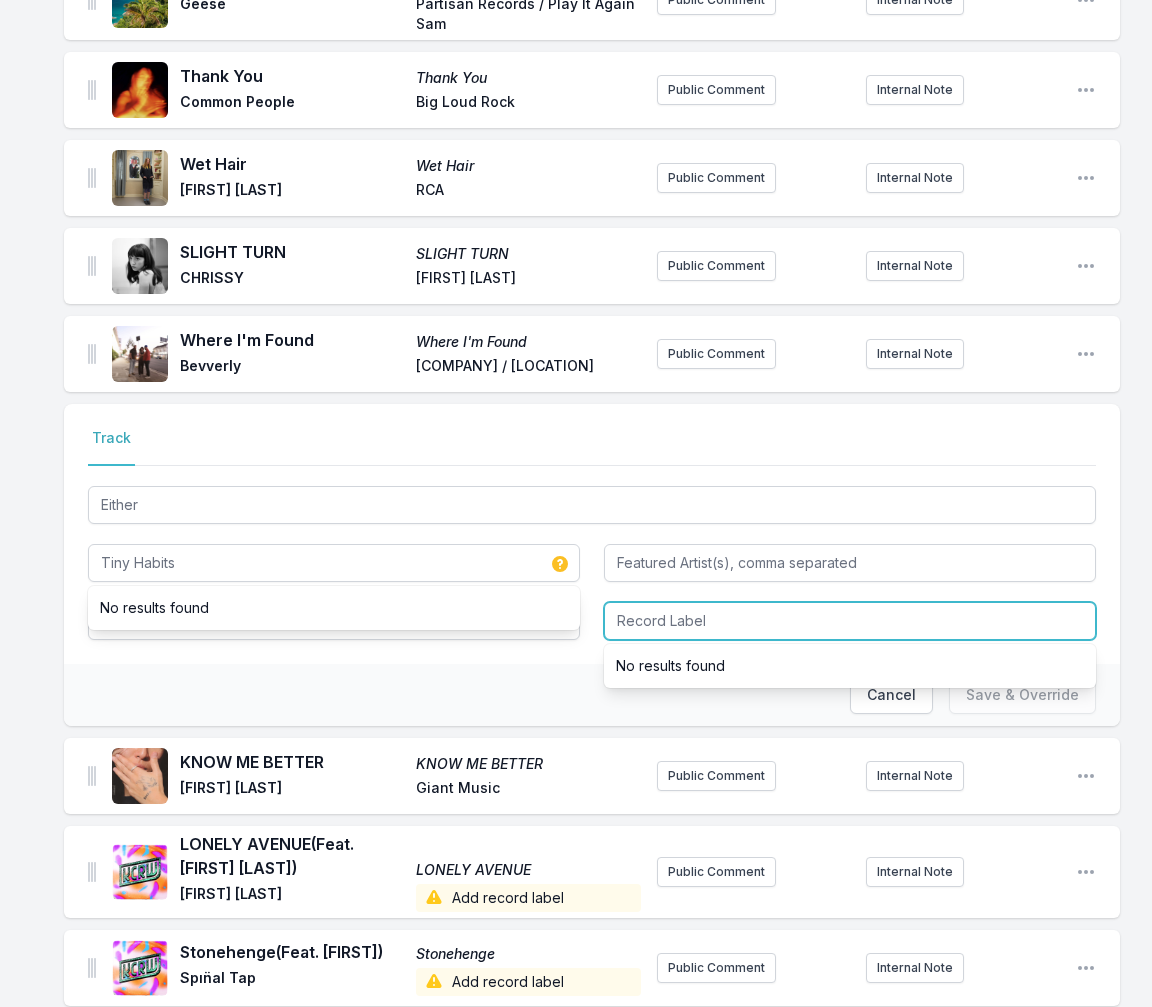 click at bounding box center (850, 621) 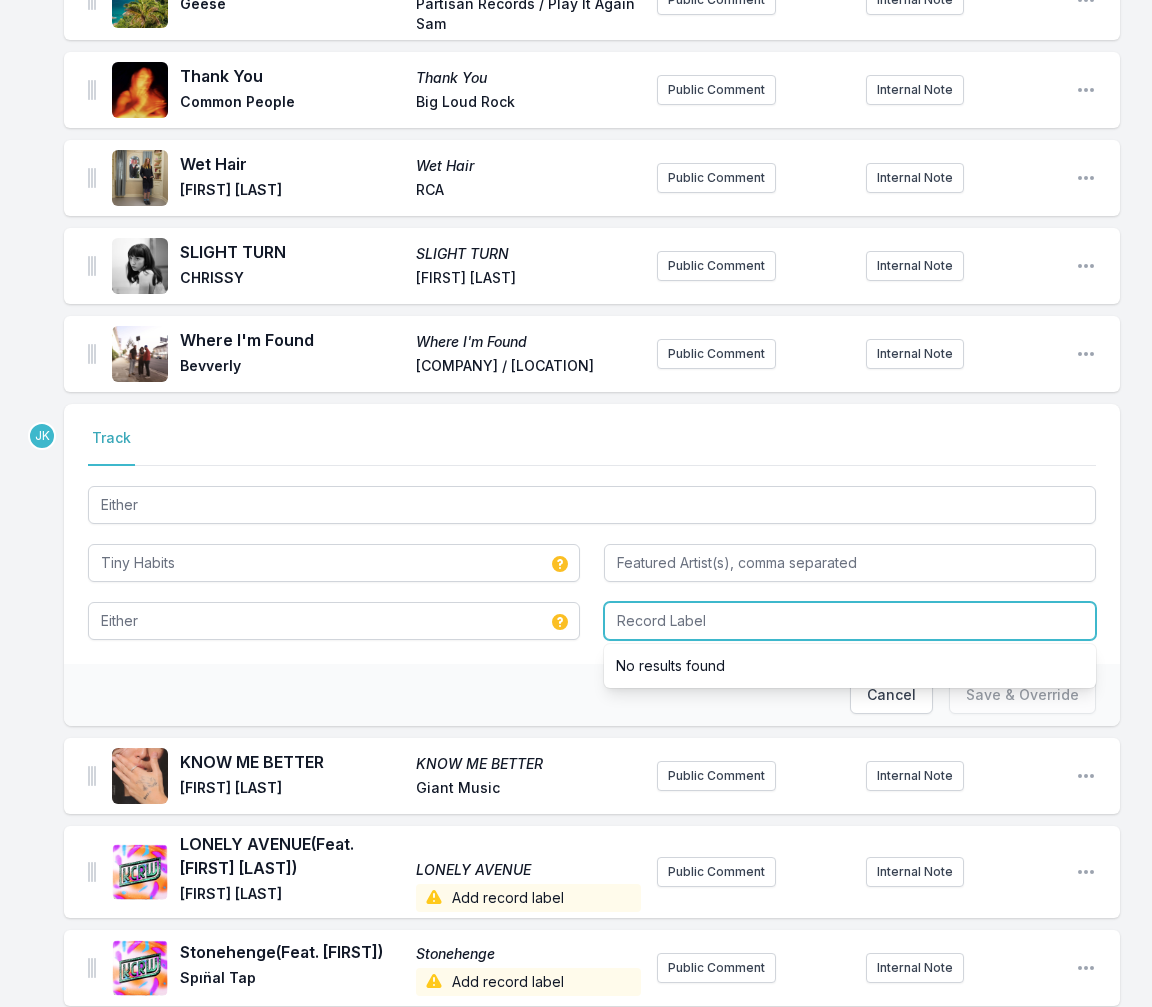 paste on "Mom+Pop" 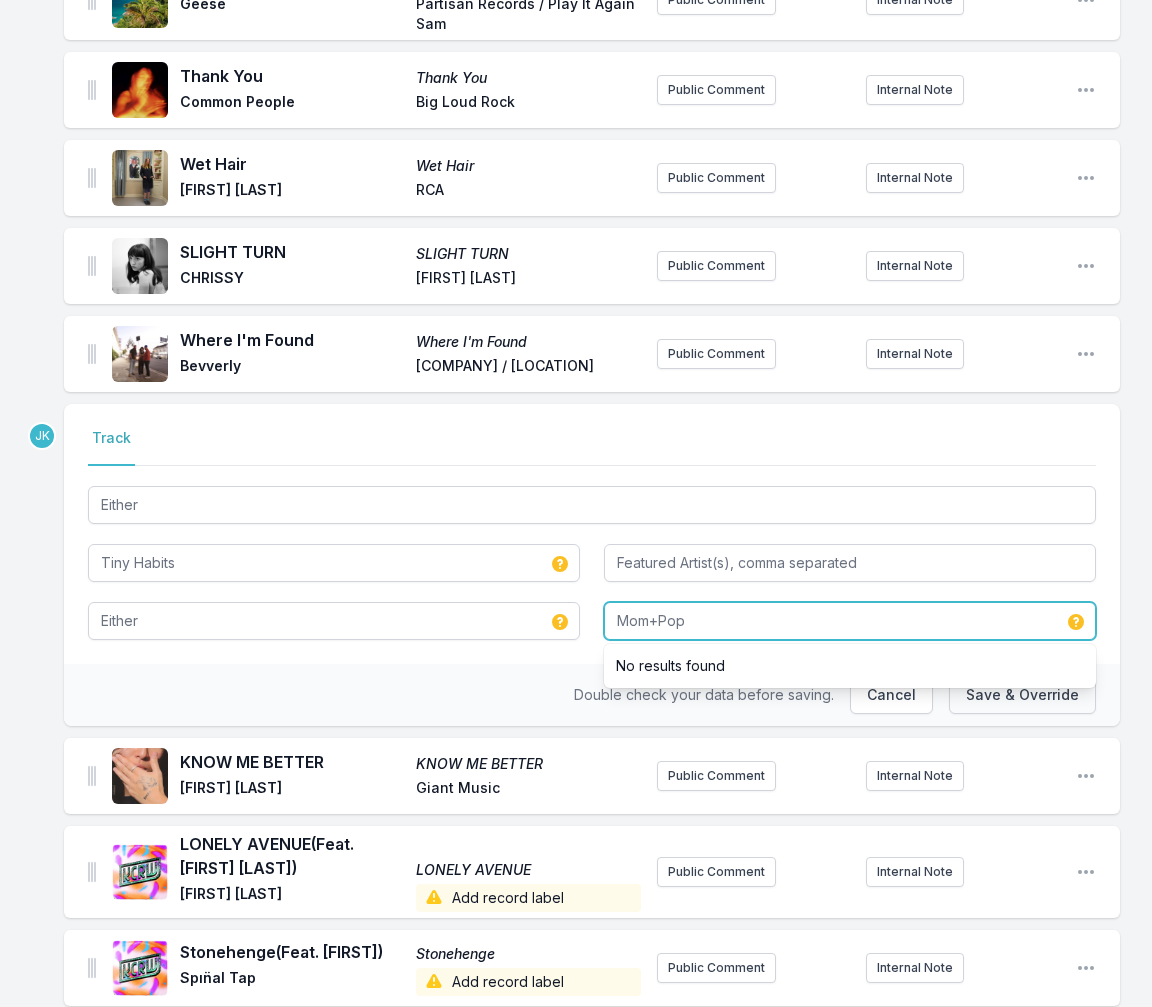 type on "Mom+Pop" 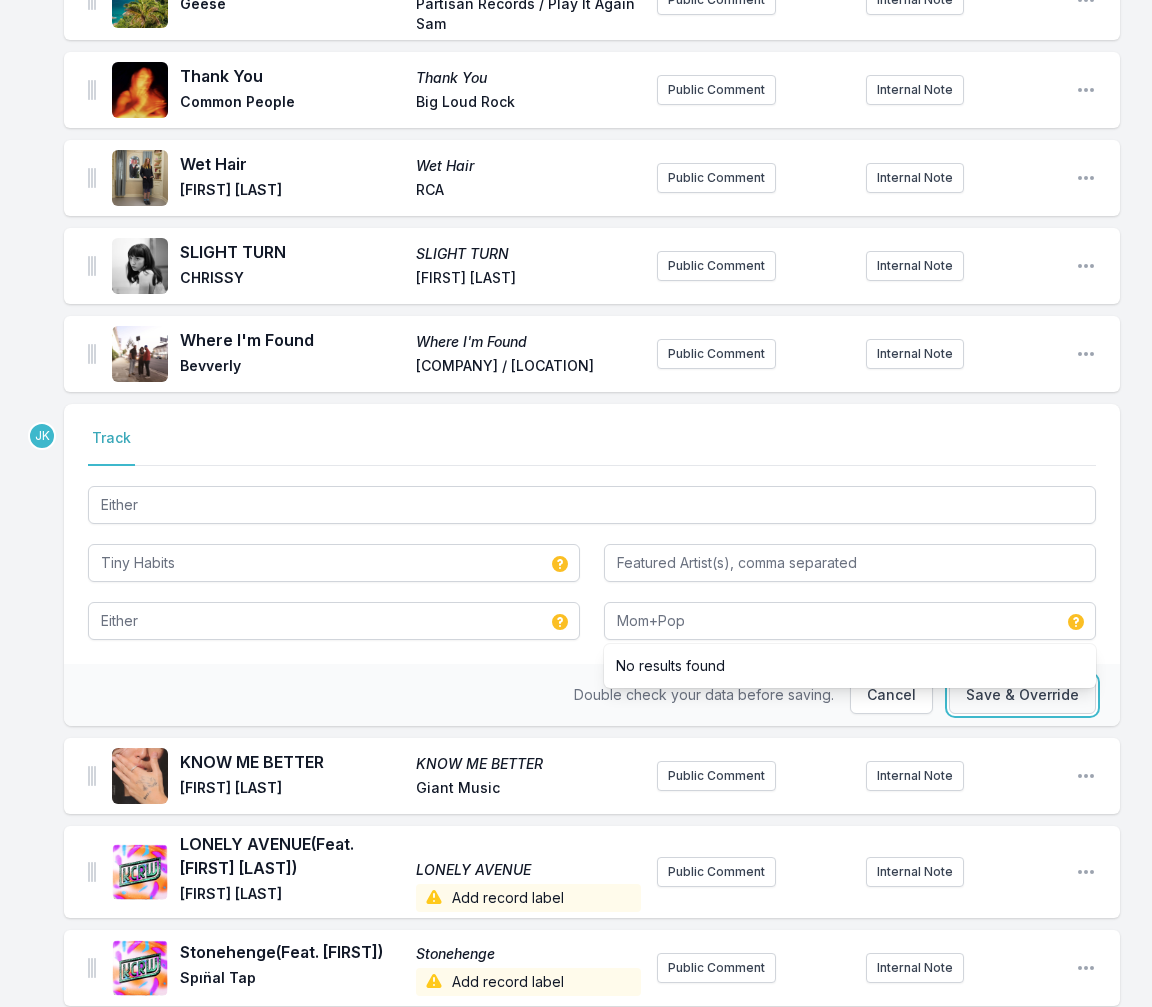 click on "Save & Override" at bounding box center [1022, 695] 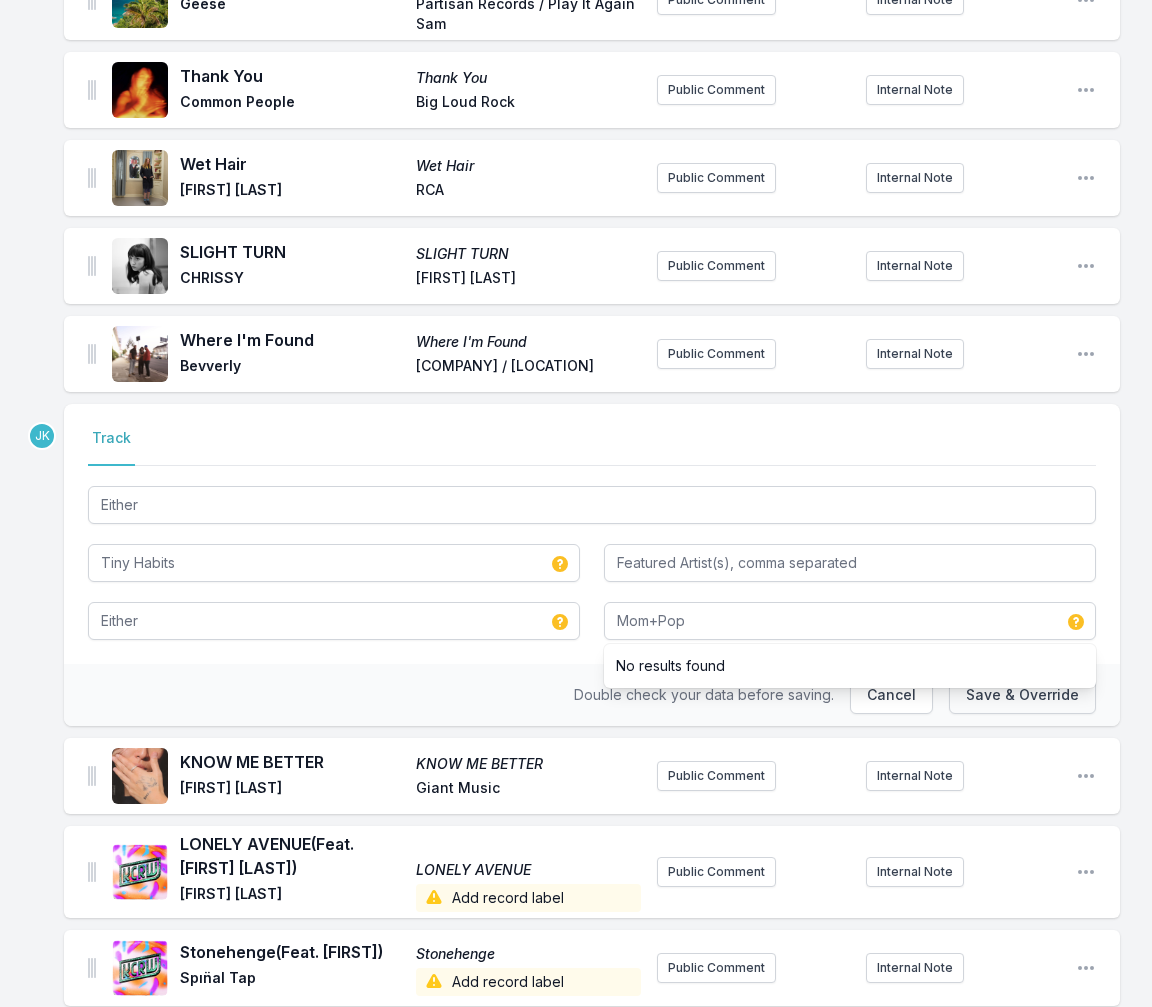 type 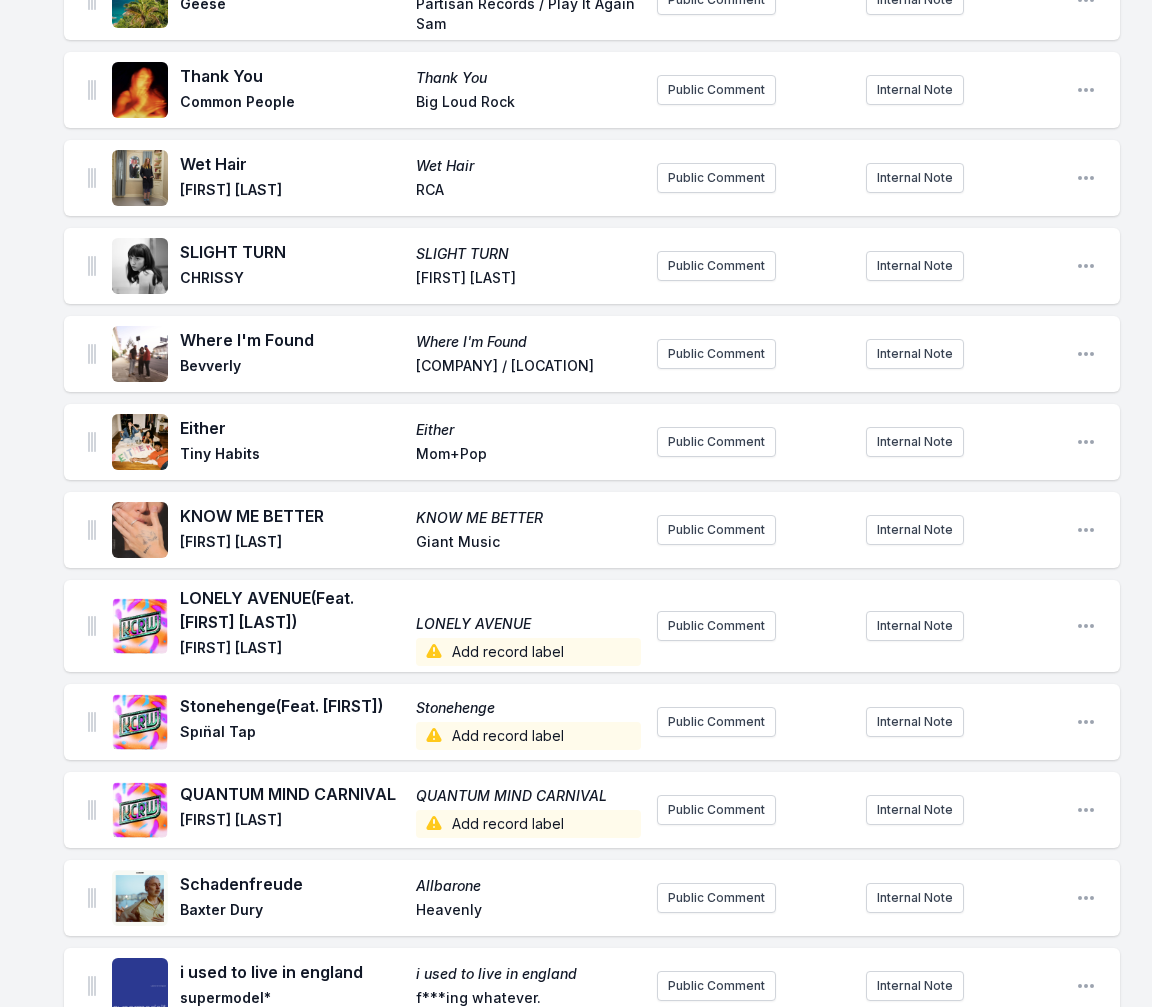 click on "Add record label" at bounding box center (528, 652) 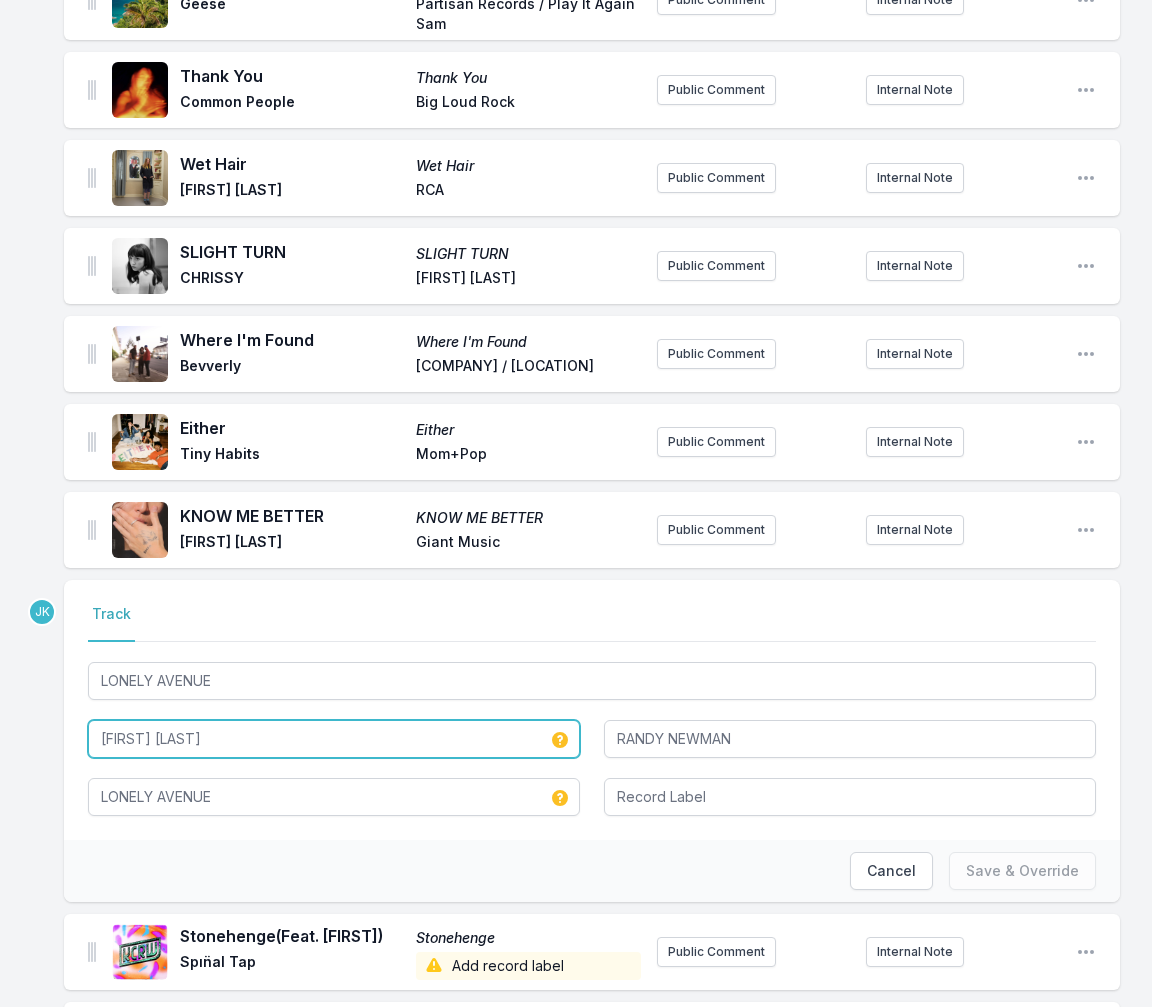 click on "[FIRST] [LAST]" at bounding box center (334, 739) 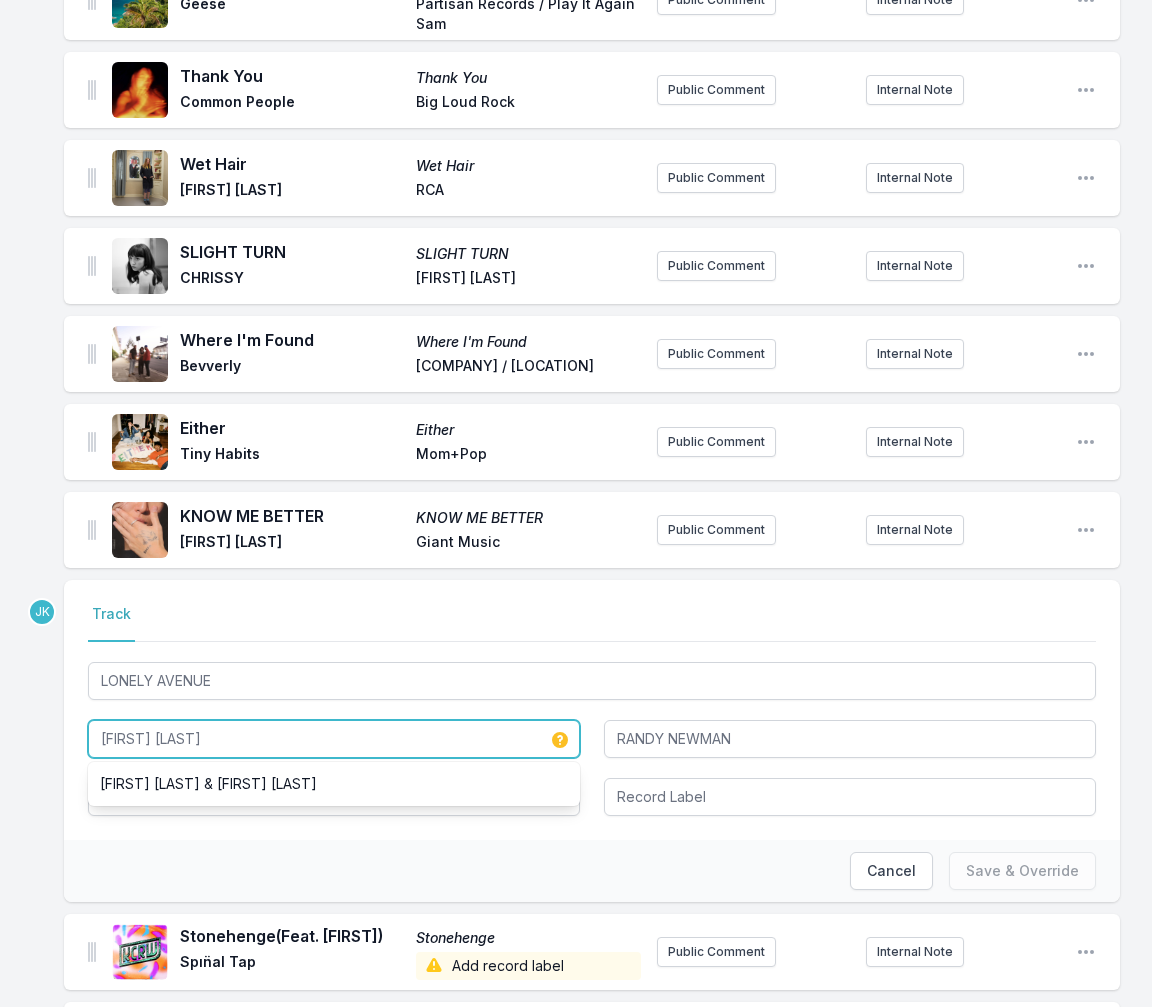 click on "[FIRST] [LAST]" at bounding box center [334, 739] 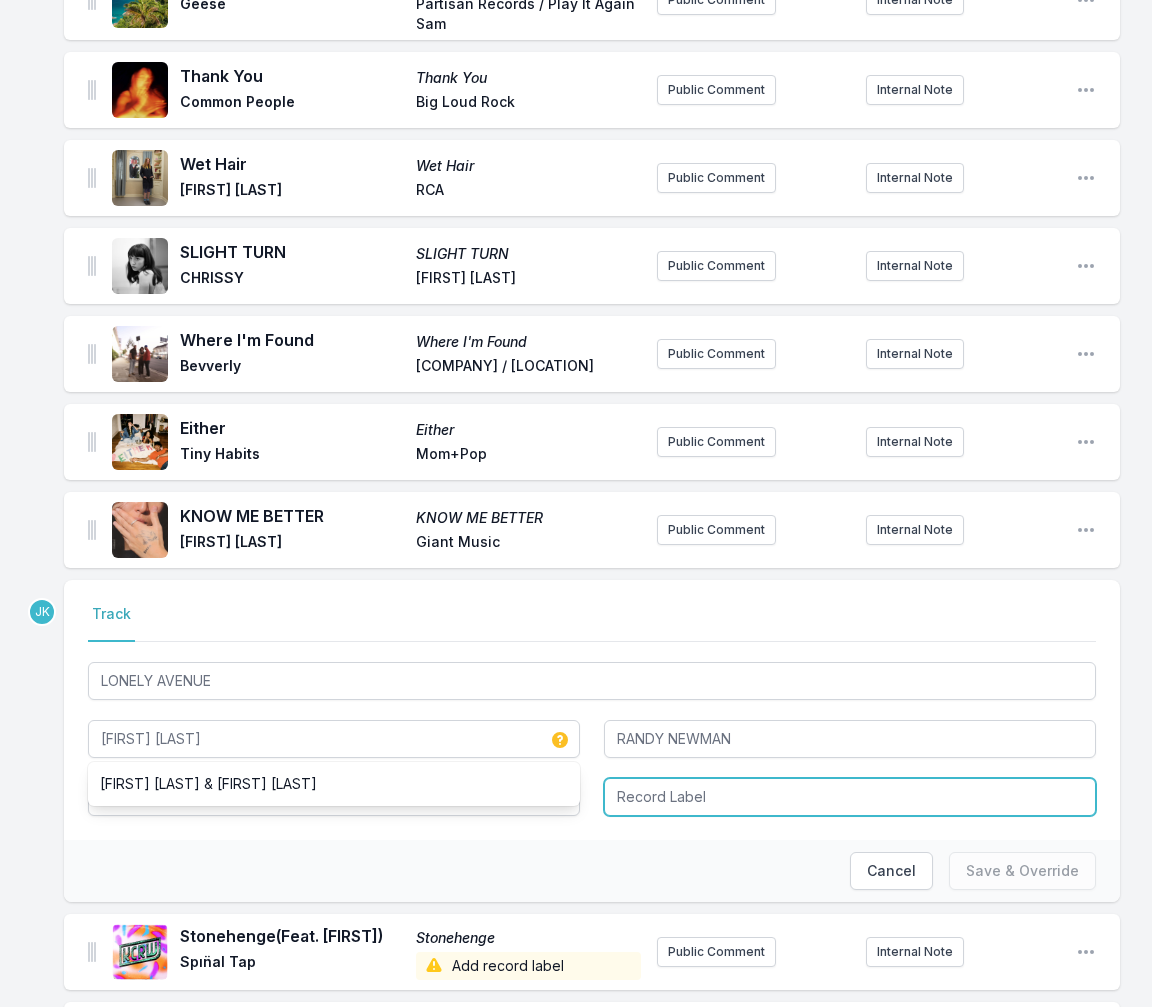 click at bounding box center (850, 797) 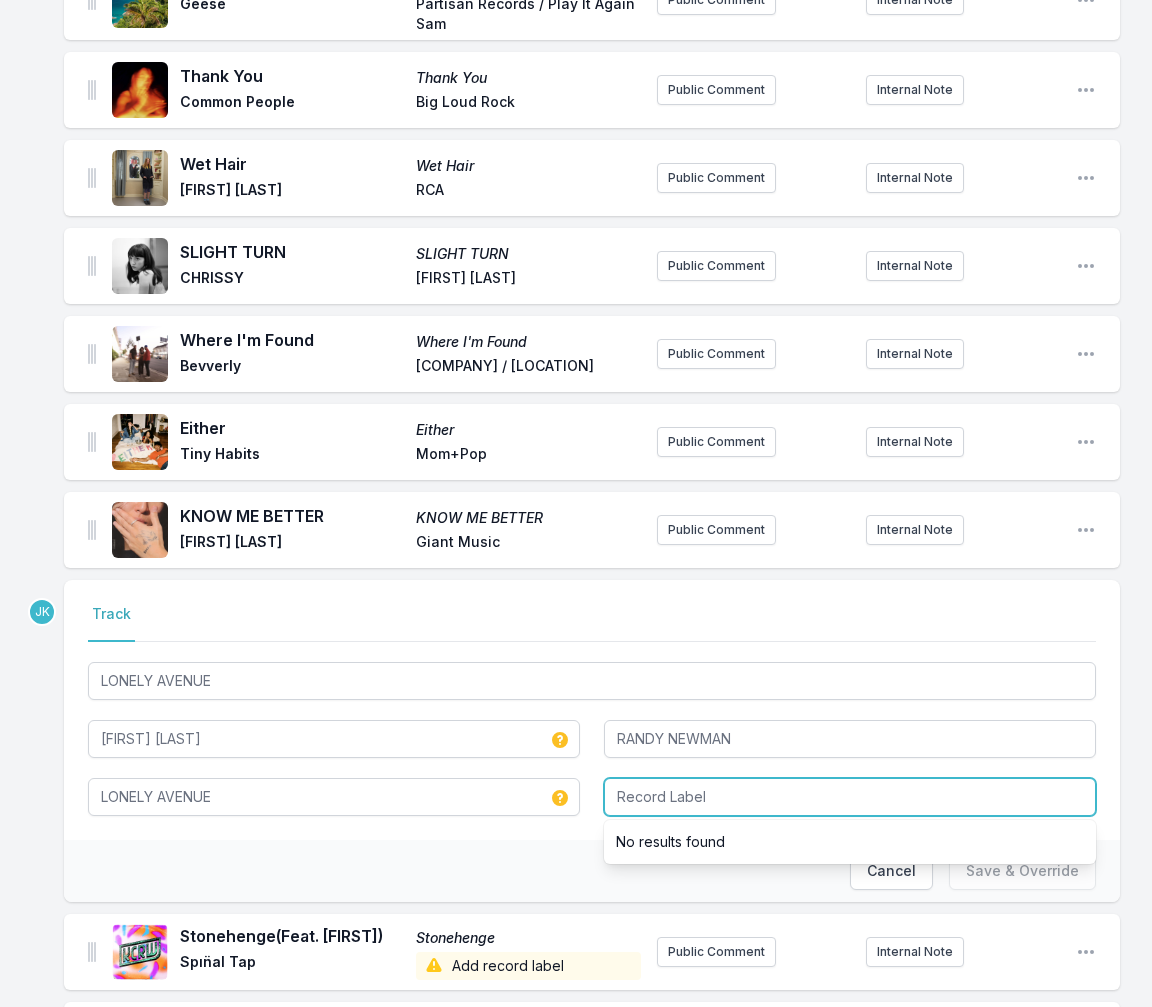 drag, startPoint x: 674, startPoint y: 793, endPoint x: 666, endPoint y: 778, distance: 17 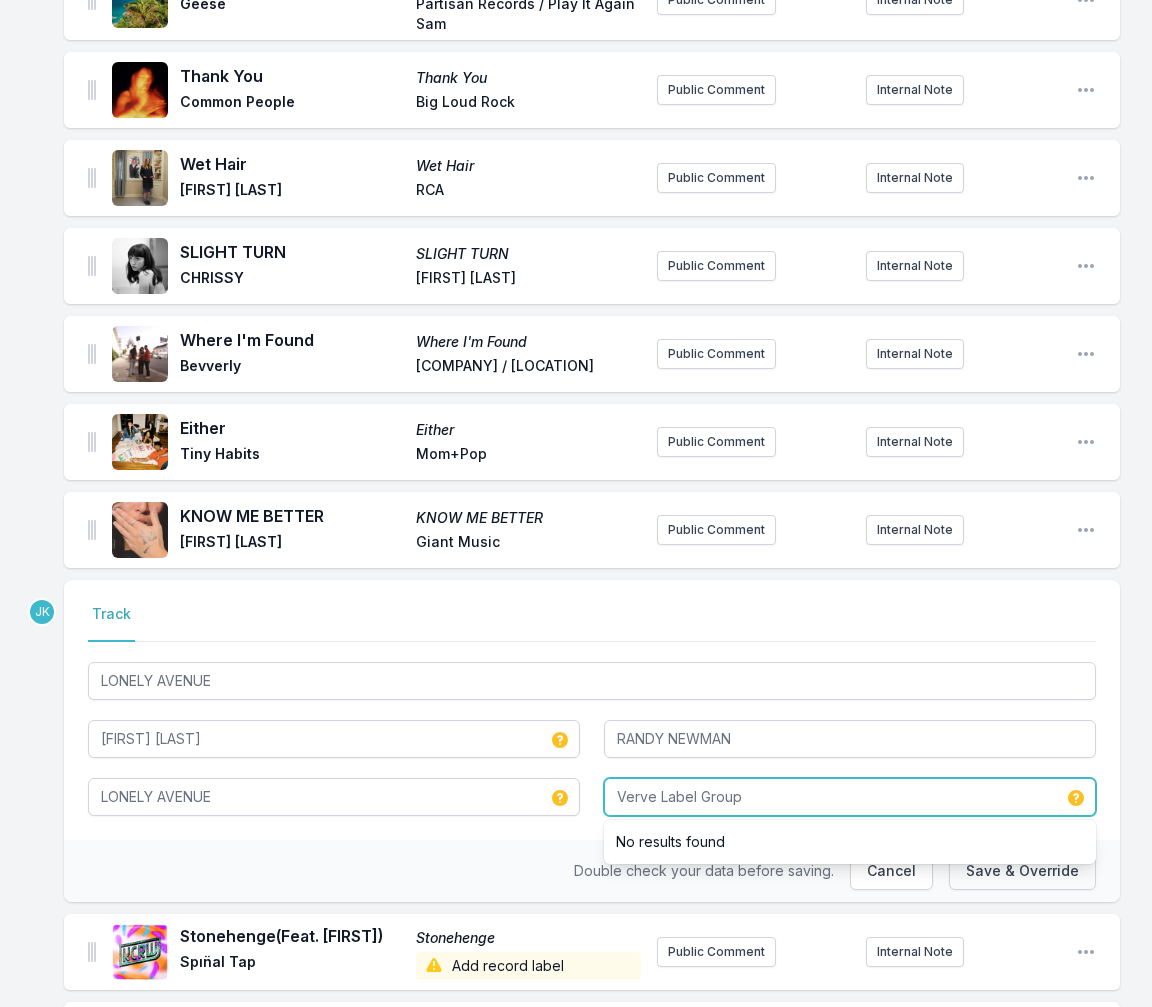 type on "Verve Label Group" 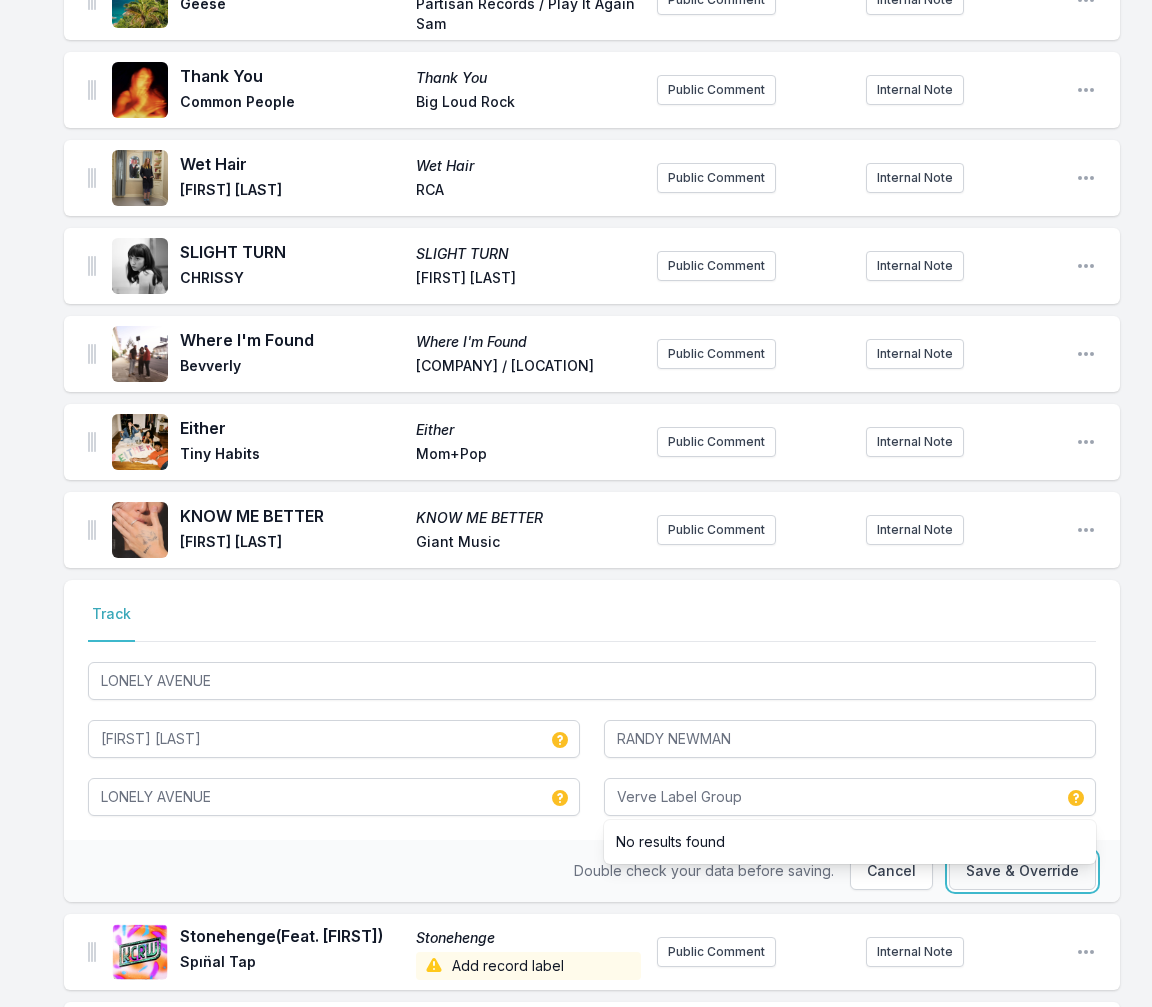 click on "Save & Override" at bounding box center [1022, 871] 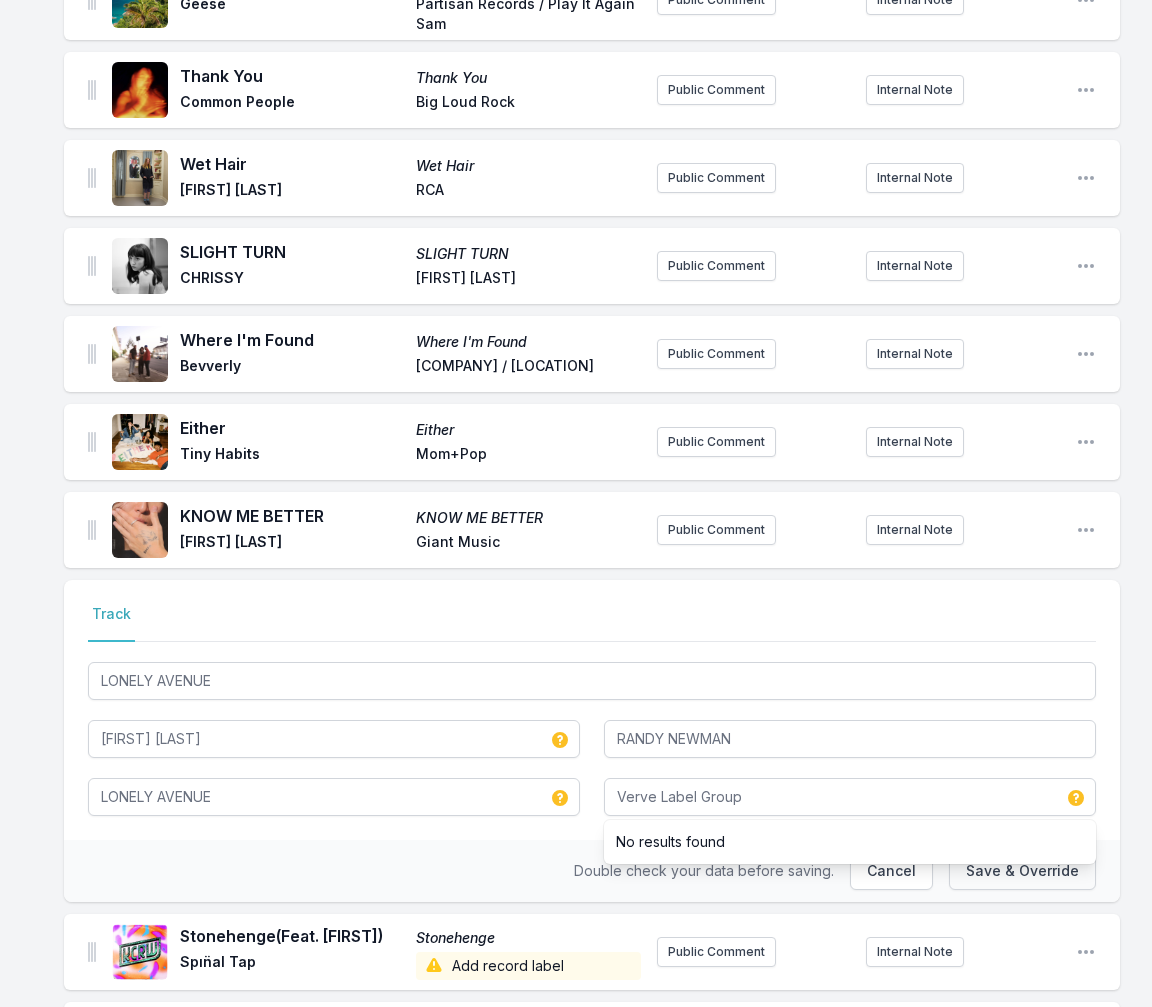 type 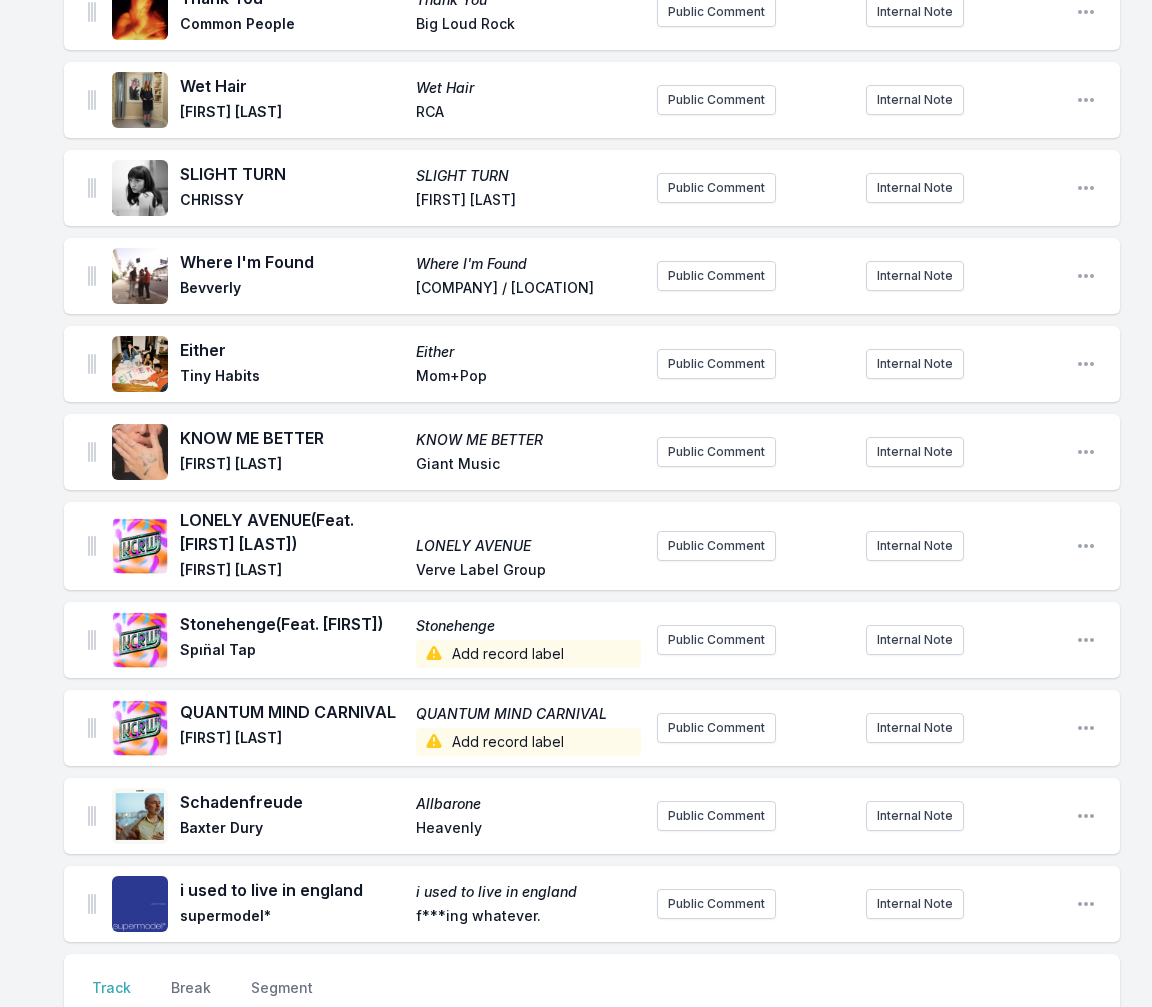 scroll, scrollTop: 2500, scrollLeft: 0, axis: vertical 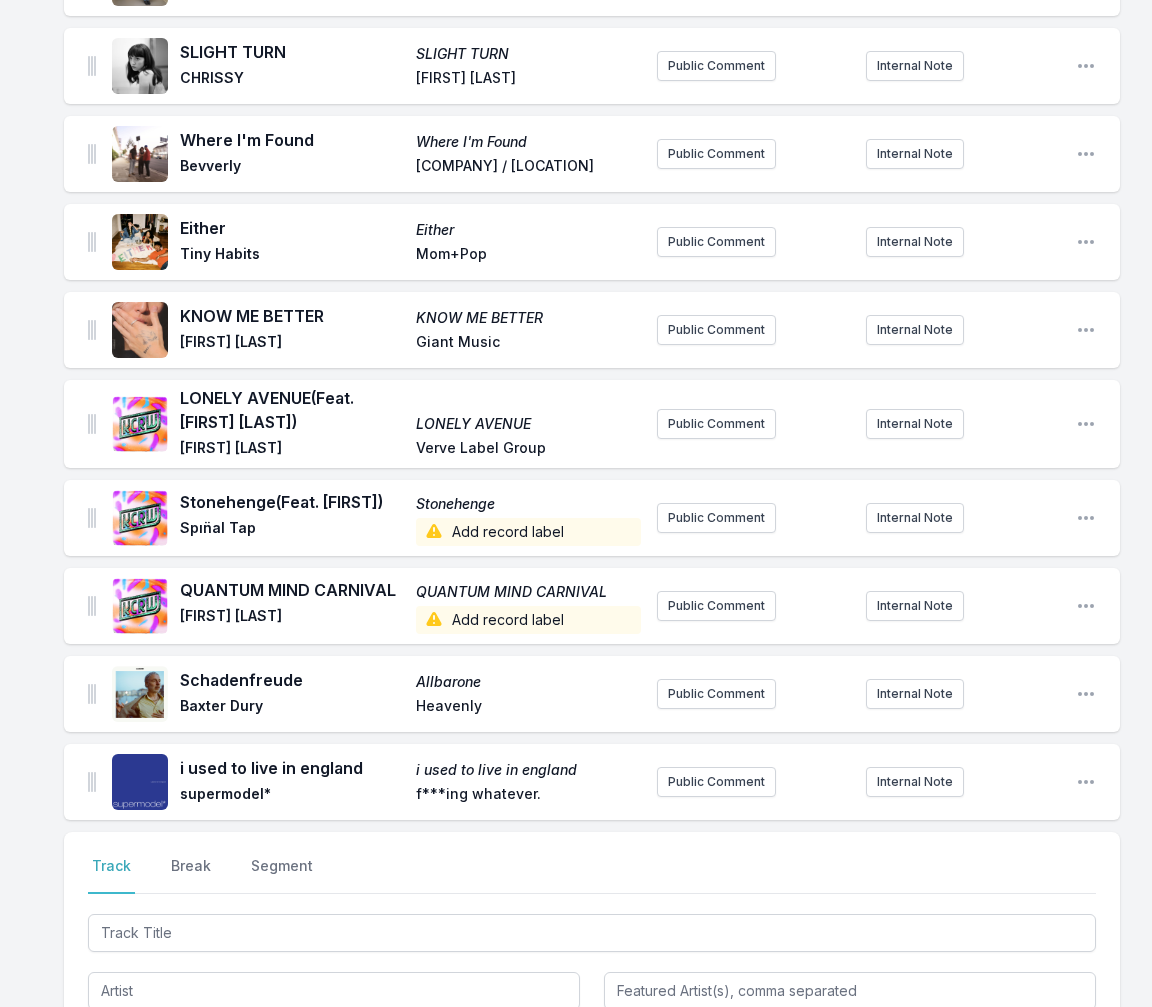 click on "Add record label" at bounding box center [528, 532] 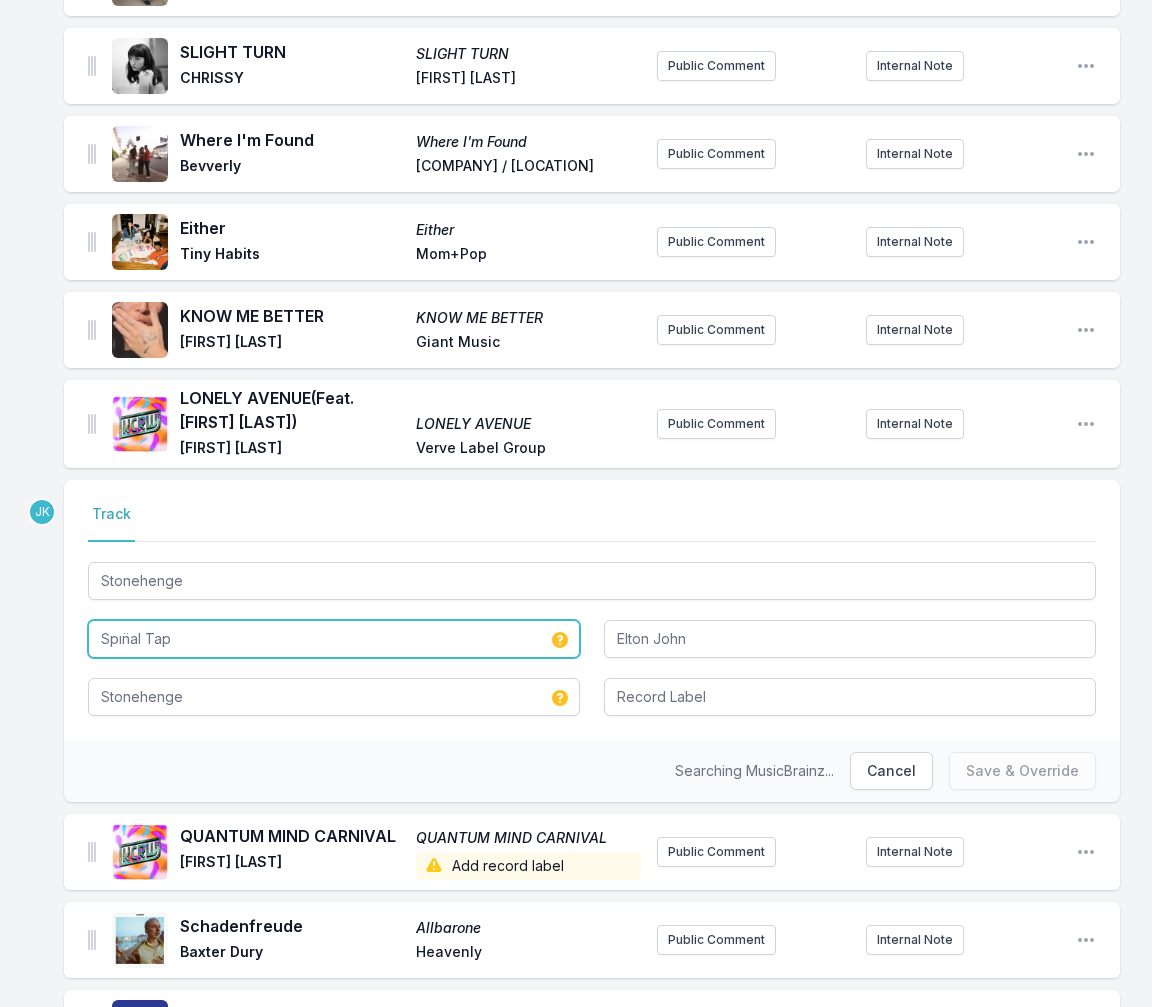 click on "Spın̈al Tap" at bounding box center (334, 639) 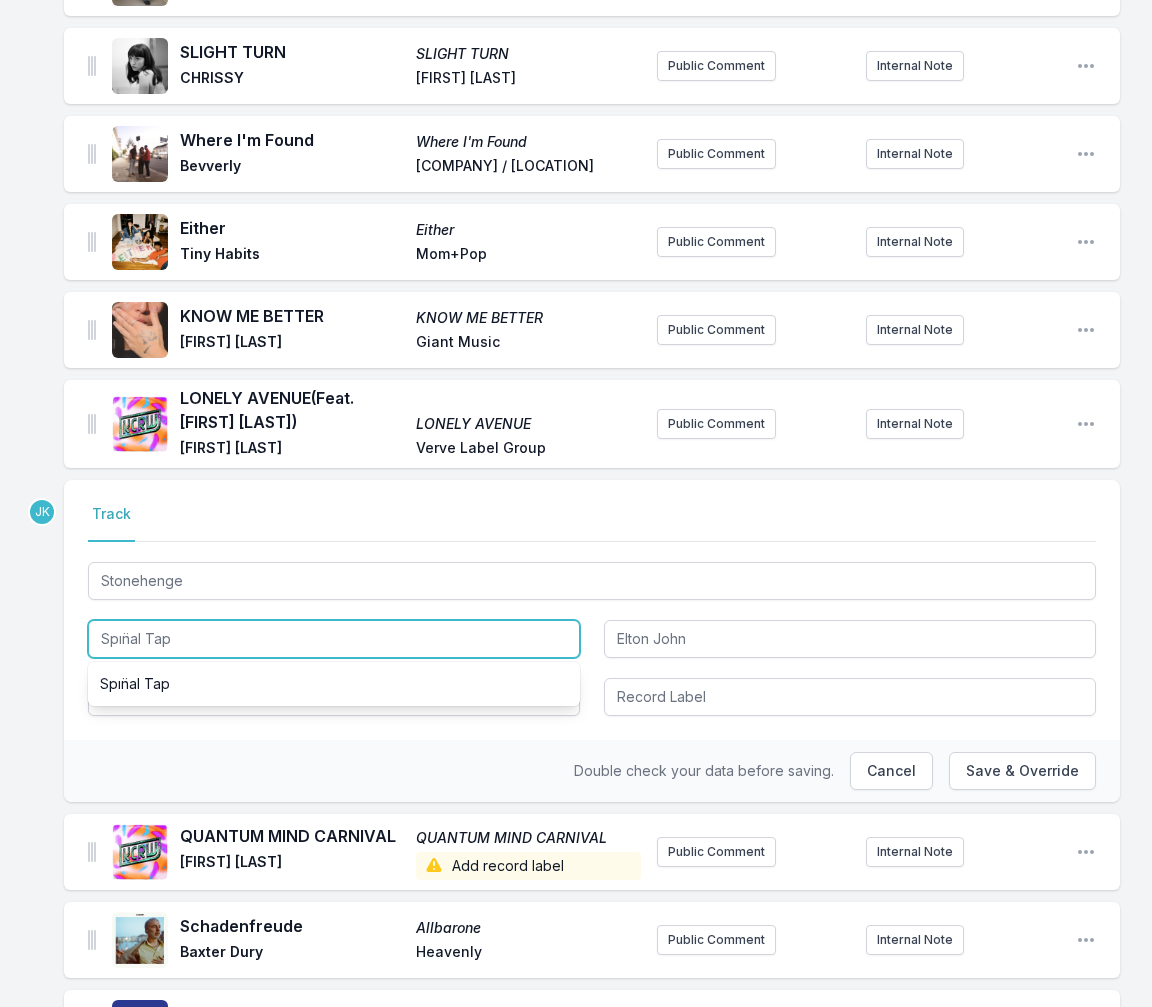 click on "Spın̈al Tap" at bounding box center [334, 639] 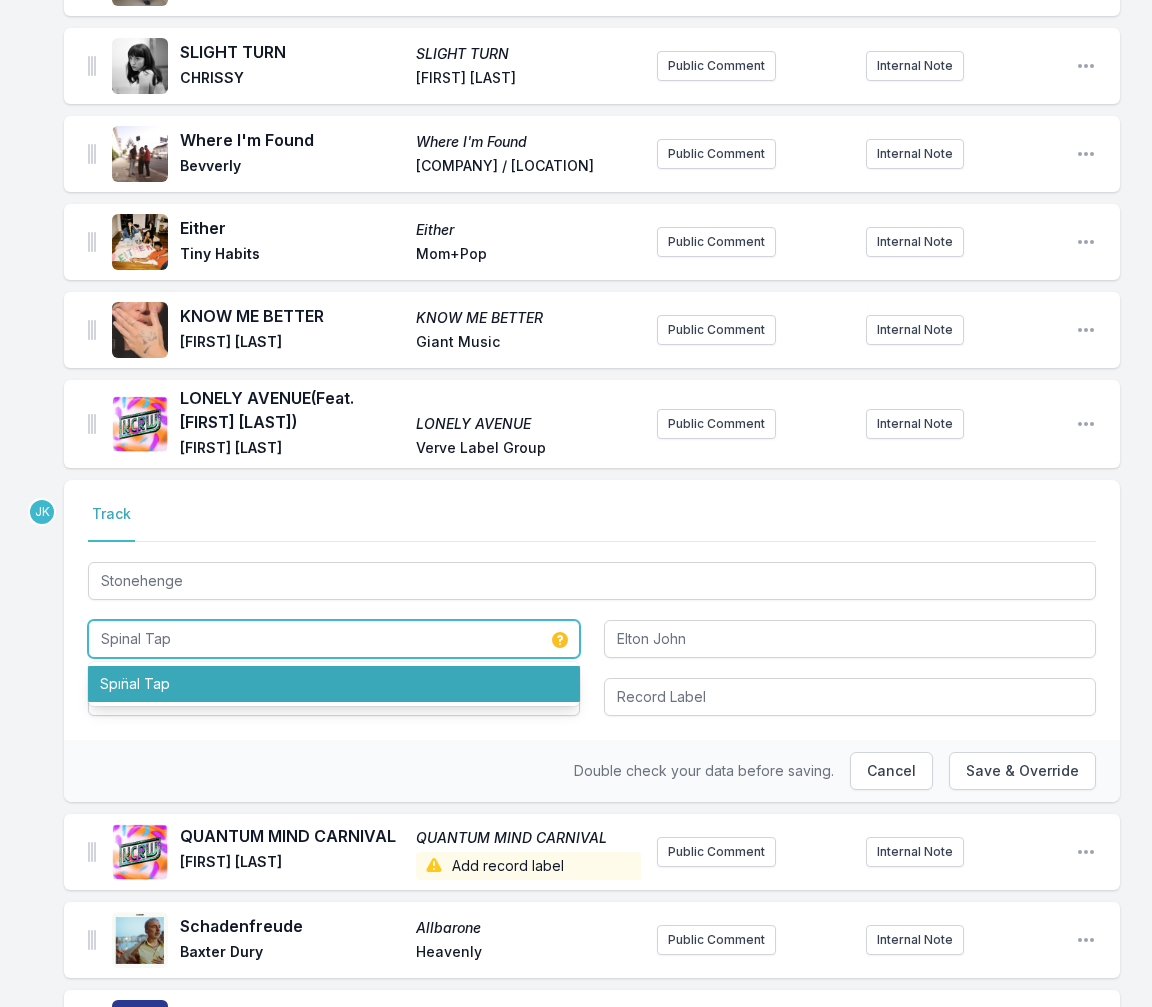 type on "Spinal Tap" 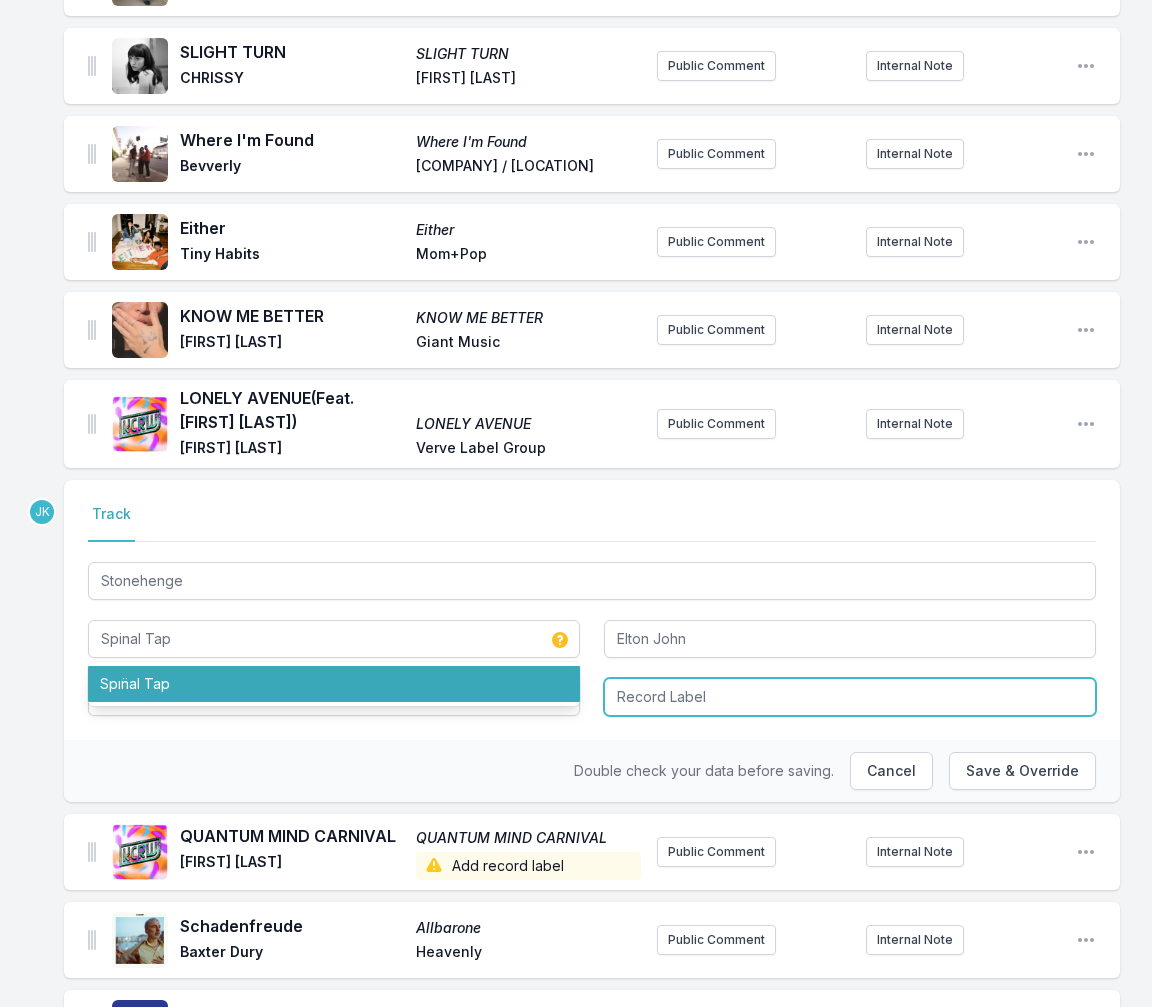 click at bounding box center (850, 697) 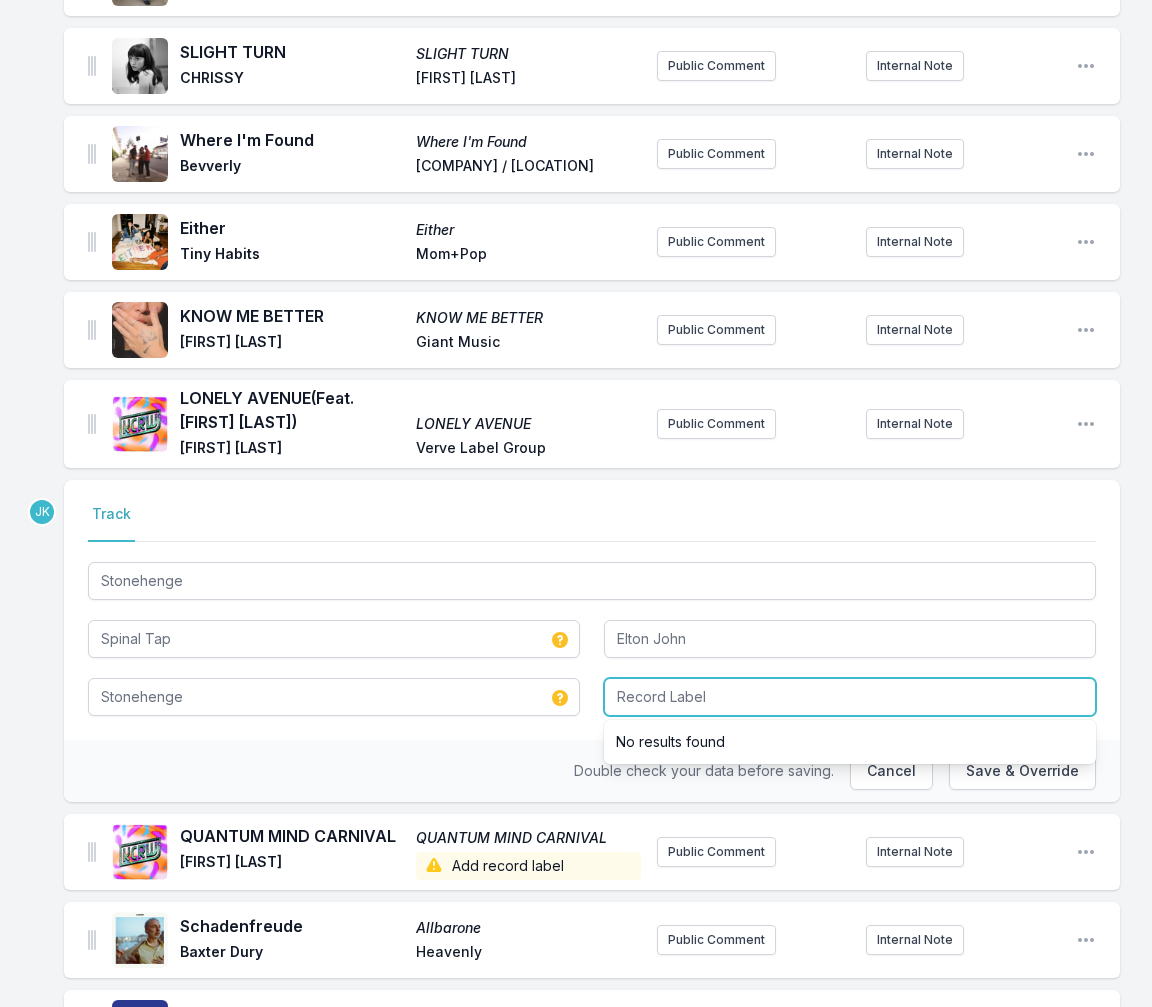paste on "Interscope Records" 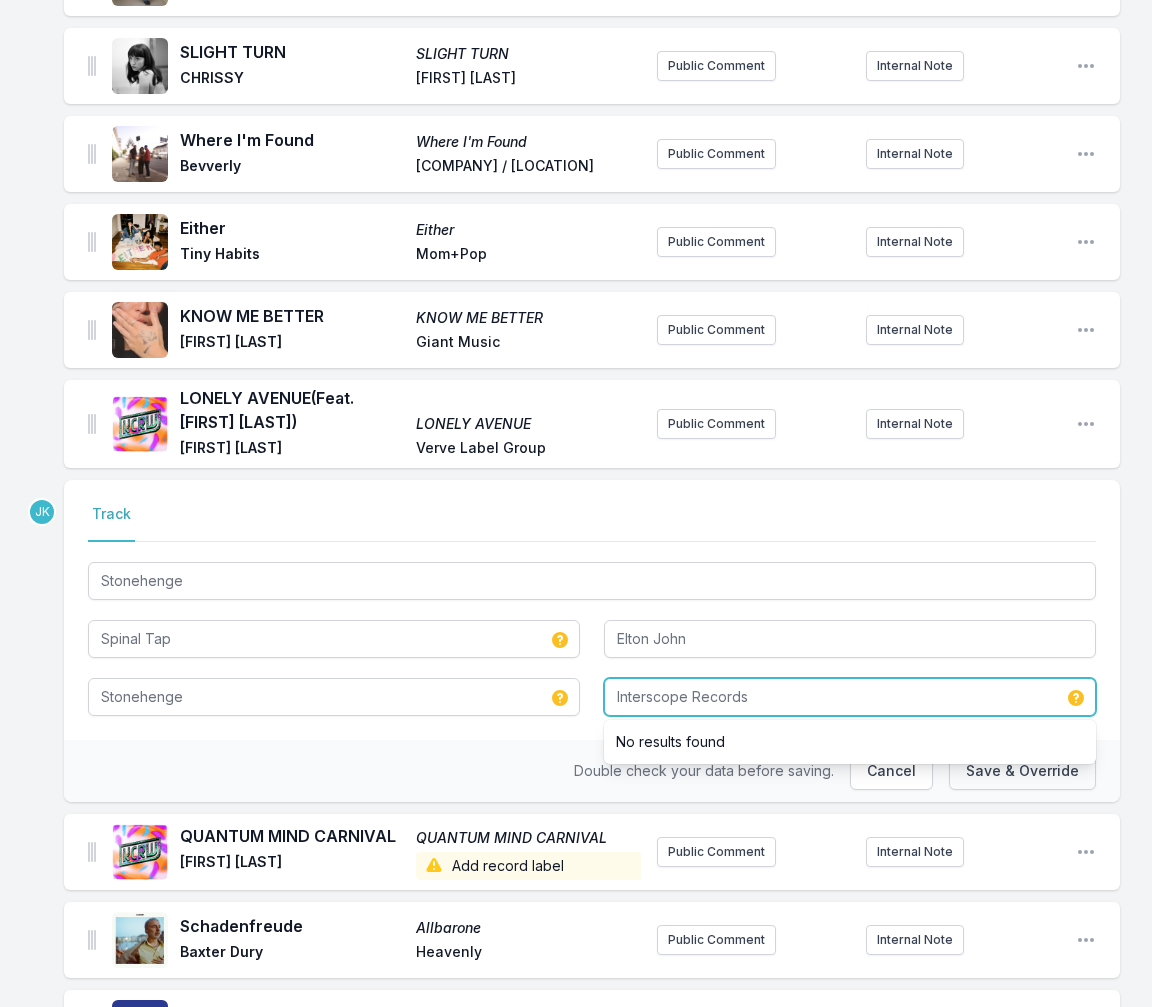 type on "Interscope Records" 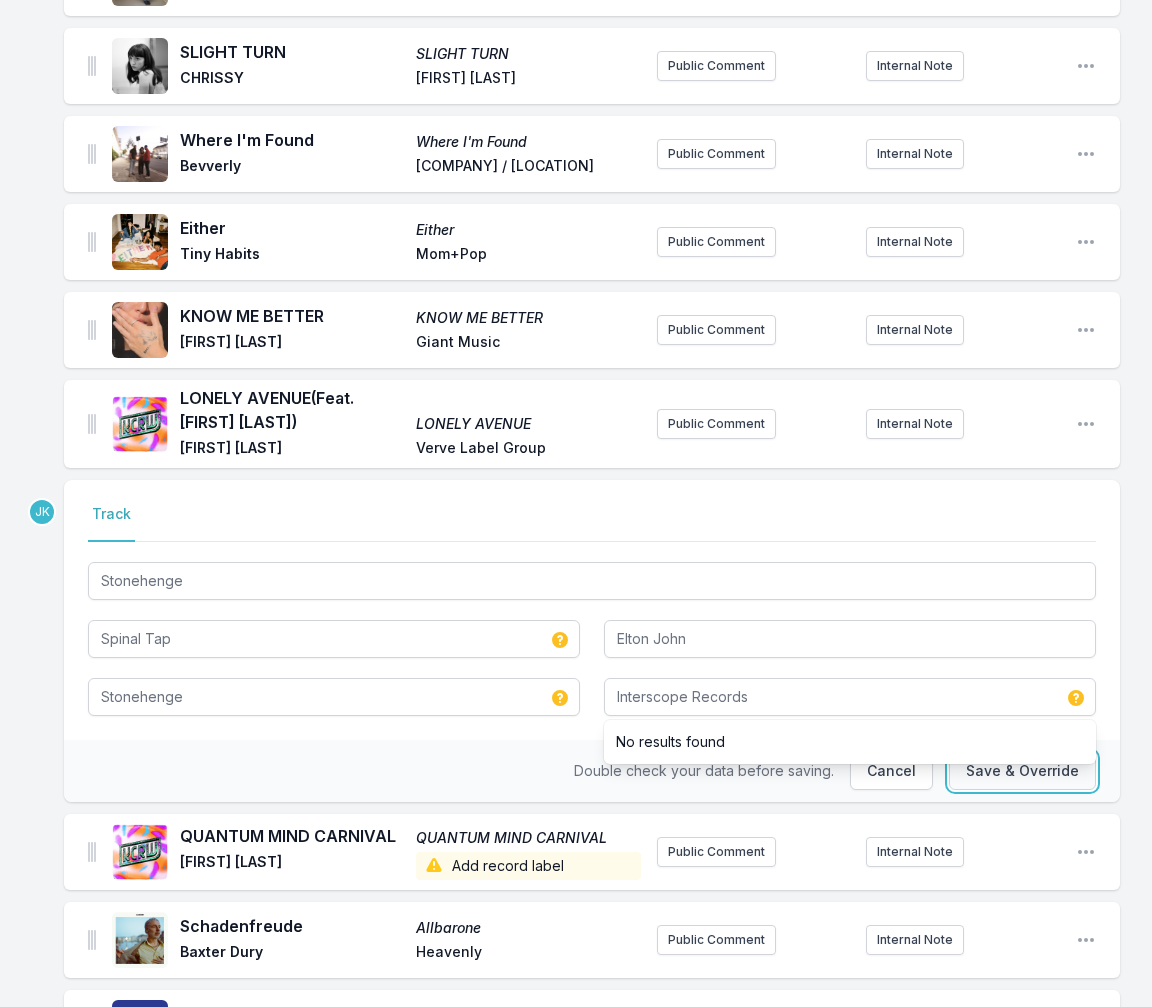click on "Save & Override" at bounding box center (1022, 771) 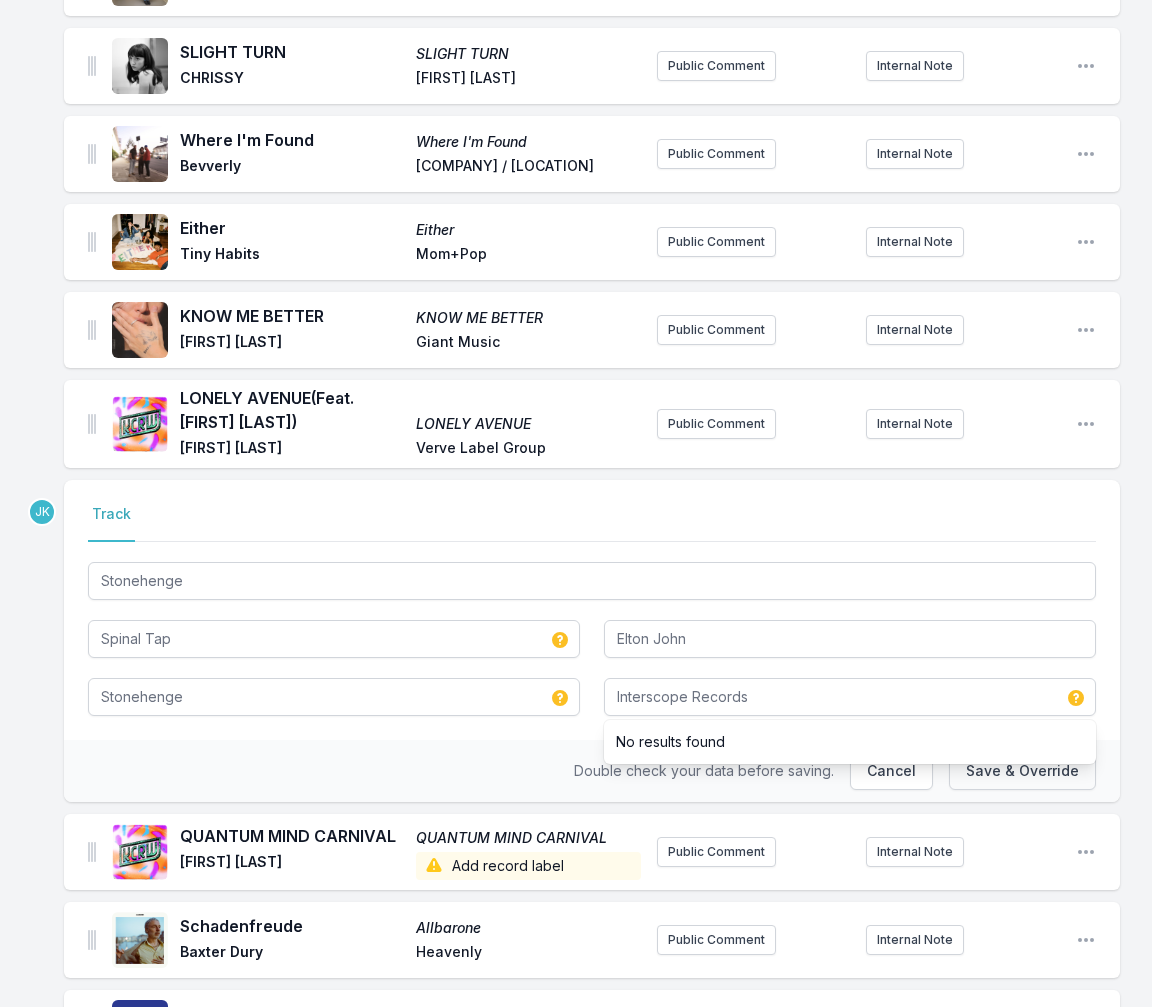type on "Spın̈al Tap" 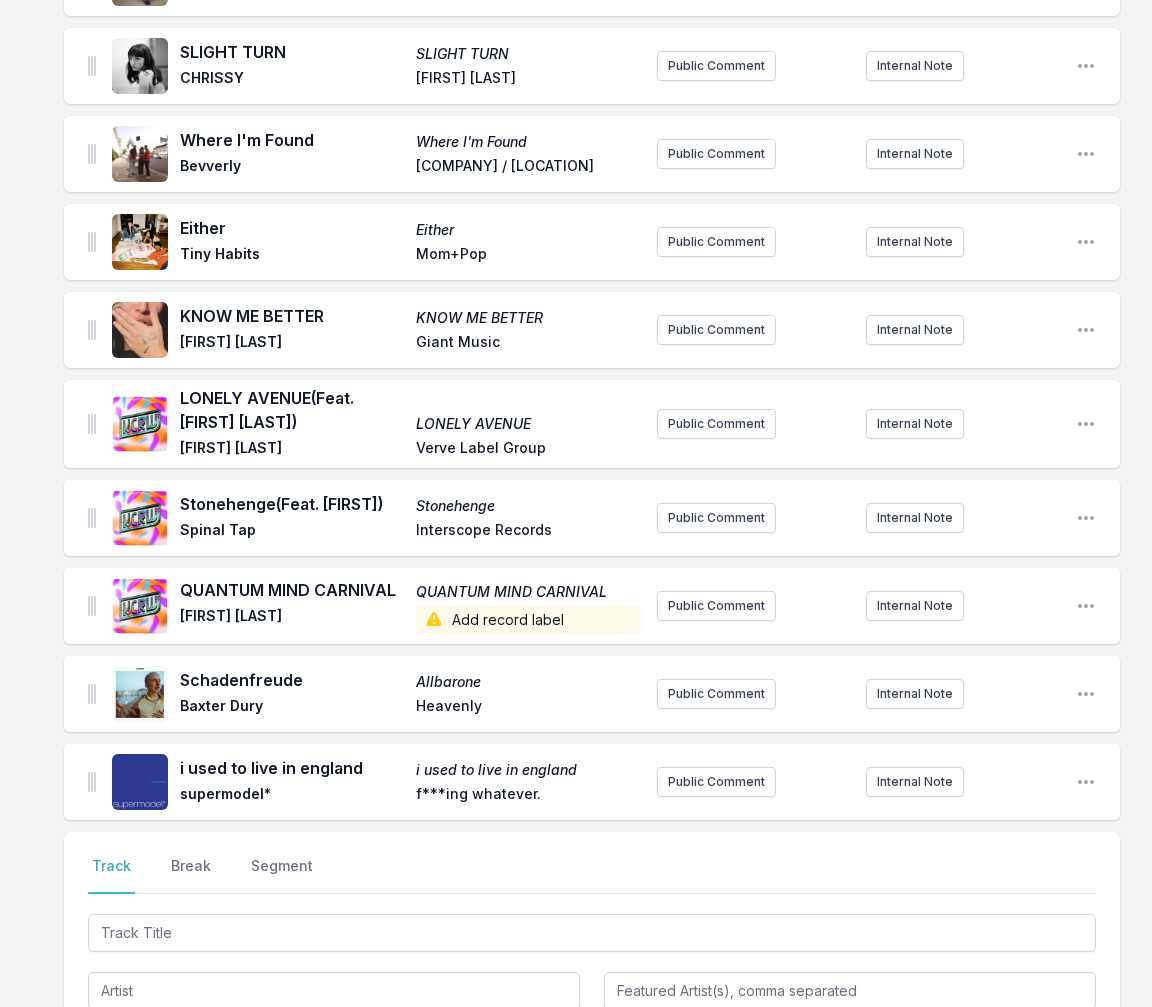 click on "Add record label" at bounding box center (528, 620) 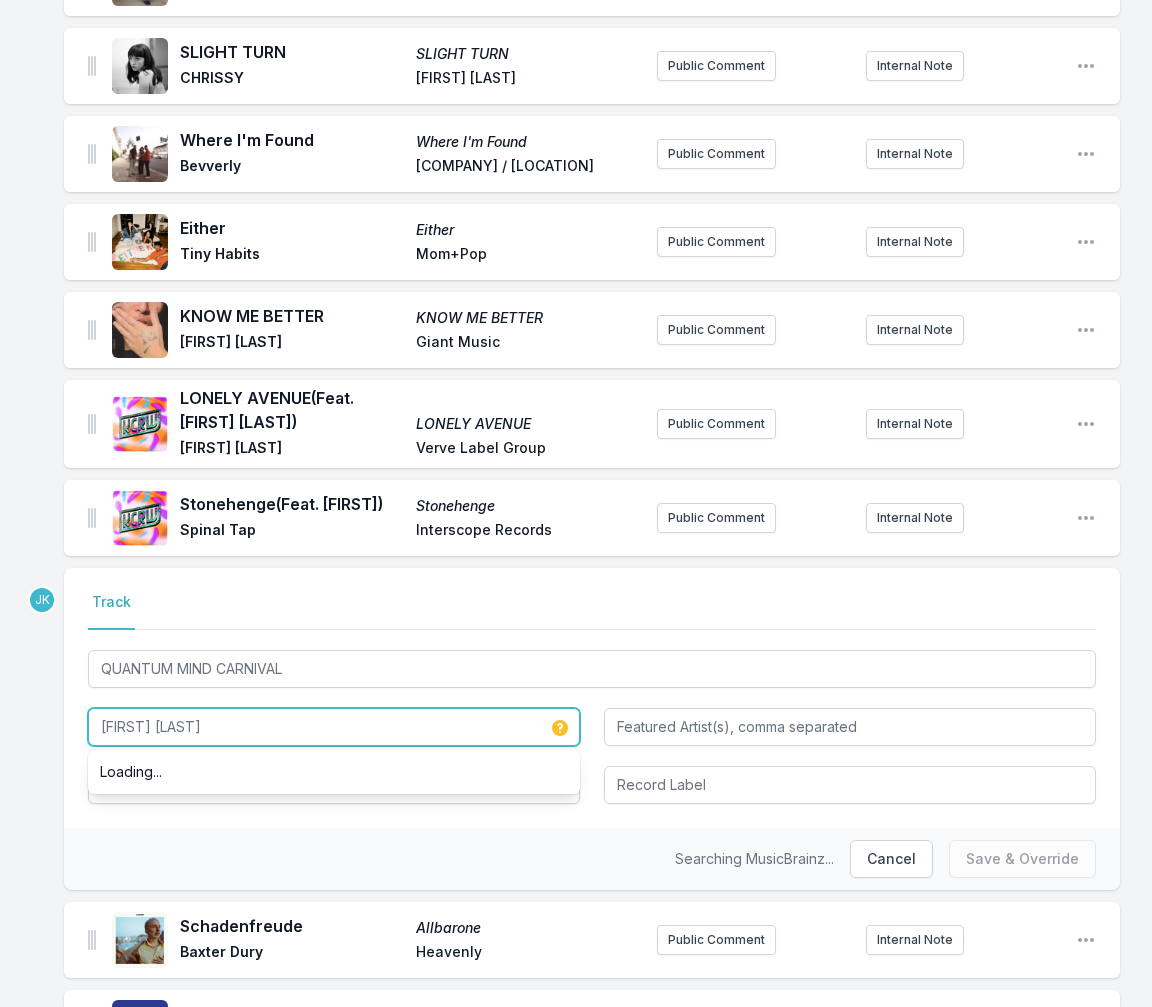click on "[FIRST] [LAST]" at bounding box center (334, 727) 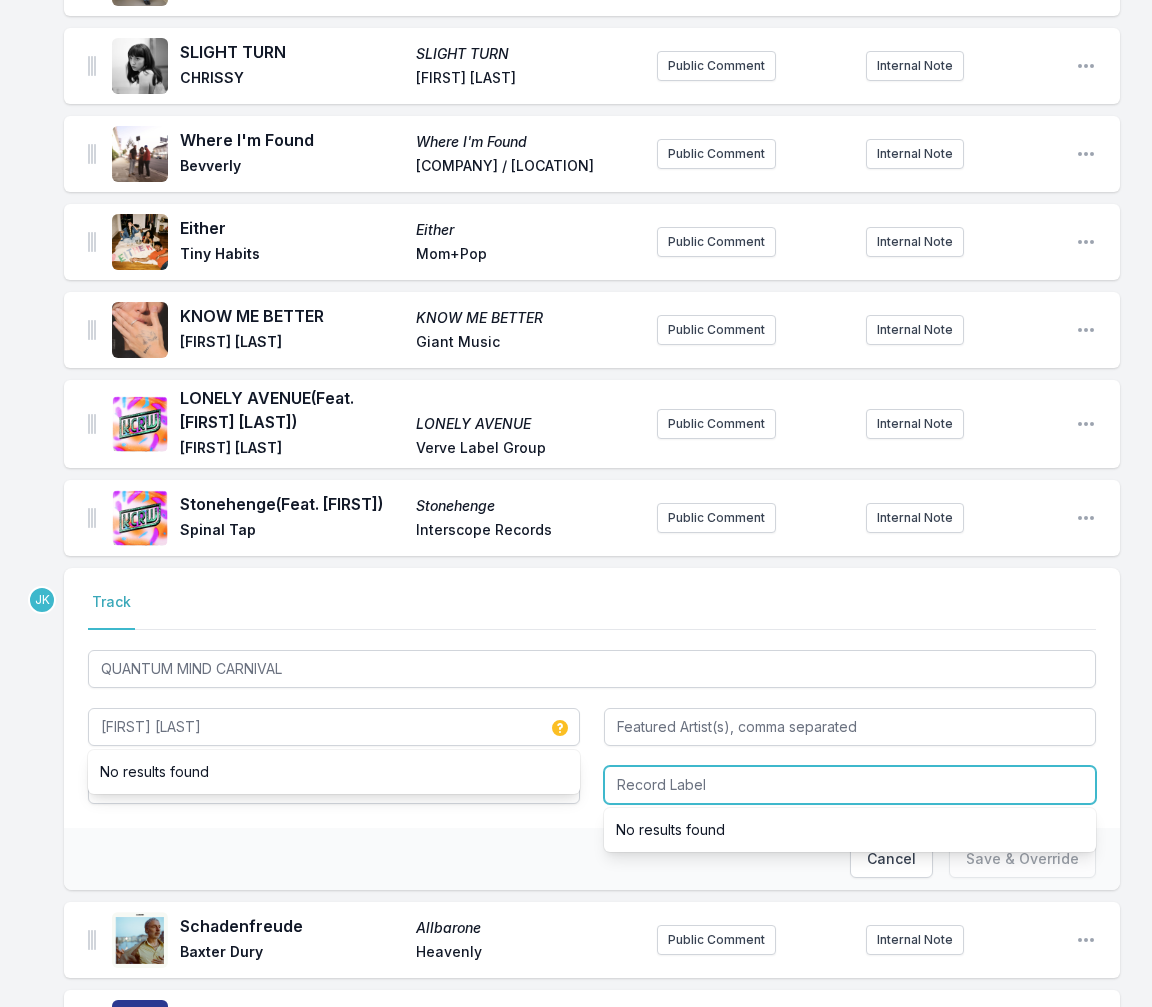 click at bounding box center [850, 785] 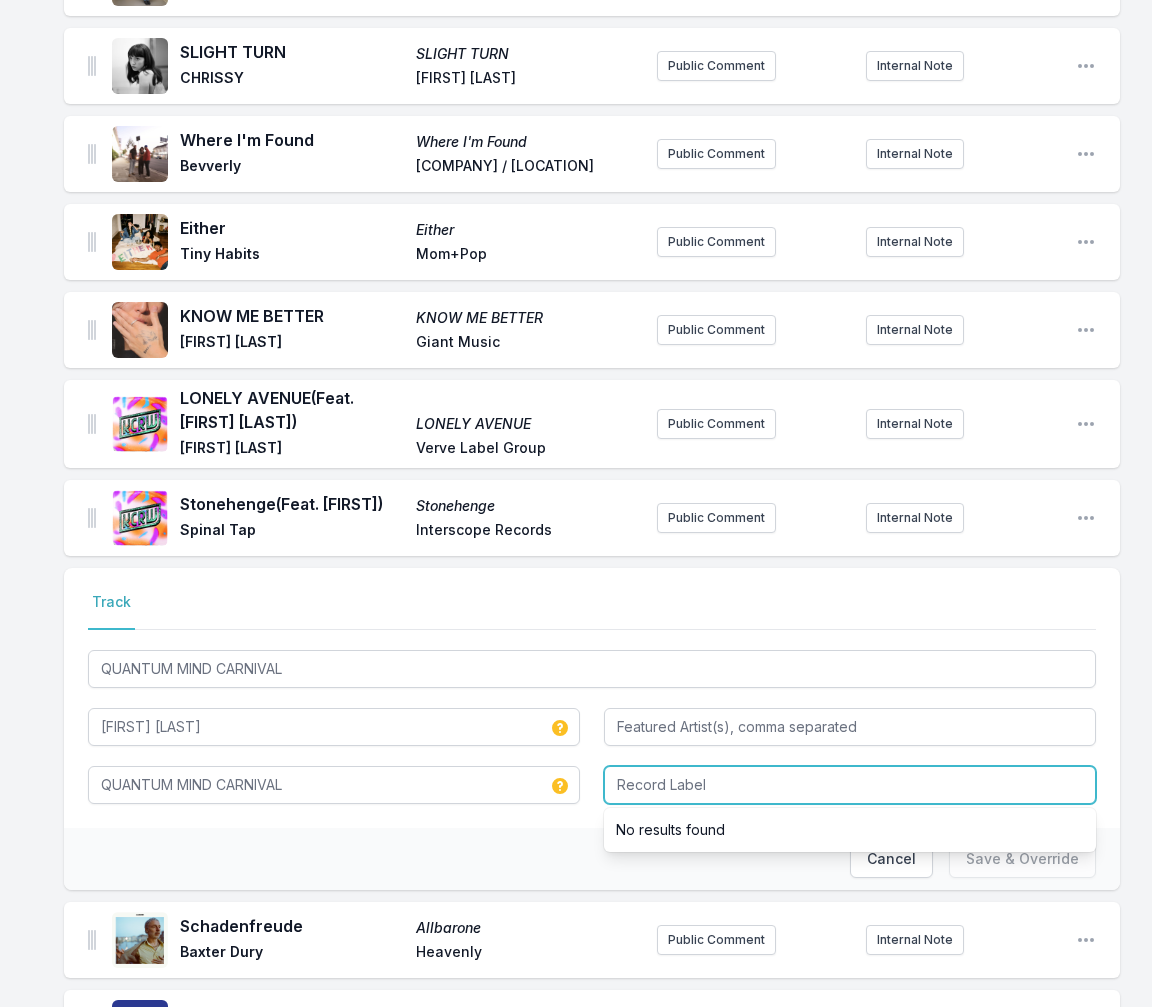 paste on "Edible Sounds" 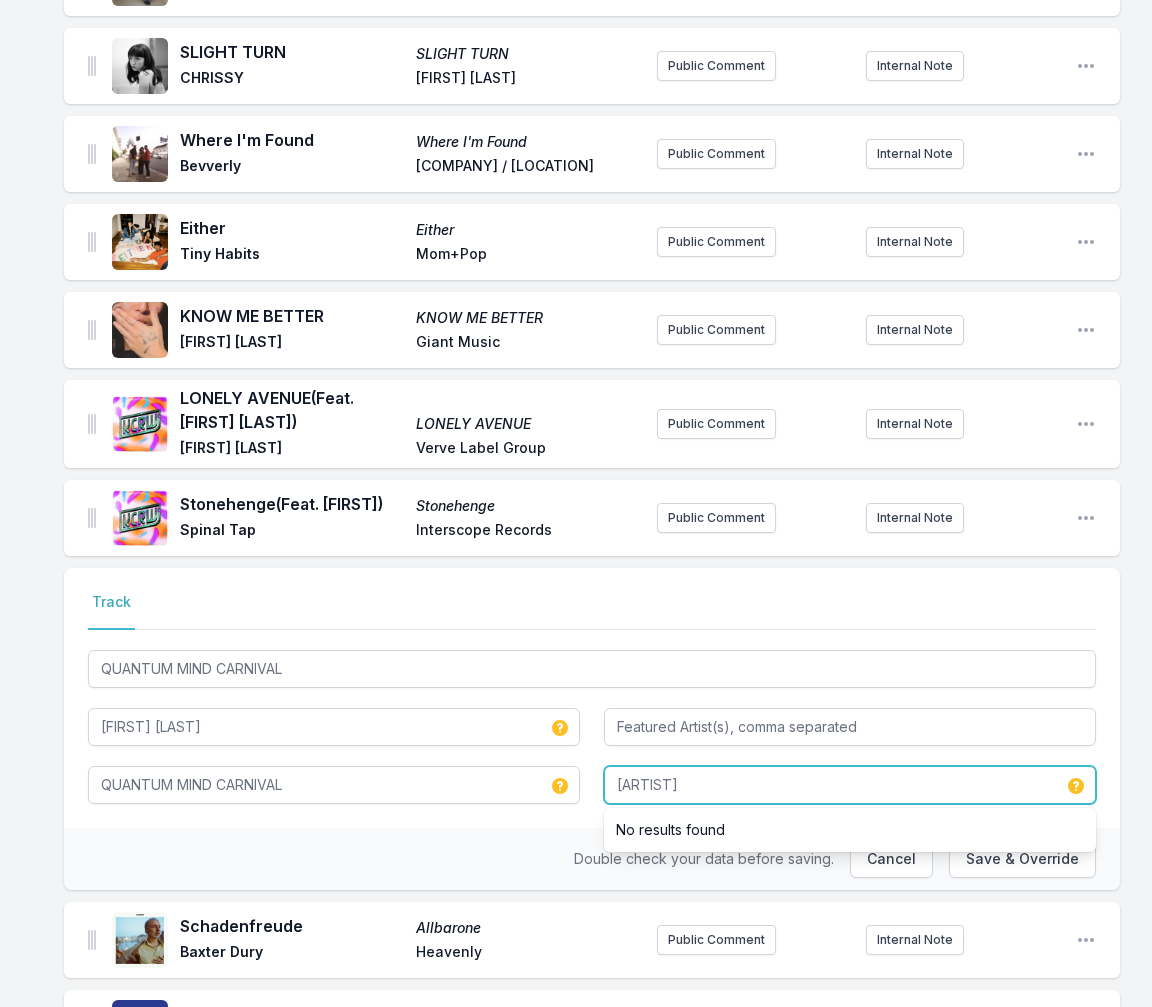 type on "Edible Sounds" 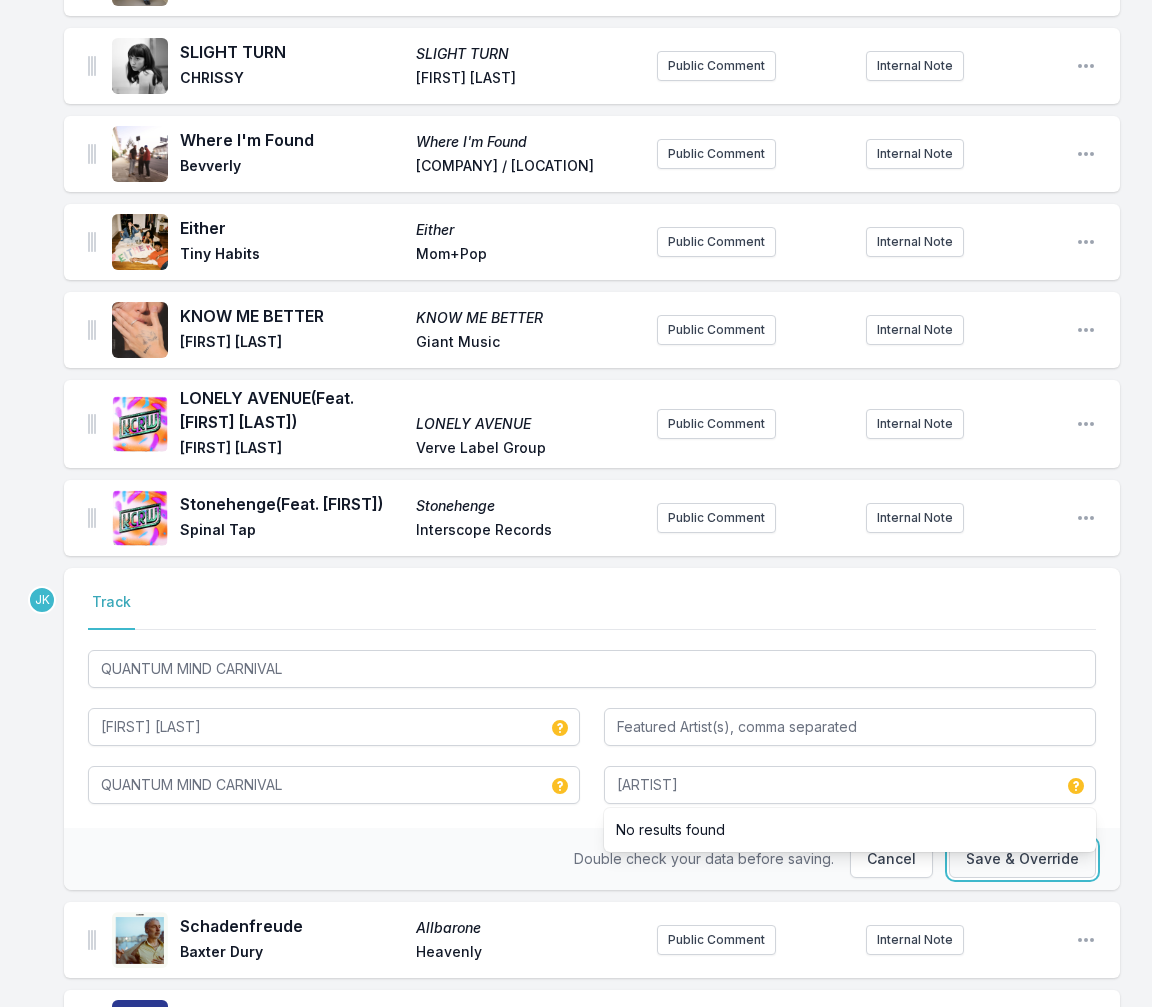 click on "Save & Override" at bounding box center [1022, 859] 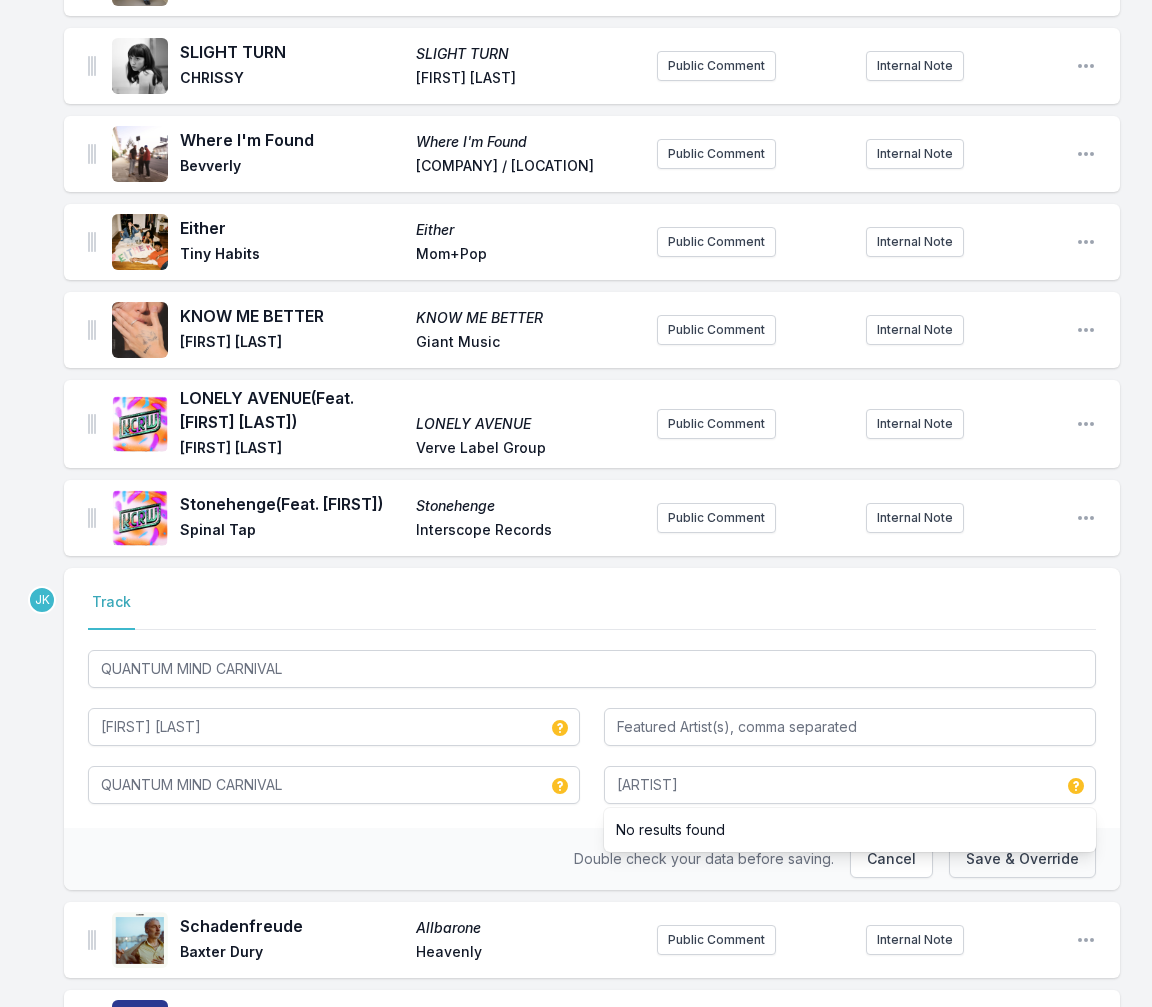 type 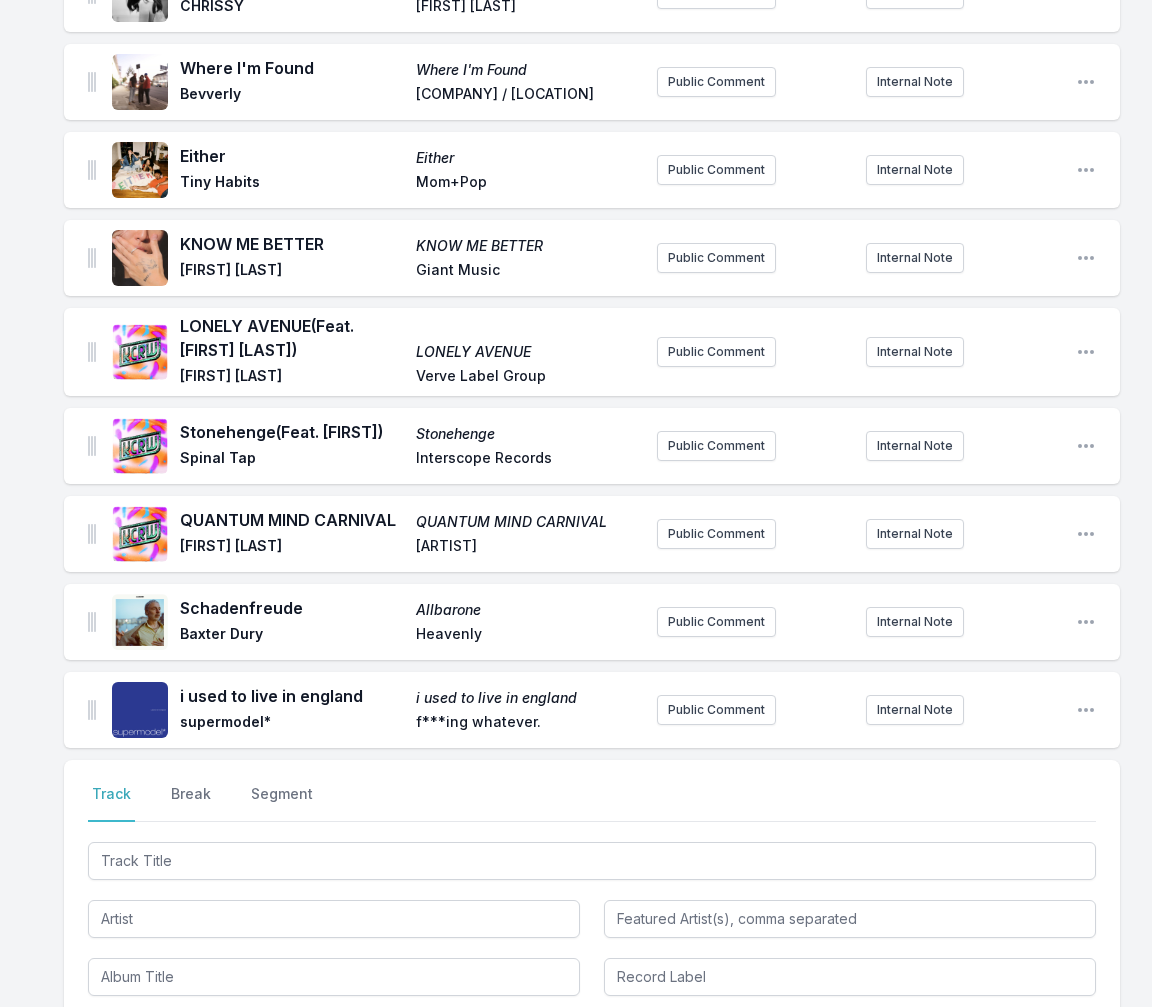 scroll, scrollTop: 2512, scrollLeft: 0, axis: vertical 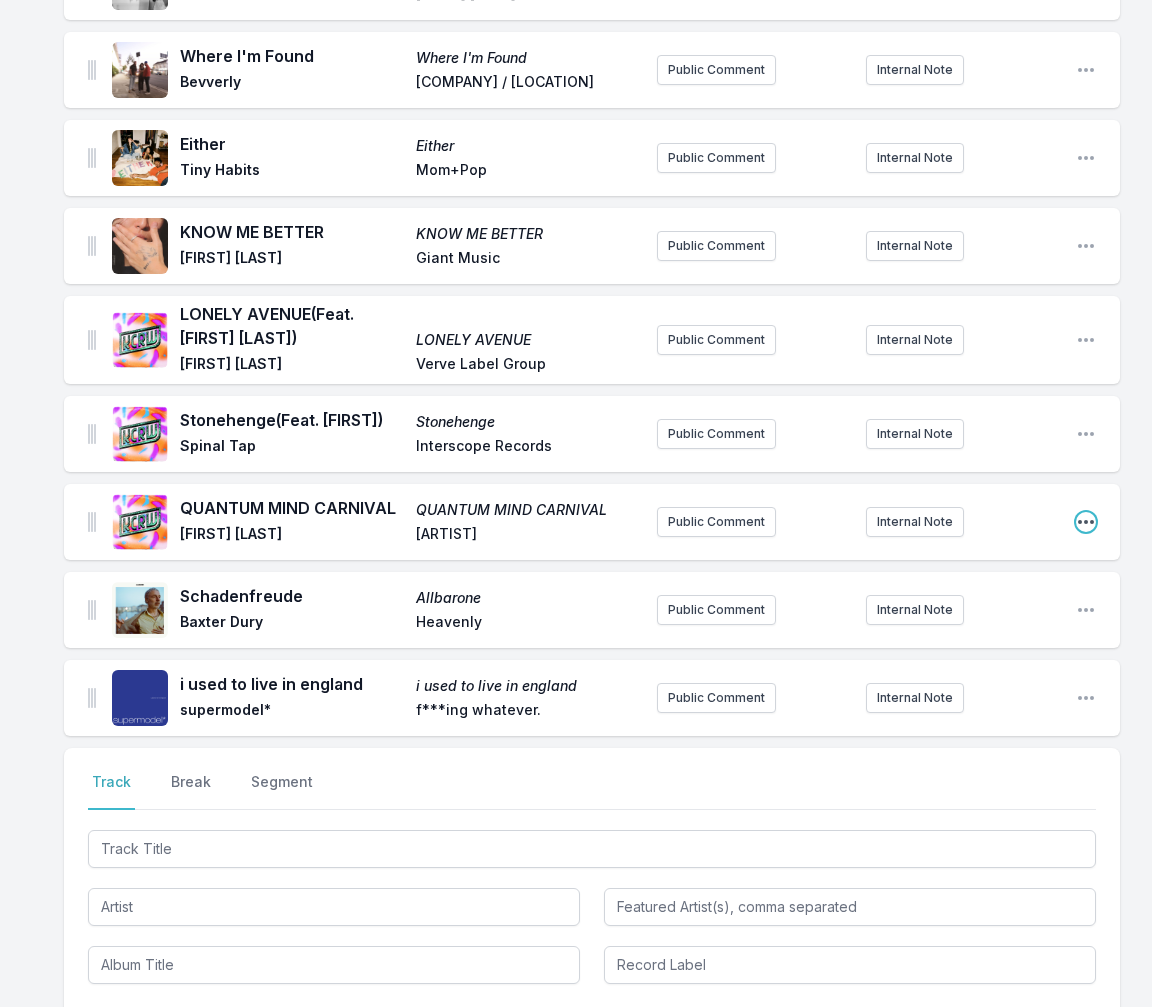 click 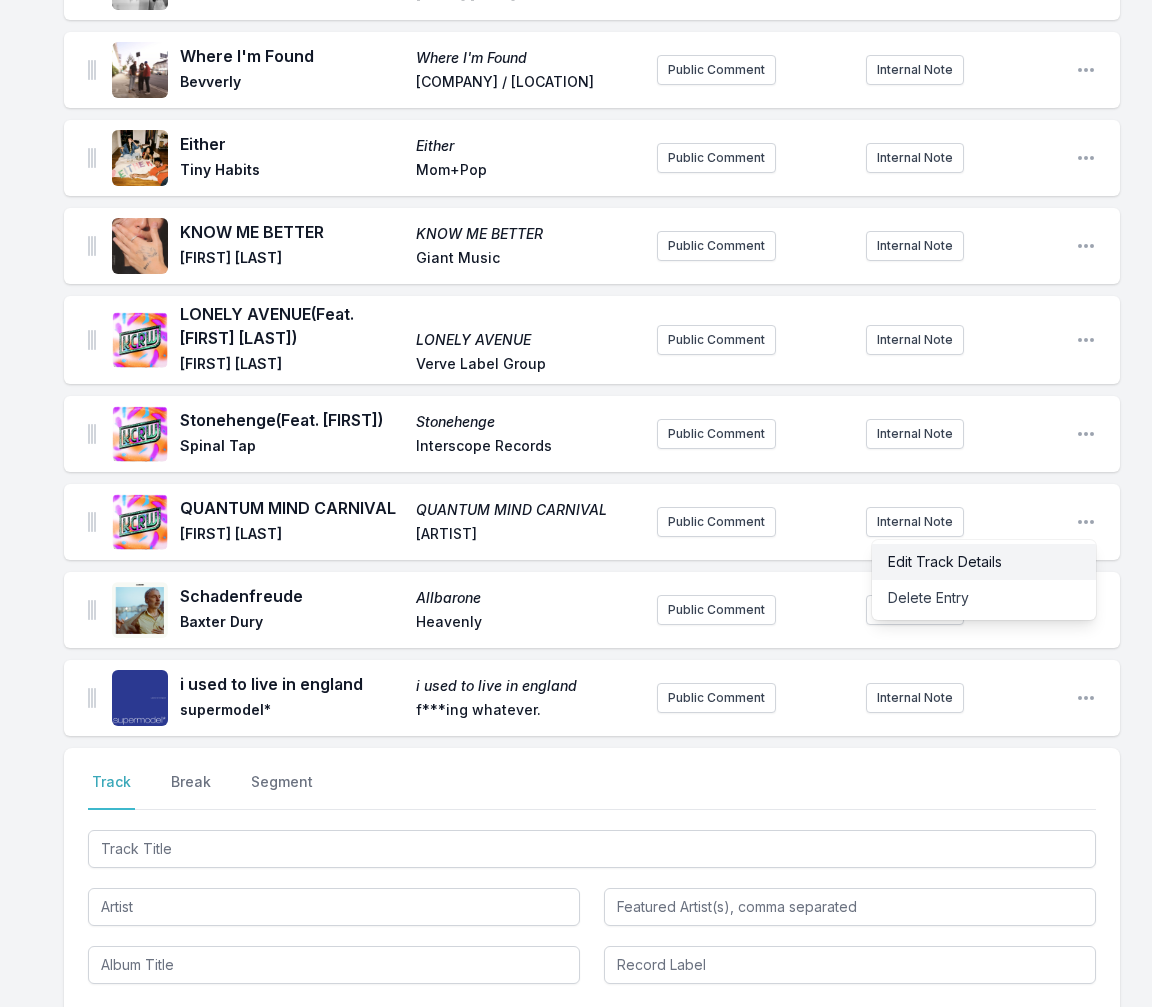 click on "Edit Track Details" at bounding box center [984, 562] 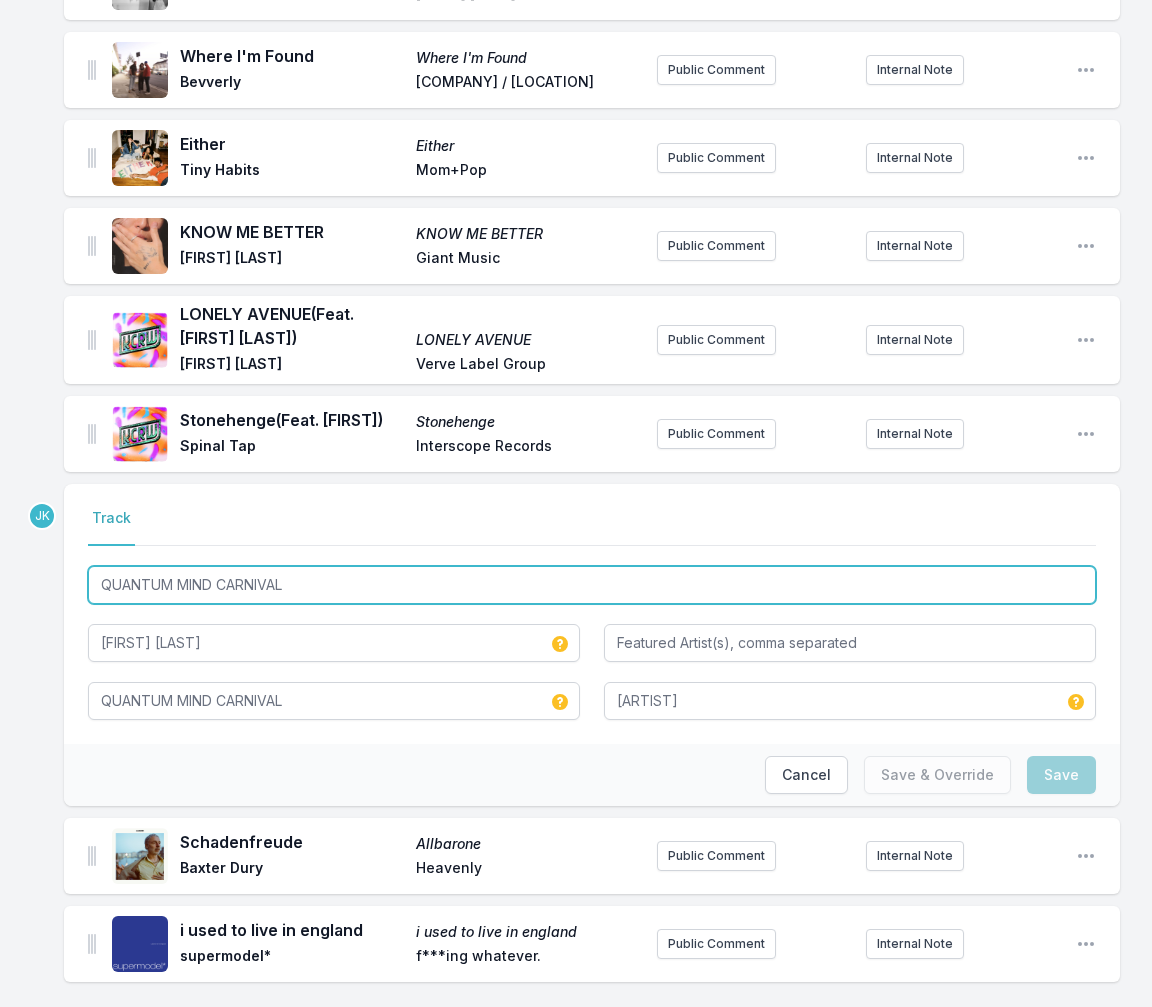 drag, startPoint x: 112, startPoint y: 596, endPoint x: 360, endPoint y: 631, distance: 250.45758 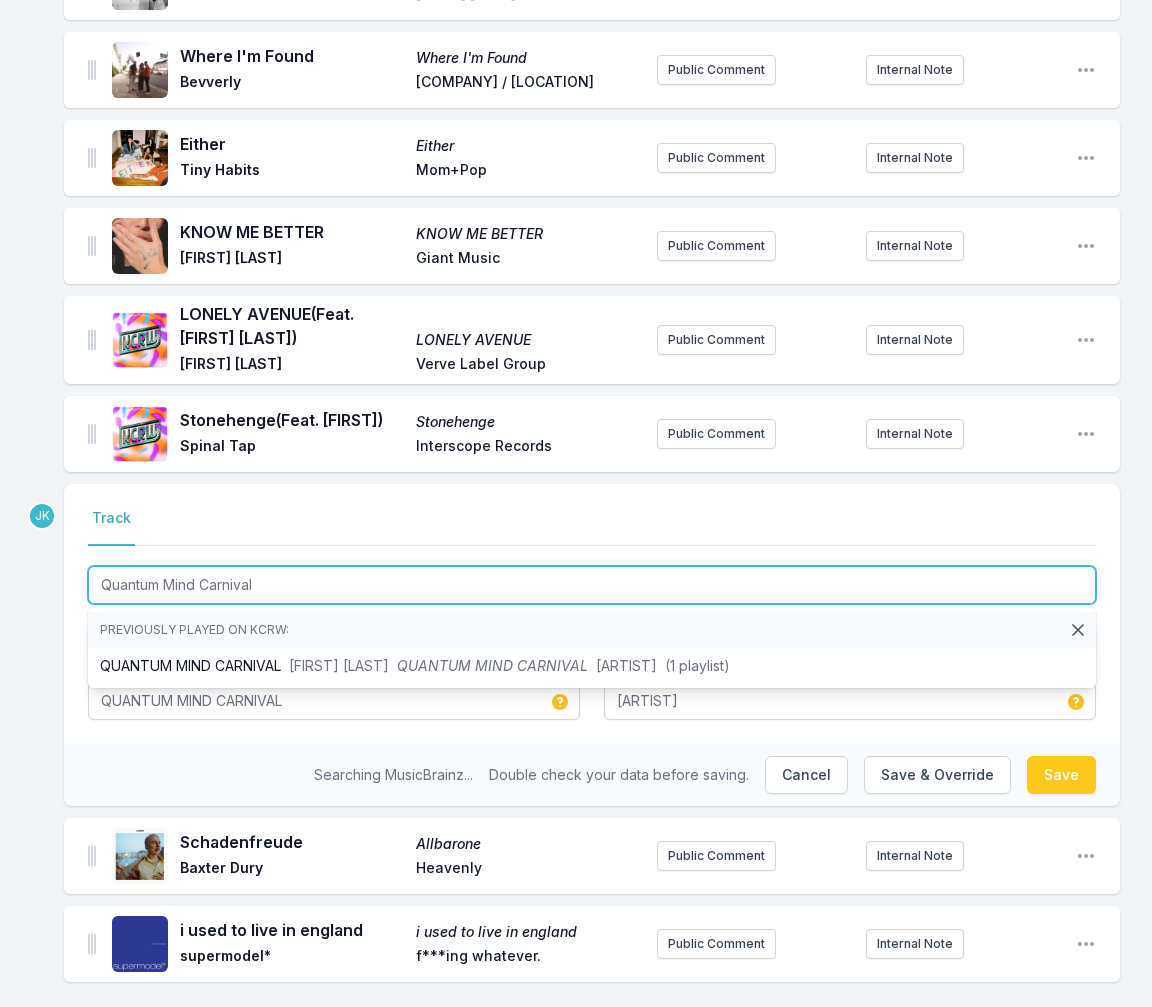 click on "Quantum Mind Carnival" at bounding box center [592, 585] 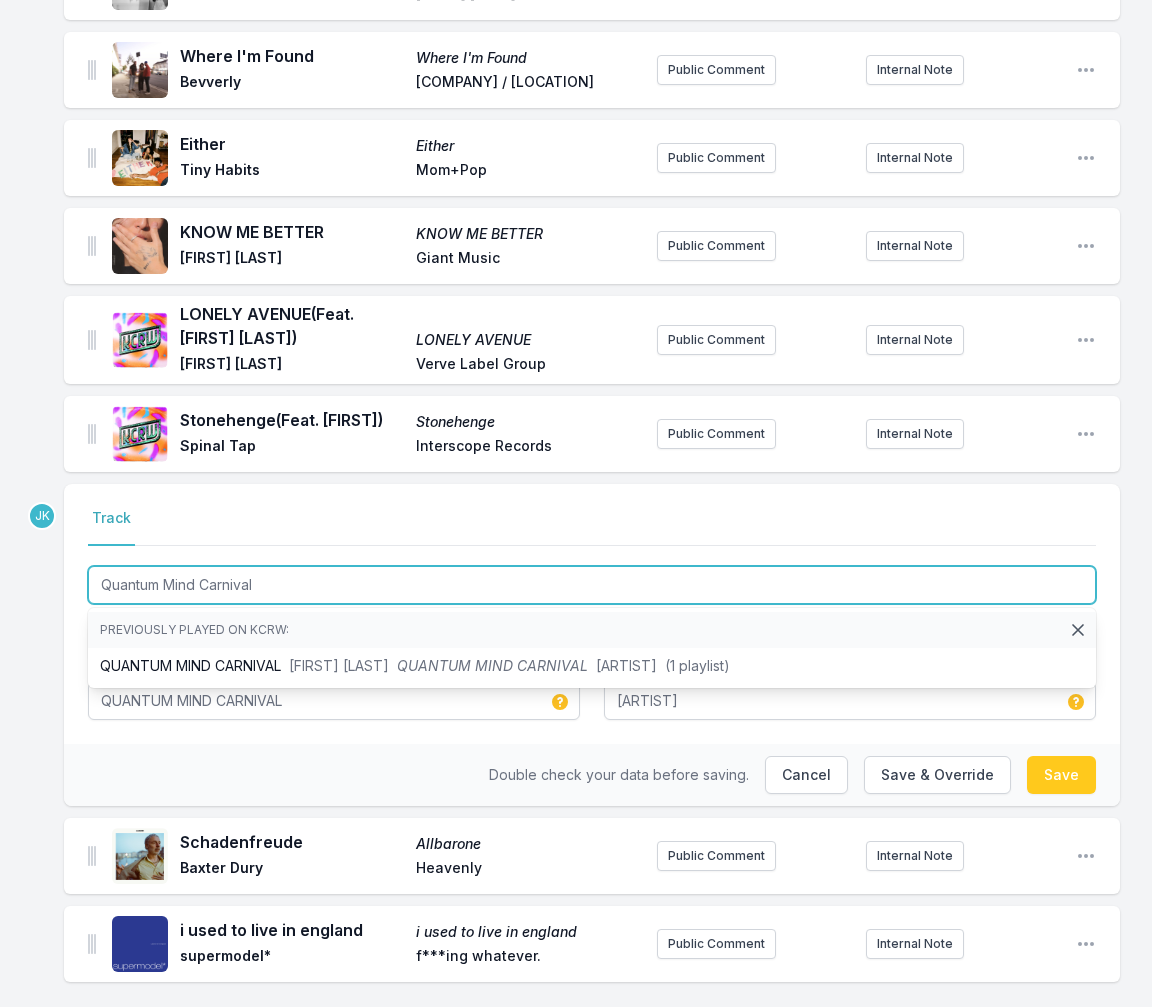 click on "Quantum Mind Carnival" at bounding box center (592, 585) 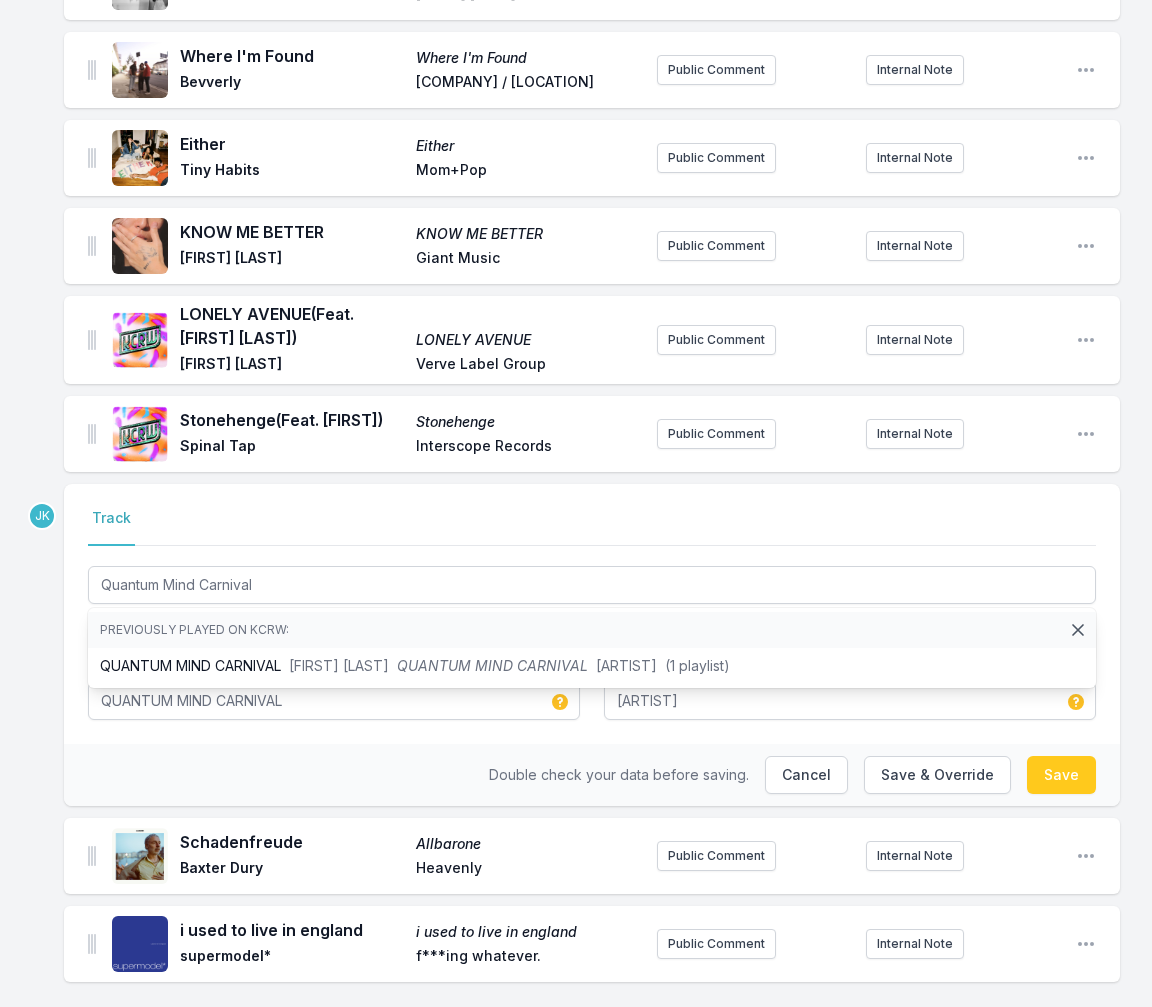 click on "Select a tab Track Track Quantum Mind Carnival Previously played on KCRW: QUANTUM MIND CARNIVAL James Hood QUANTUM MIND CARNIVAL Edible Sounds (1 playlist) James Hood QUANTUM MIND CARNIVAL Edible Sounds" at bounding box center (592, 614) 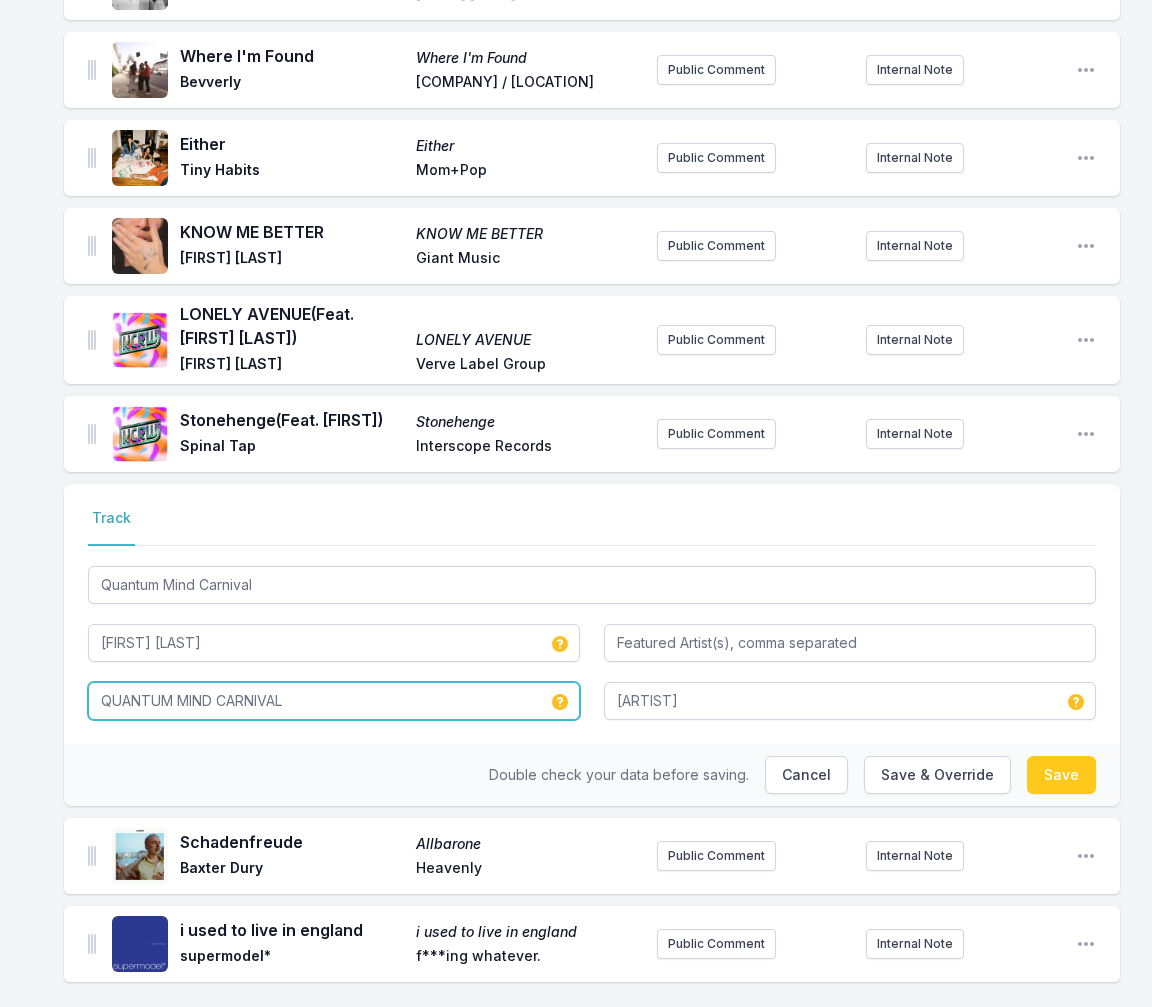 click on "QUANTUM MIND CARNIVAL" at bounding box center [334, 701] 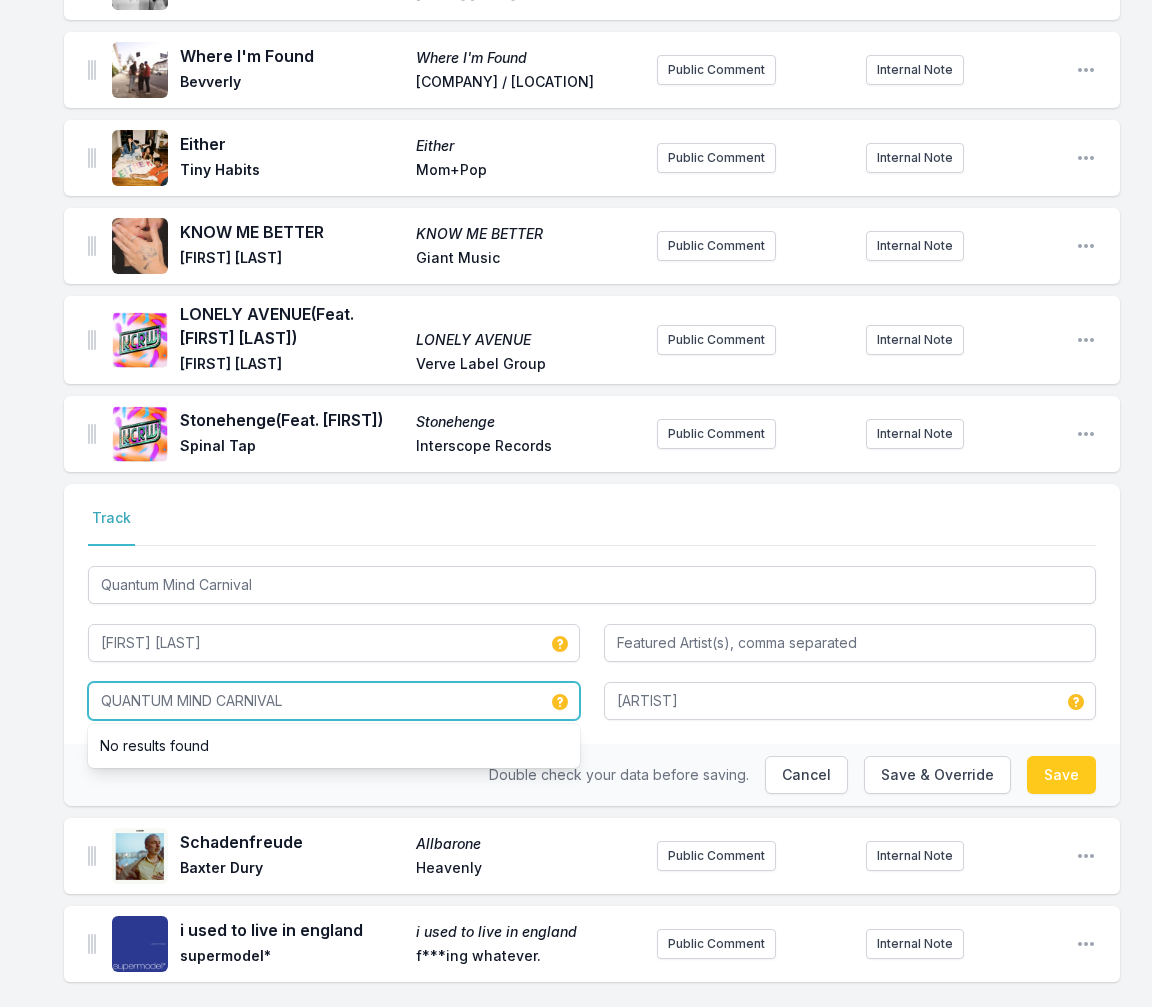 click on "QUANTUM MIND CARNIVAL" at bounding box center [334, 701] 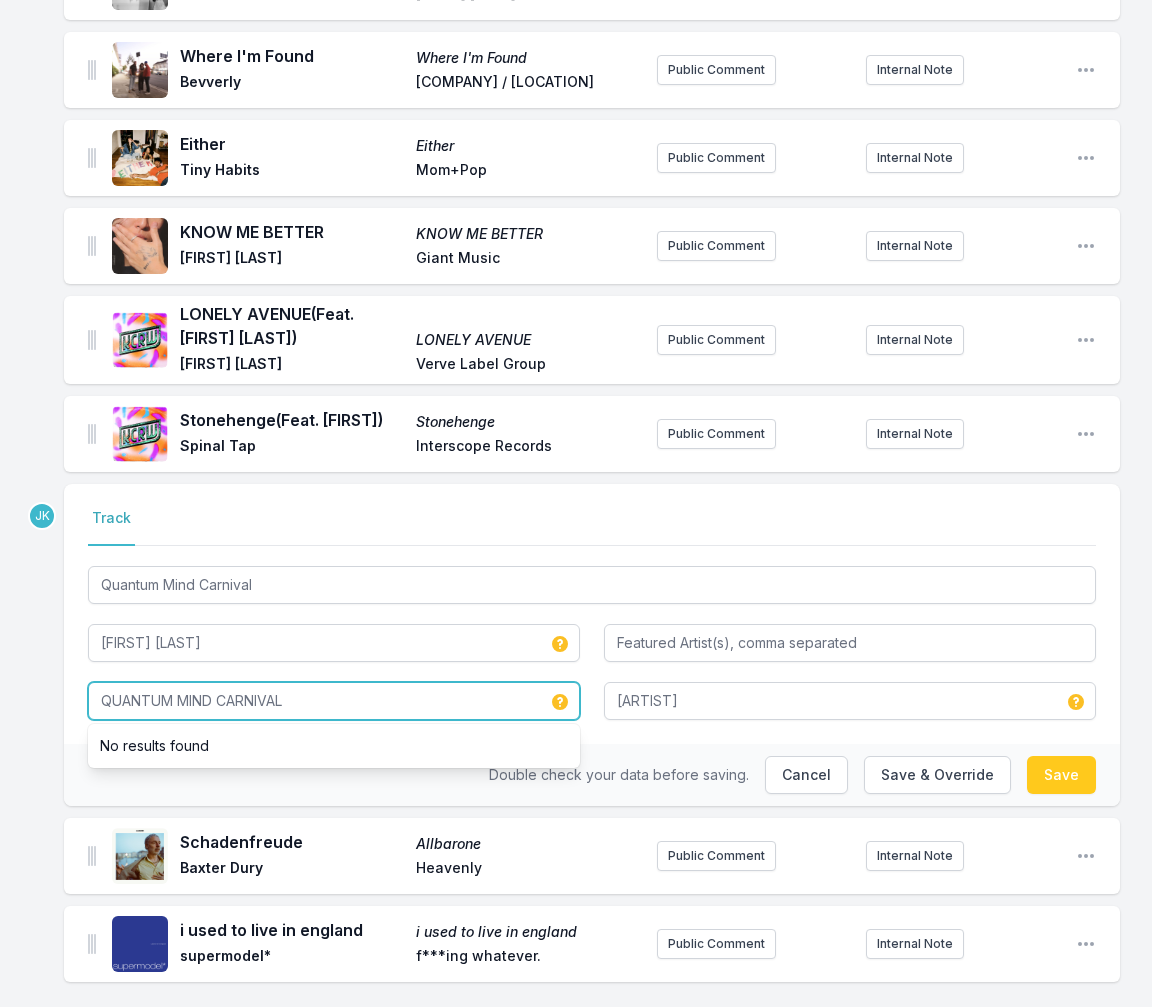 paste on "uantum Mind Carnival" 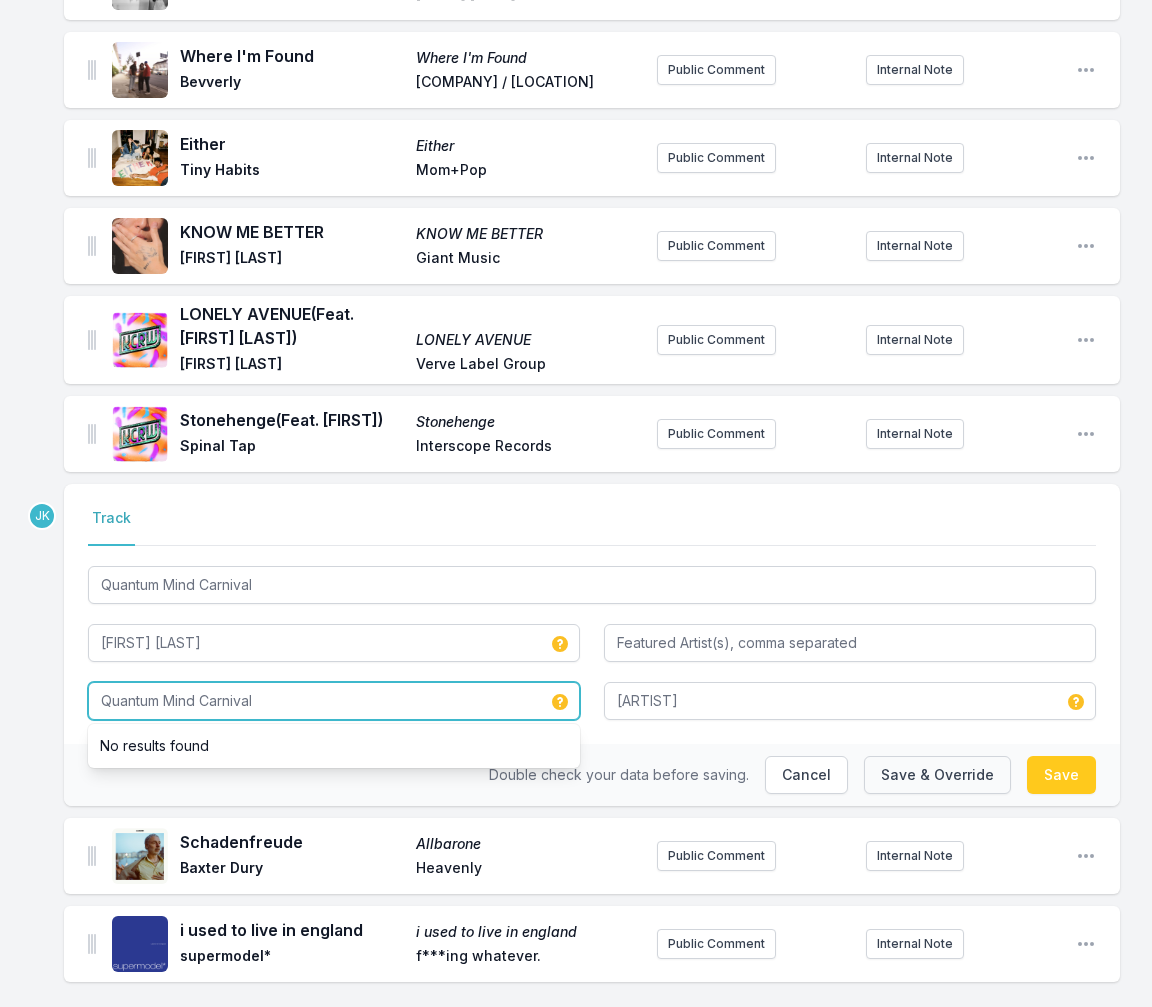 type on "Quantum Mind Carnival" 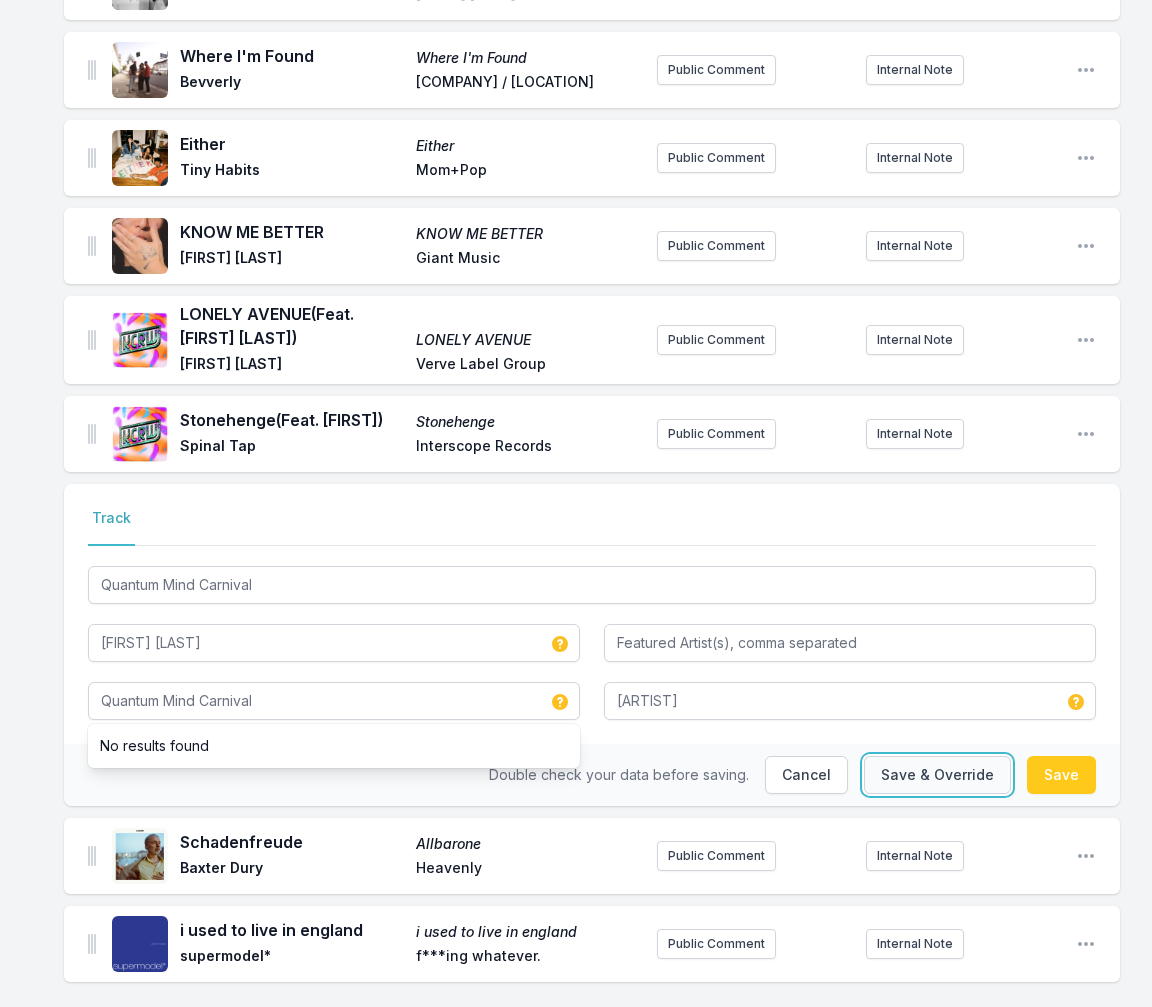 click on "Save & Override" at bounding box center [937, 775] 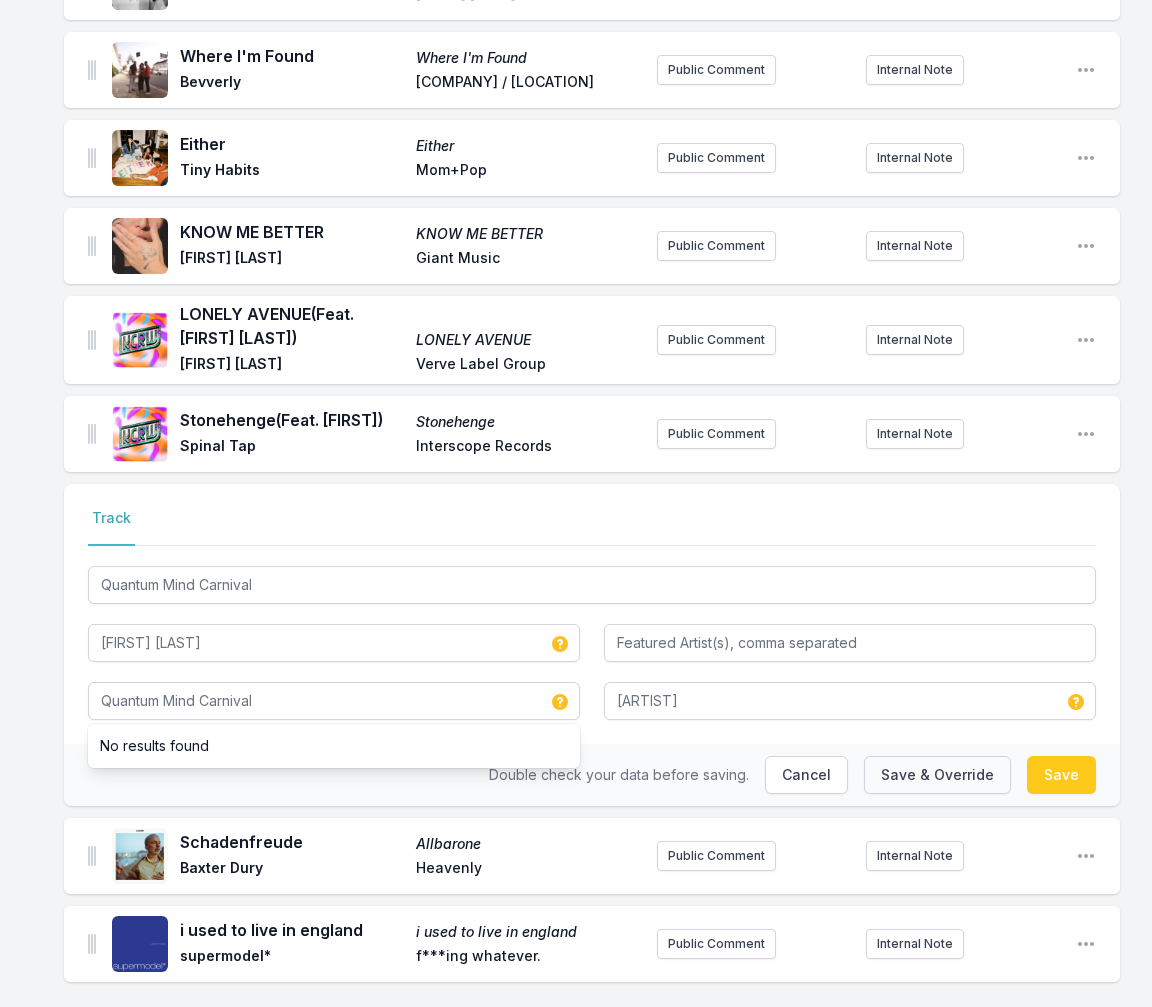 type on "QUANTUM MIND CARNIVAL" 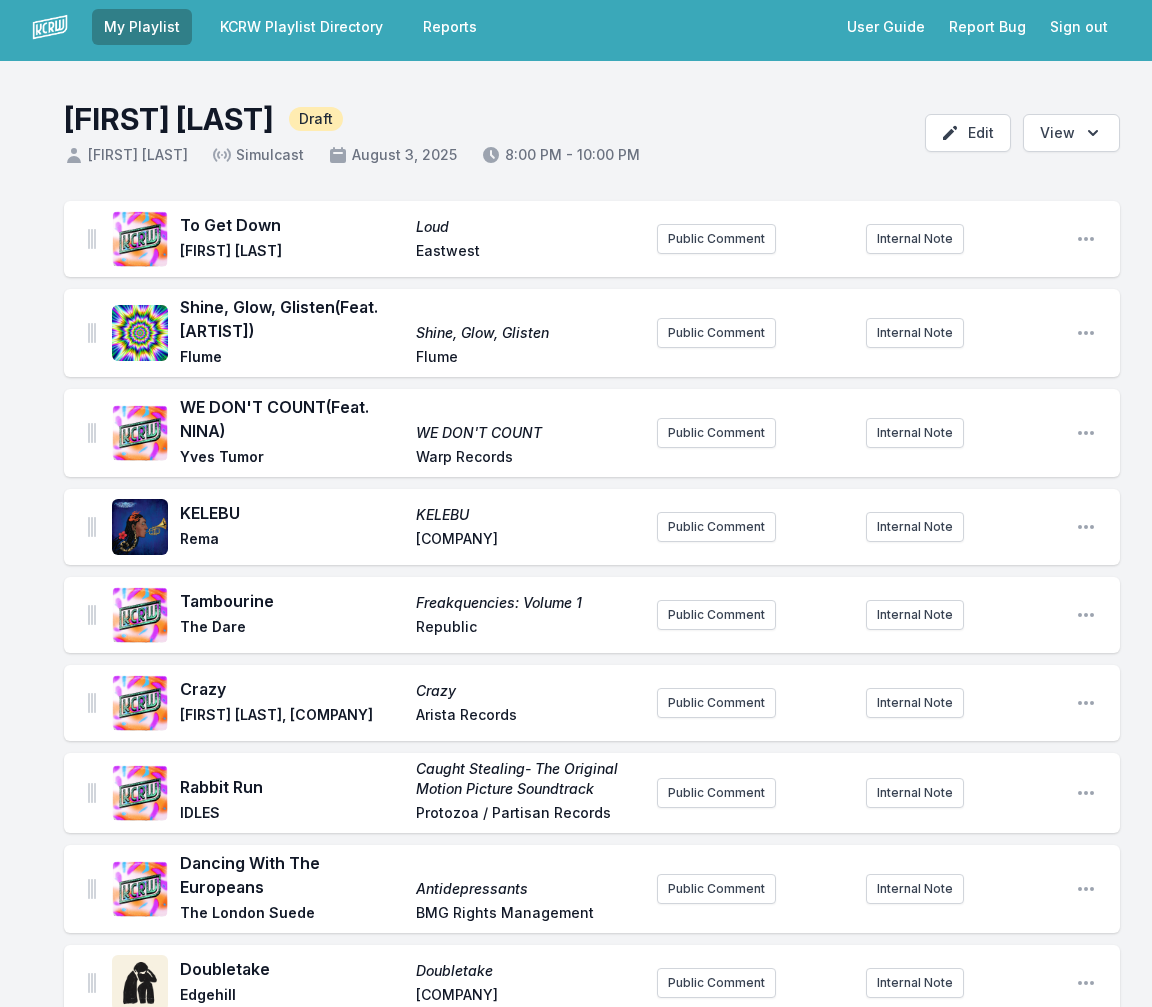 scroll, scrollTop: 0, scrollLeft: 0, axis: both 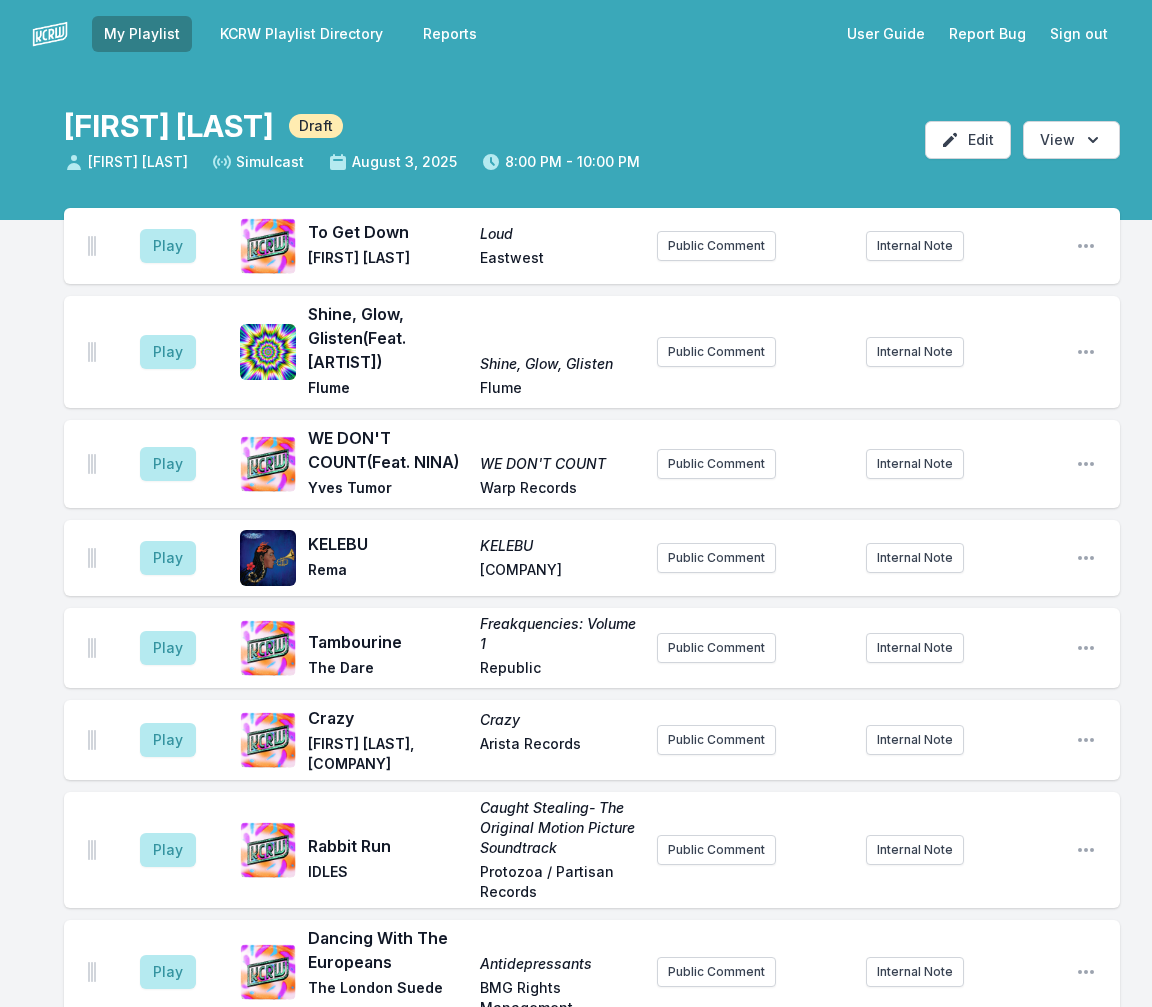 click on "Play To Get Down Loud Timo Maas Eastwest Public Comment Internal Note Open playlist item options Play Shine, Glow, Glisten  (Feat. Emma Louise) Shine, Glow, Glisten Flume Flume Public Comment Internal Note Open playlist item options Play WE DON'T COUNT  (Feat. NINA) WE DON'T COUNT Yves Tumor Warp Records Public Comment Internal Note Open playlist item options Play KELEBU KELEBU Rema Mavin Global Holdings Ltd Public Comment Internal Note Open playlist item options Play Tambourine Freakquencies: Volume 1 The Dare Republic Public Comment Internal Note Open playlist item options Play Crazy Crazy Myles Lloyd, BUNT. Arista Records Public Comment Internal Note Open playlist item options Play Rabbit Run Caught Stealing- The Original Motion Picture Soundtrack IDLES Protozoa / Partisan Records Public Comment Internal Note Open playlist item options Play Dancing With The Europeans Antidepressants The London Suede BMG Rights Management Public Comment Internal Note Open playlist item options Play Doubletake Doubletake RCA" at bounding box center [576, 2079] 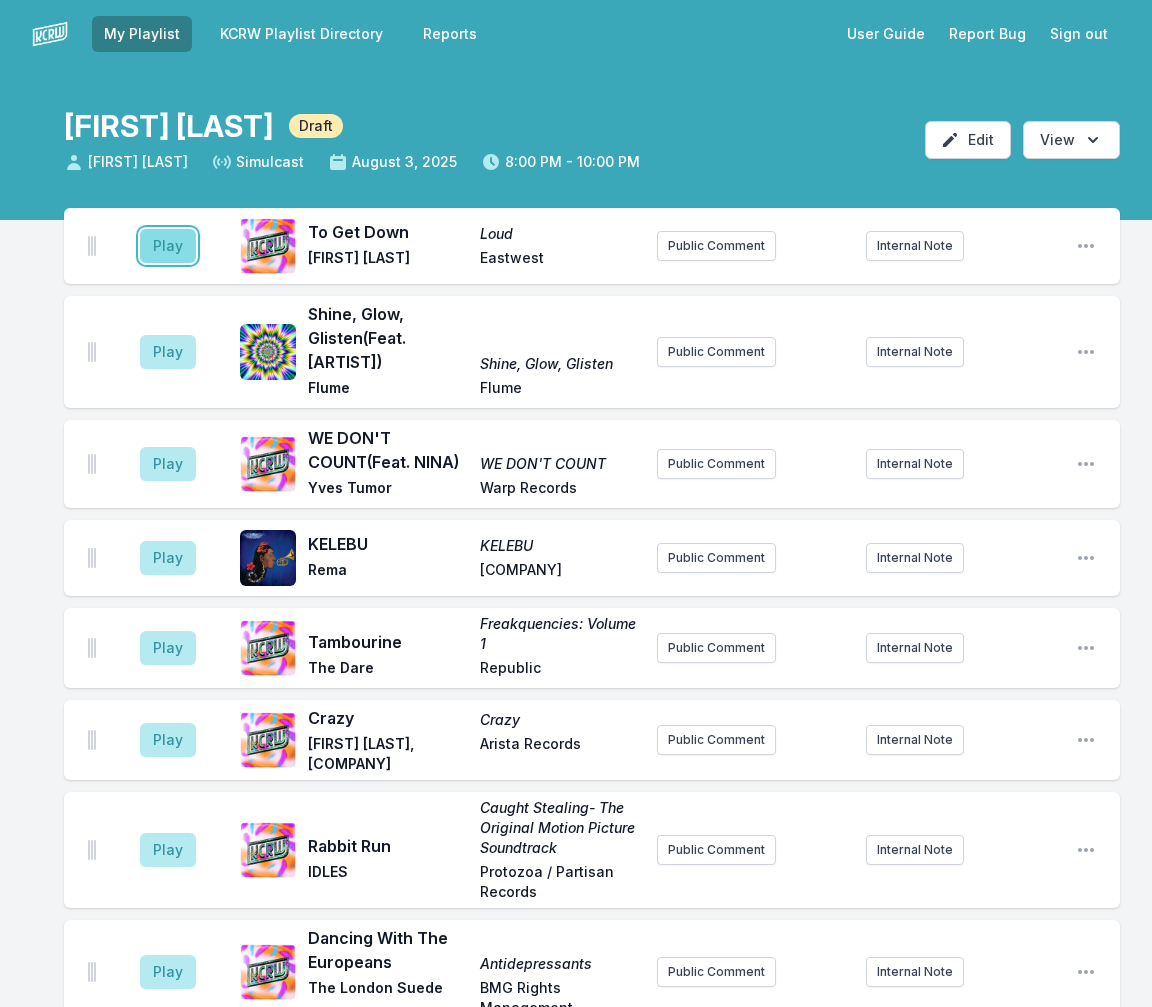 click on "Play" at bounding box center [168, 246] 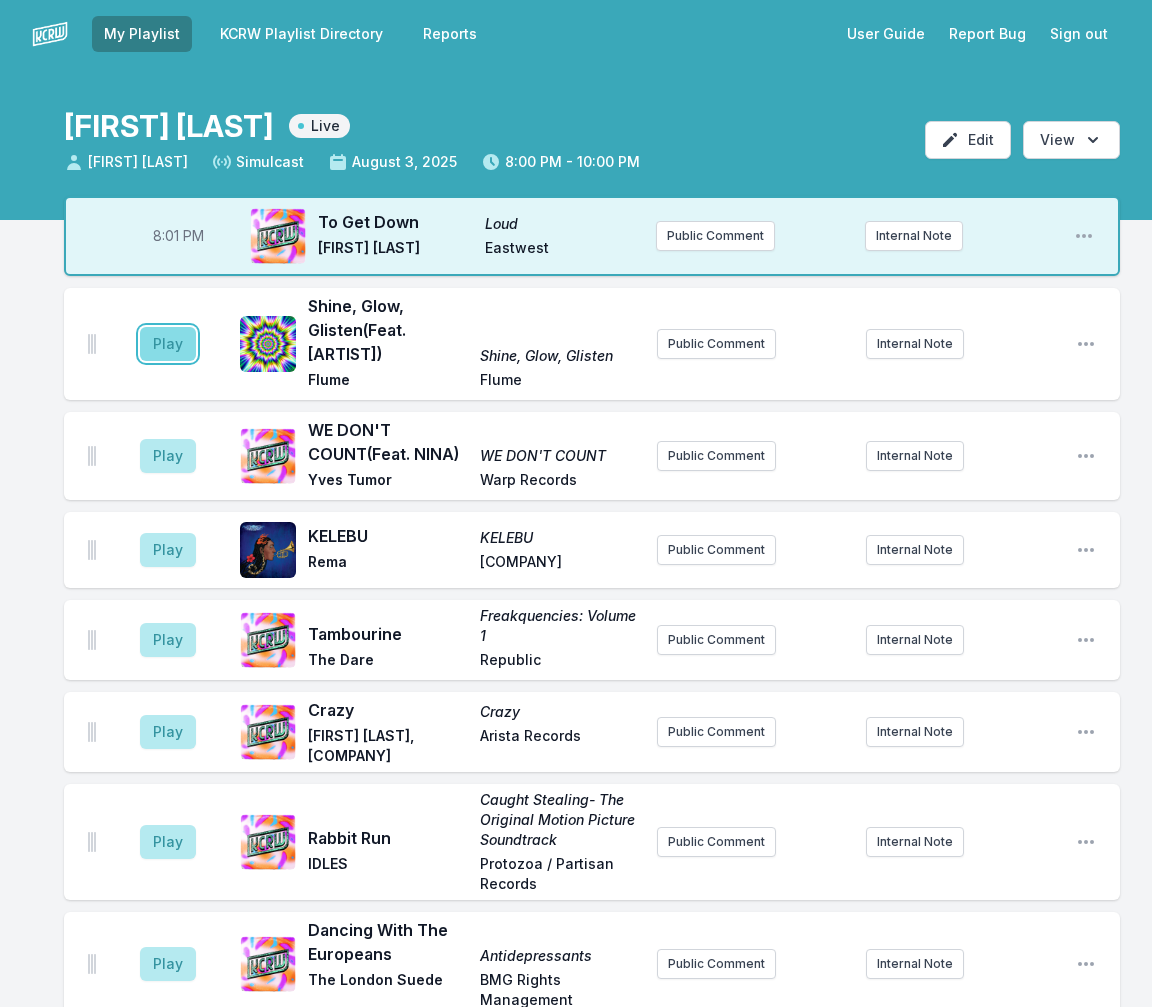 click on "Play" at bounding box center [168, 344] 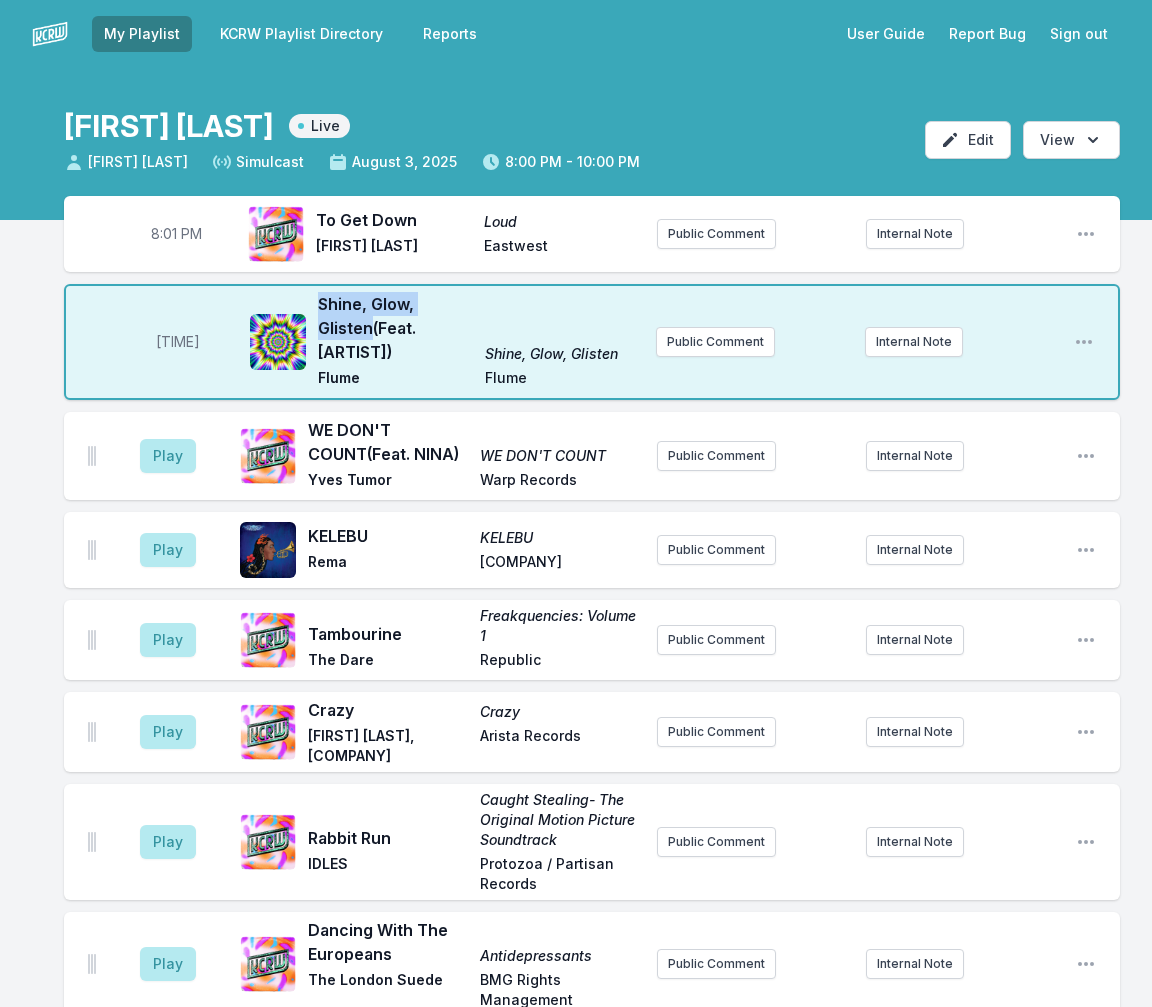 drag, startPoint x: 317, startPoint y: 299, endPoint x: 472, endPoint y: 302, distance: 155.02902 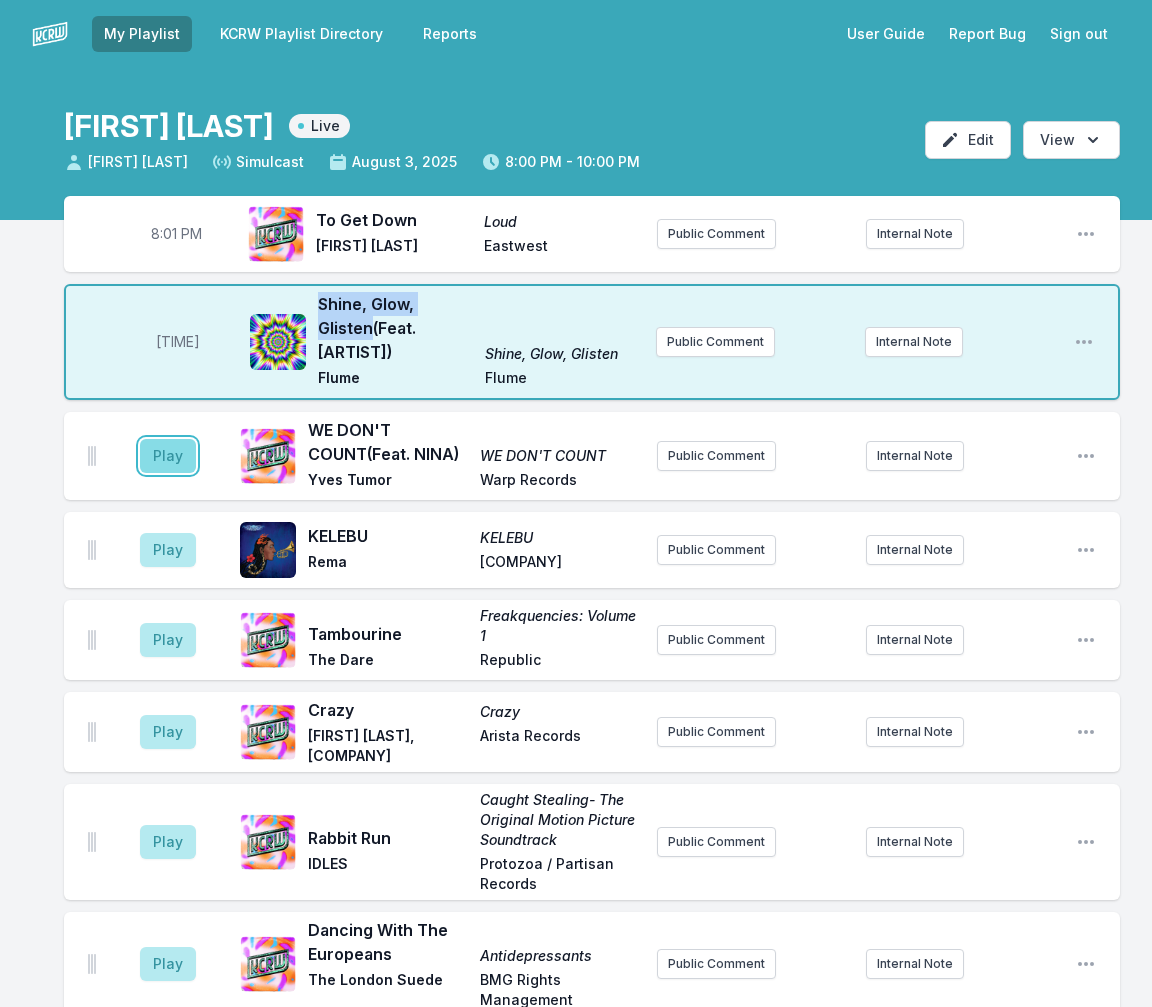 click on "Play" at bounding box center [168, 456] 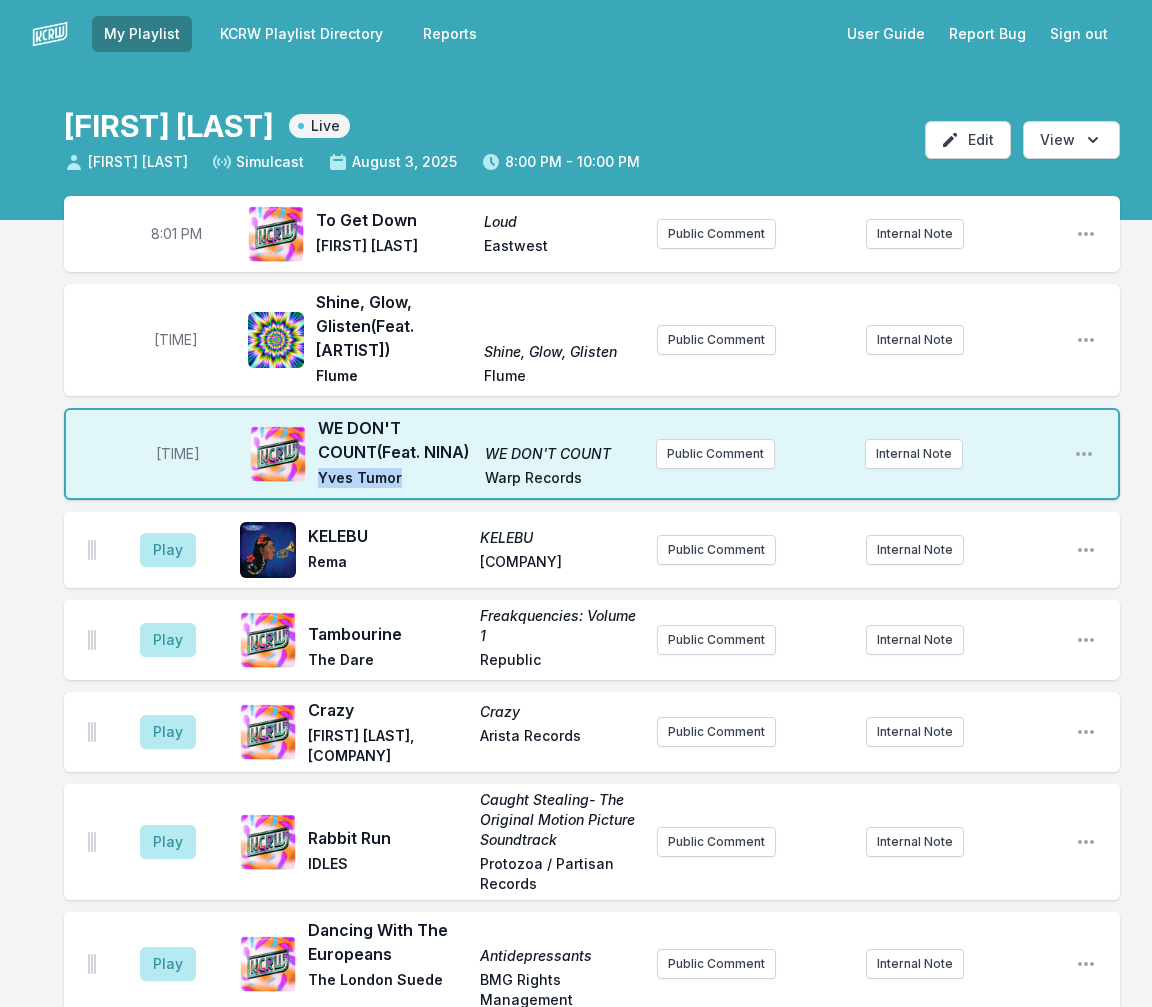 drag, startPoint x: 407, startPoint y: 450, endPoint x: 318, endPoint y: 452, distance: 89.02247 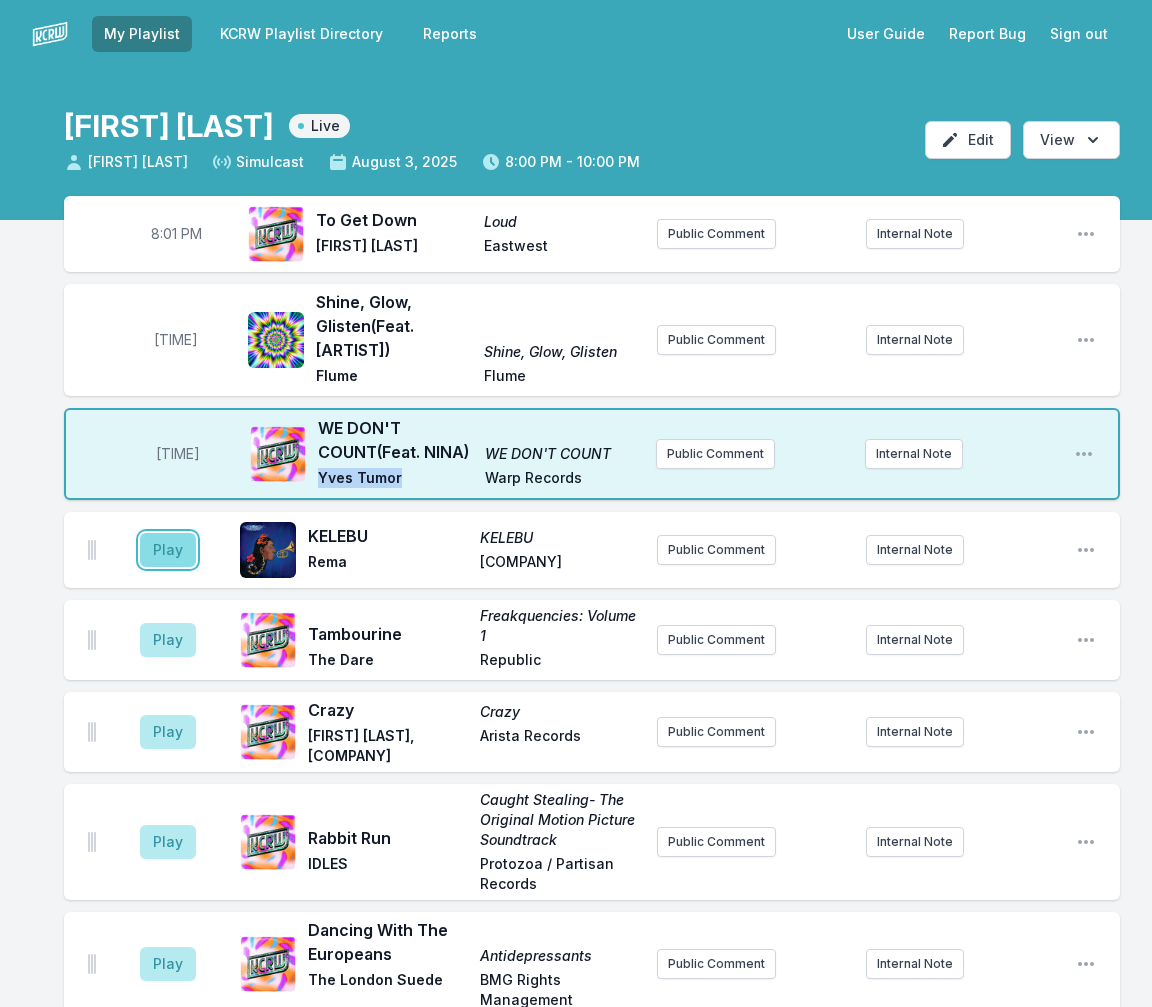 click on "Play" at bounding box center [168, 550] 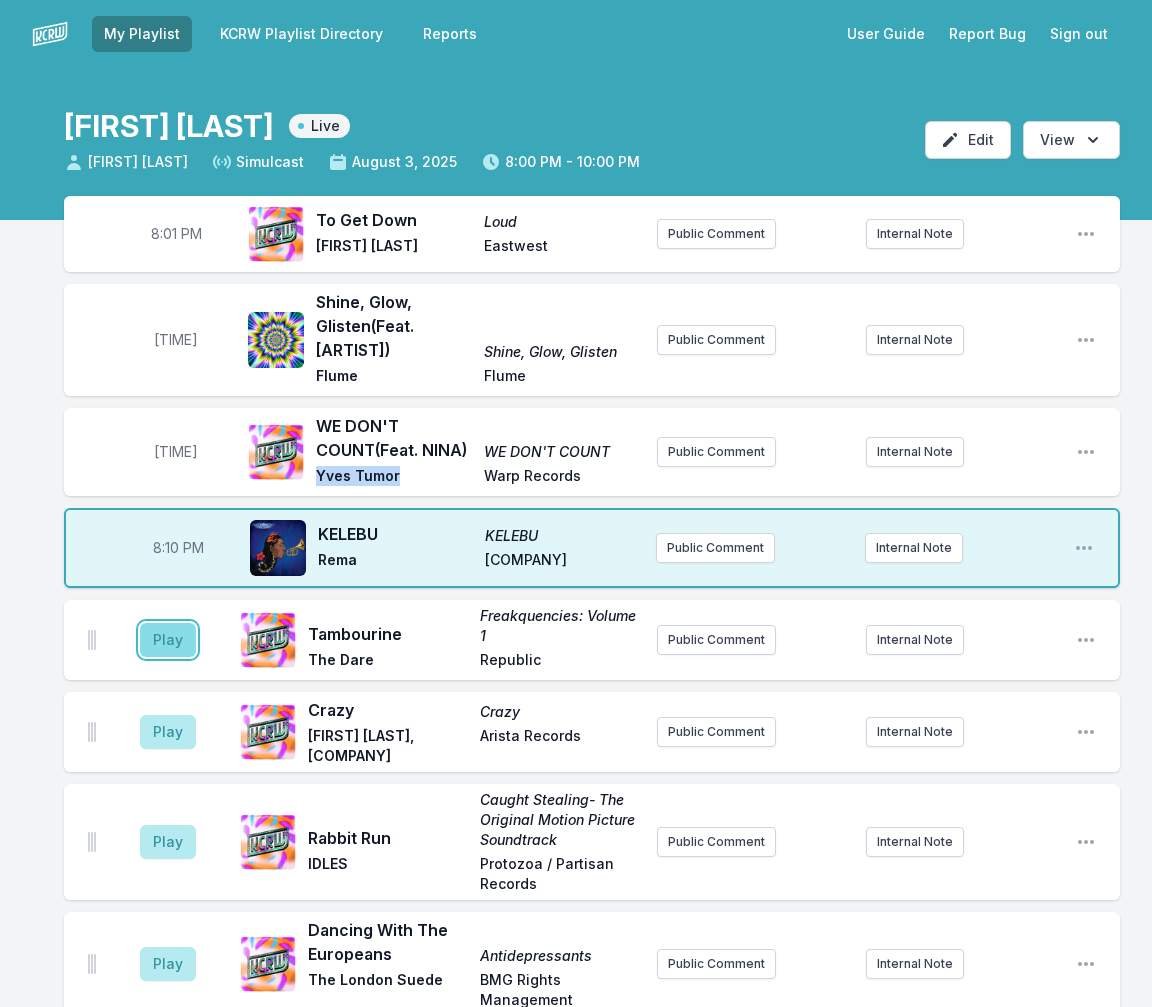 click on "Play" at bounding box center (168, 640) 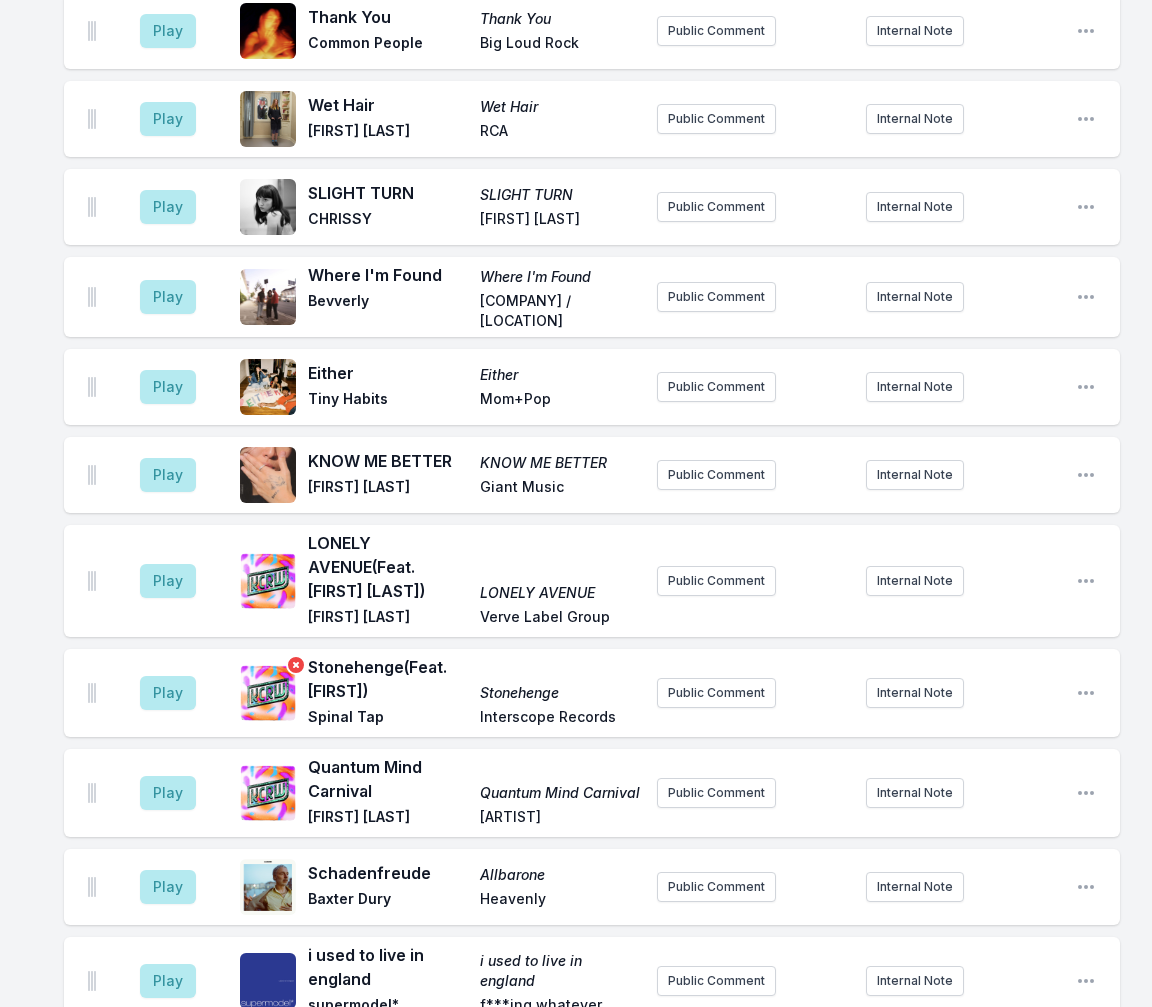 scroll, scrollTop: 2600, scrollLeft: 0, axis: vertical 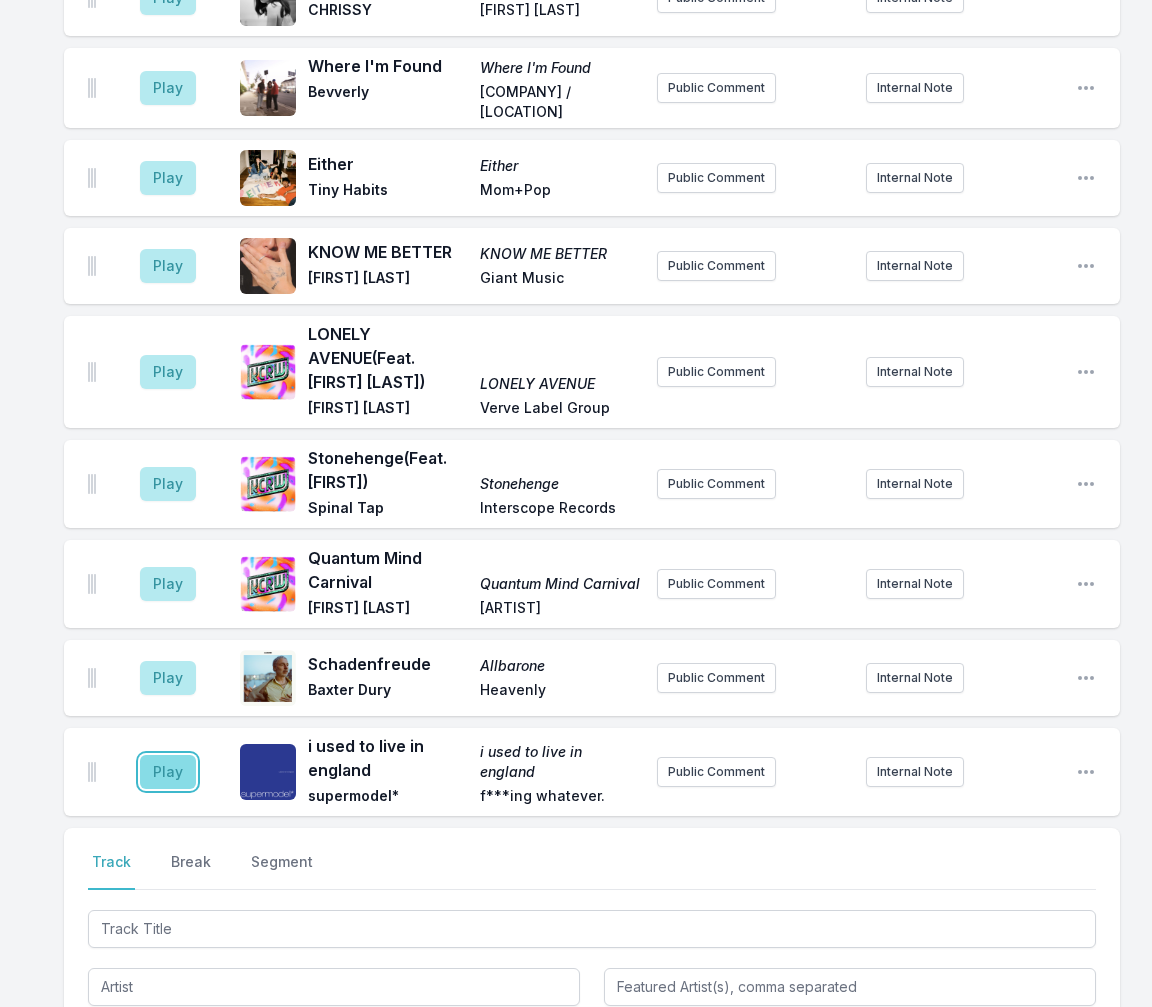 click on "Play" at bounding box center [168, 772] 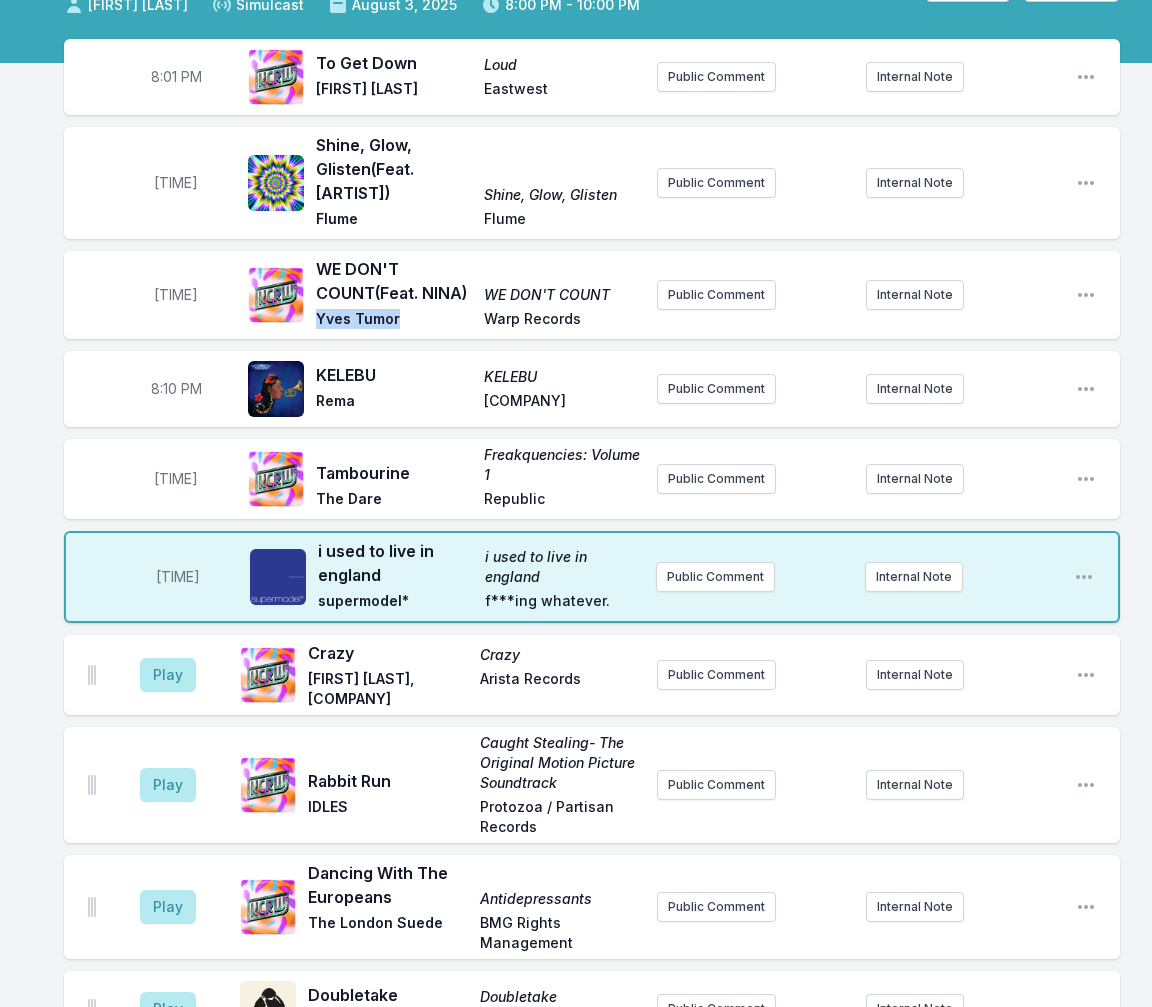 scroll, scrollTop: 100, scrollLeft: 0, axis: vertical 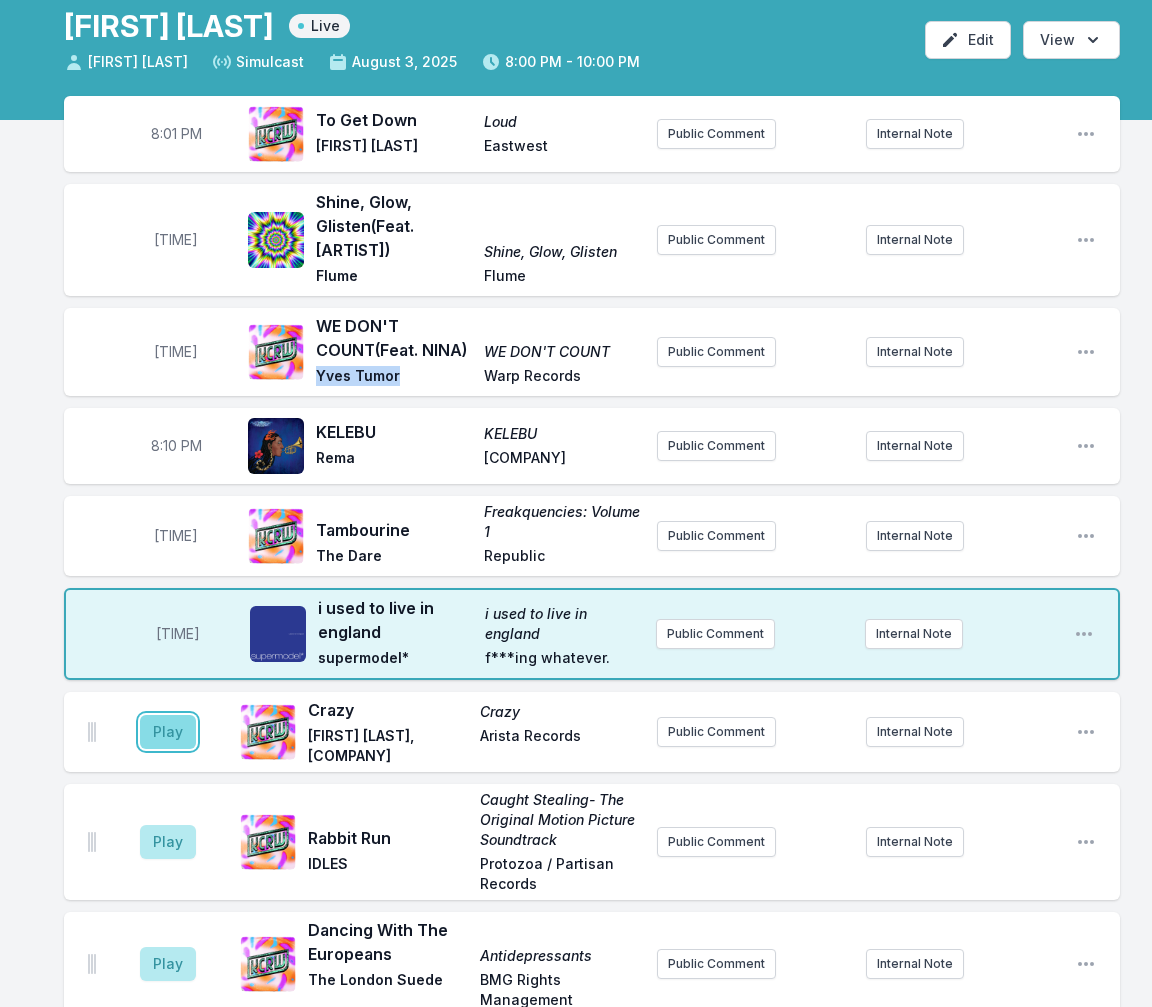 click on "Play" at bounding box center [168, 732] 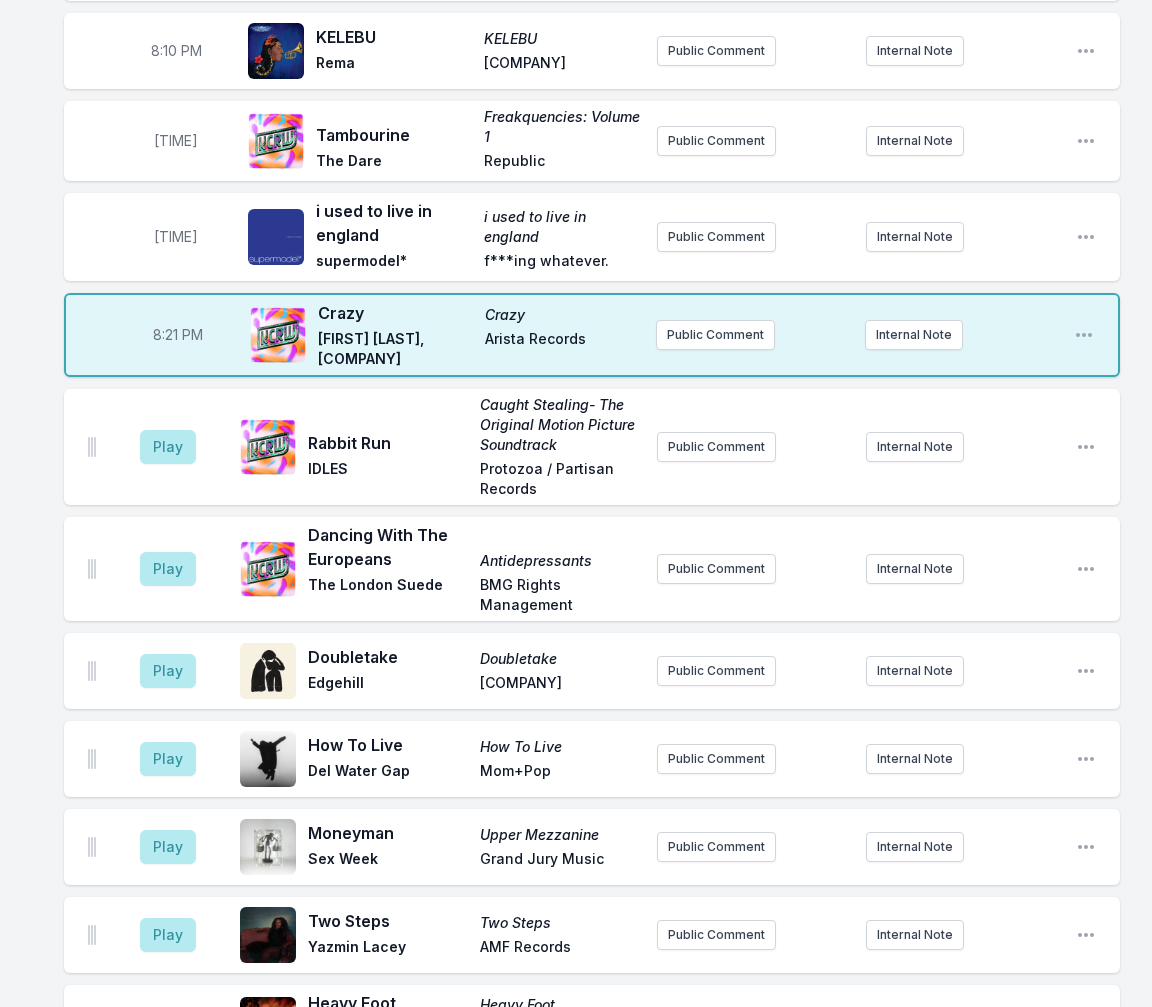 scroll, scrollTop: 500, scrollLeft: 0, axis: vertical 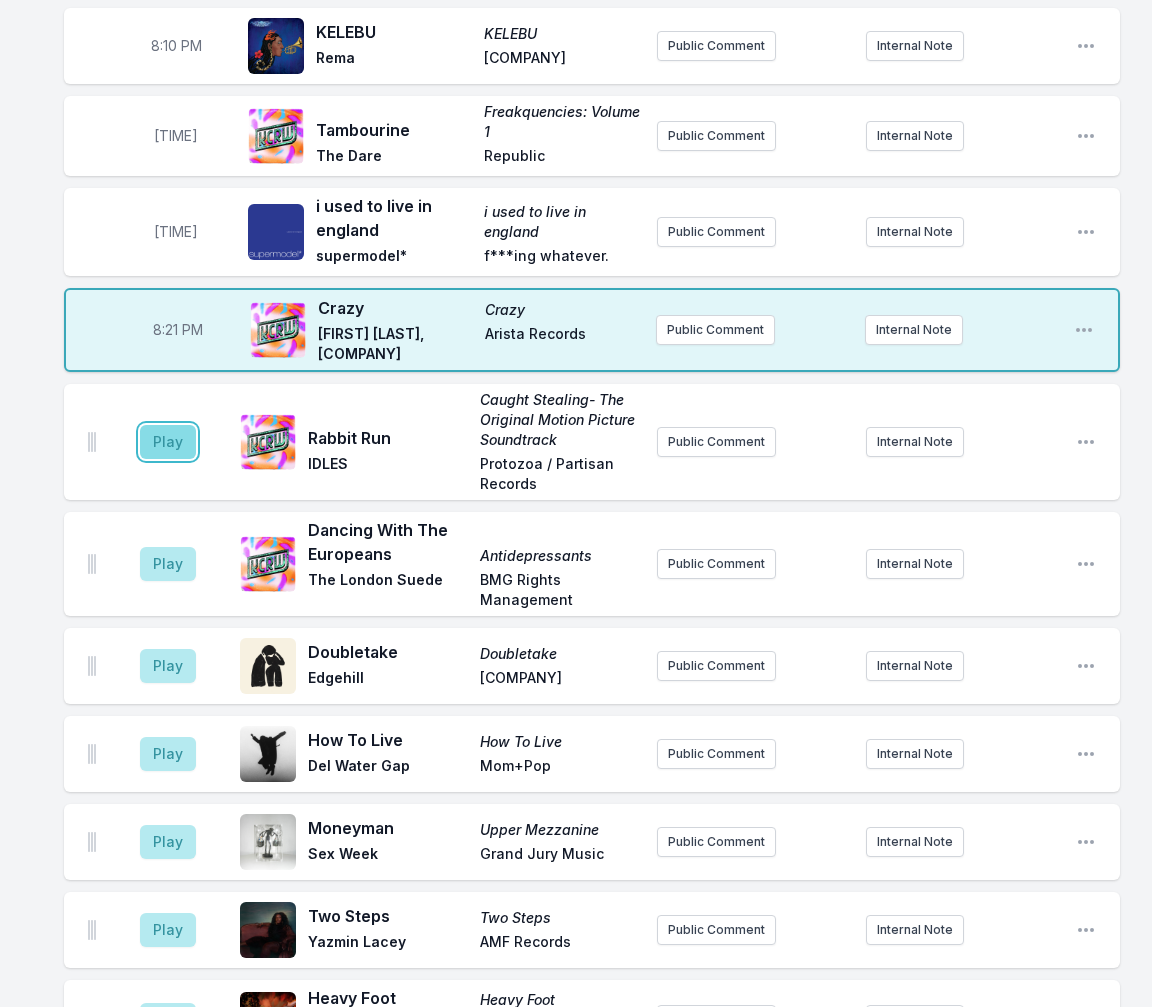 click on "Play" at bounding box center [168, 442] 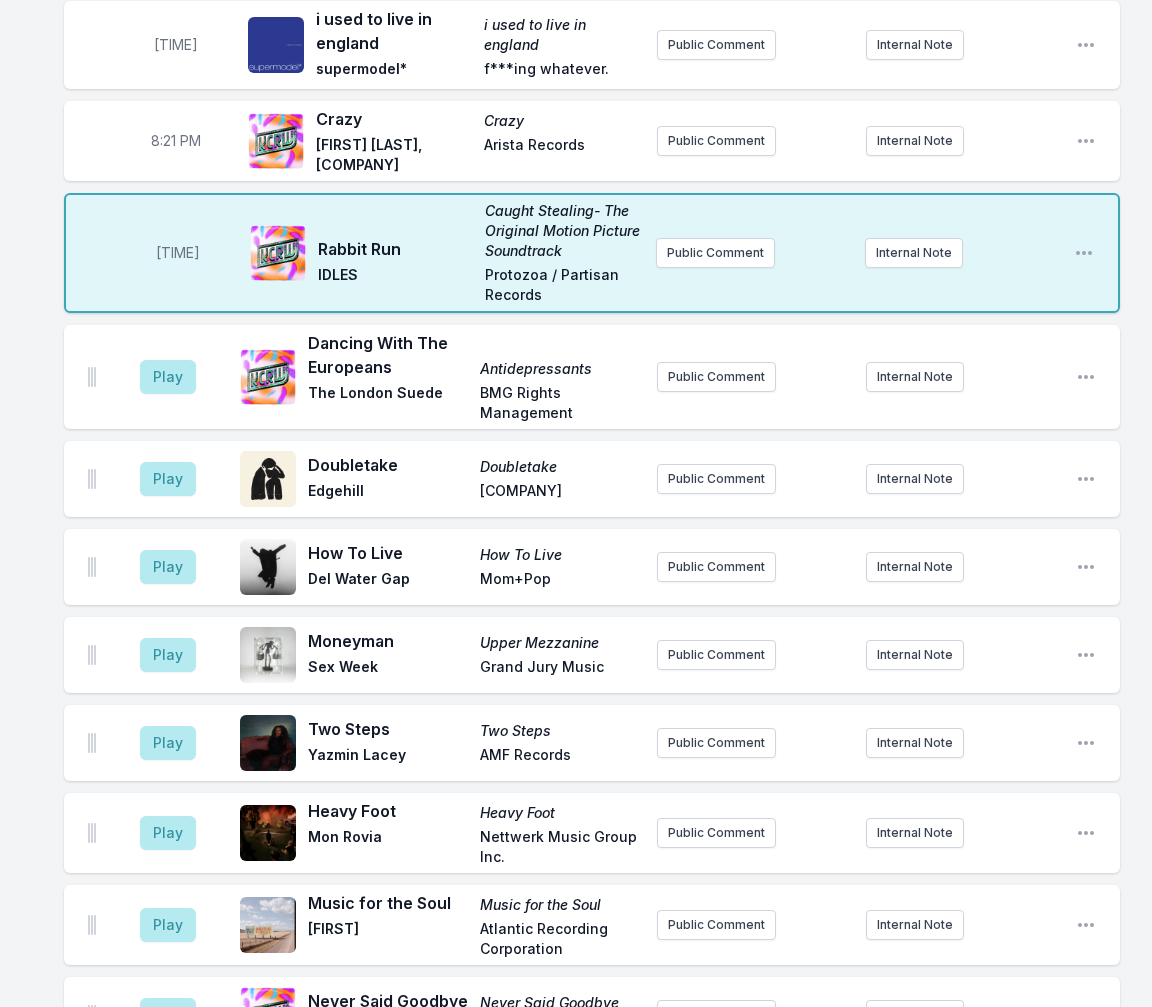 scroll, scrollTop: 700, scrollLeft: 0, axis: vertical 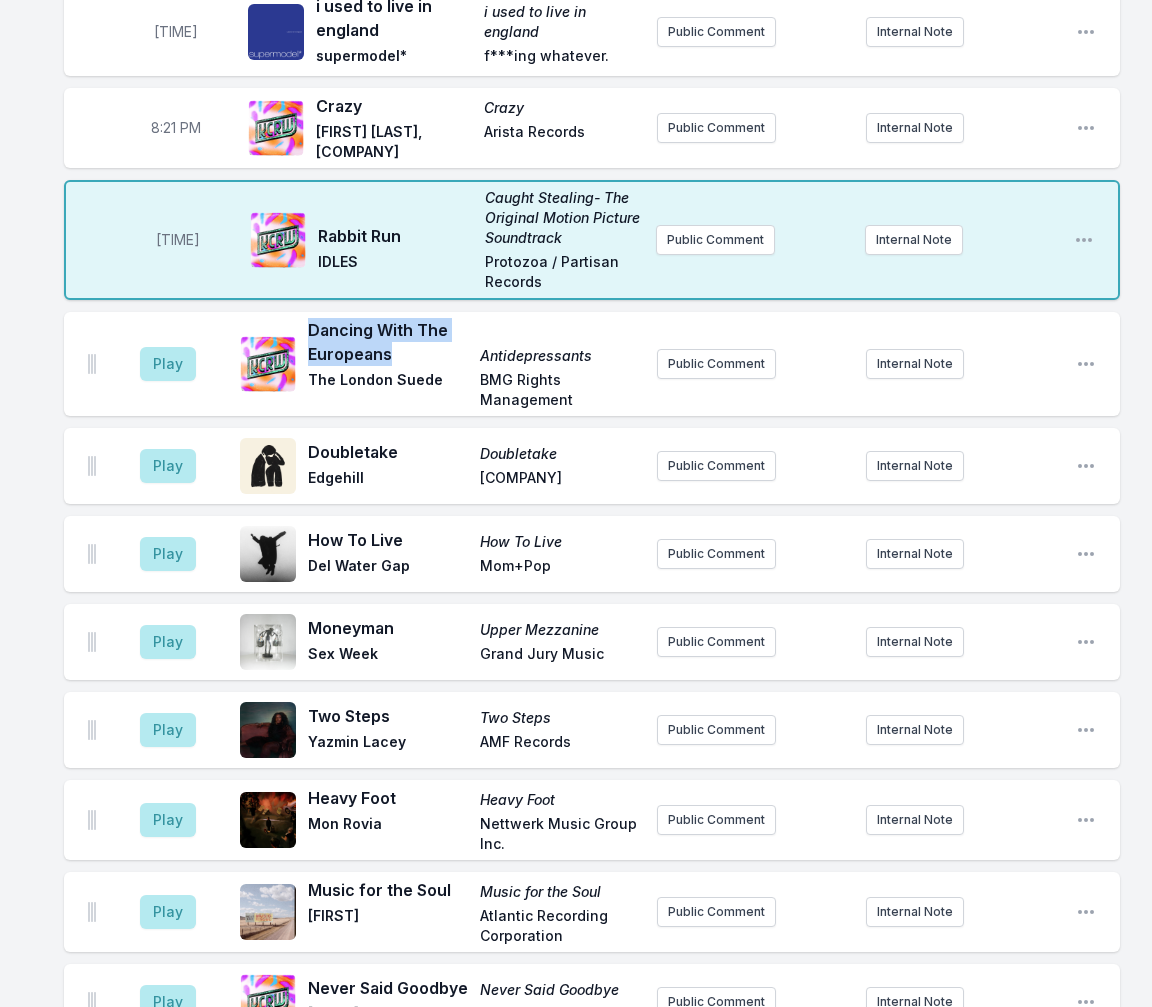 drag, startPoint x: 390, startPoint y: 330, endPoint x: 298, endPoint y: 296, distance: 98.0816 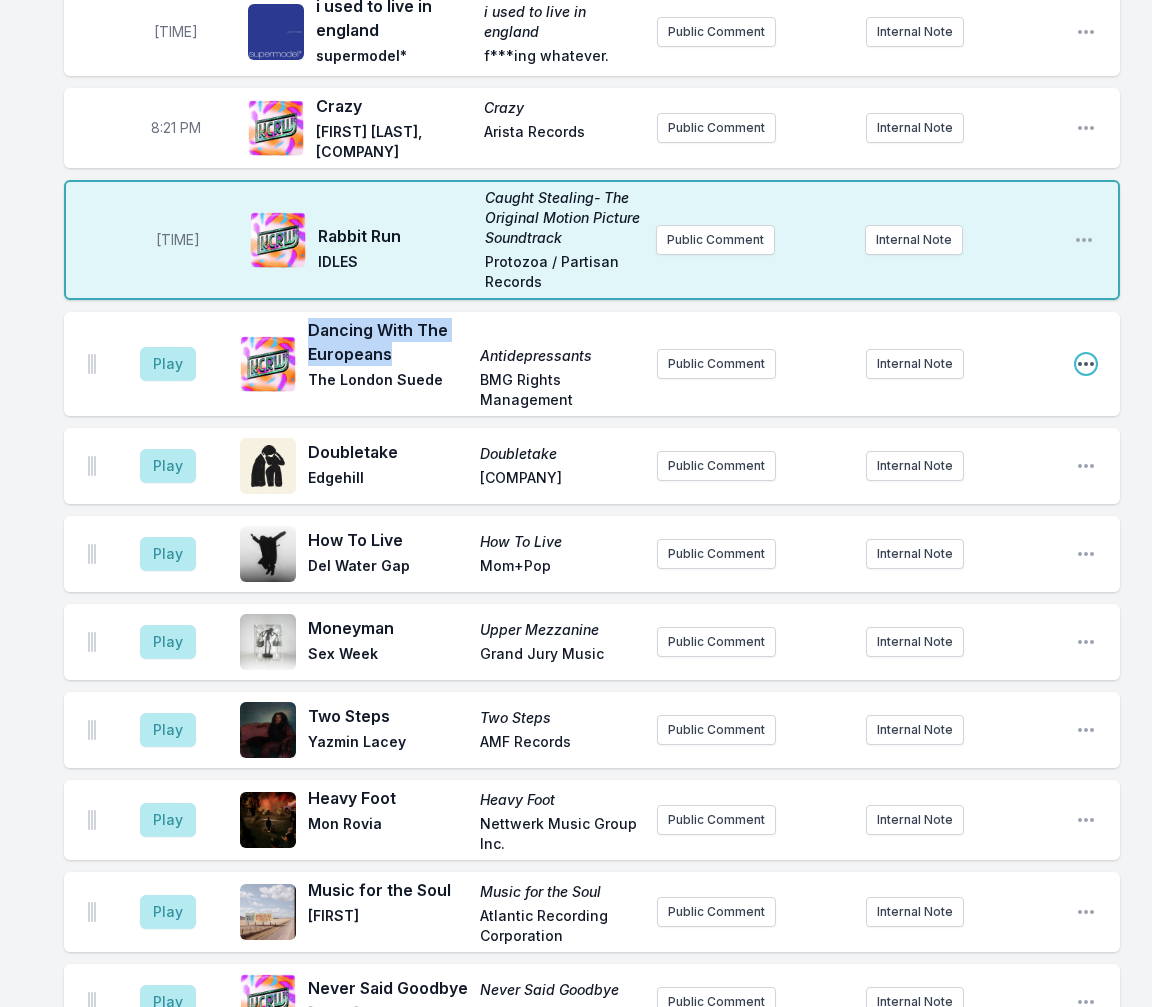 click 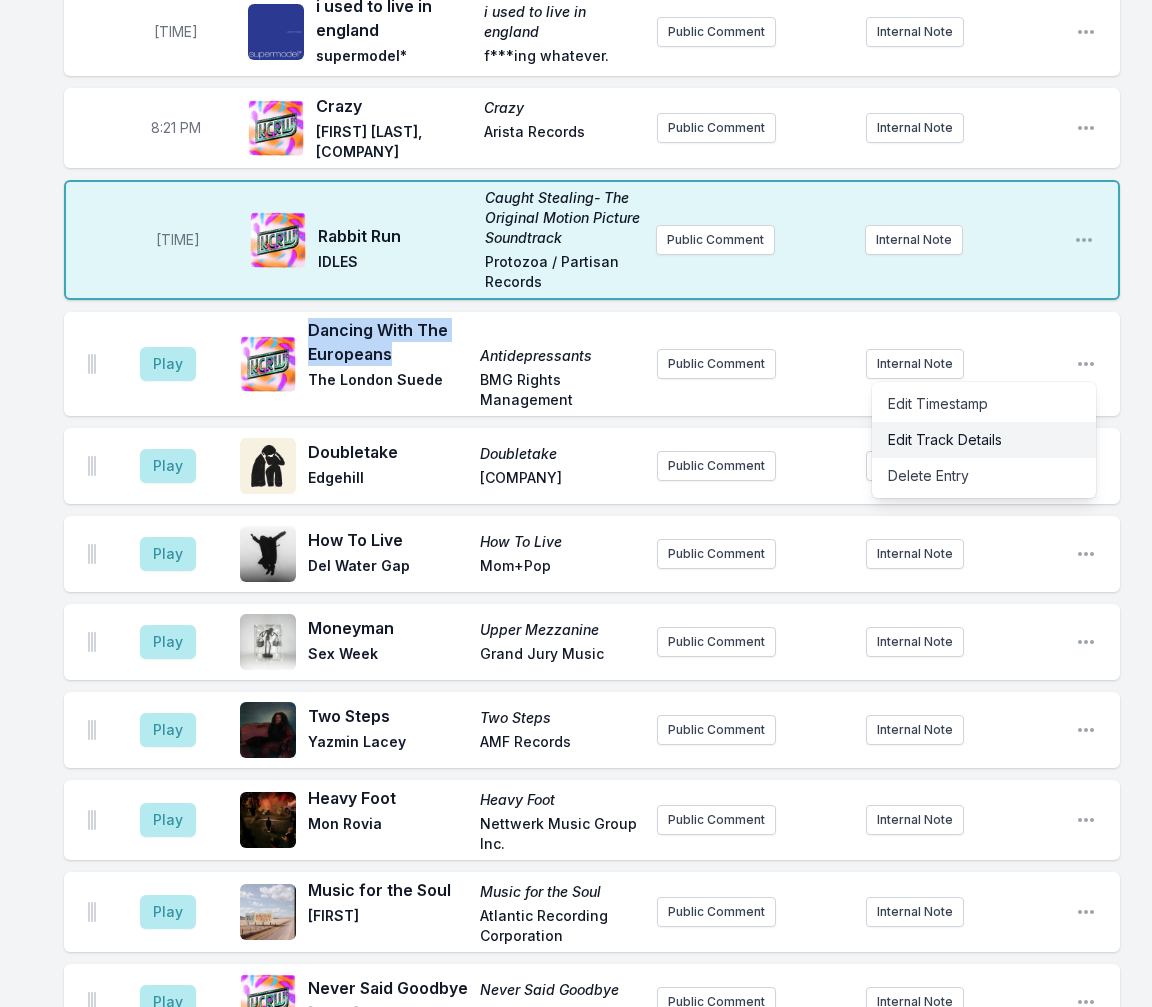 click on "Edit Track Details" at bounding box center [984, 440] 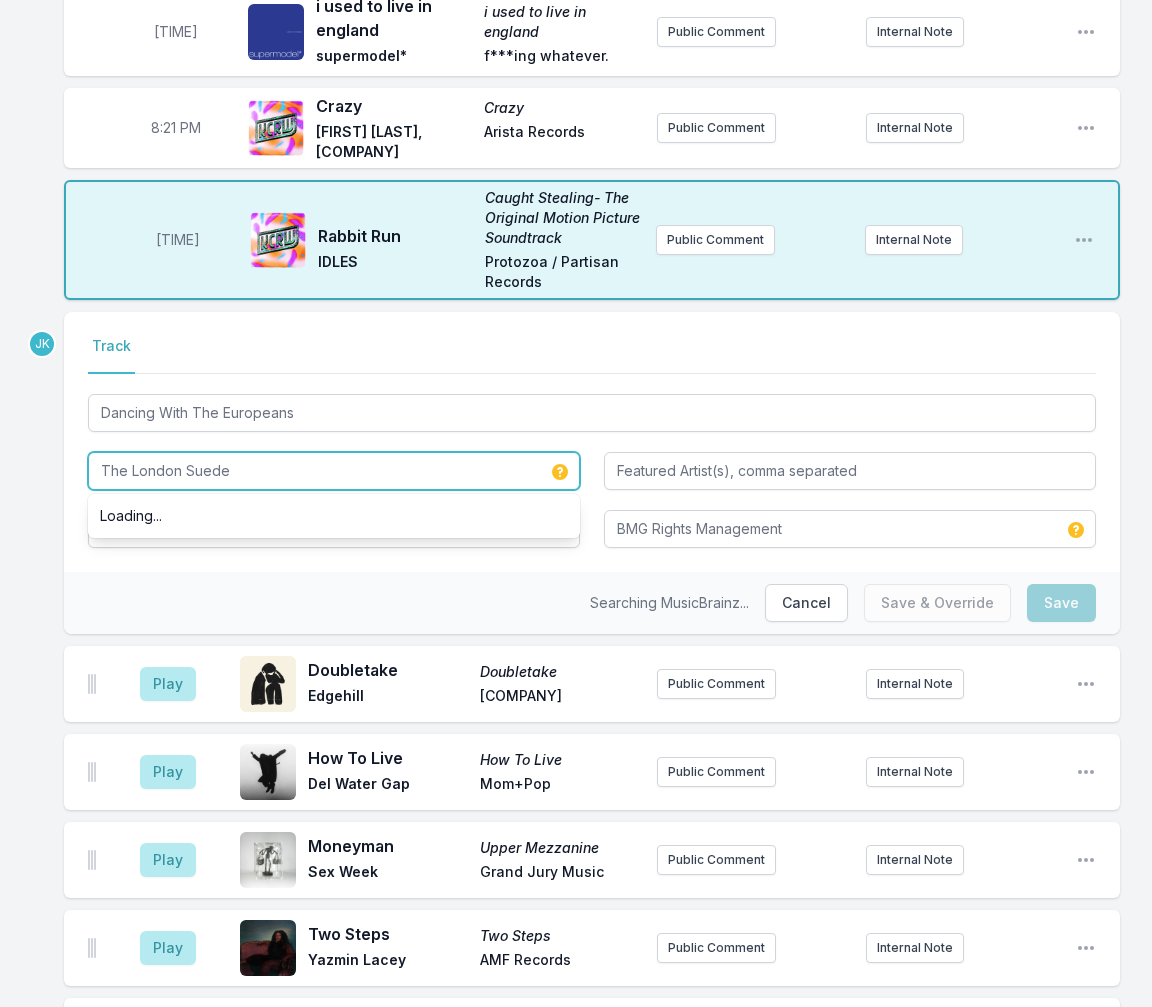 drag, startPoint x: 185, startPoint y: 440, endPoint x: 58, endPoint y: 440, distance: 127 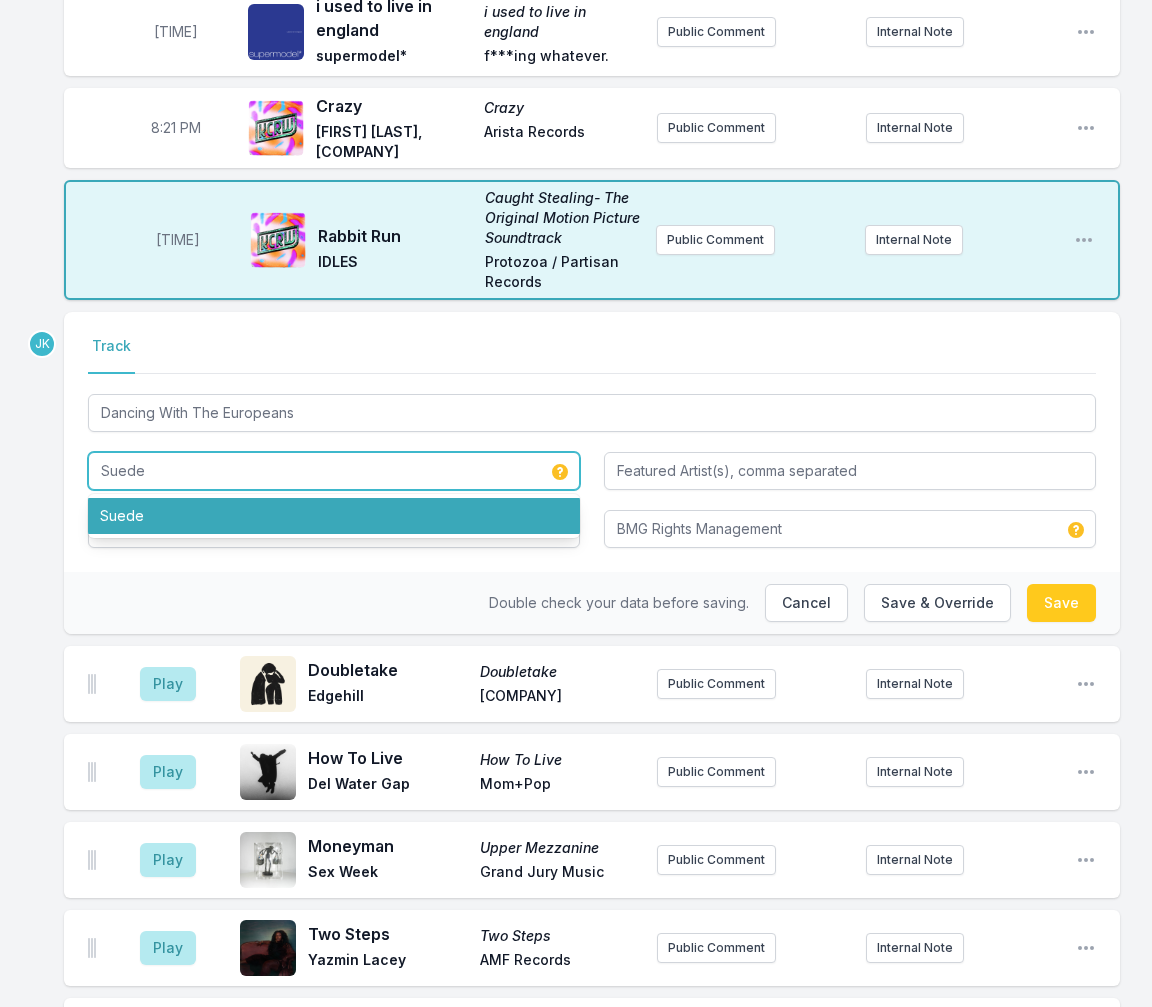 click on "Suede" at bounding box center (334, 516) 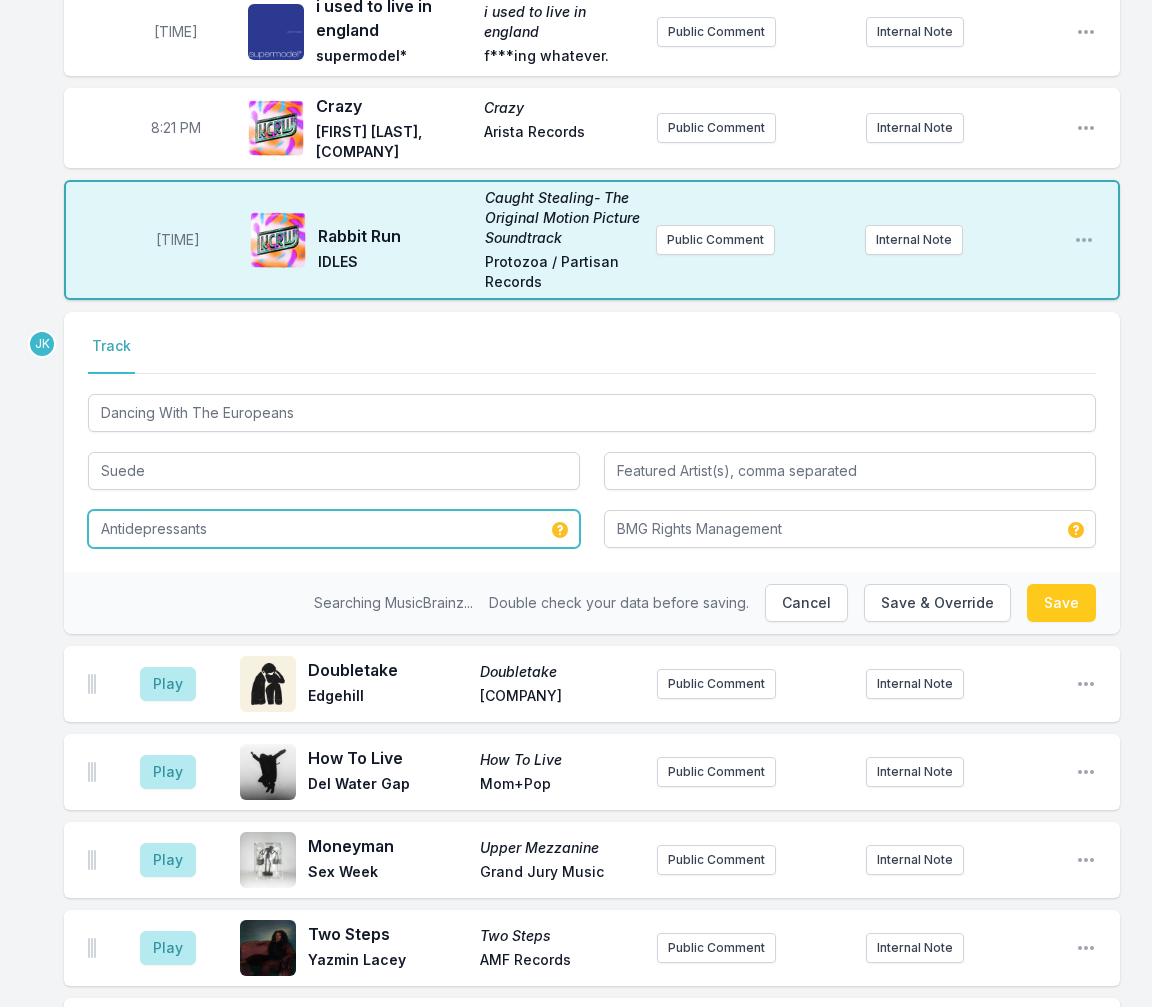 click on "Antidepressants" at bounding box center (334, 529) 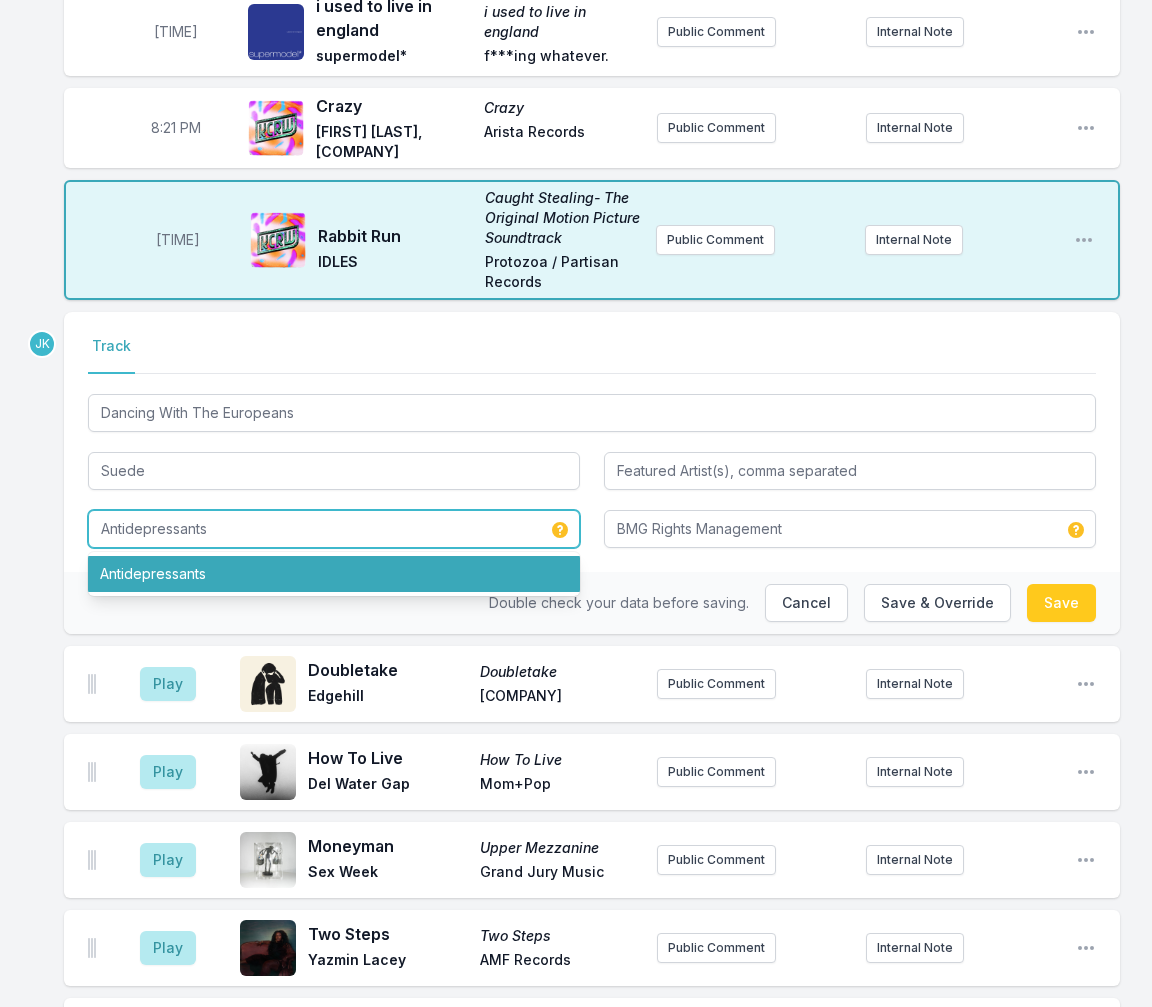 click on "Antidepressants" at bounding box center (334, 574) 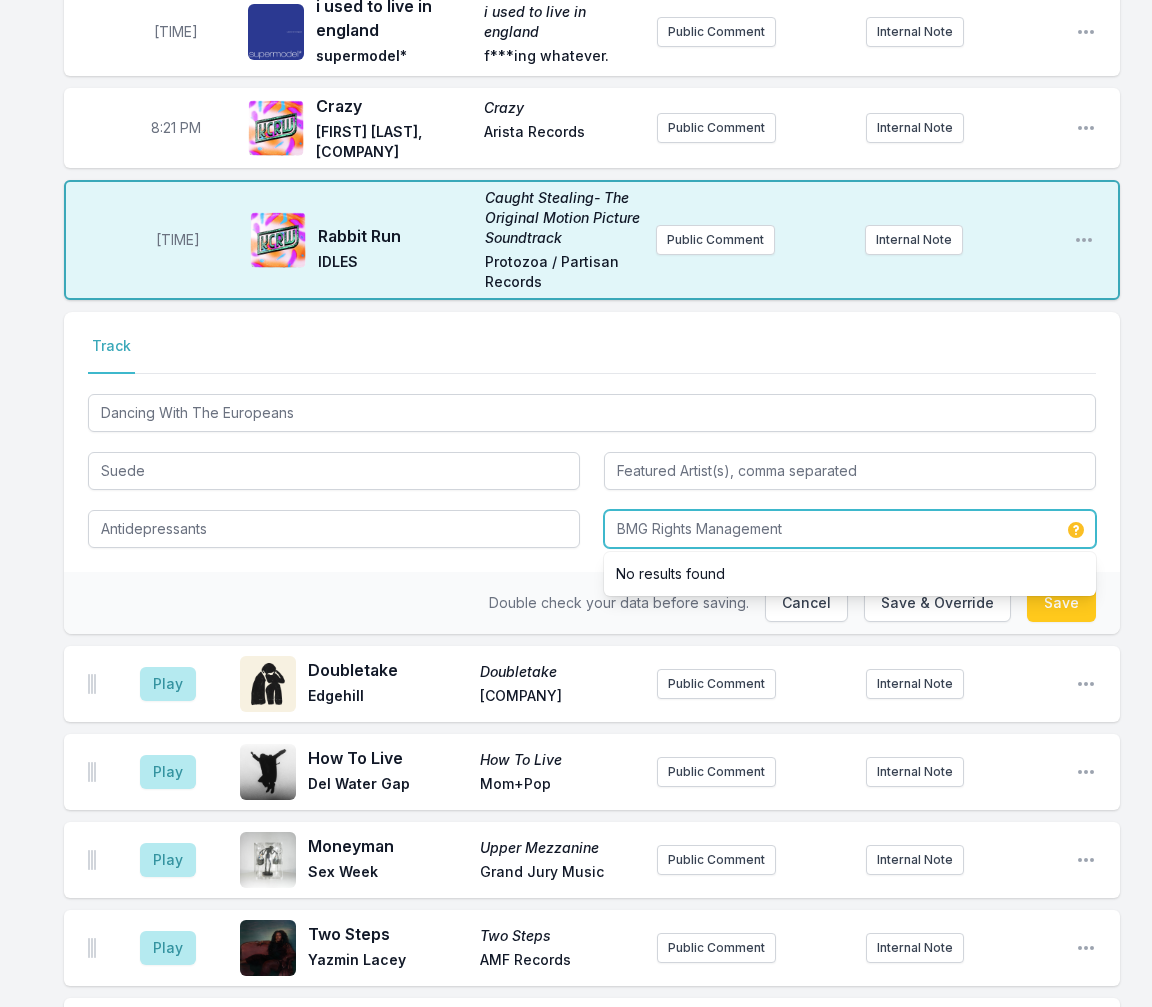 click on "BMG Rights Management" at bounding box center (850, 529) 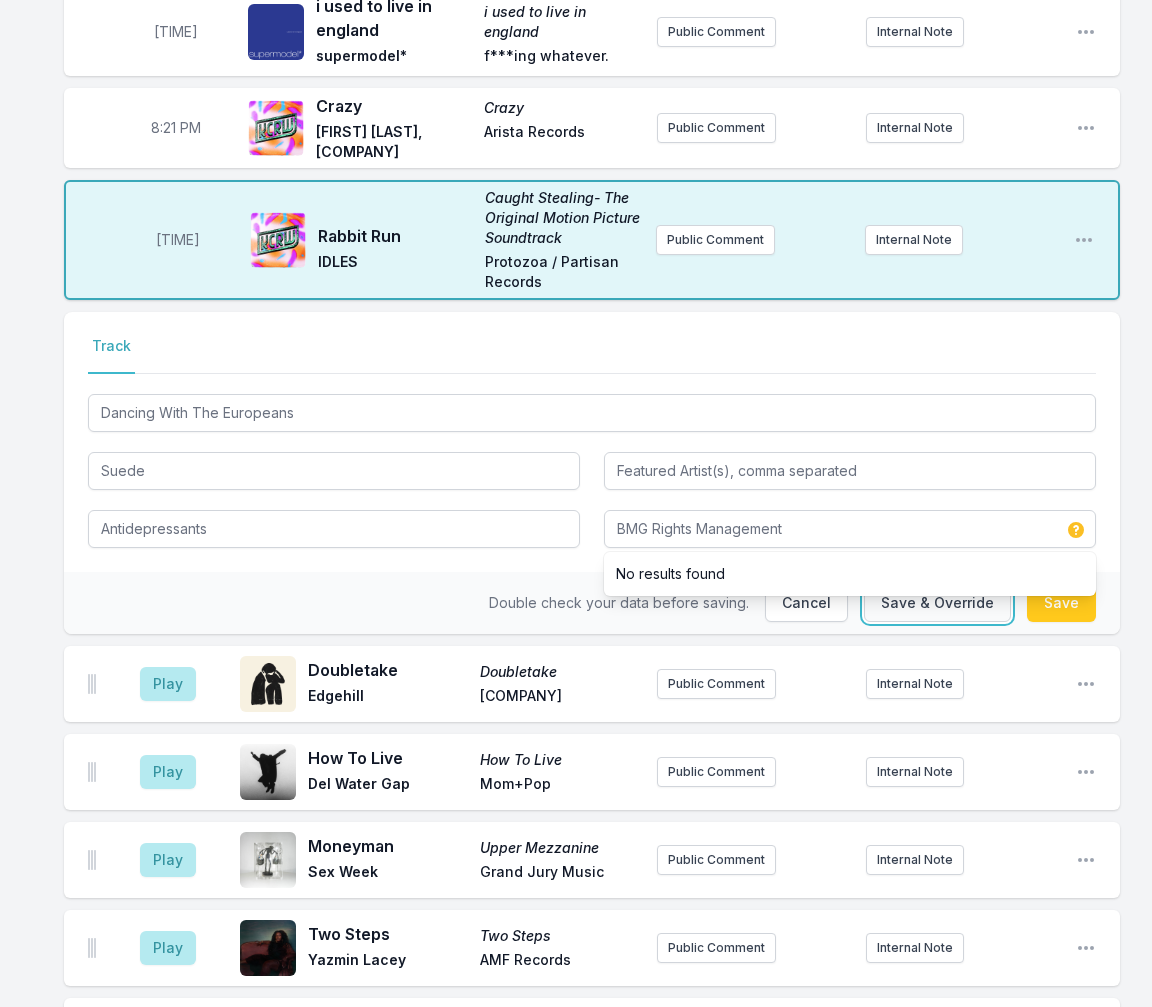 click on "Save & Override" at bounding box center [937, 603] 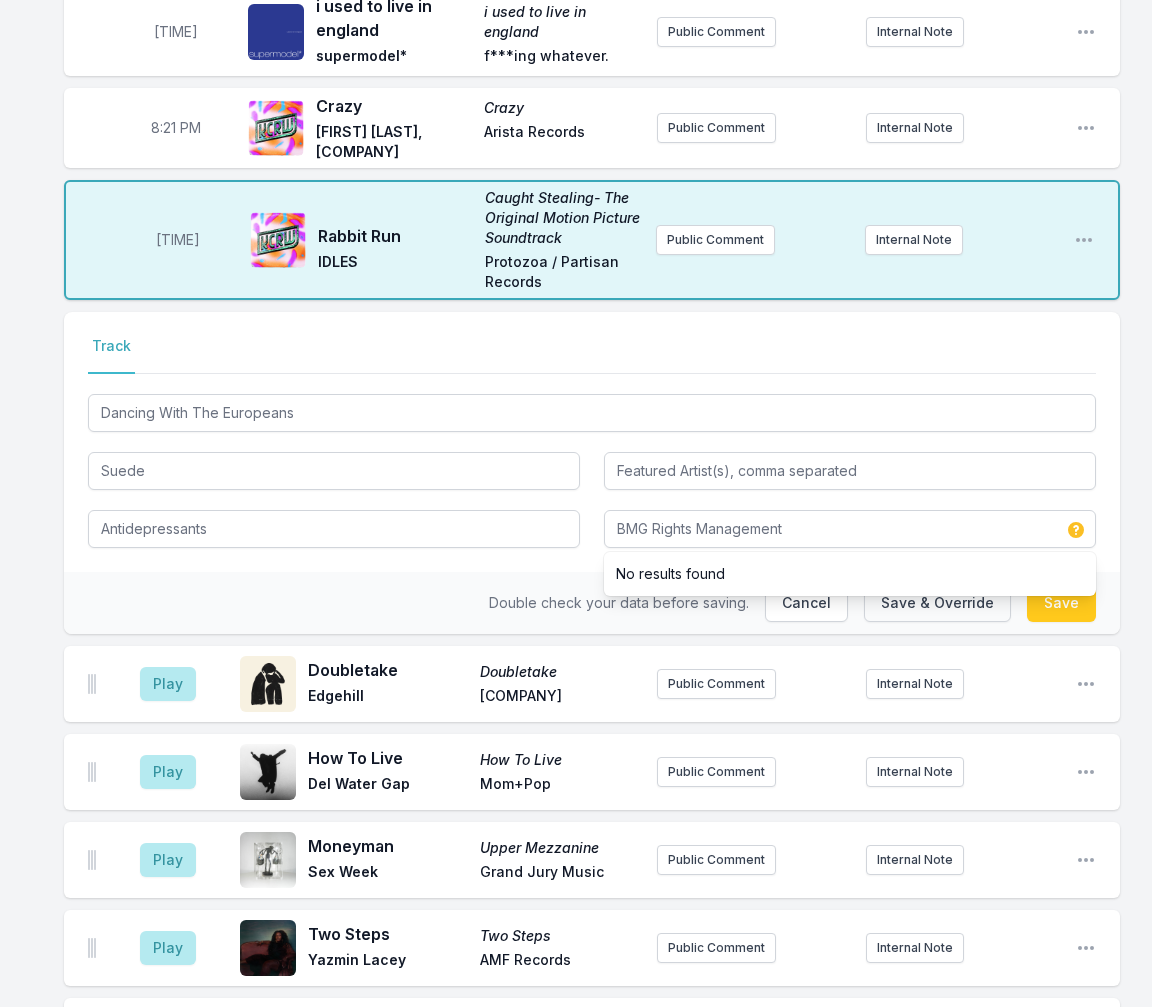 type on "The London Suede" 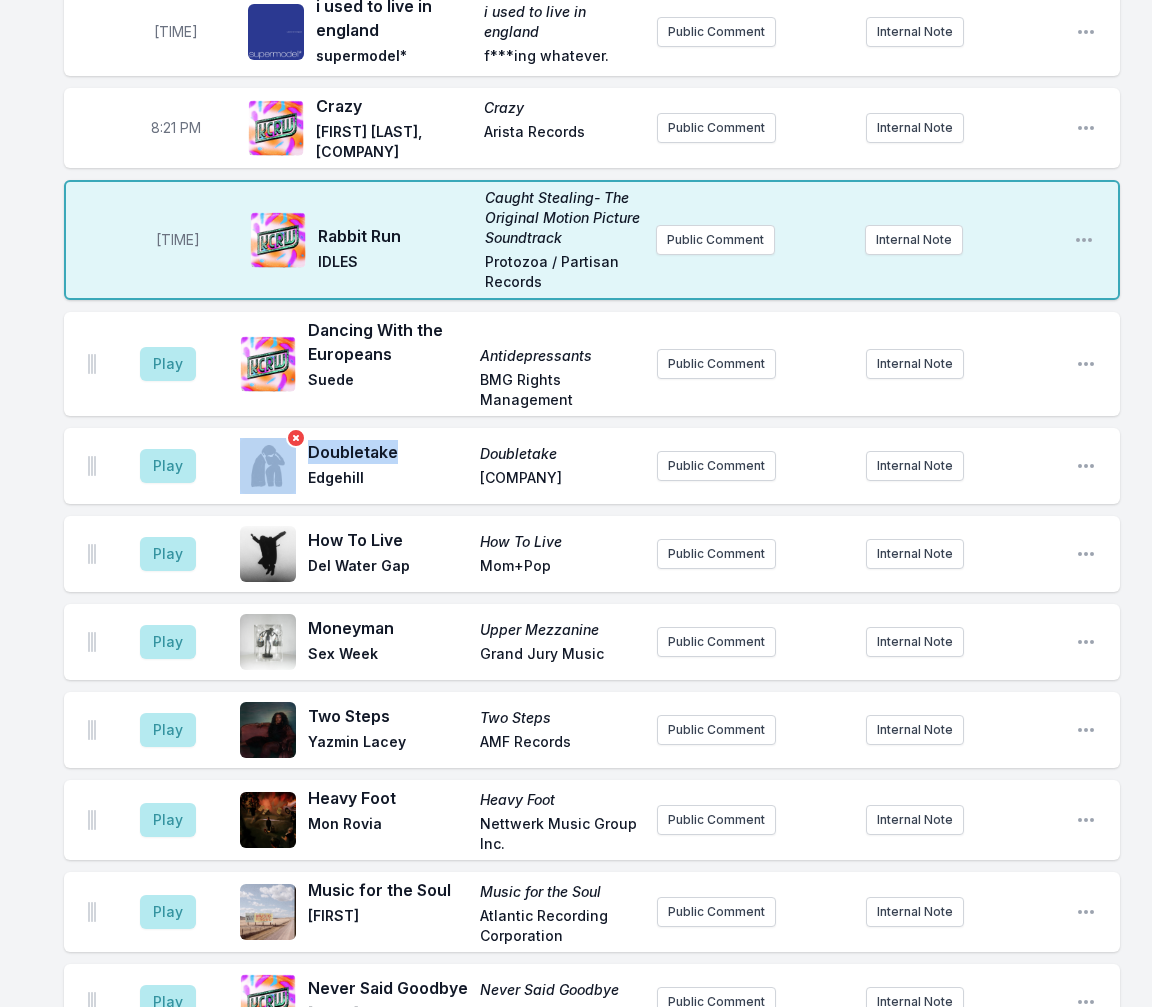 drag, startPoint x: 398, startPoint y: 424, endPoint x: 305, endPoint y: 419, distance: 93.13431 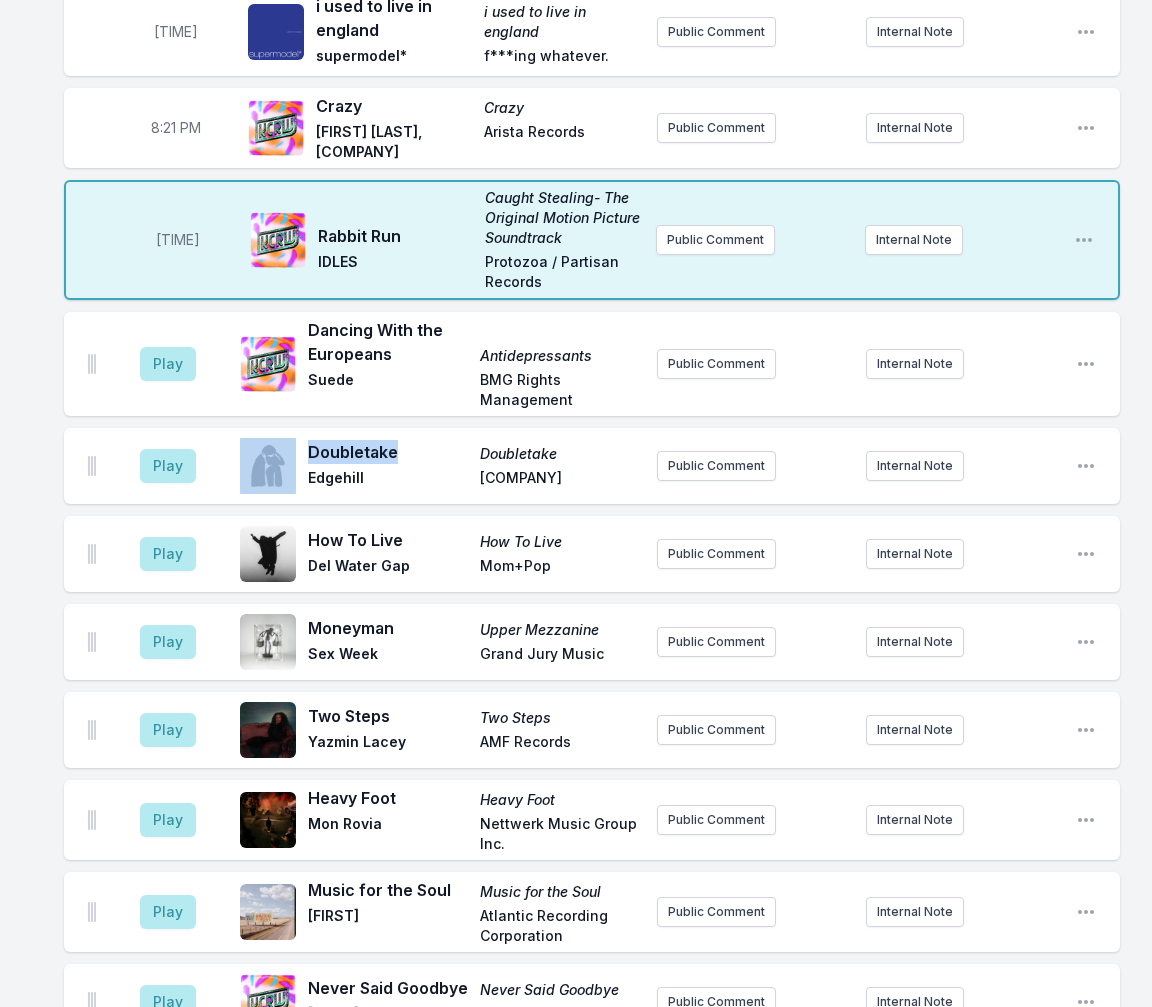 click on "Doubletake" at bounding box center (388, 452) 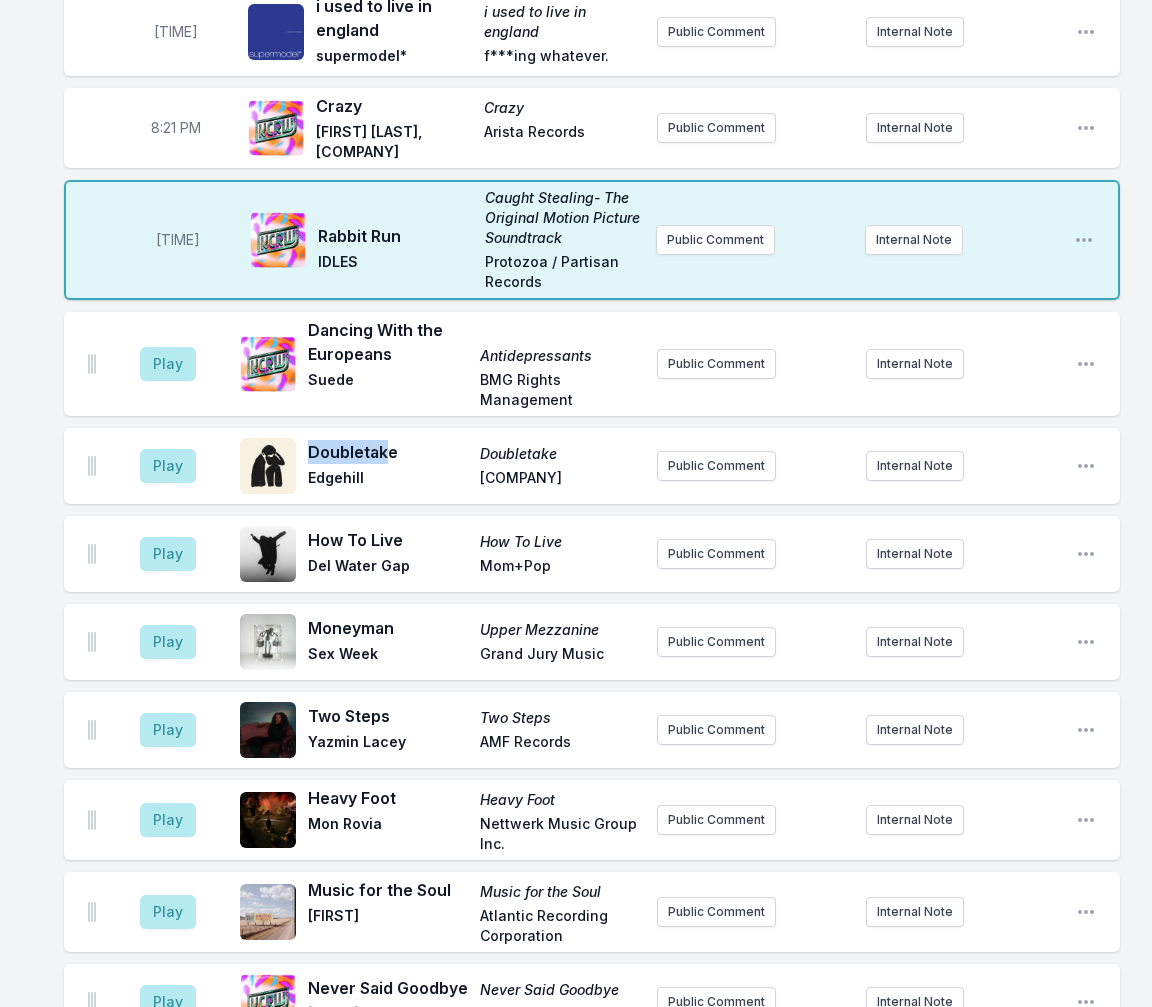 drag, startPoint x: 374, startPoint y: 428, endPoint x: 311, endPoint y: 424, distance: 63.126858 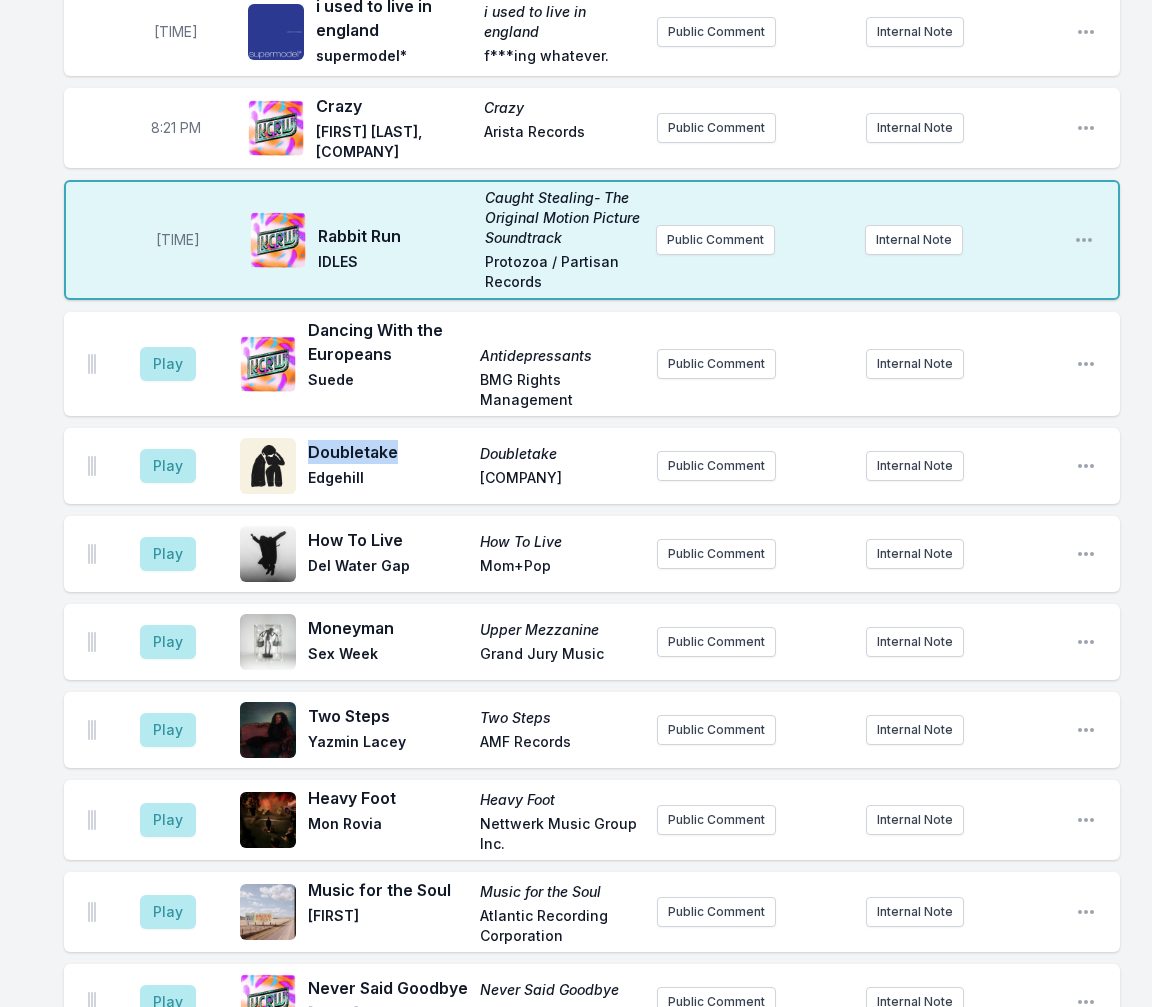 drag, startPoint x: 403, startPoint y: 424, endPoint x: 309, endPoint y: 419, distance: 94.13288 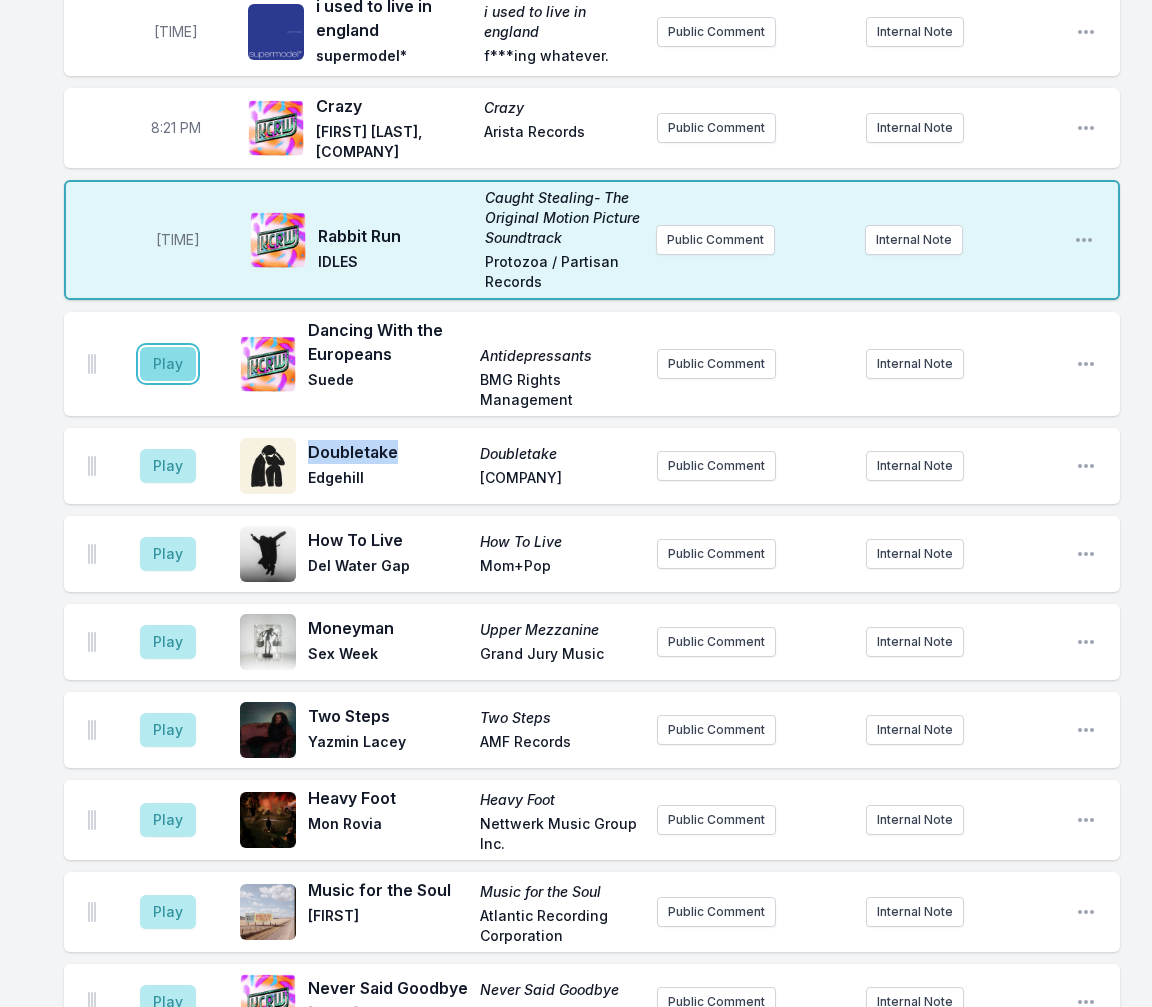 click on "Play" at bounding box center [168, 364] 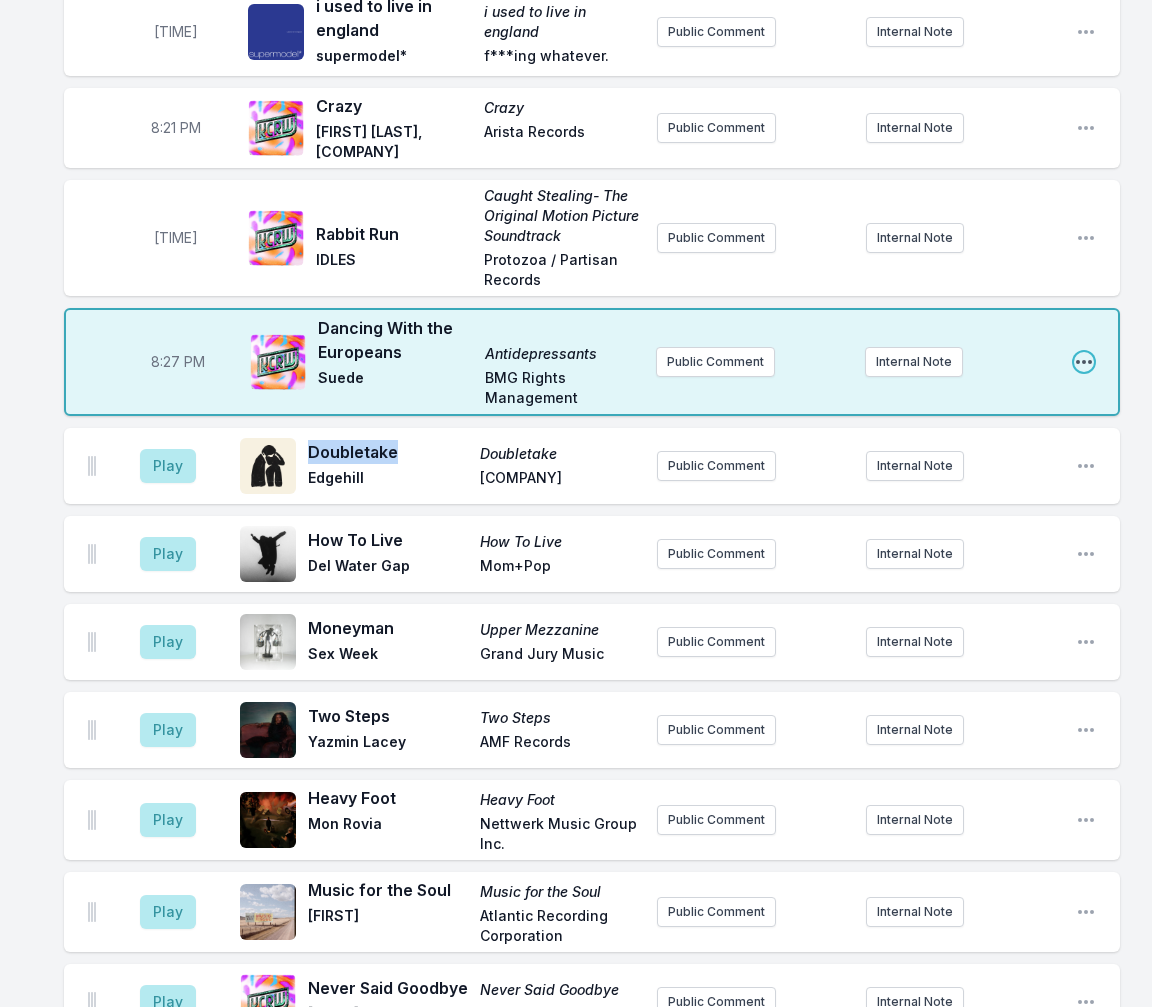 click 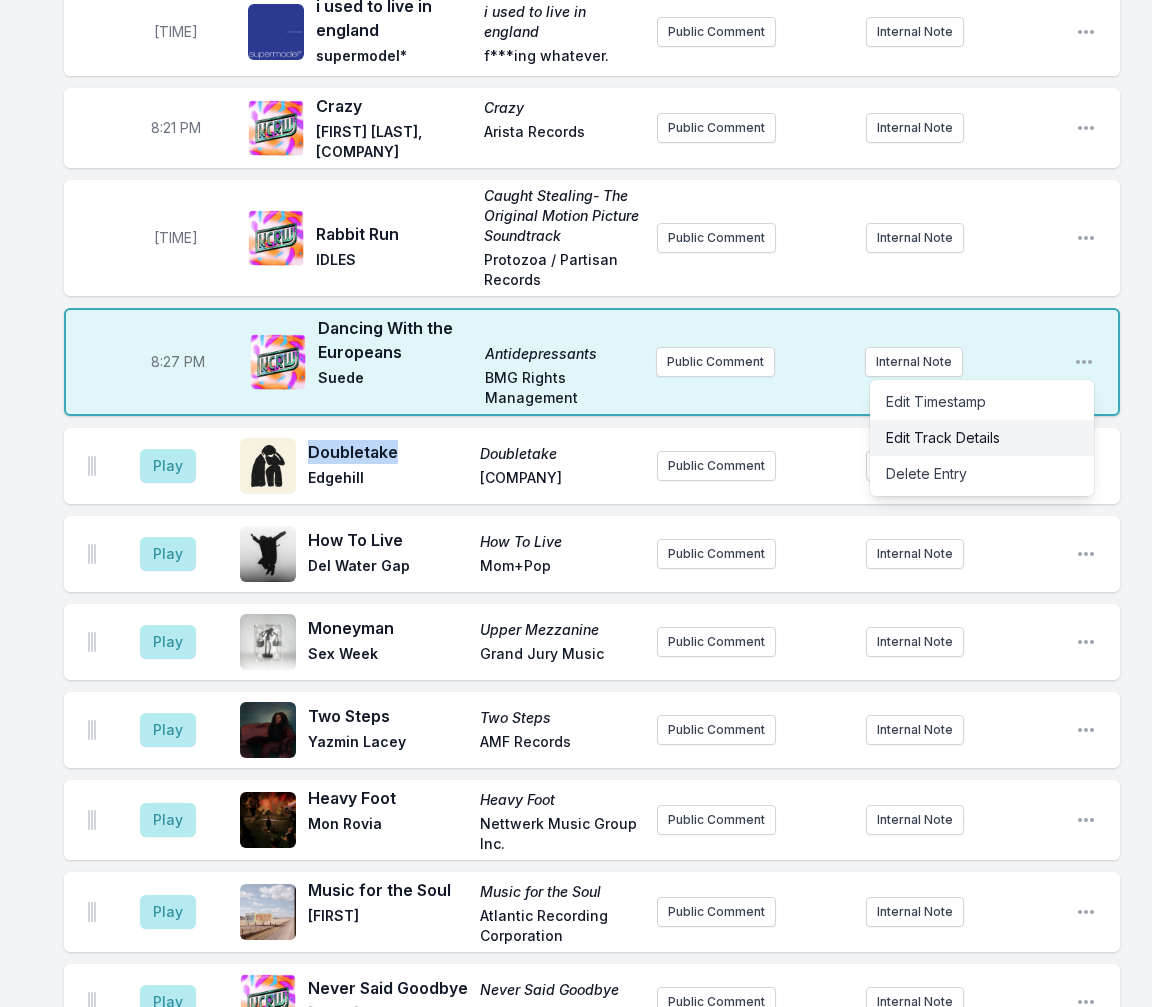 click on "Edit Track Details" at bounding box center [982, 438] 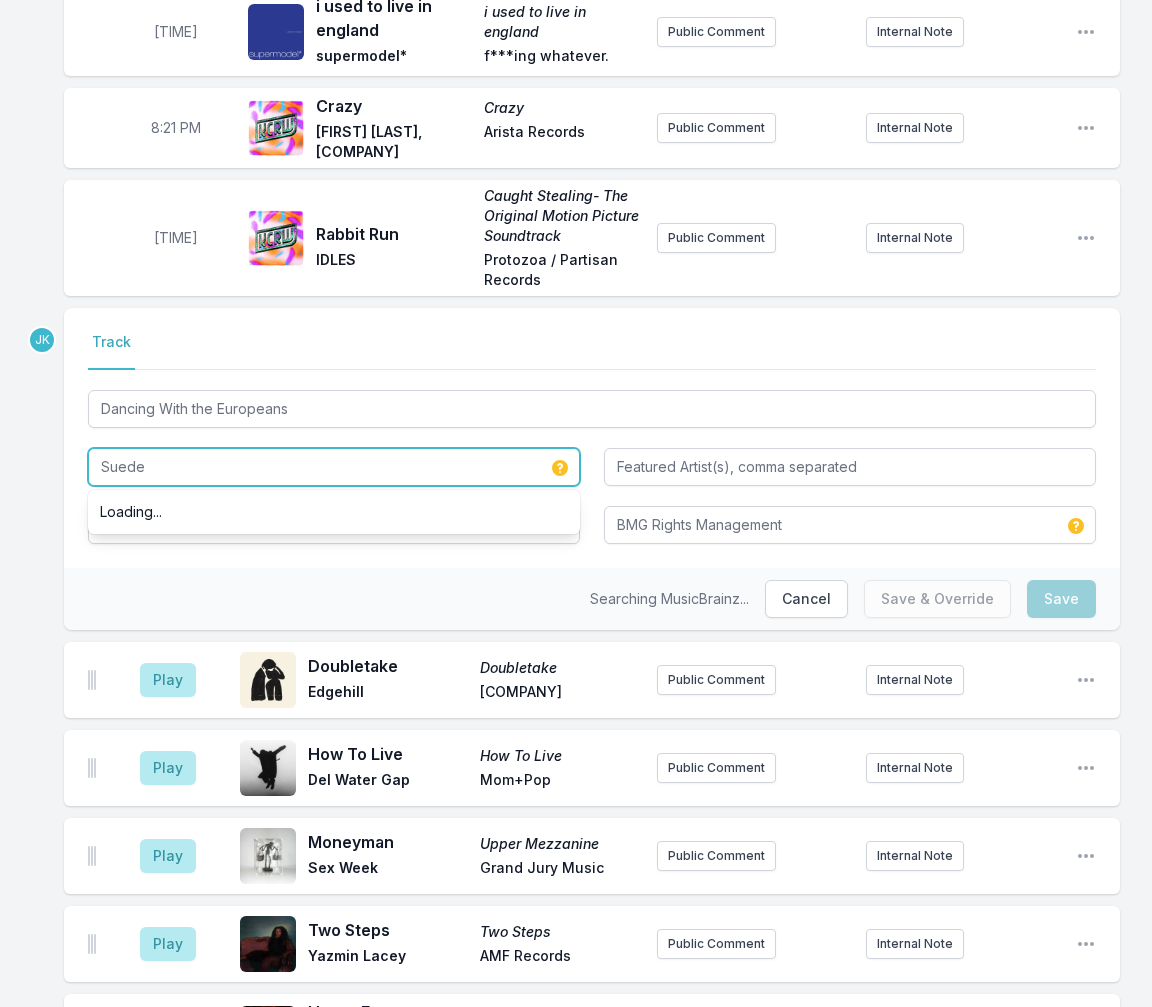 click on "Suede" at bounding box center [334, 467] 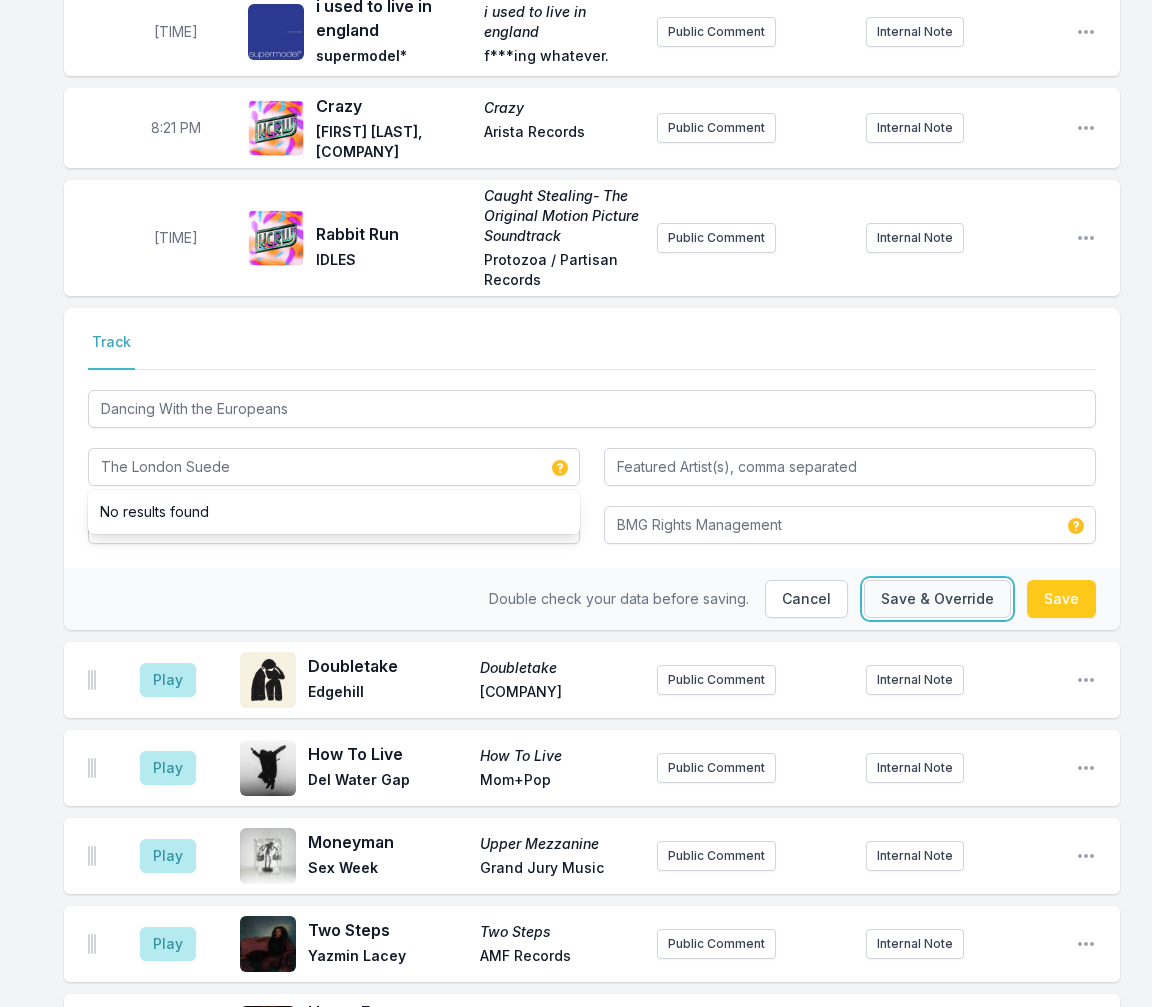 click on "Save & Override" at bounding box center [937, 599] 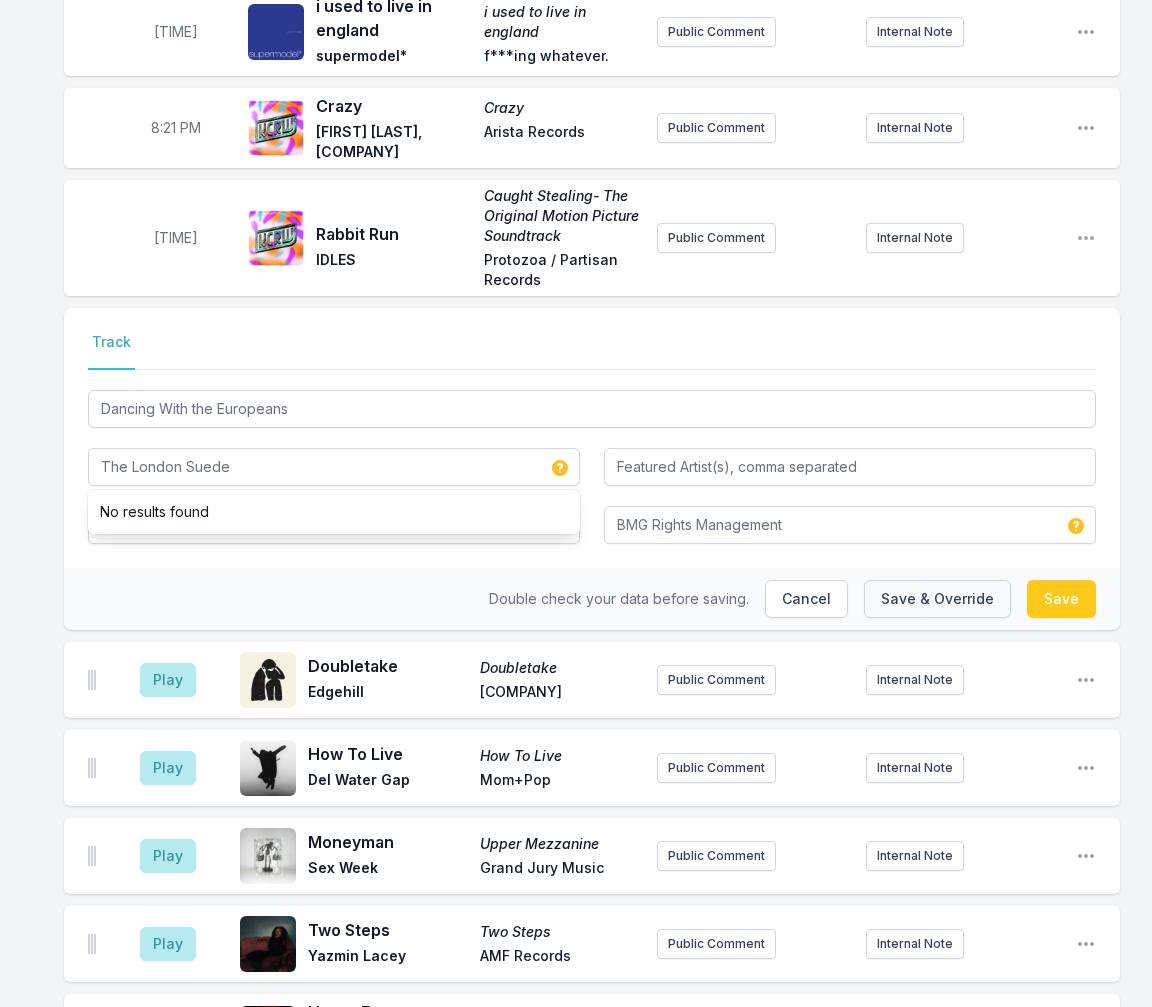 type on "Suede" 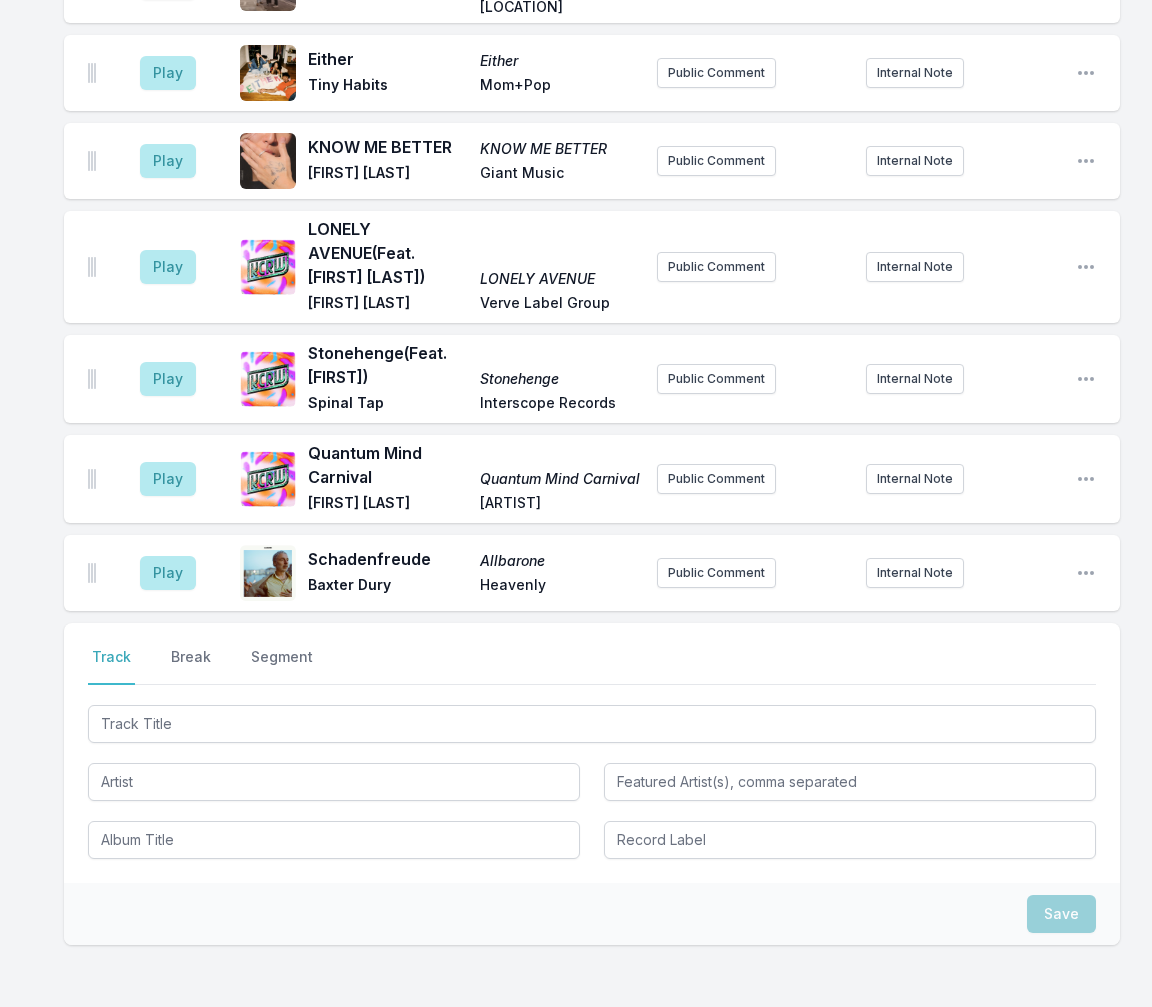 scroll, scrollTop: 2939, scrollLeft: 0, axis: vertical 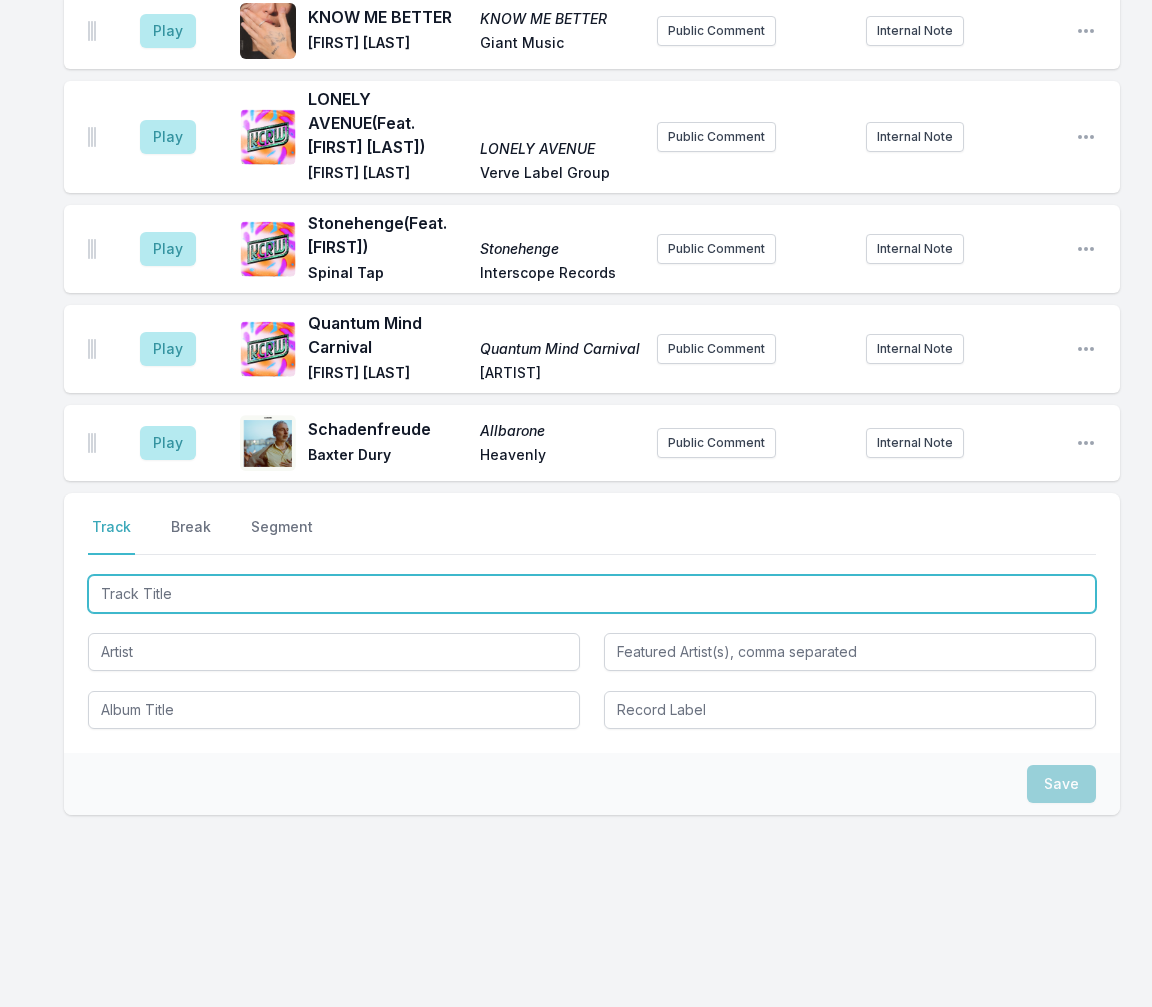 click at bounding box center [592, 594] 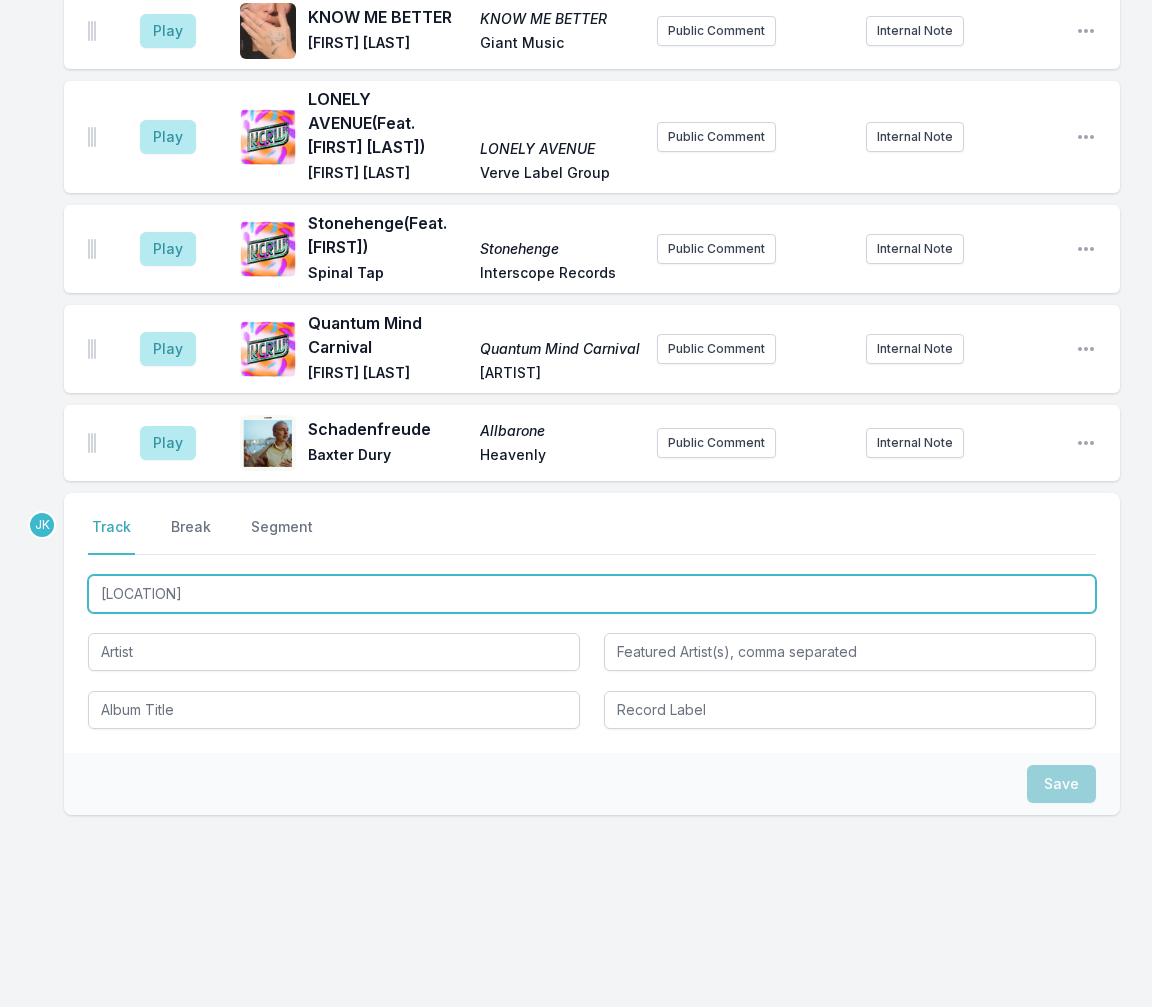 type on "East LA" 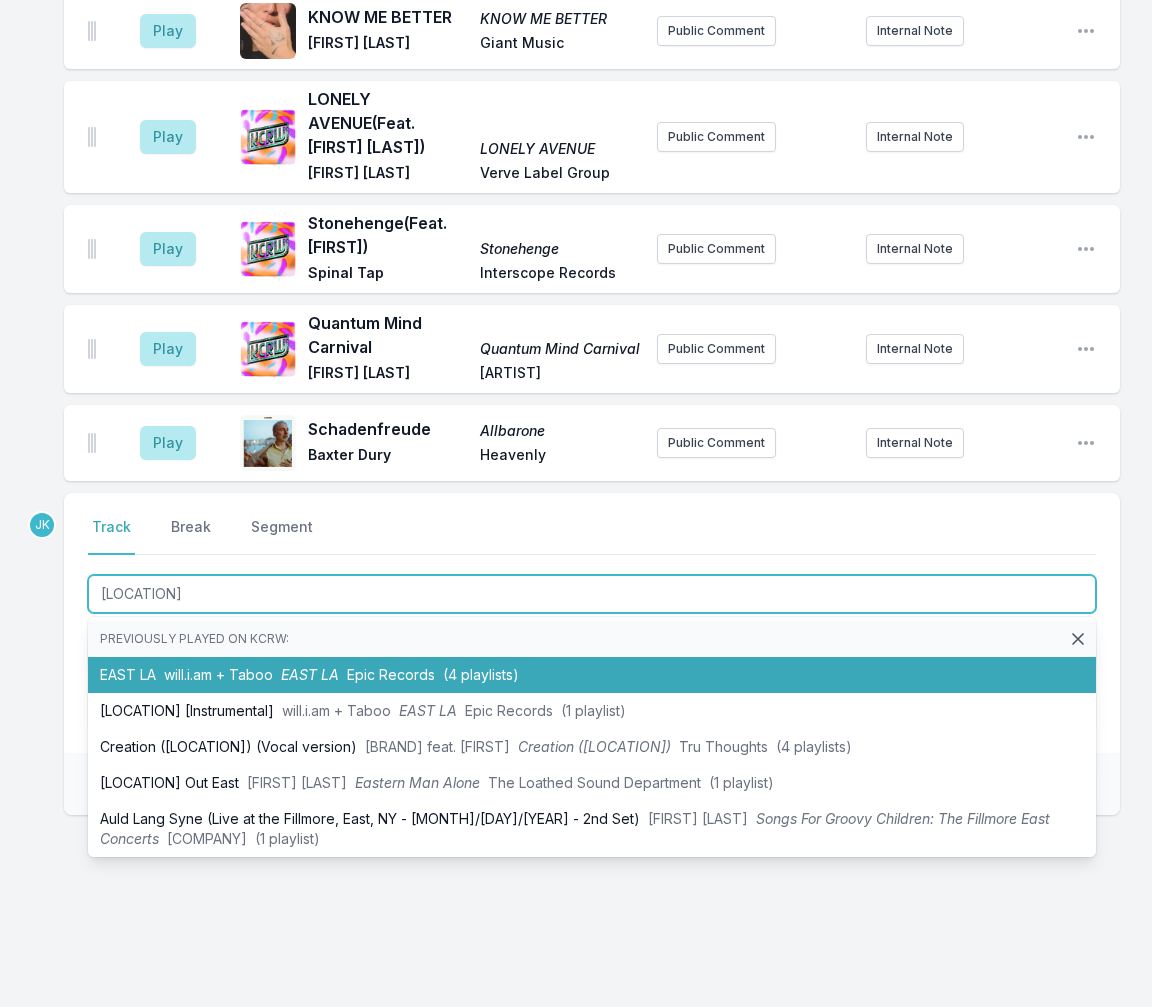 click on "will.i.am + Taboo" at bounding box center (218, 674) 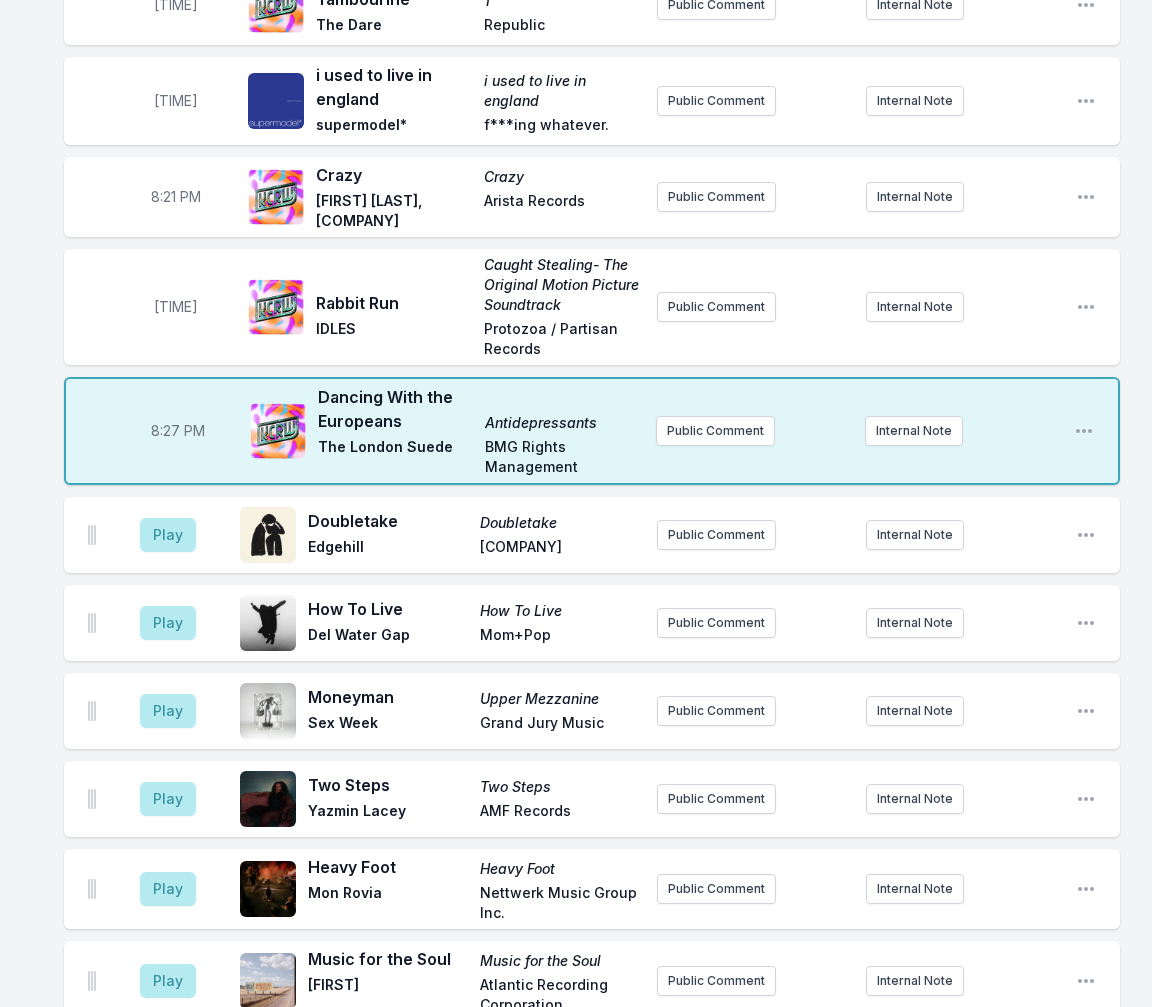 scroll, scrollTop: 627, scrollLeft: 0, axis: vertical 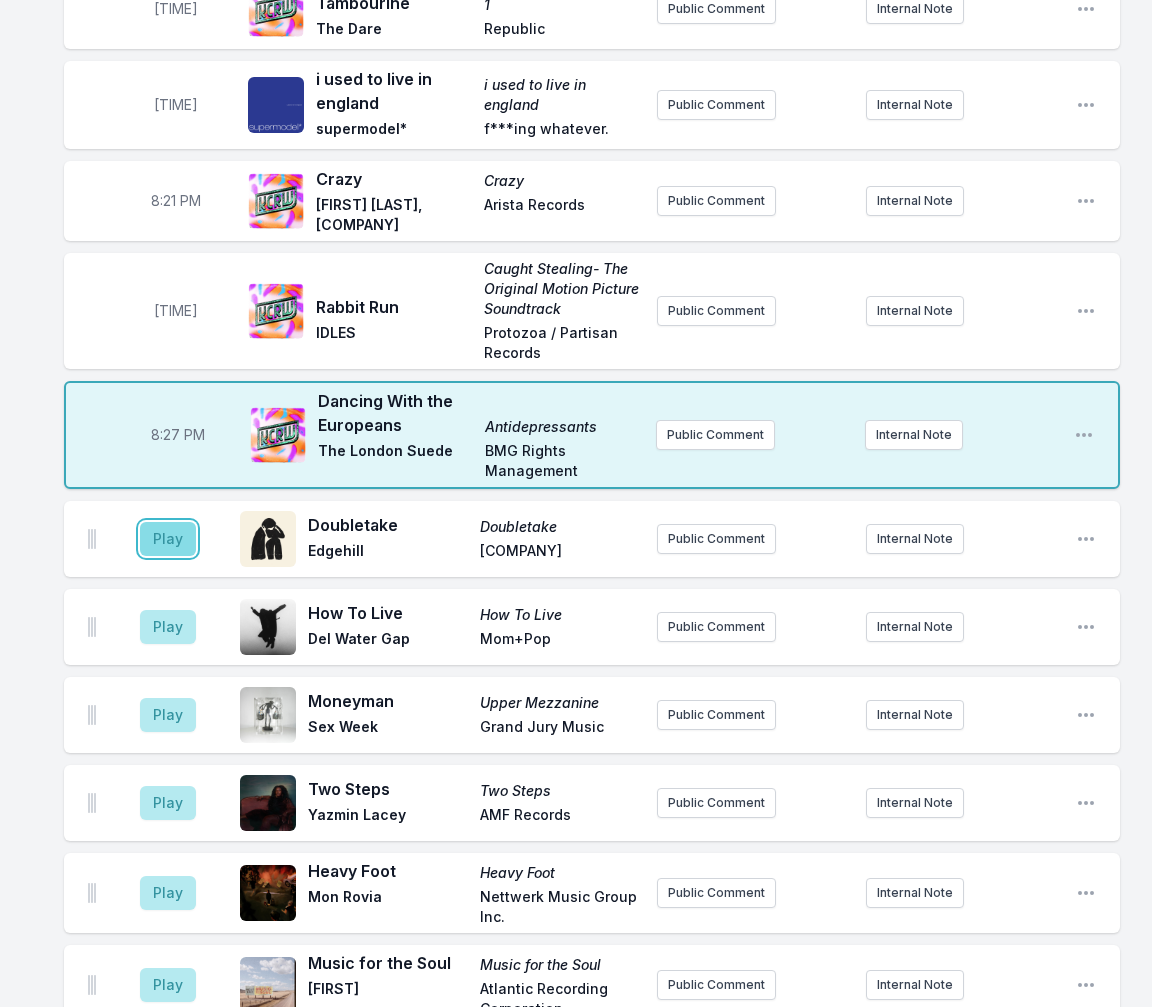 click on "Play" at bounding box center [168, 539] 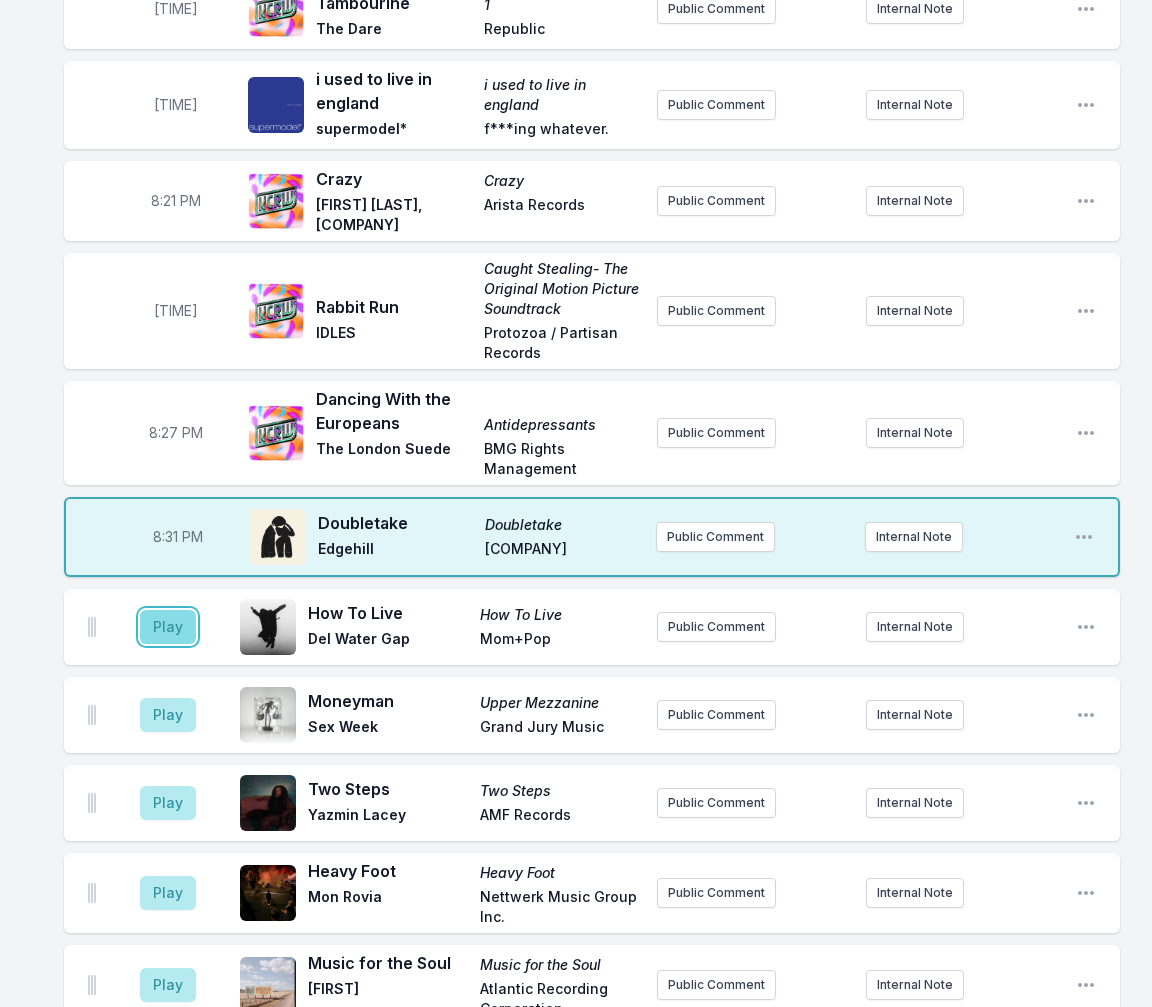 click on "Play" at bounding box center (168, 627) 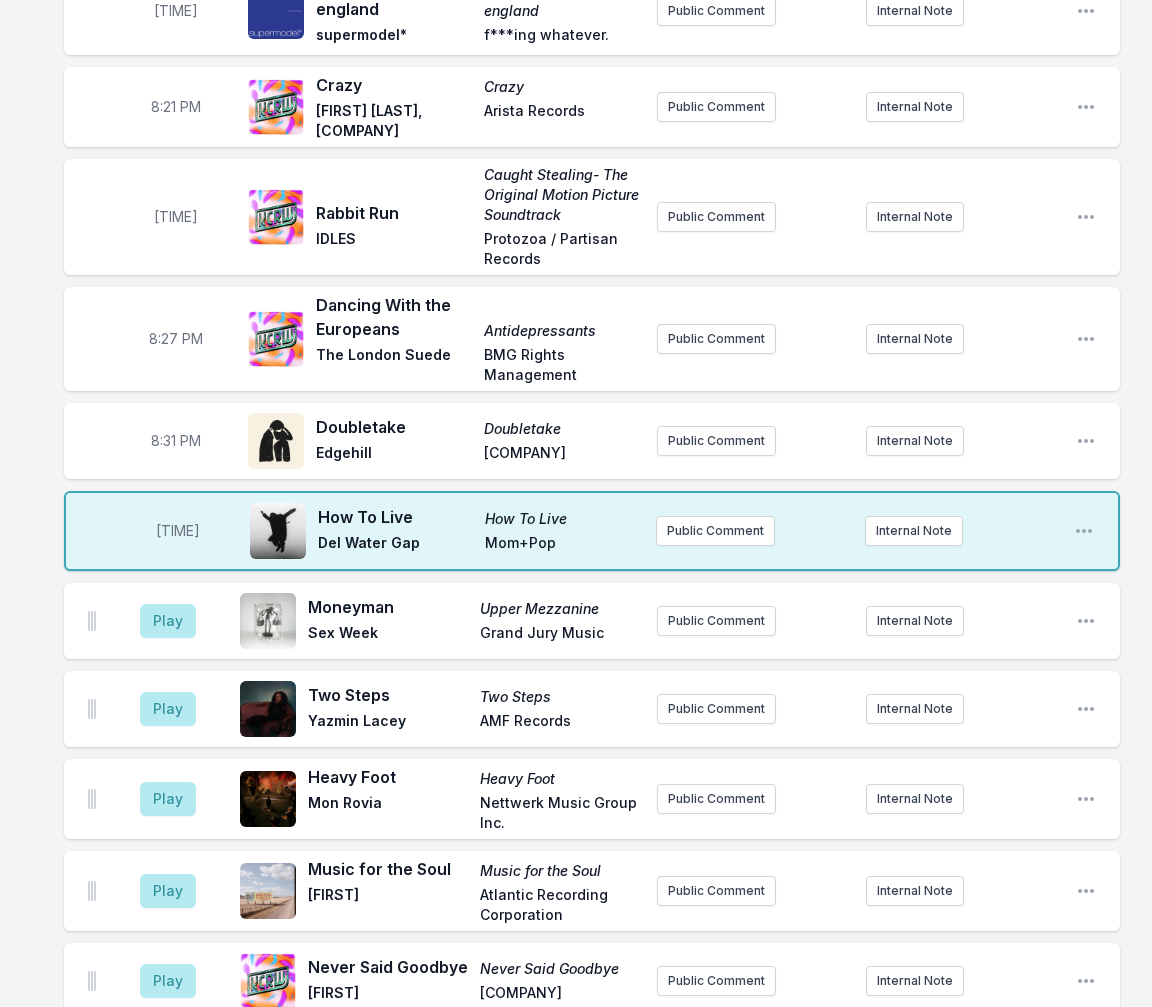 scroll, scrollTop: 827, scrollLeft: 0, axis: vertical 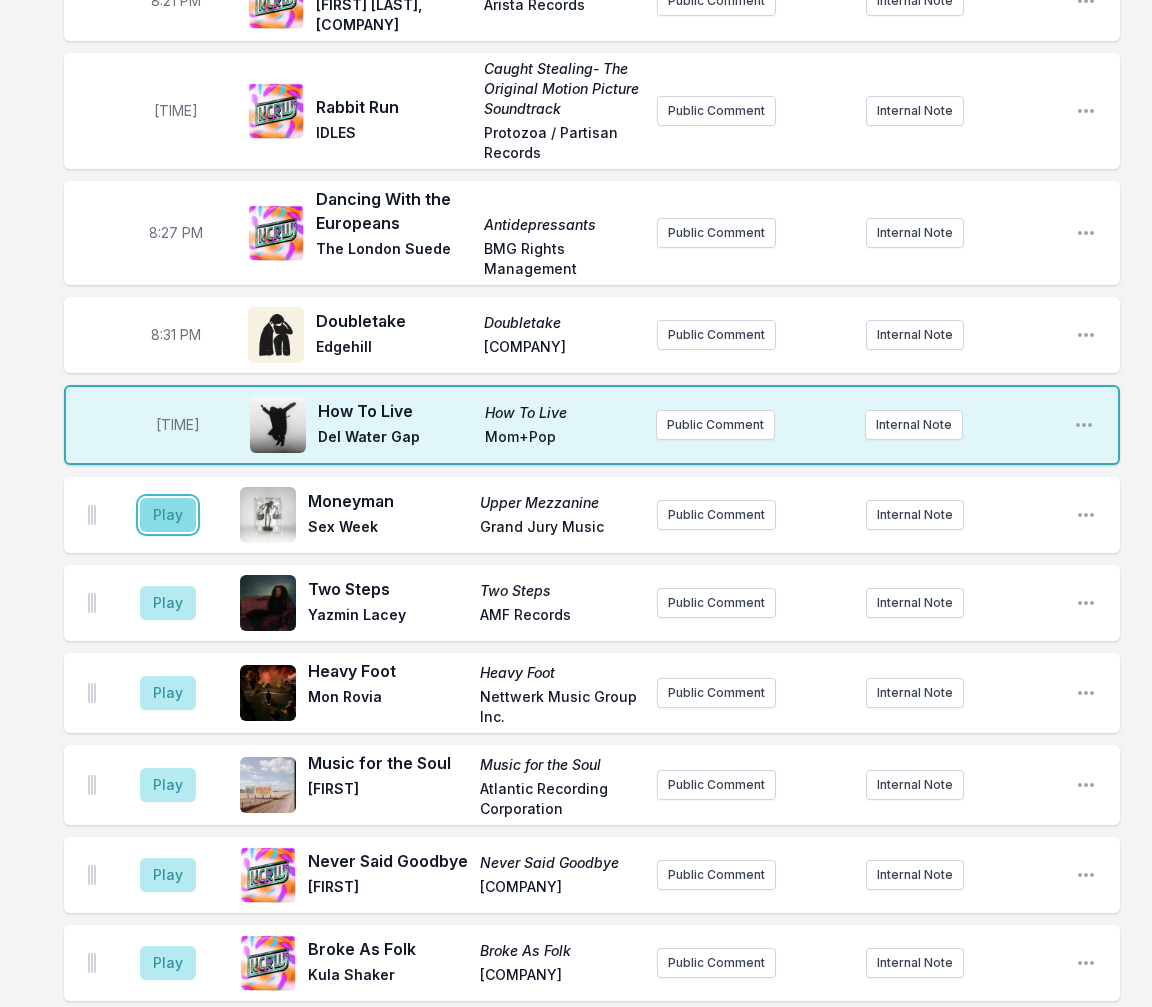 click on "Play" at bounding box center [168, 515] 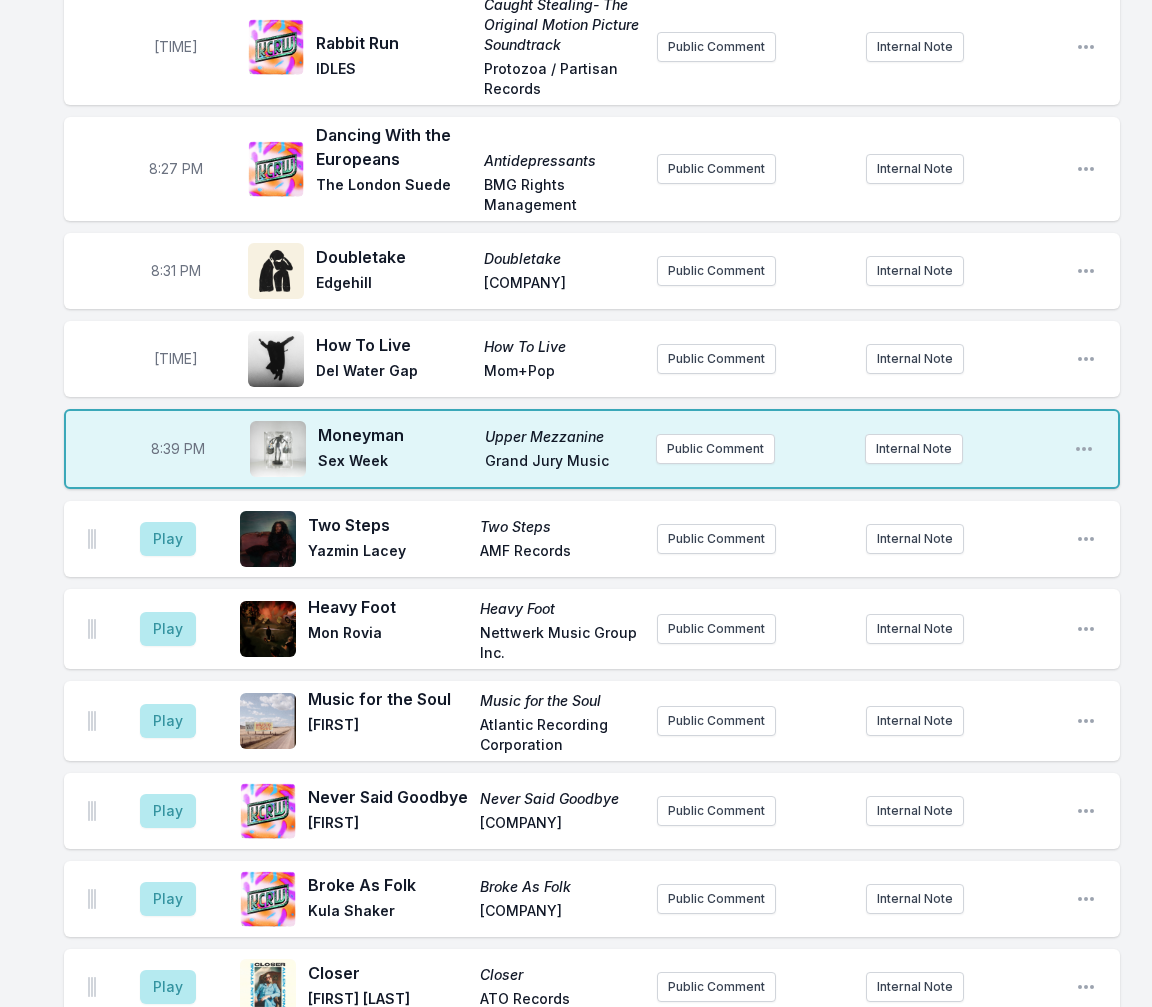 scroll, scrollTop: 927, scrollLeft: 0, axis: vertical 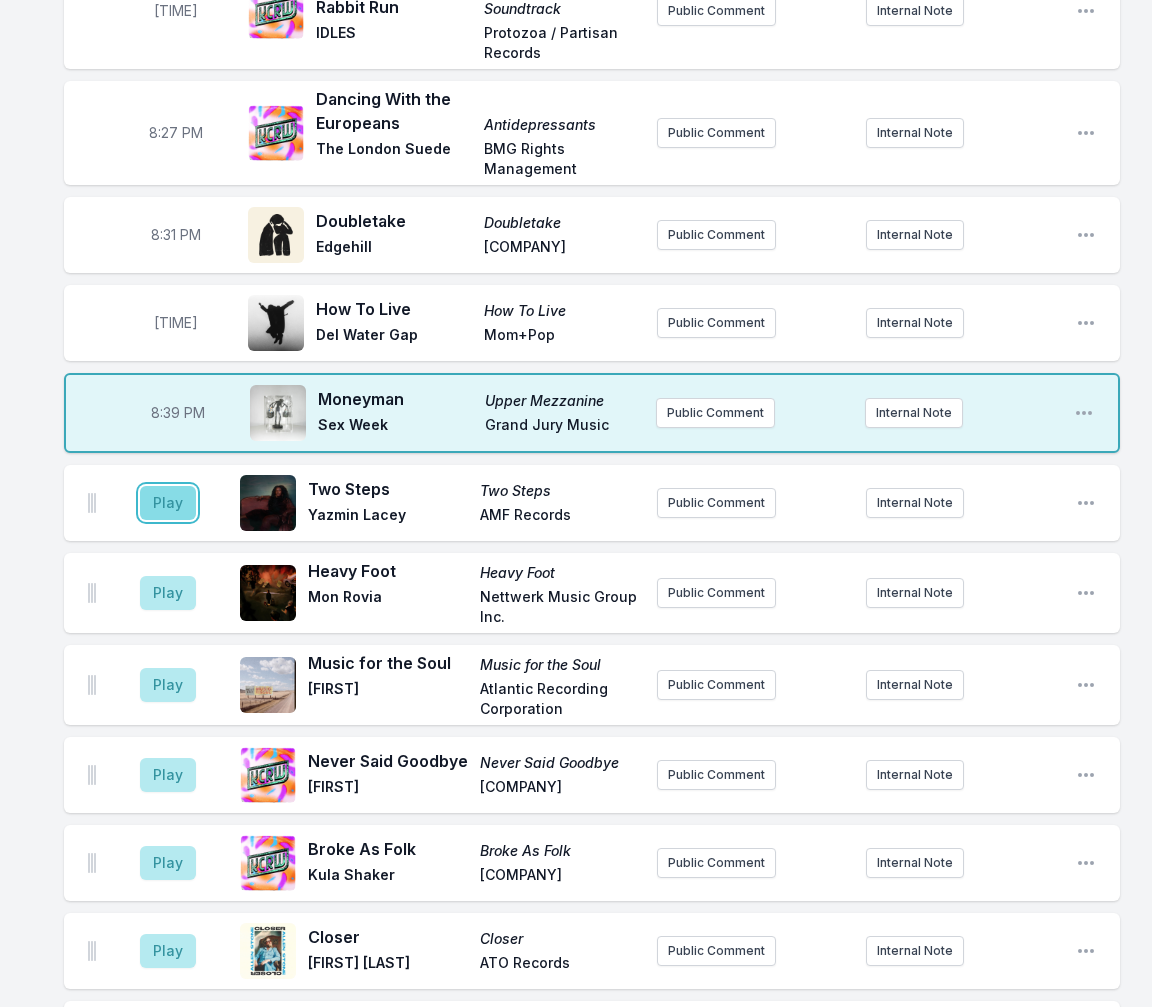 click on "Play" at bounding box center [168, 503] 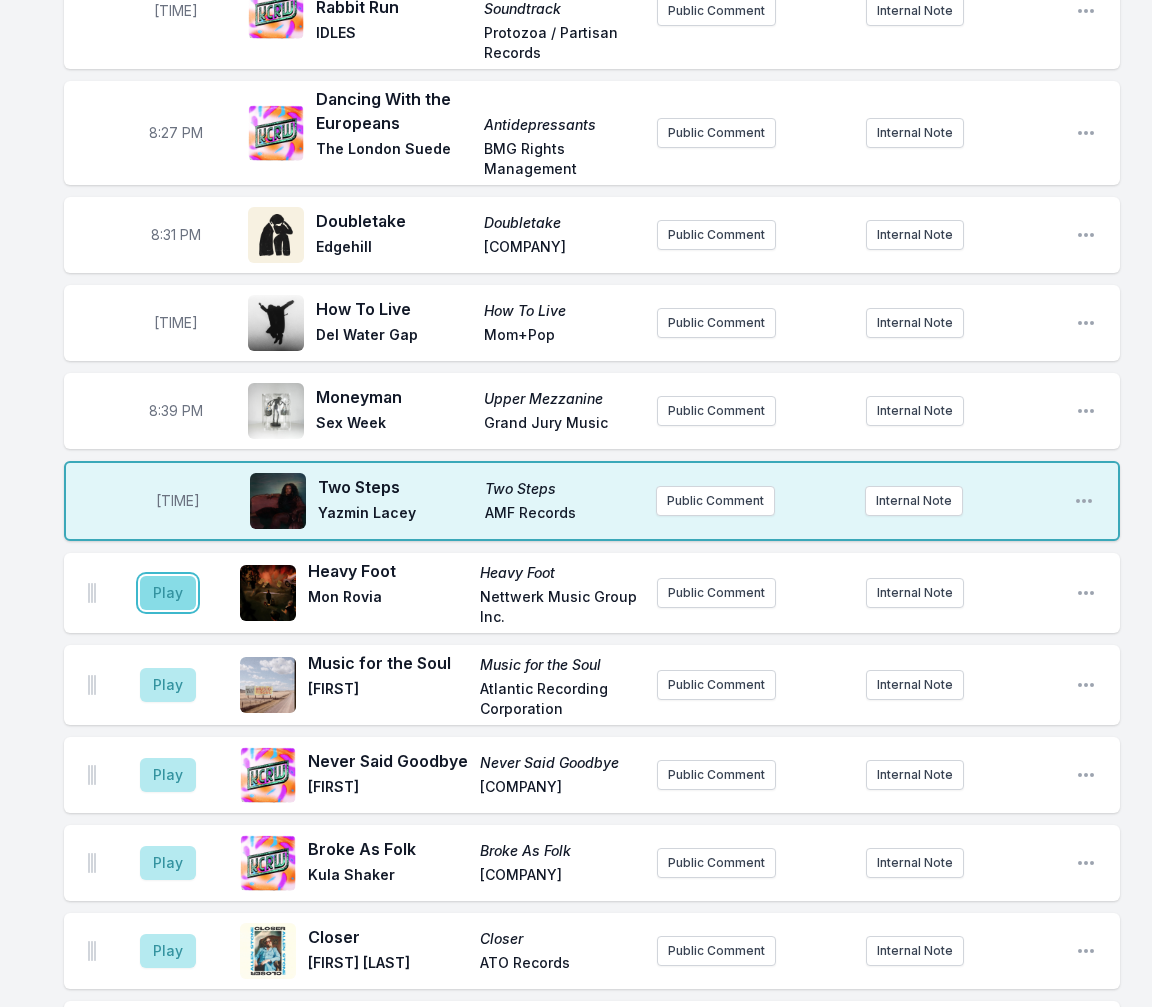 click on "Play" at bounding box center (168, 593) 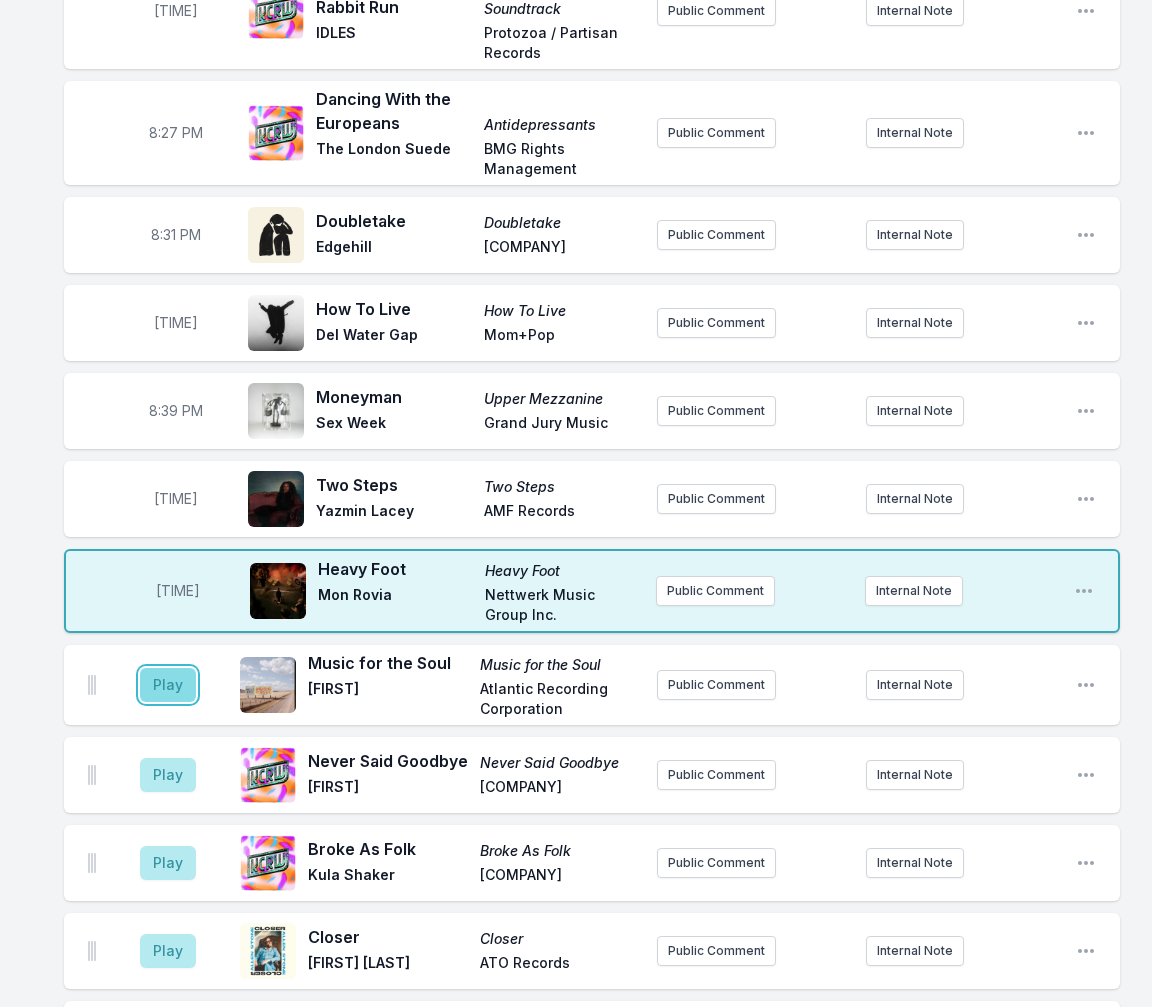 drag, startPoint x: 169, startPoint y: 662, endPoint x: 103, endPoint y: 627, distance: 74.70609 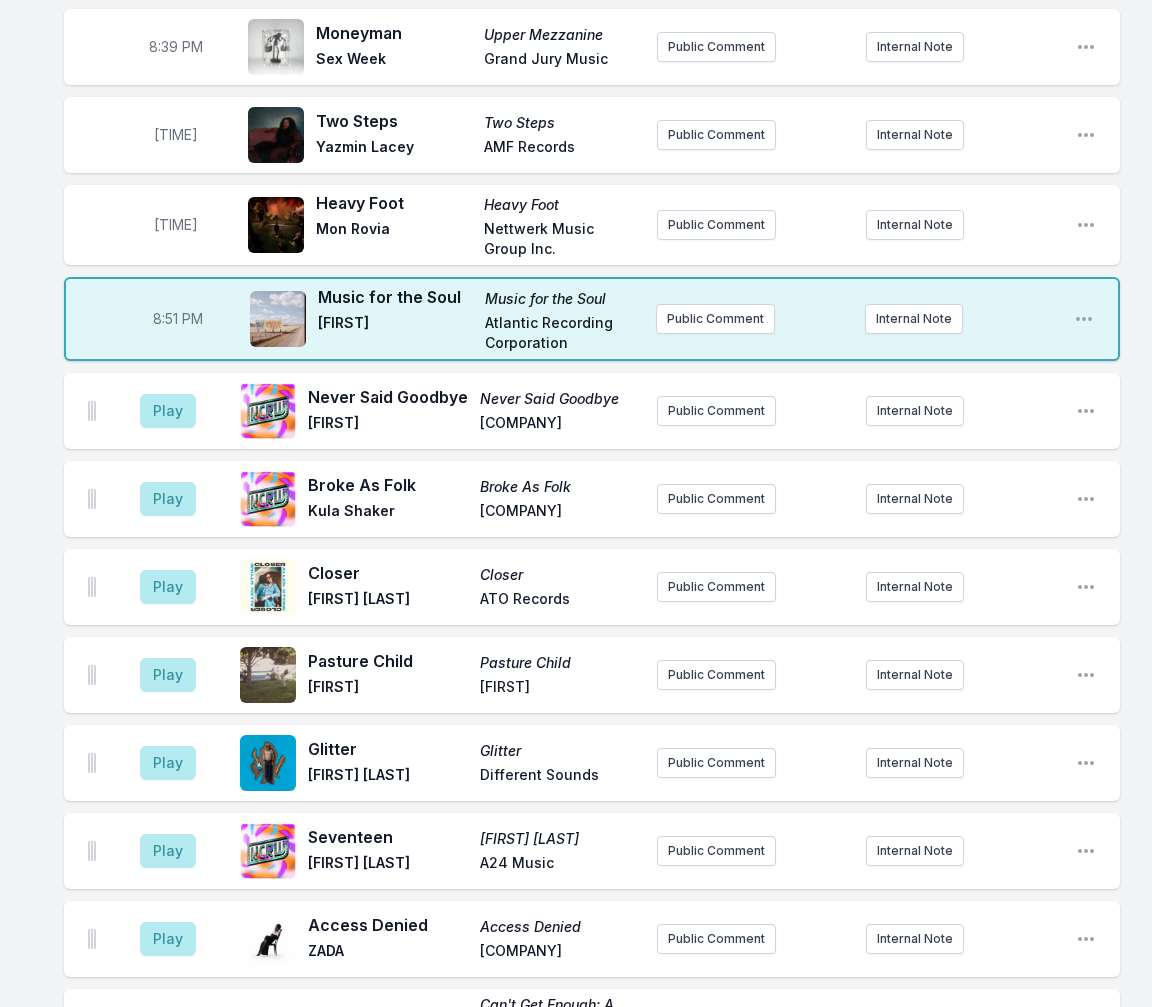 scroll, scrollTop: 1327, scrollLeft: 0, axis: vertical 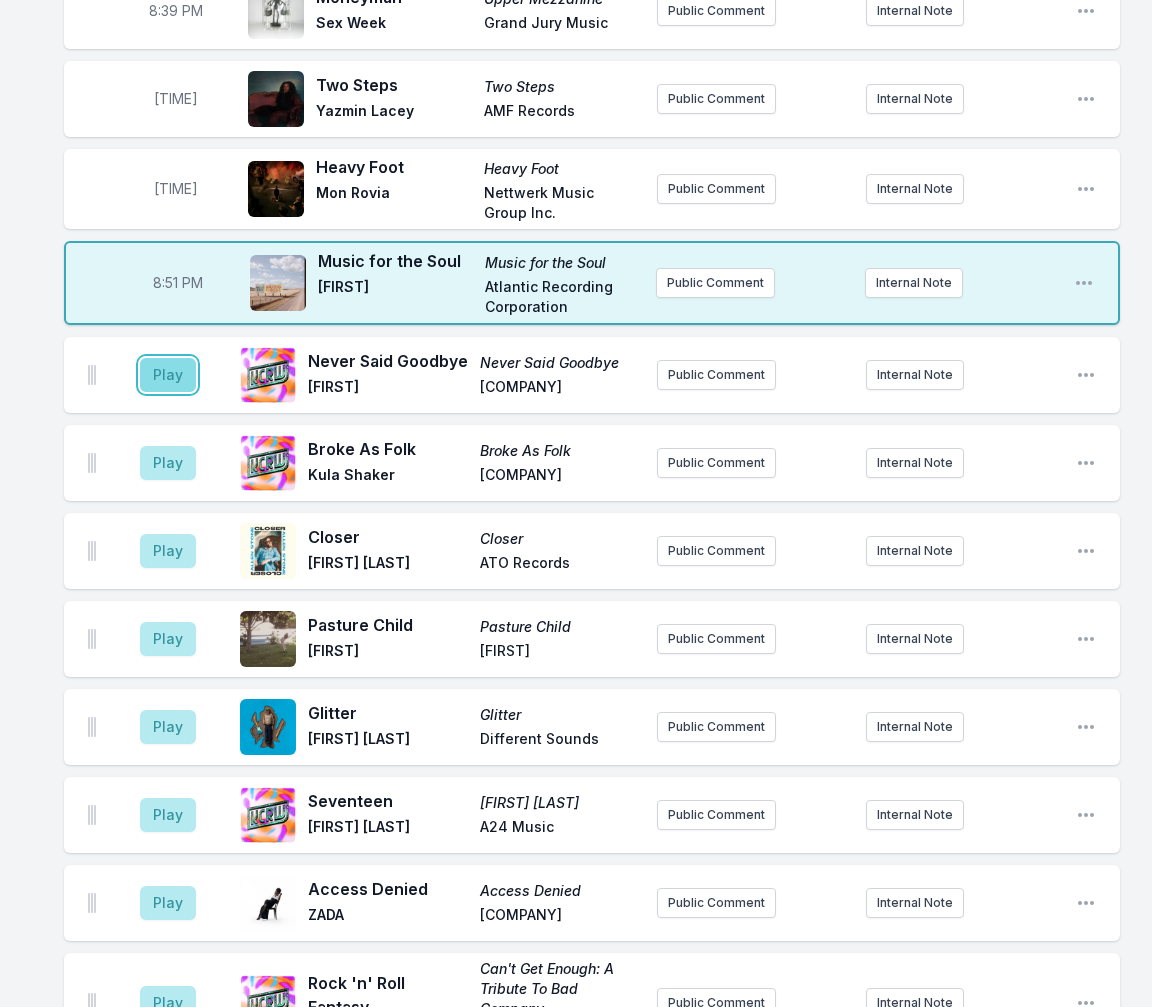 click on "Play" at bounding box center [168, 375] 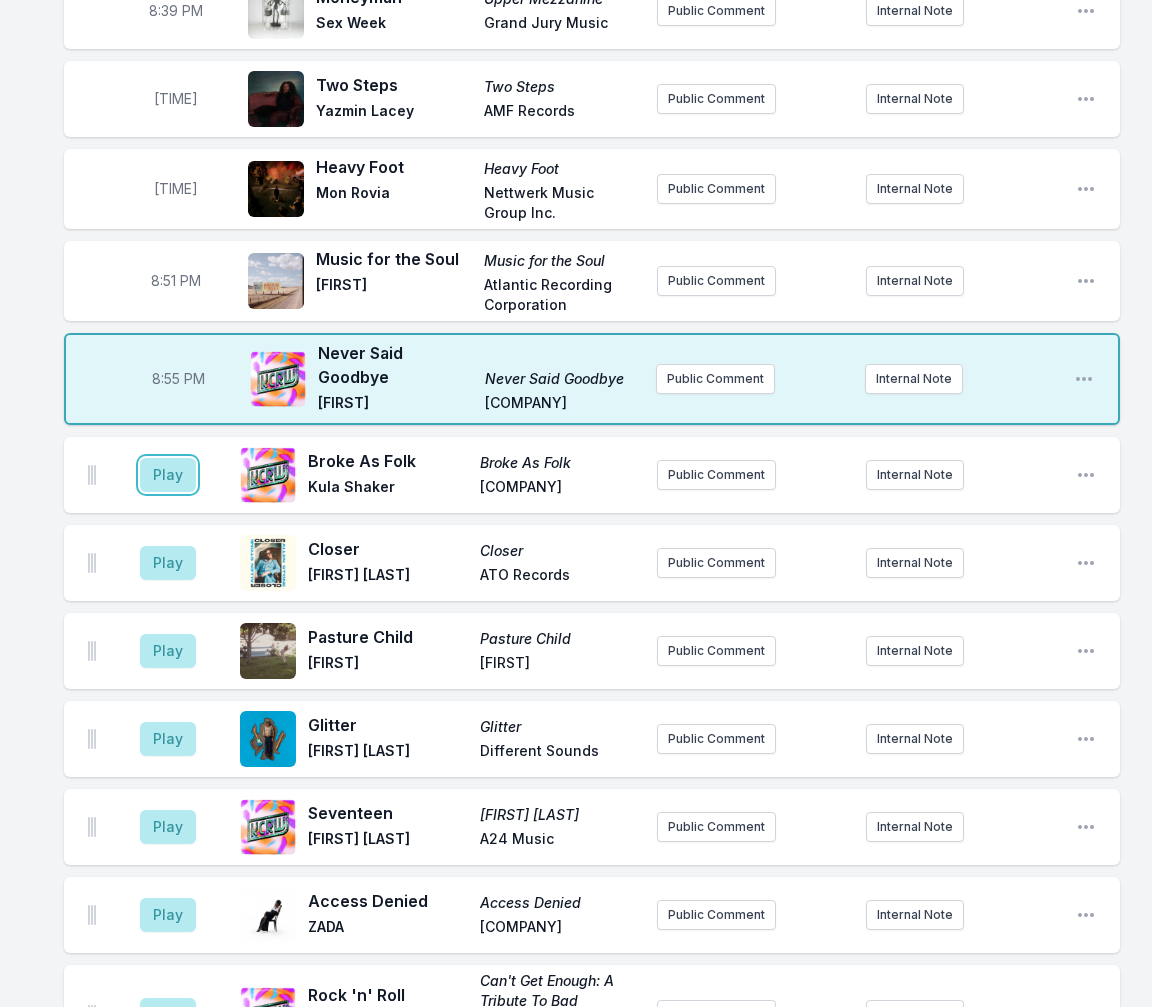 drag, startPoint x: 179, startPoint y: 493, endPoint x: 80, endPoint y: 470, distance: 101.636604 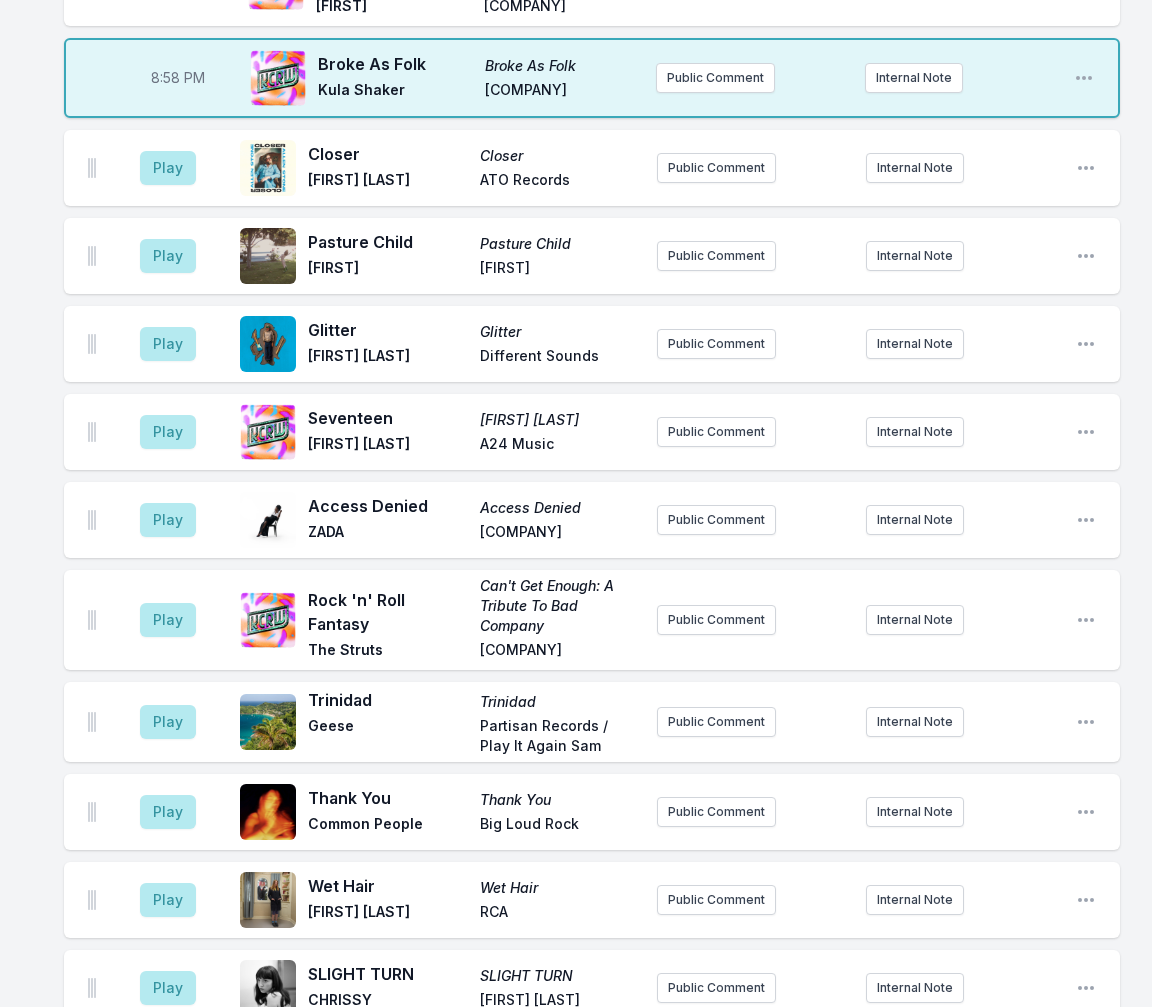 scroll, scrollTop: 1727, scrollLeft: 0, axis: vertical 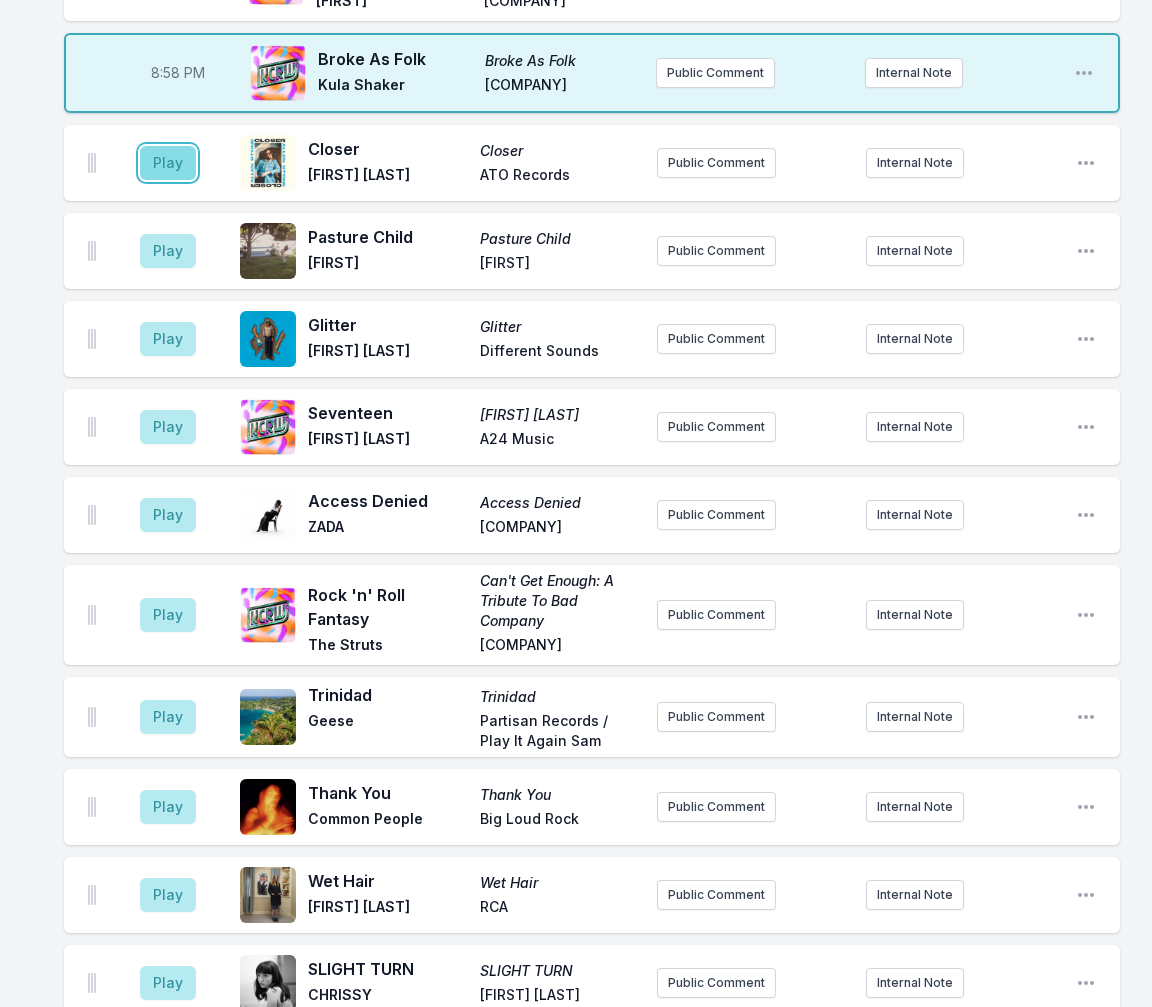 click on "Play" at bounding box center (168, 163) 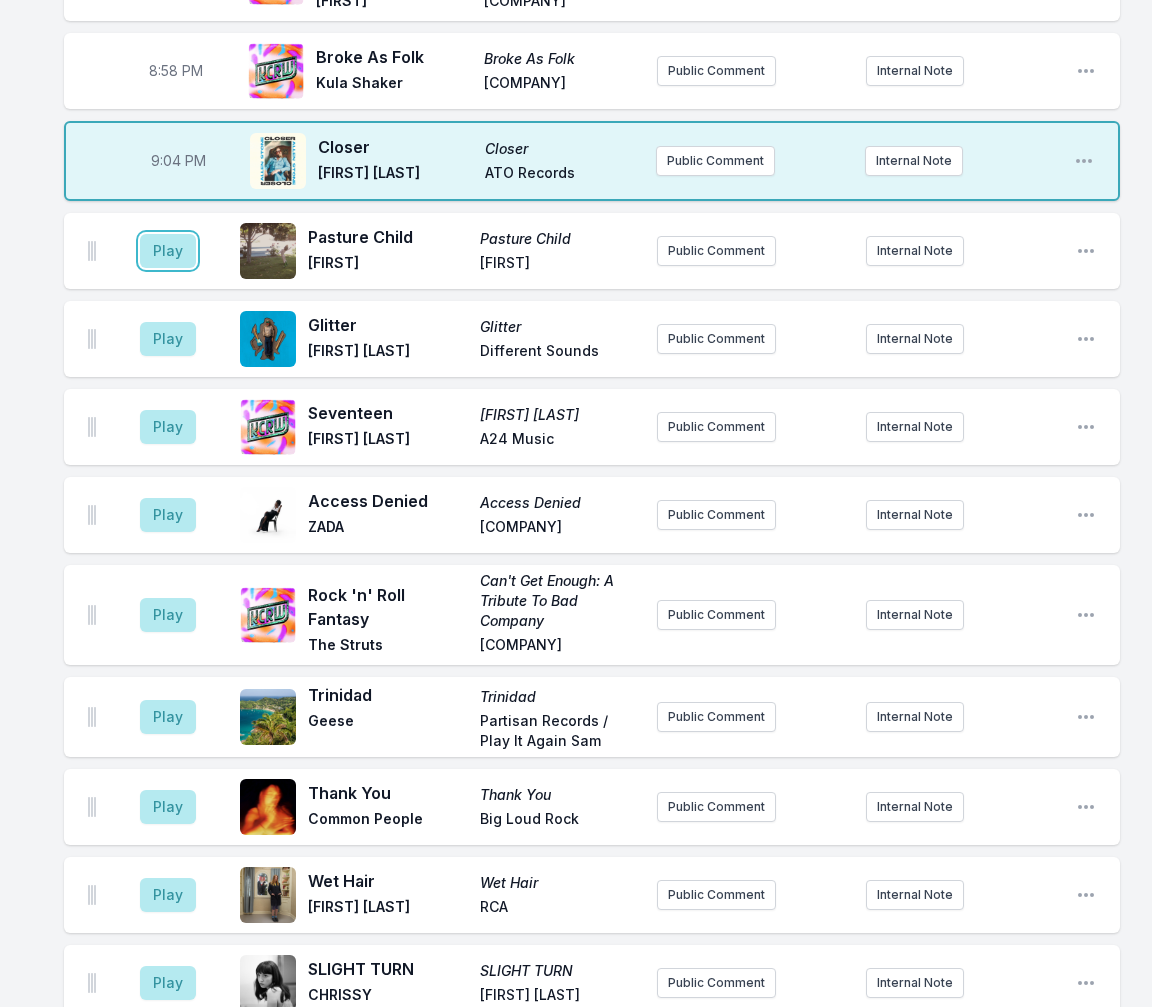 drag, startPoint x: 150, startPoint y: 258, endPoint x: 128, endPoint y: 256, distance: 22.090721 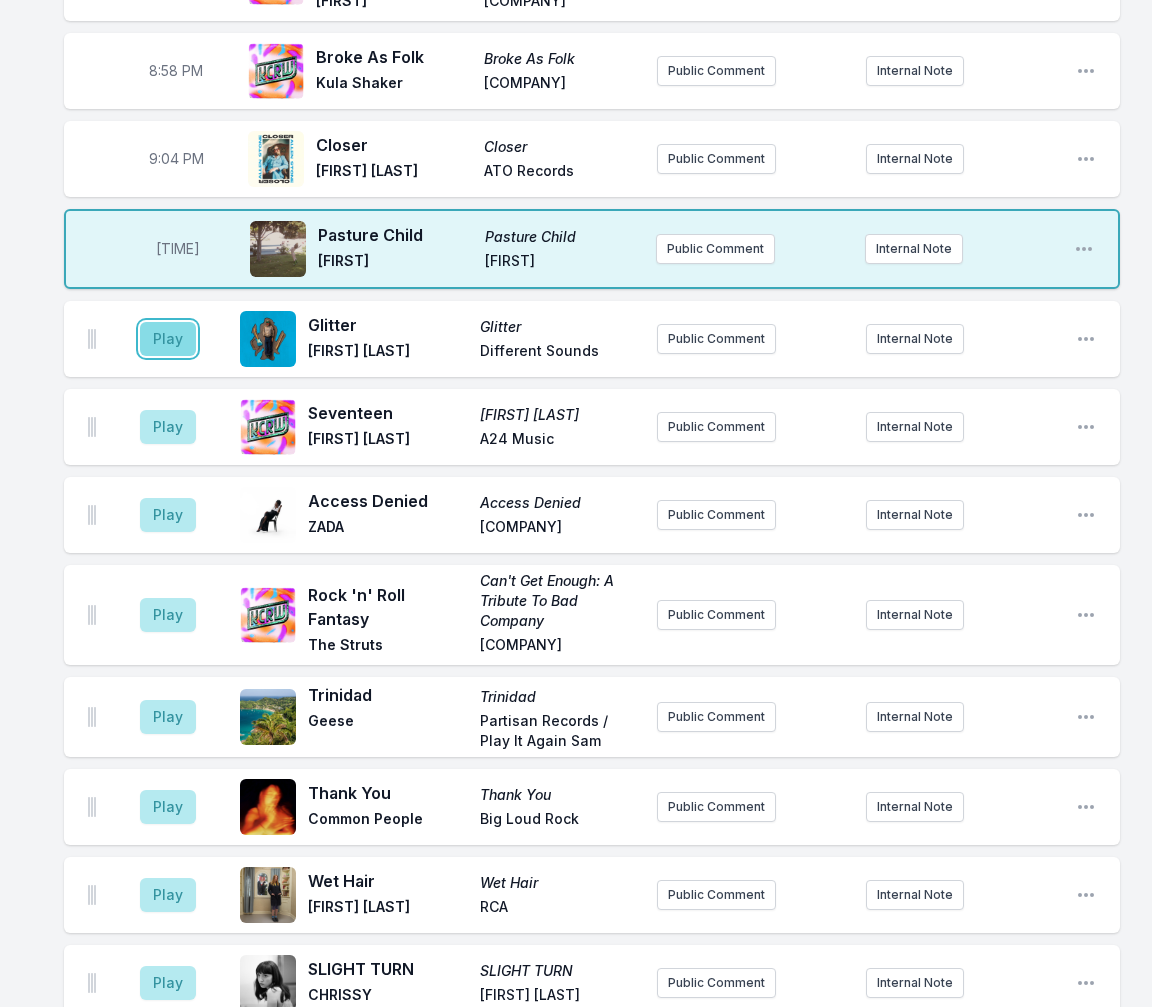 click on "Play" at bounding box center (168, 339) 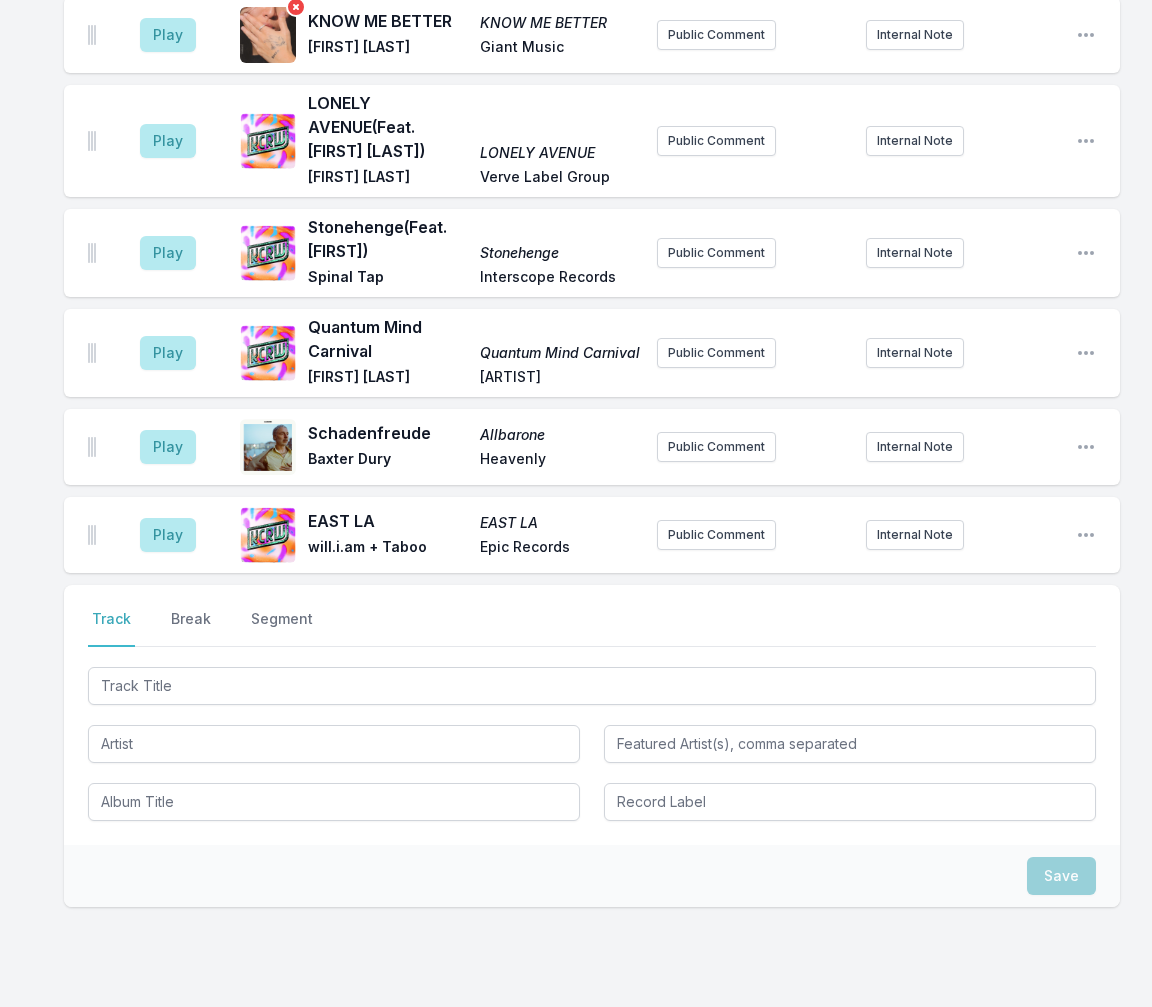 scroll, scrollTop: 3051, scrollLeft: 0, axis: vertical 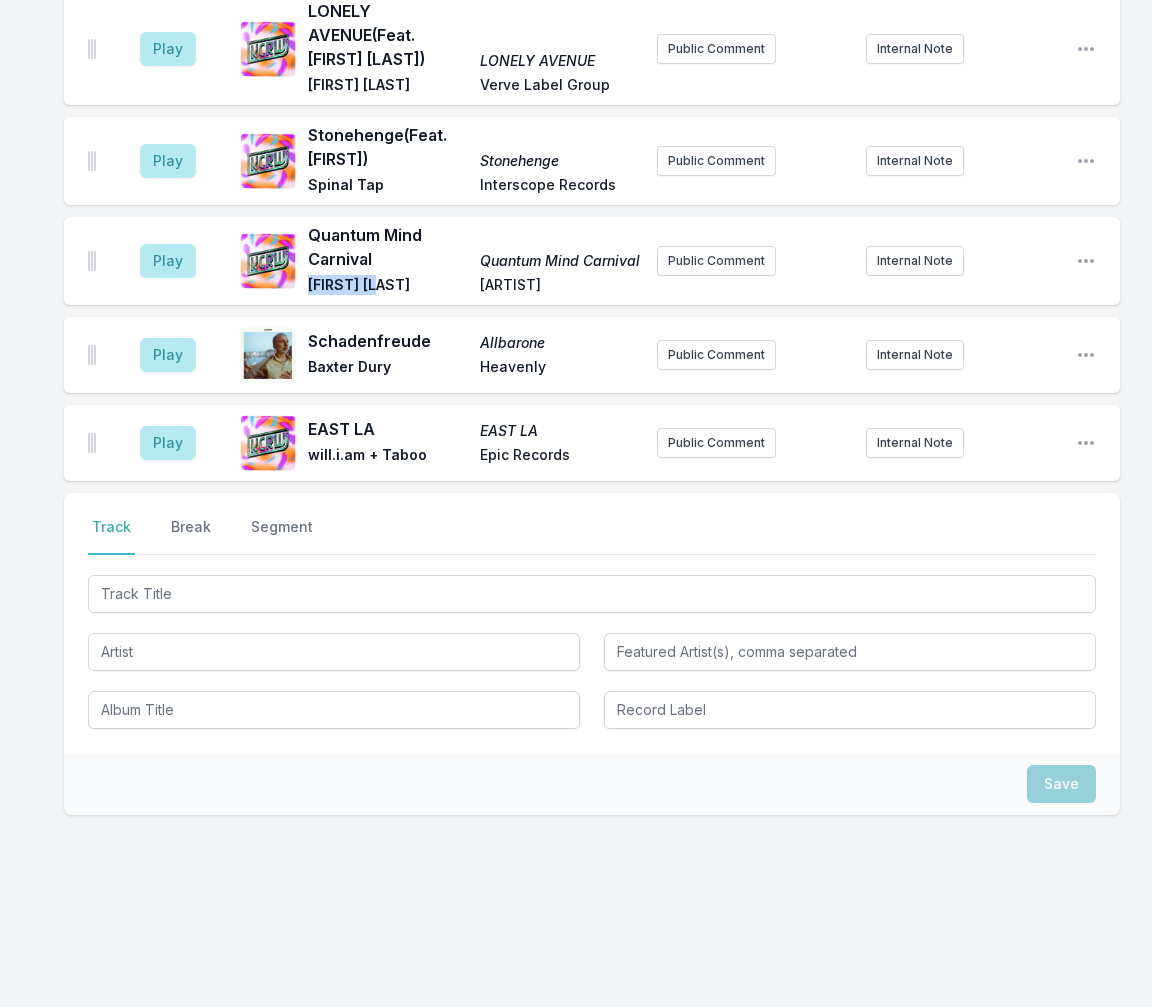 drag, startPoint x: 403, startPoint y: 286, endPoint x: 309, endPoint y: 287, distance: 94.00532 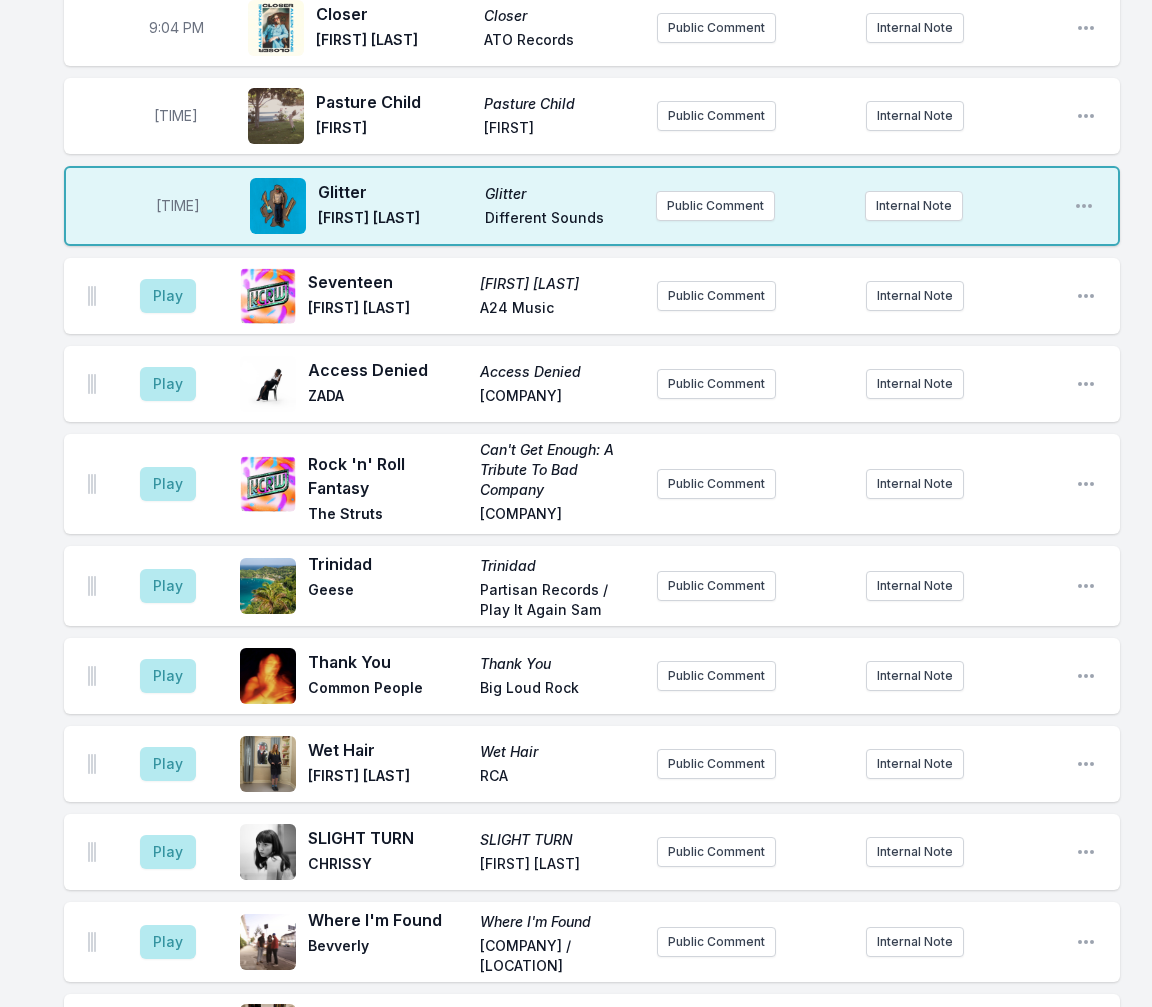 scroll, scrollTop: 1751, scrollLeft: 0, axis: vertical 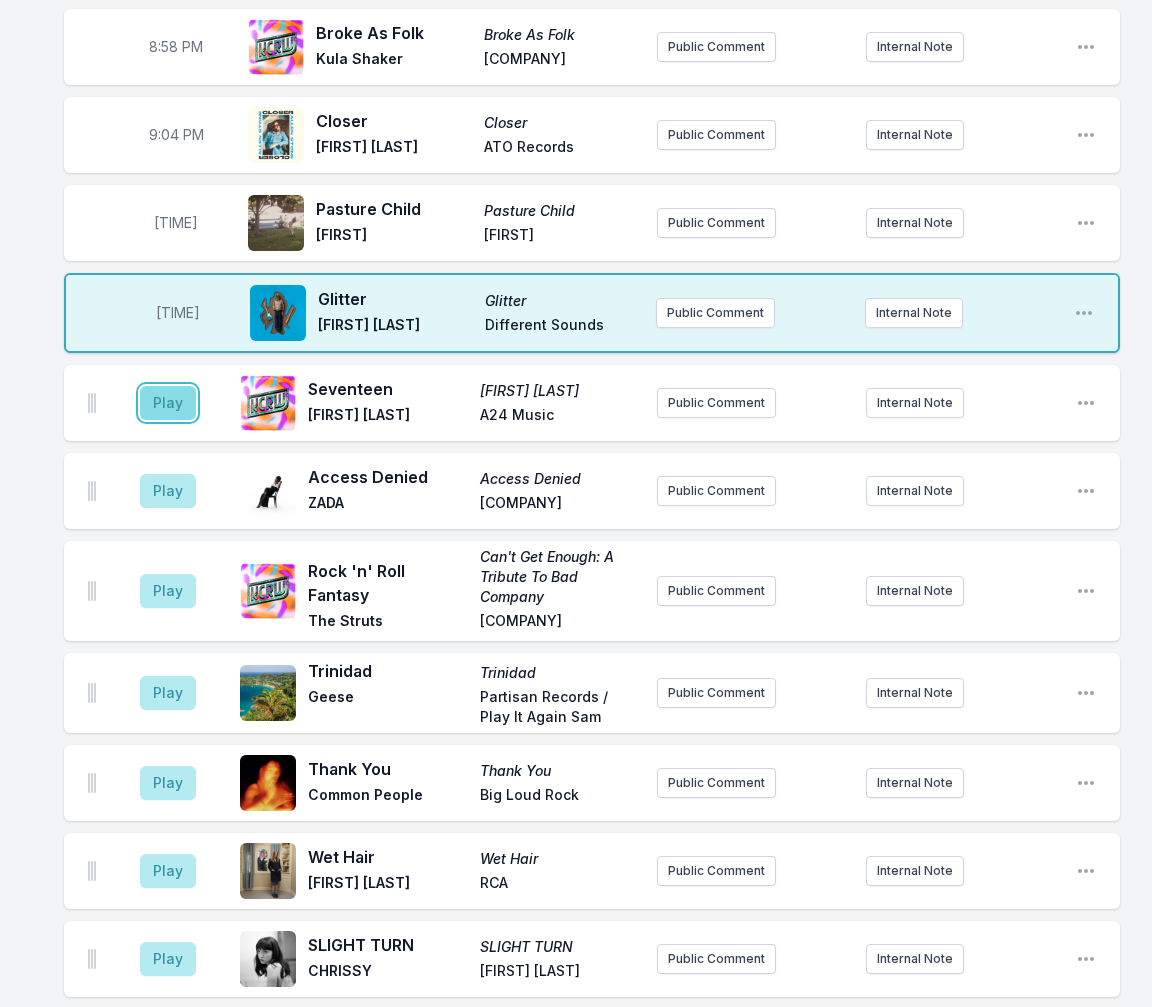 click on "Play" at bounding box center (168, 403) 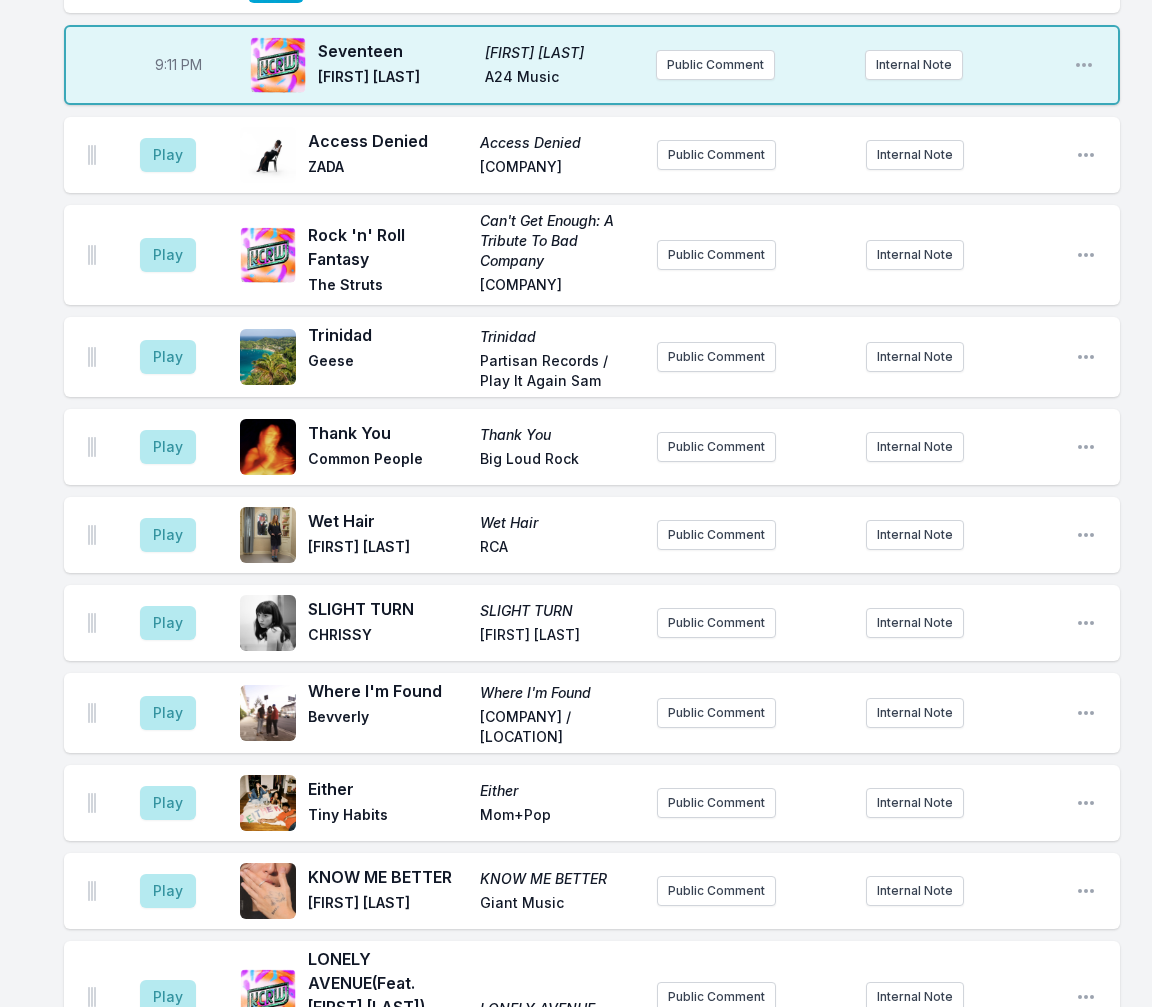 scroll, scrollTop: 2051, scrollLeft: 0, axis: vertical 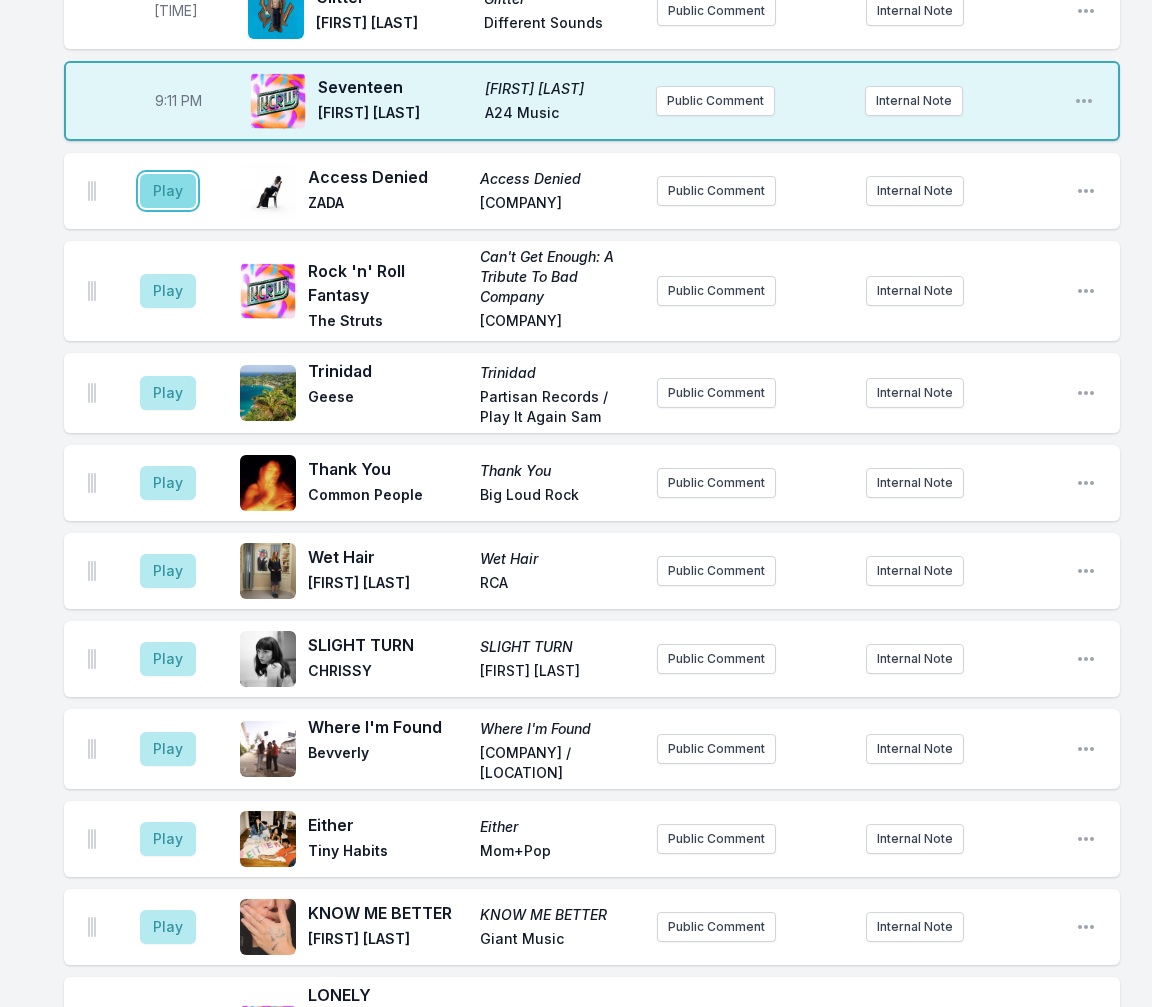 click on "Play" at bounding box center (168, 191) 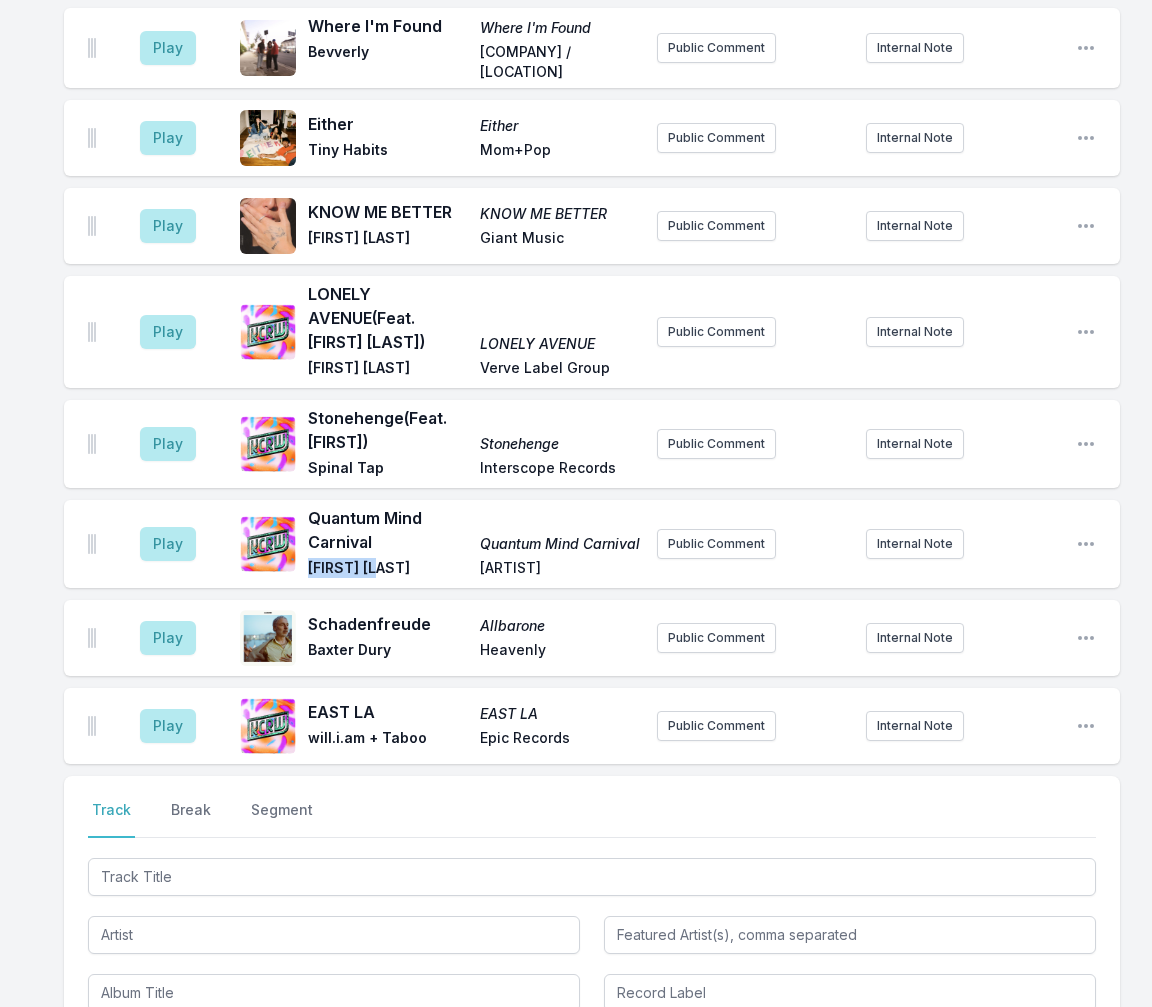 scroll, scrollTop: 2751, scrollLeft: 0, axis: vertical 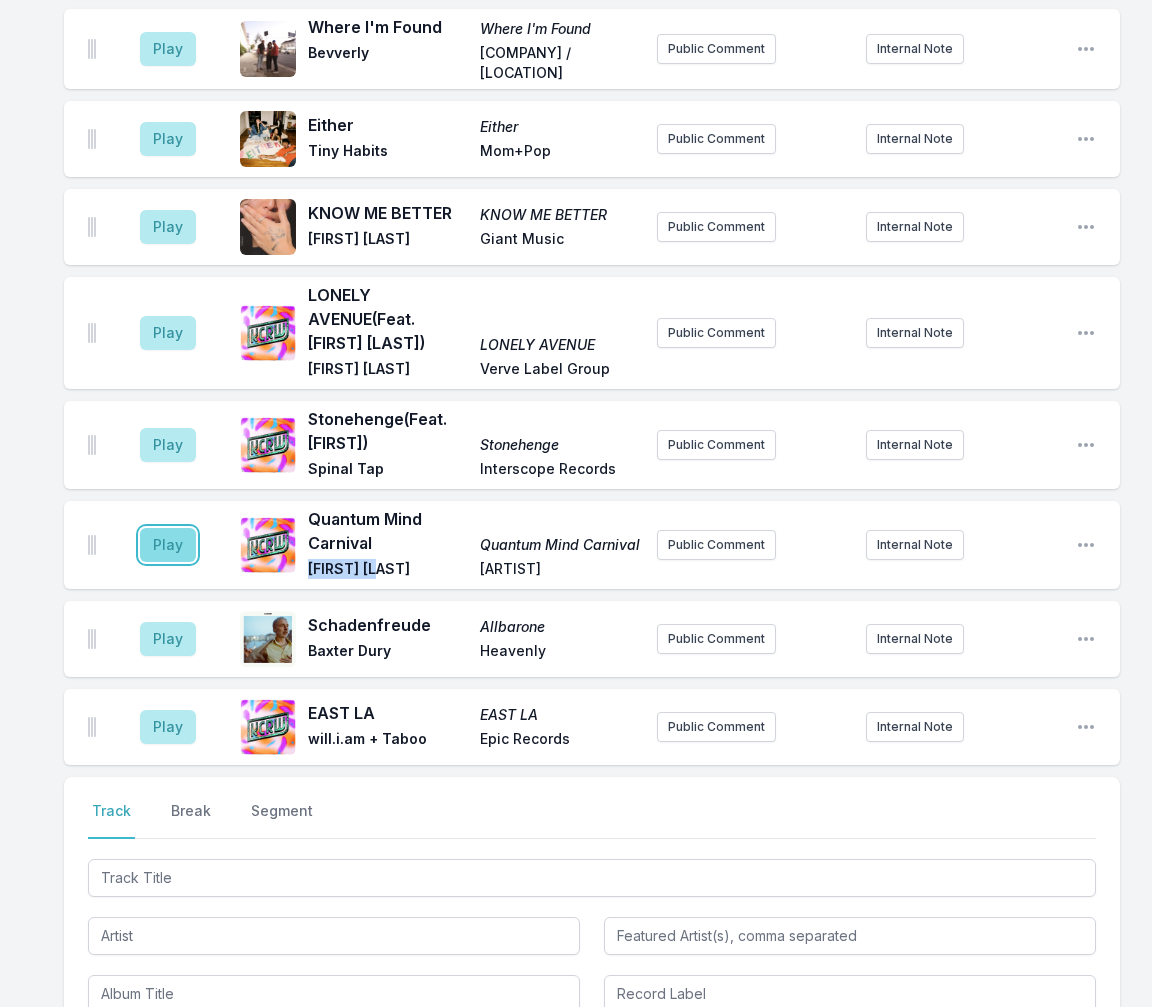 click on "Play" at bounding box center (168, 545) 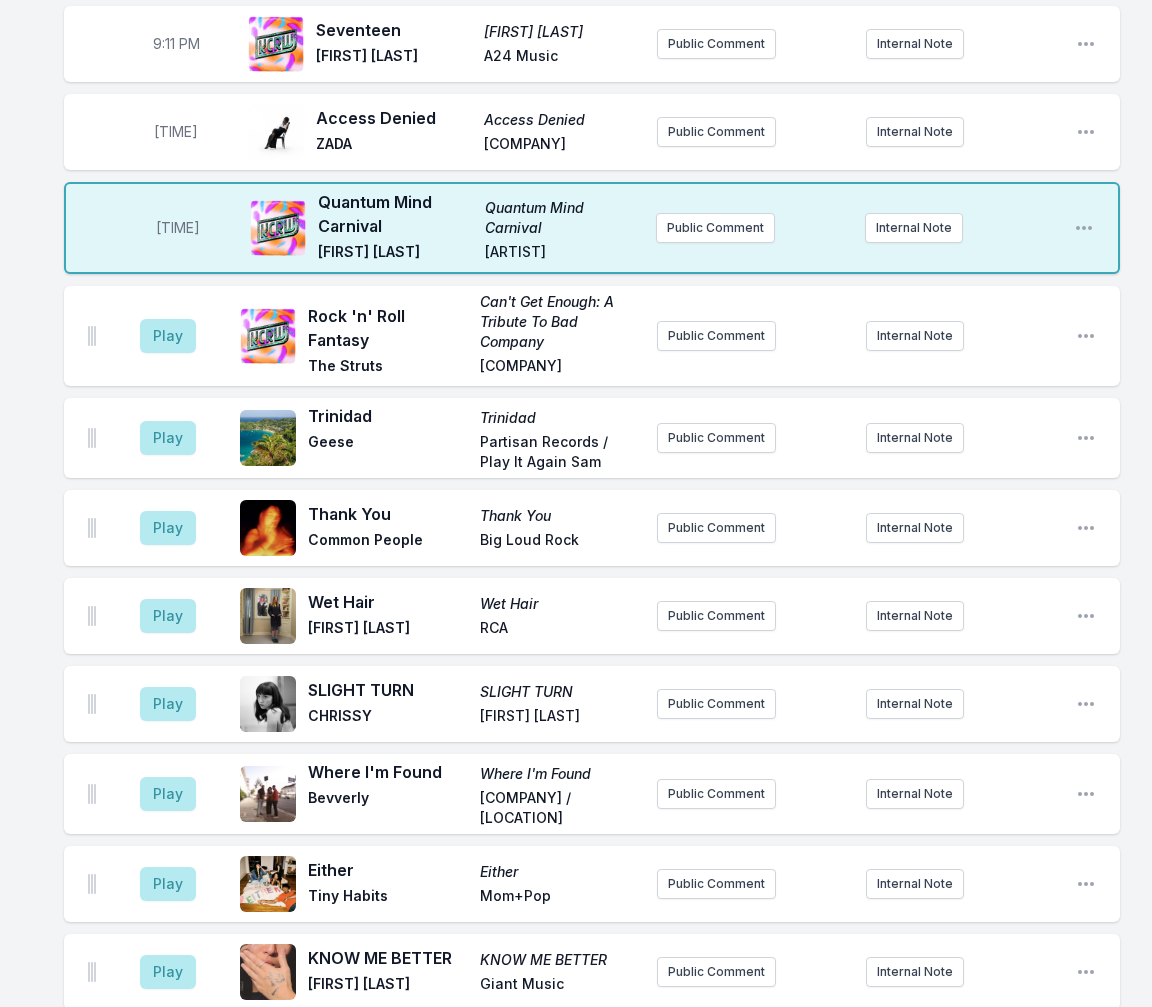 scroll, scrollTop: 2051, scrollLeft: 0, axis: vertical 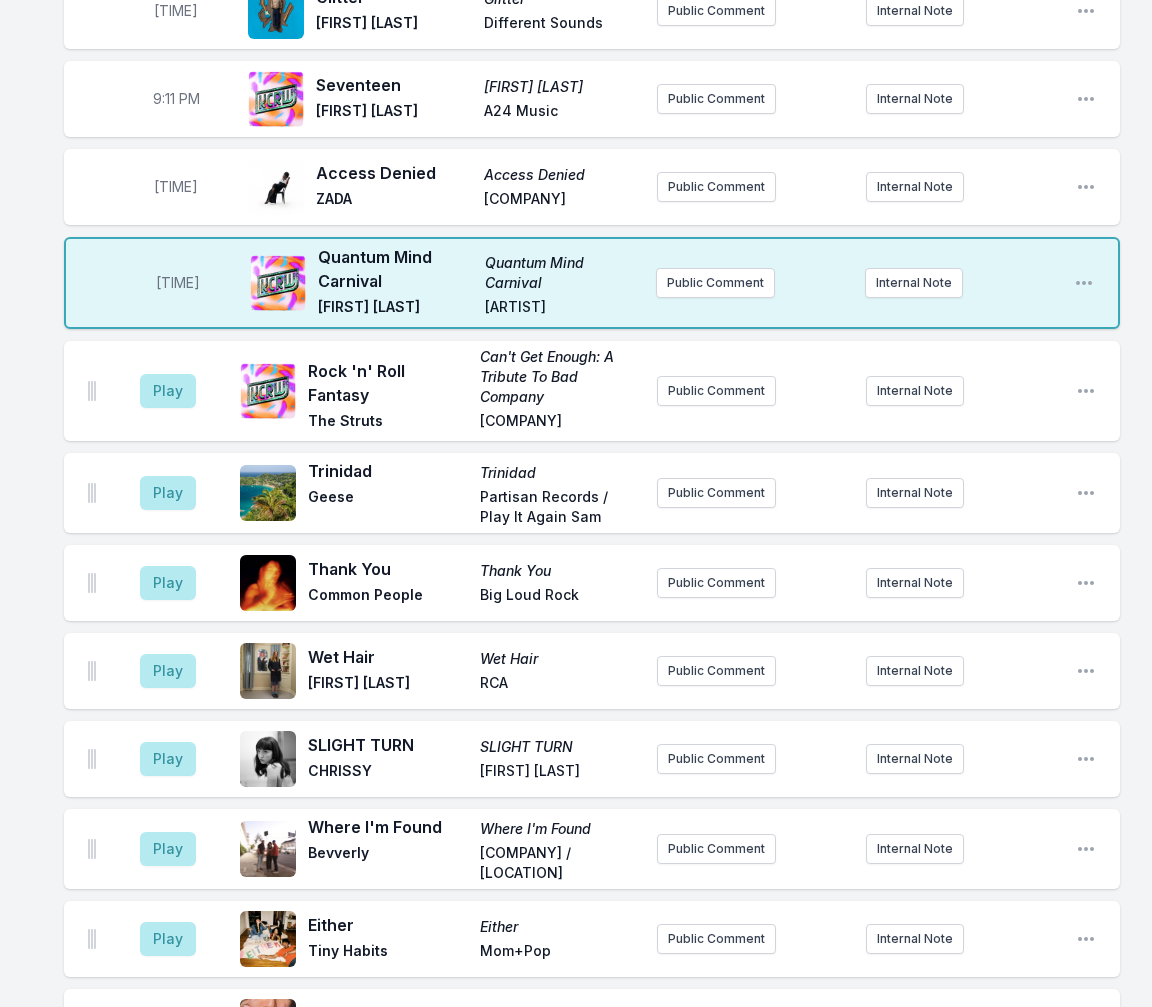 click on "Play" at bounding box center [168, 391] 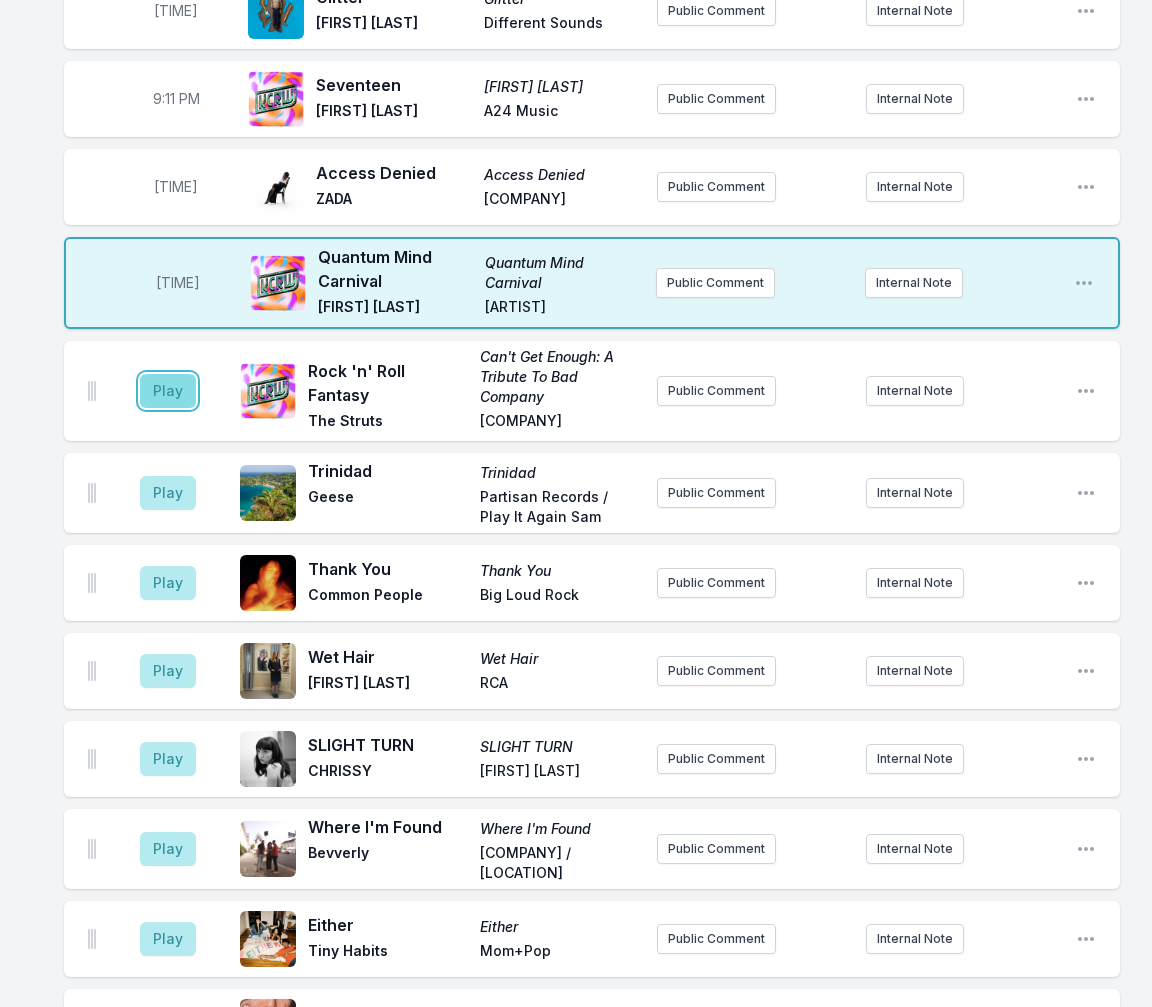 click on "Play" at bounding box center [168, 391] 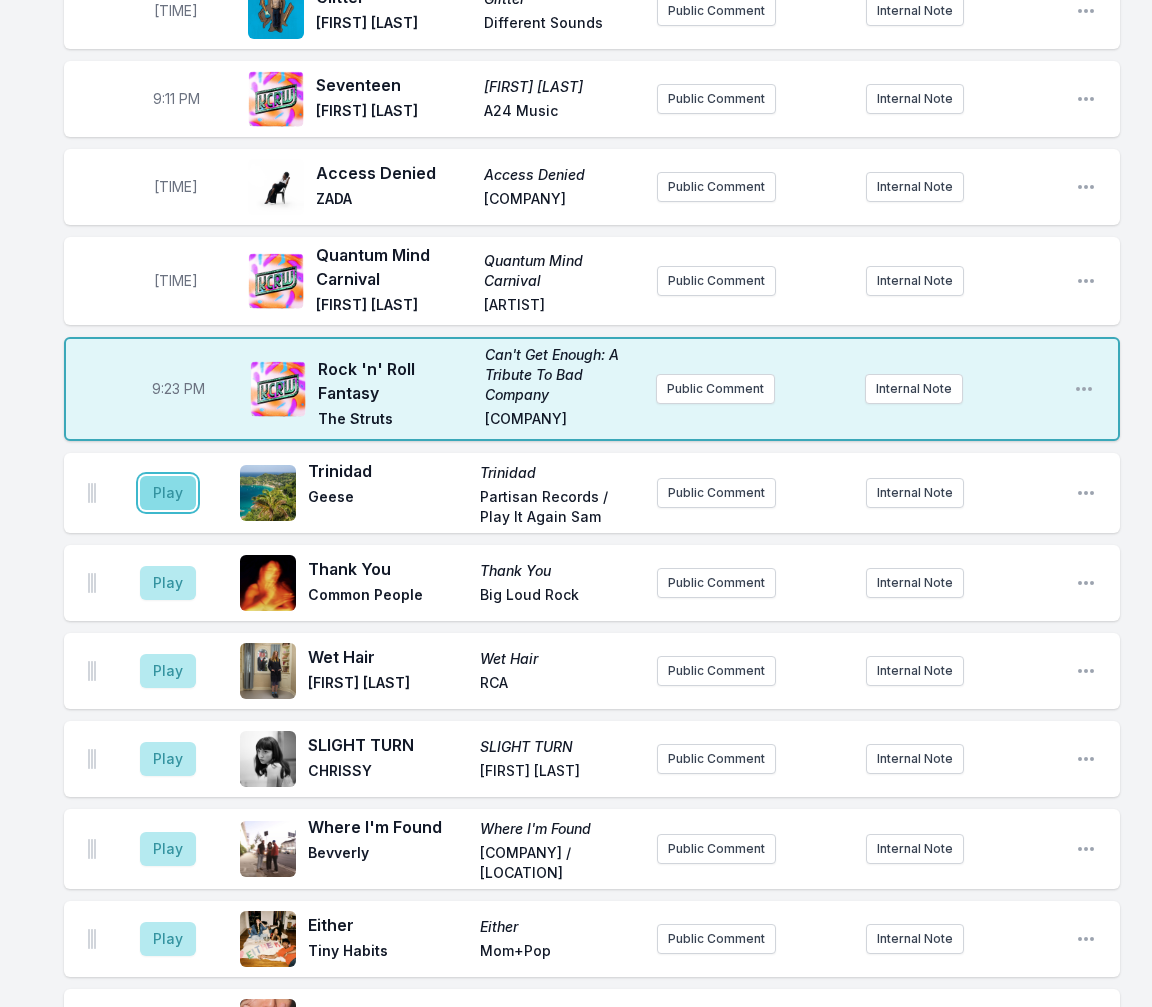 click on "Play" at bounding box center (168, 493) 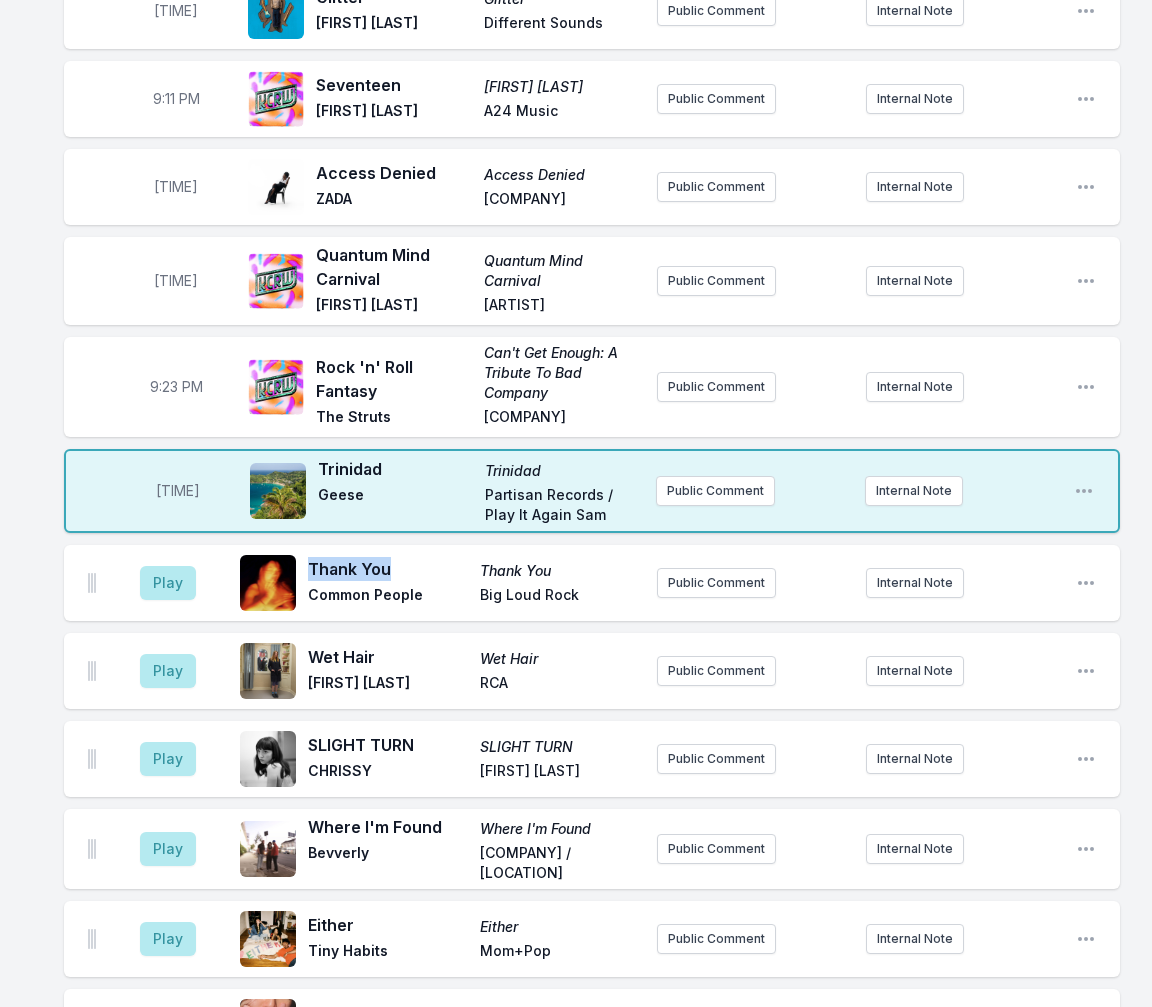 drag, startPoint x: 340, startPoint y: 574, endPoint x: 310, endPoint y: 569, distance: 30.413813 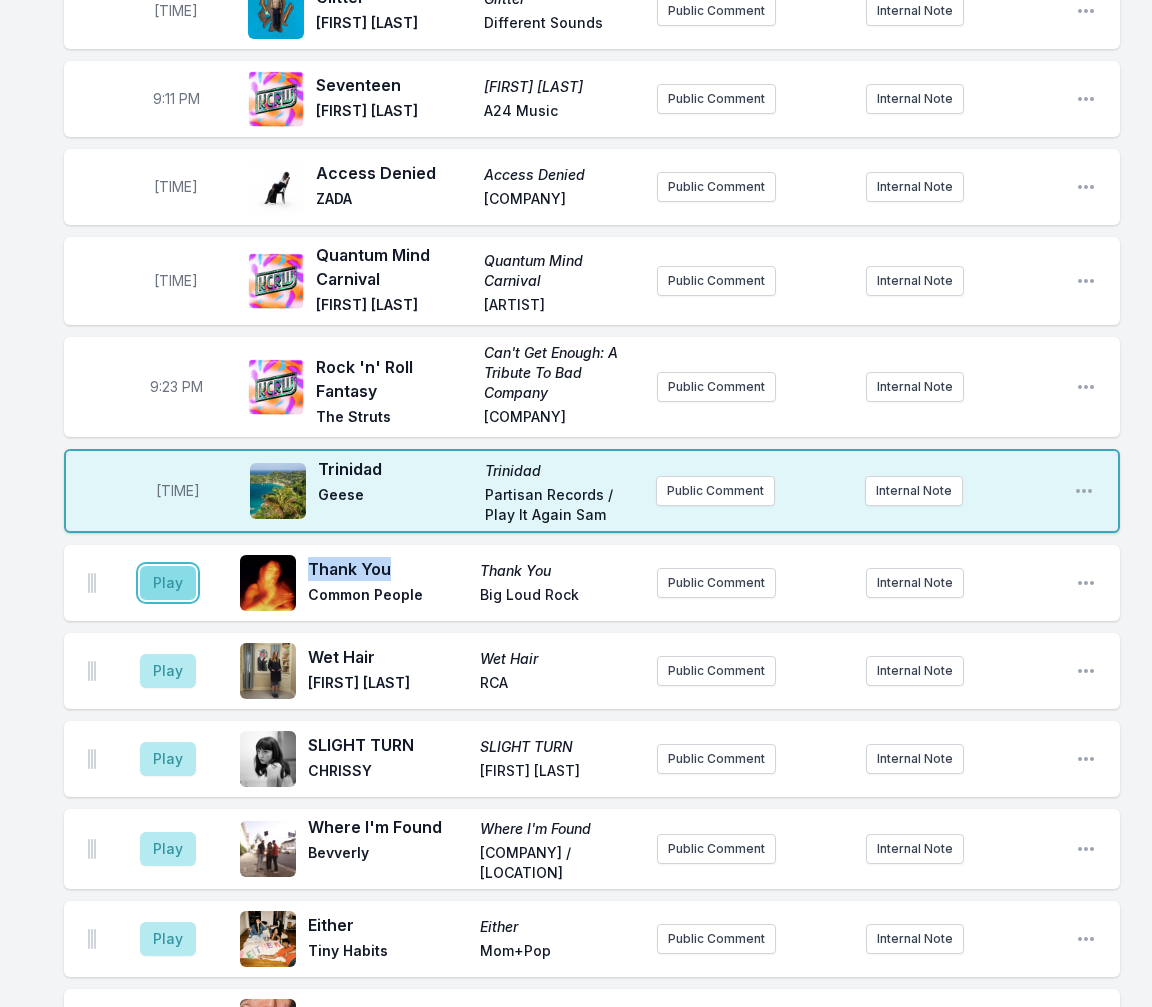 drag, startPoint x: 164, startPoint y: 598, endPoint x: 207, endPoint y: 521, distance: 88.19297 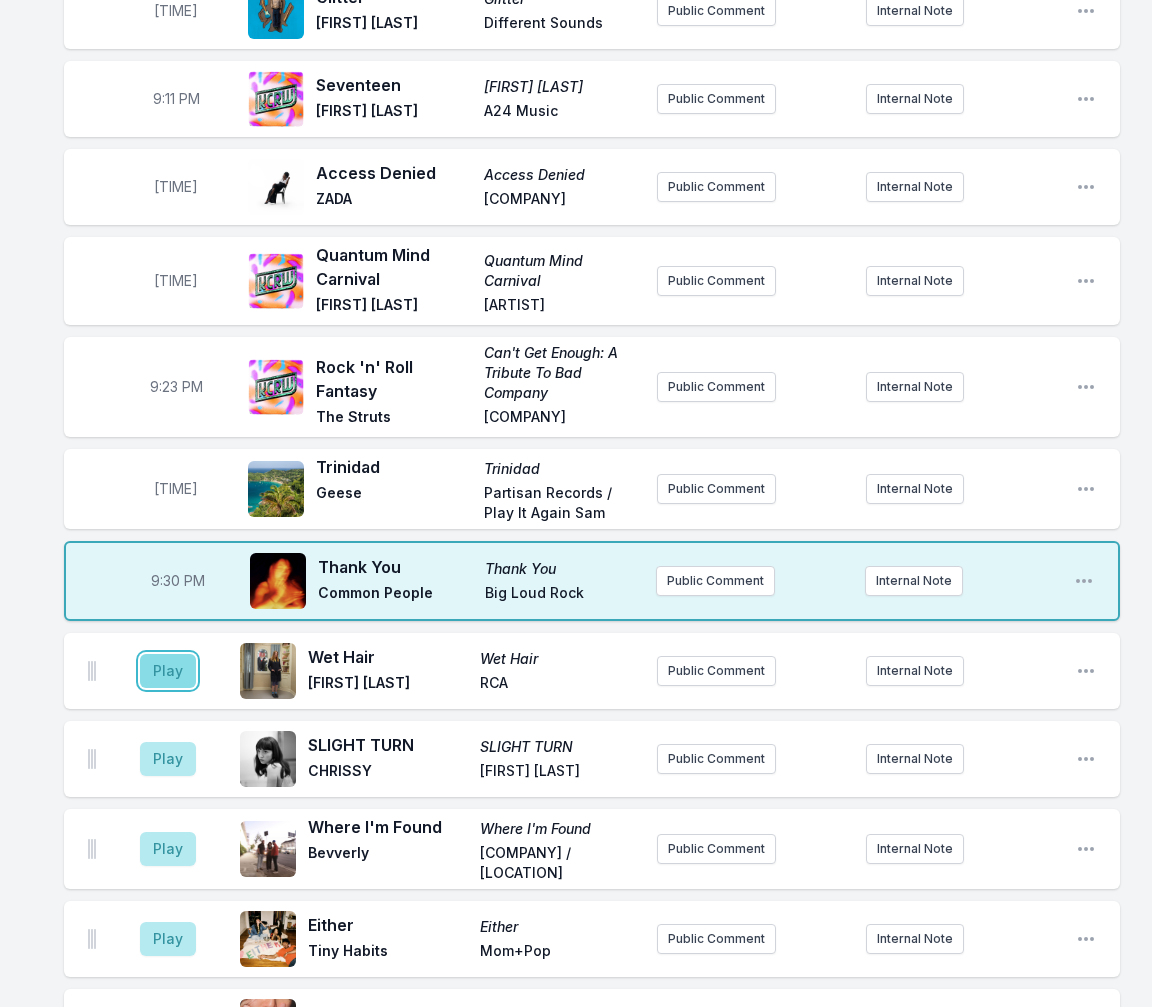 click on "Play" at bounding box center (168, 671) 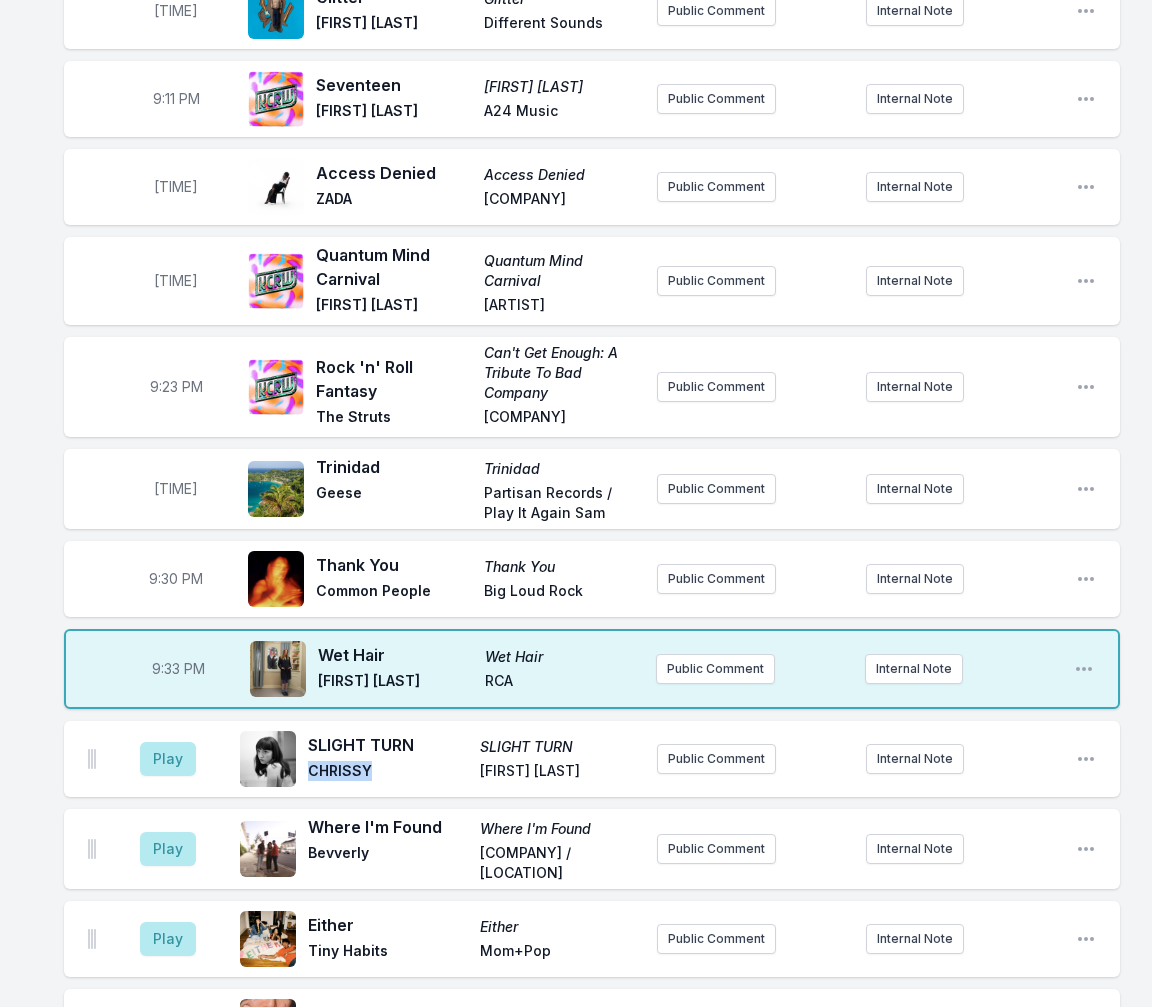drag, startPoint x: 349, startPoint y: 784, endPoint x: 302, endPoint y: 777, distance: 47.518417 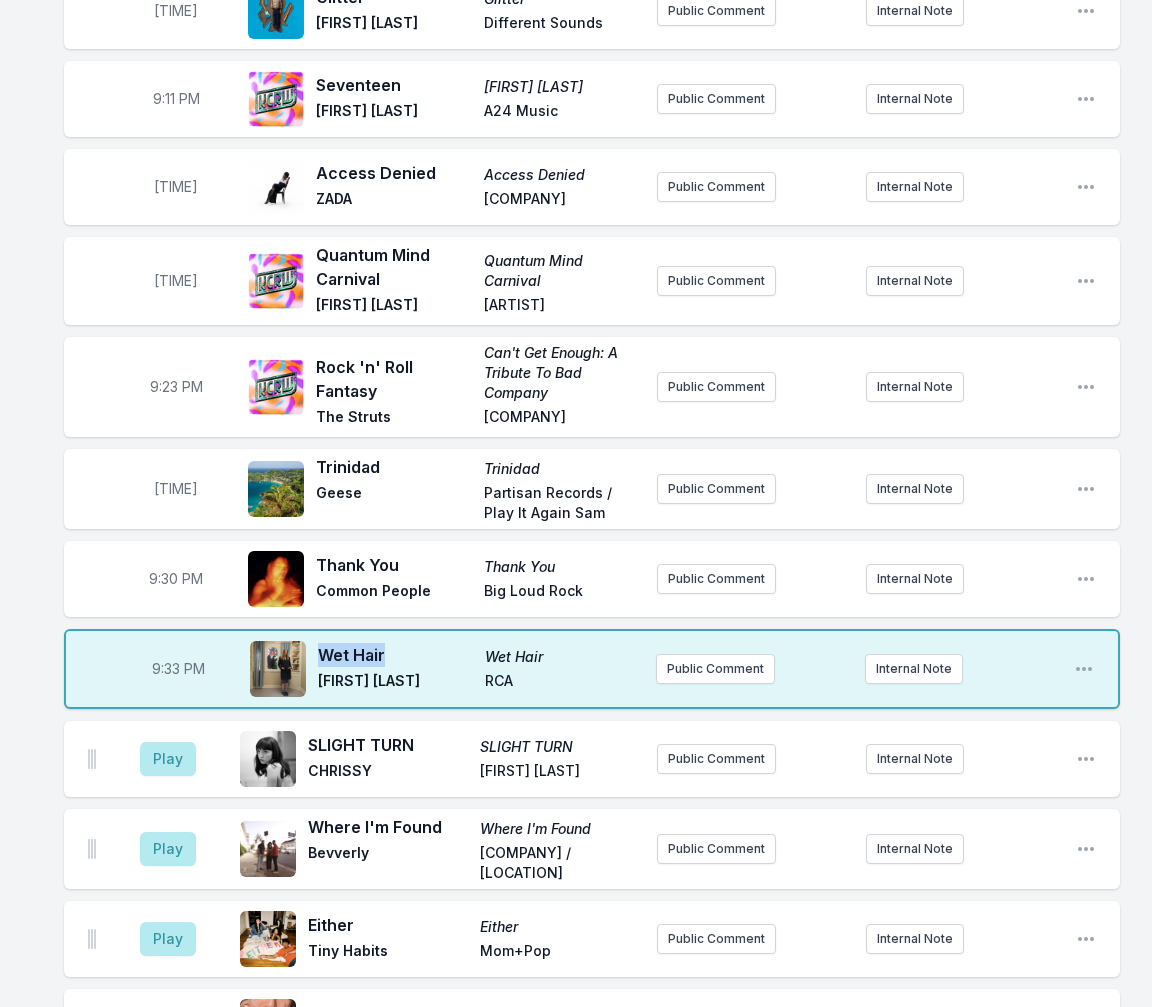 drag, startPoint x: 393, startPoint y: 669, endPoint x: 327, endPoint y: 667, distance: 66.0303 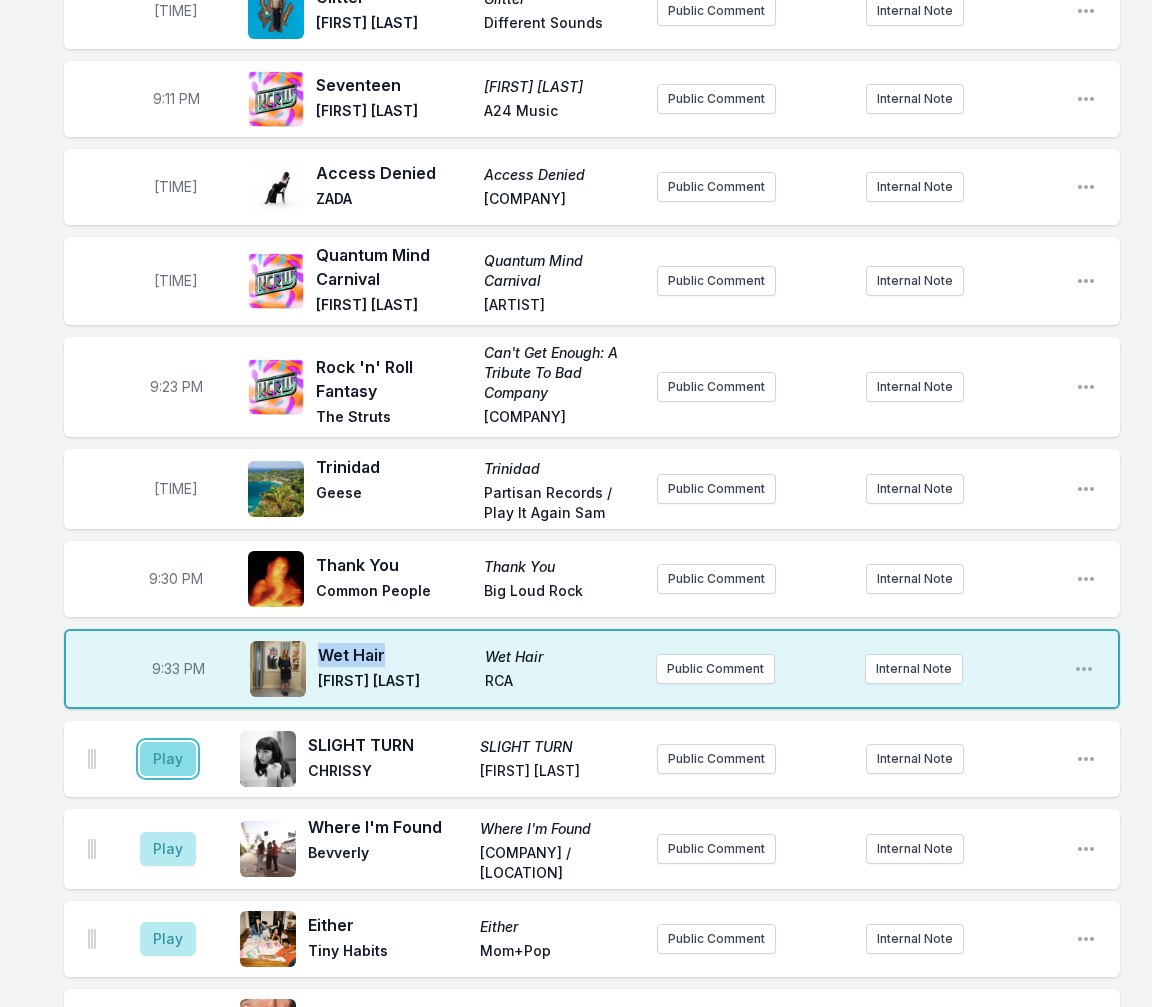 click on "Play" at bounding box center [168, 759] 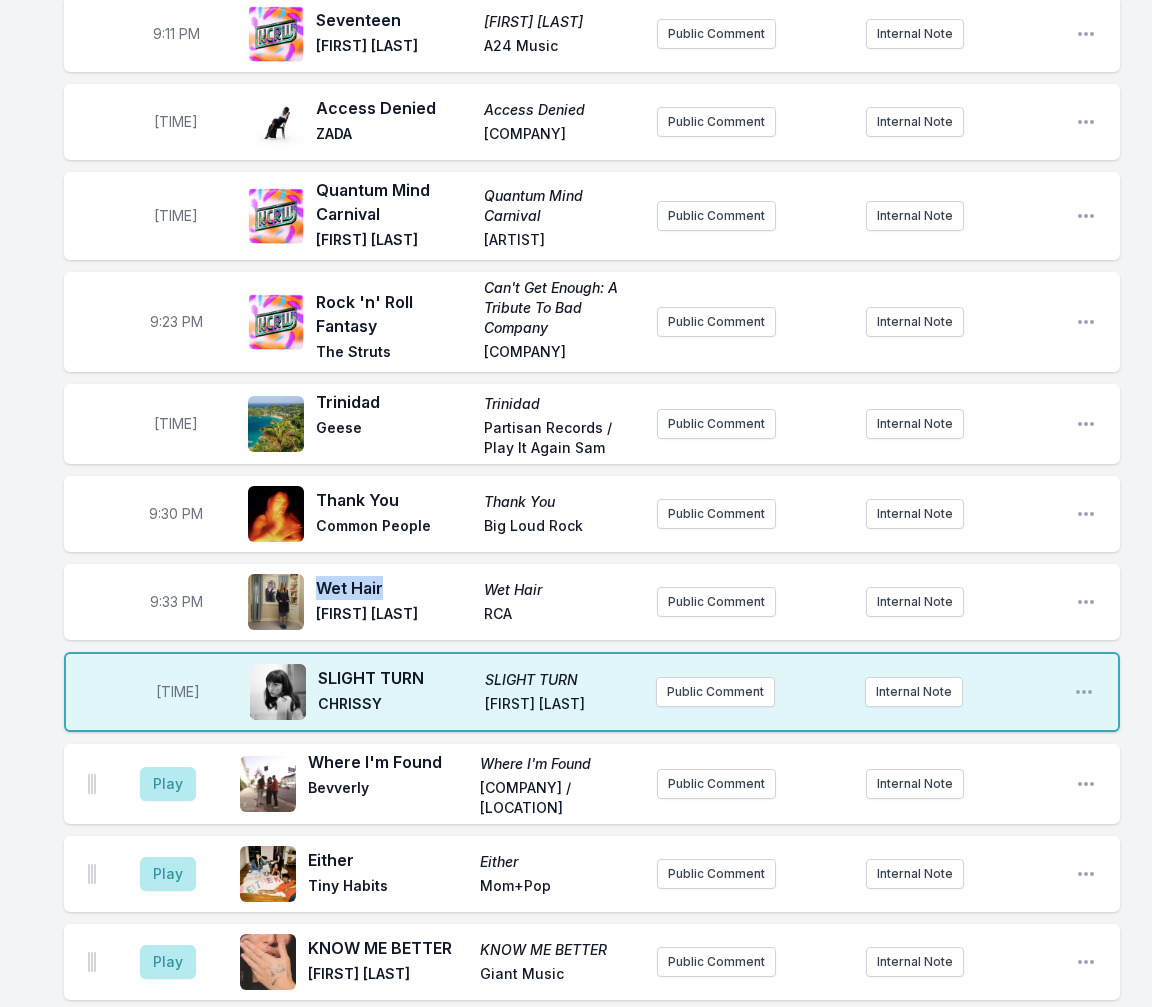 scroll, scrollTop: 2151, scrollLeft: 0, axis: vertical 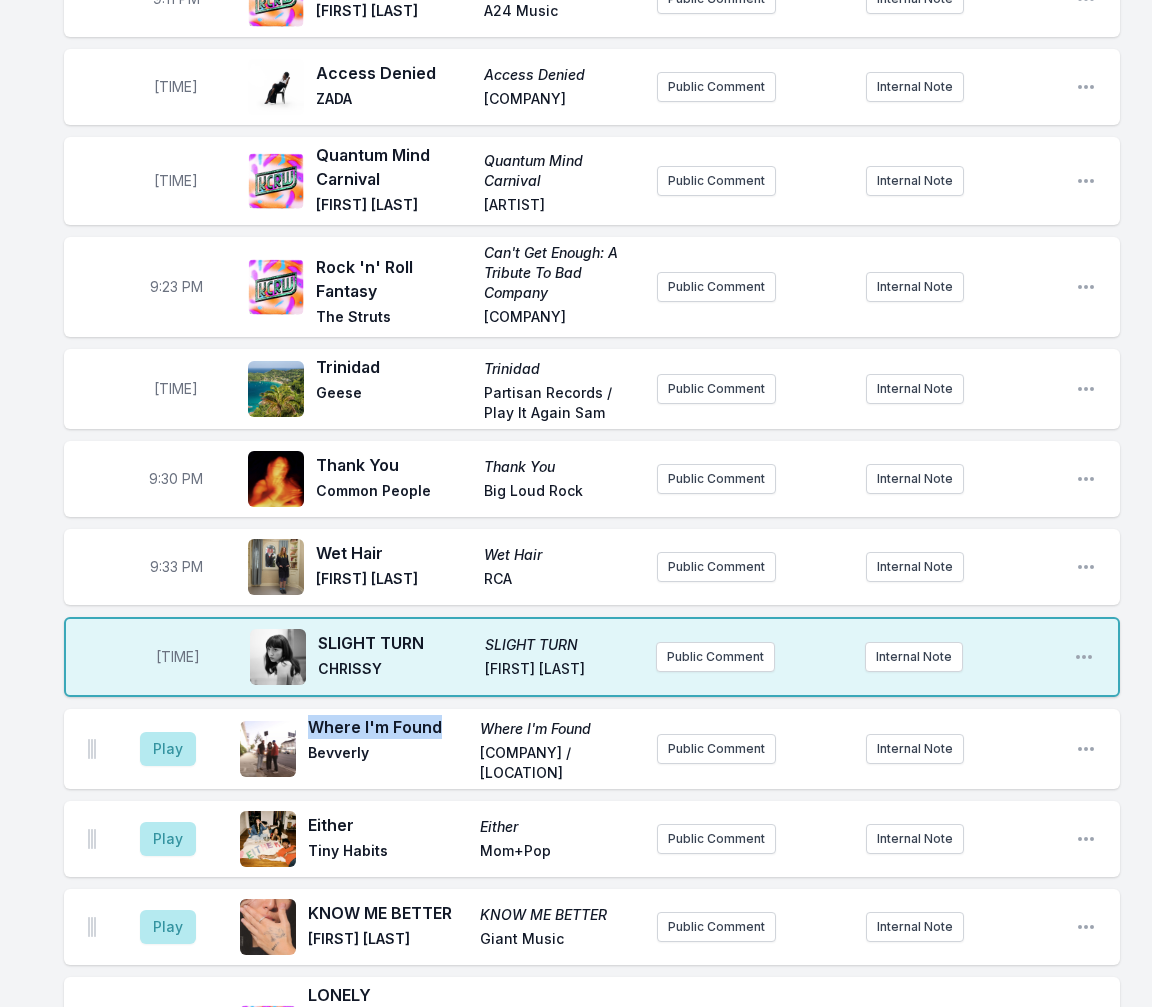 drag, startPoint x: 405, startPoint y: 738, endPoint x: 314, endPoint y: 735, distance: 91.04944 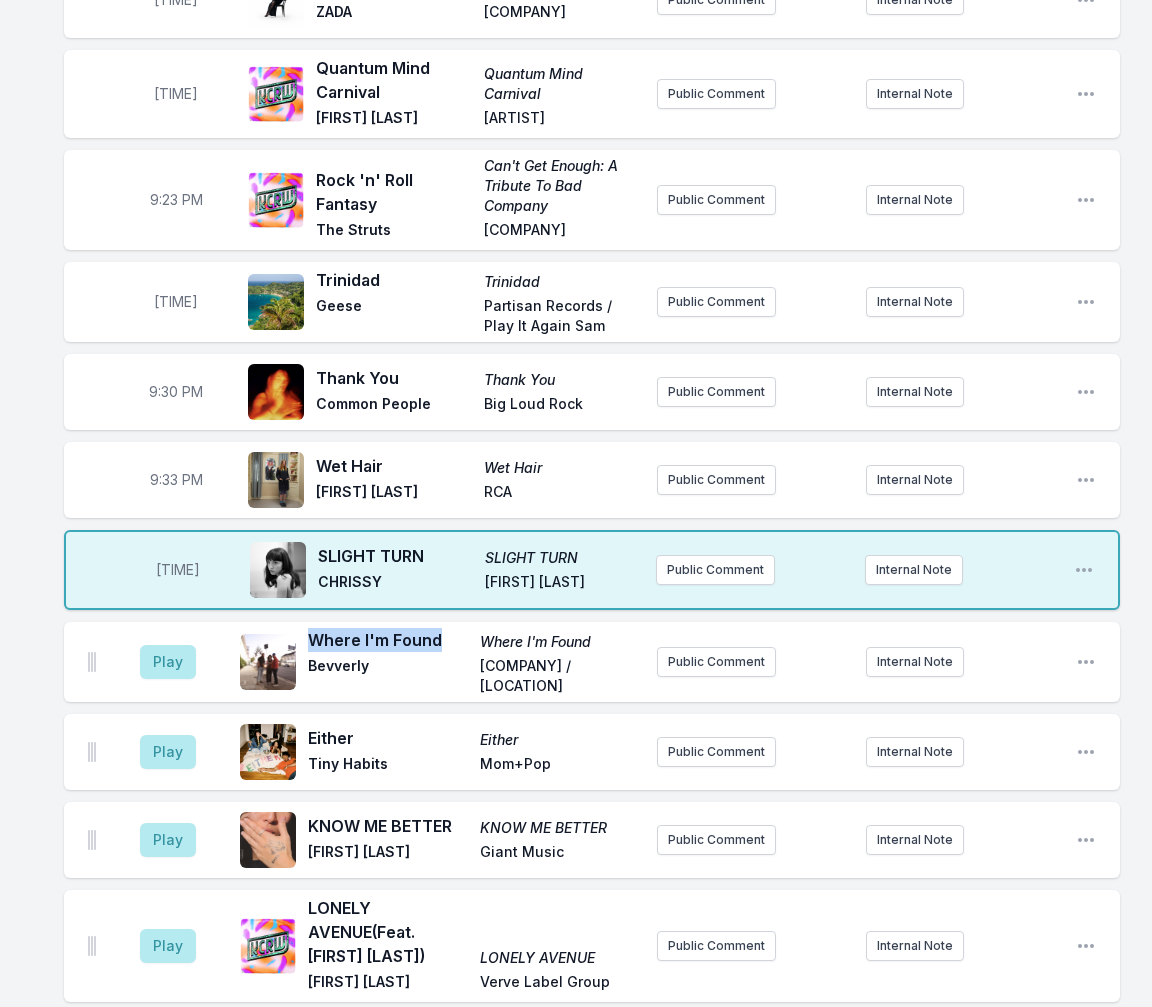 scroll, scrollTop: 2351, scrollLeft: 0, axis: vertical 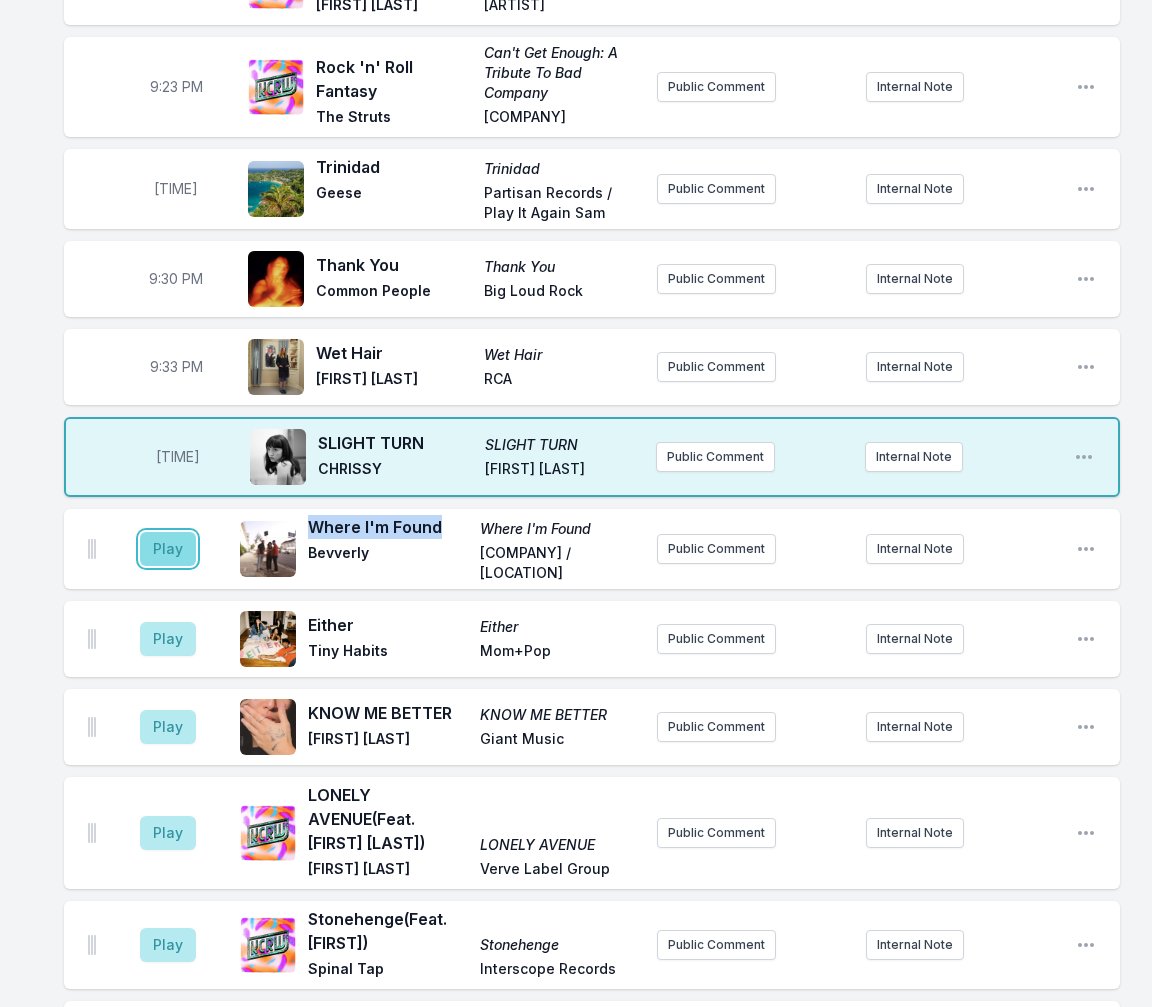 click on "Play" at bounding box center [168, 549] 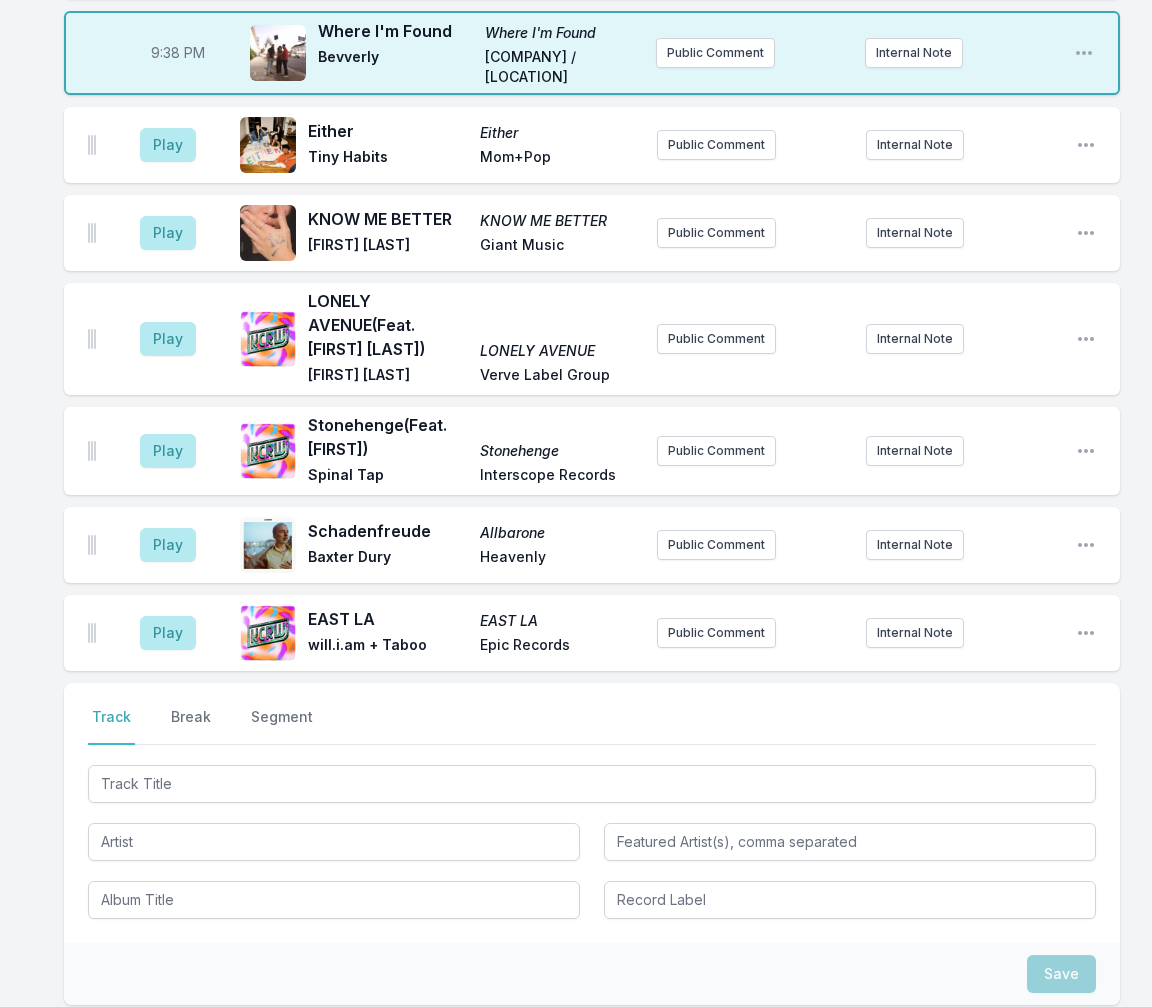 scroll, scrollTop: 2851, scrollLeft: 0, axis: vertical 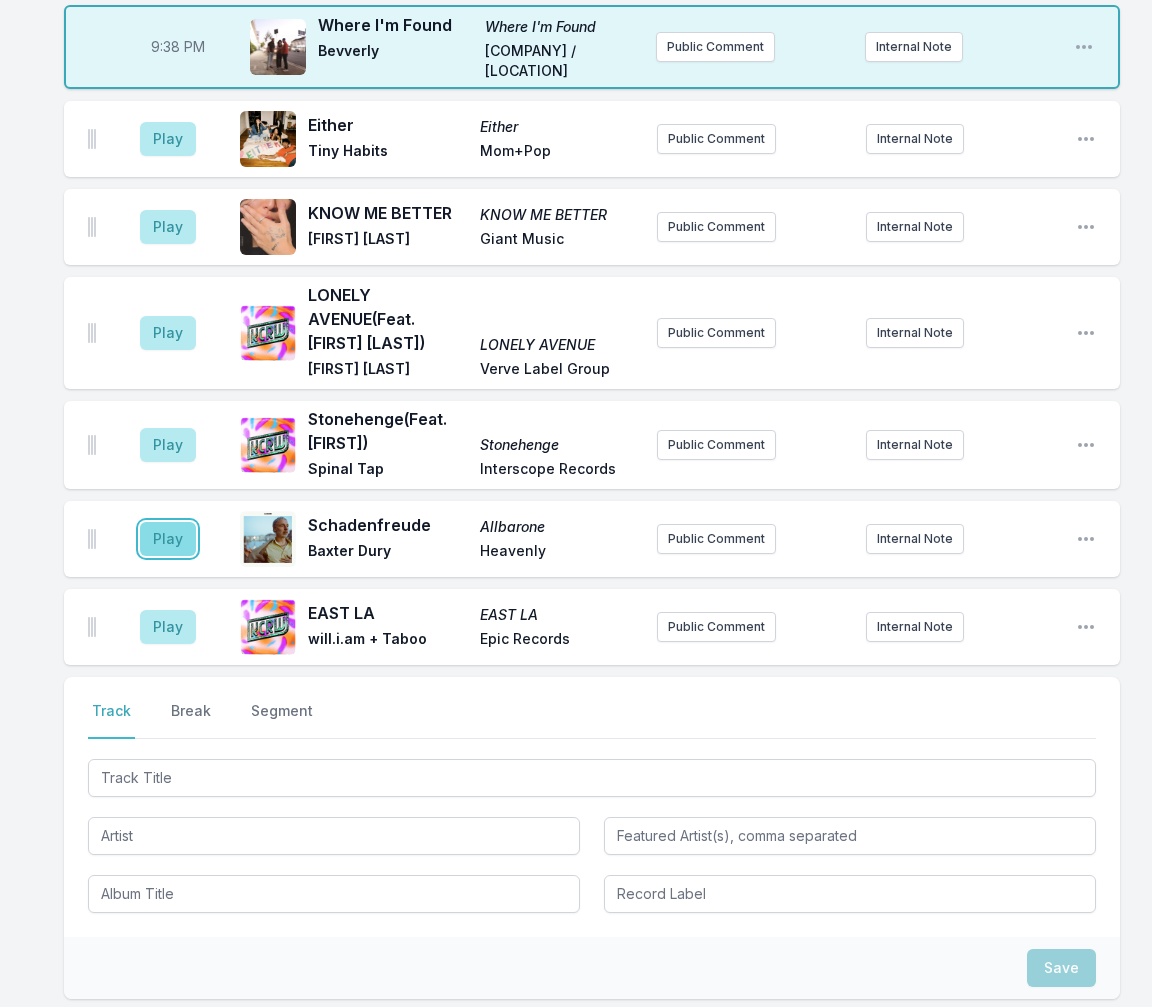 click on "Play" at bounding box center [168, 539] 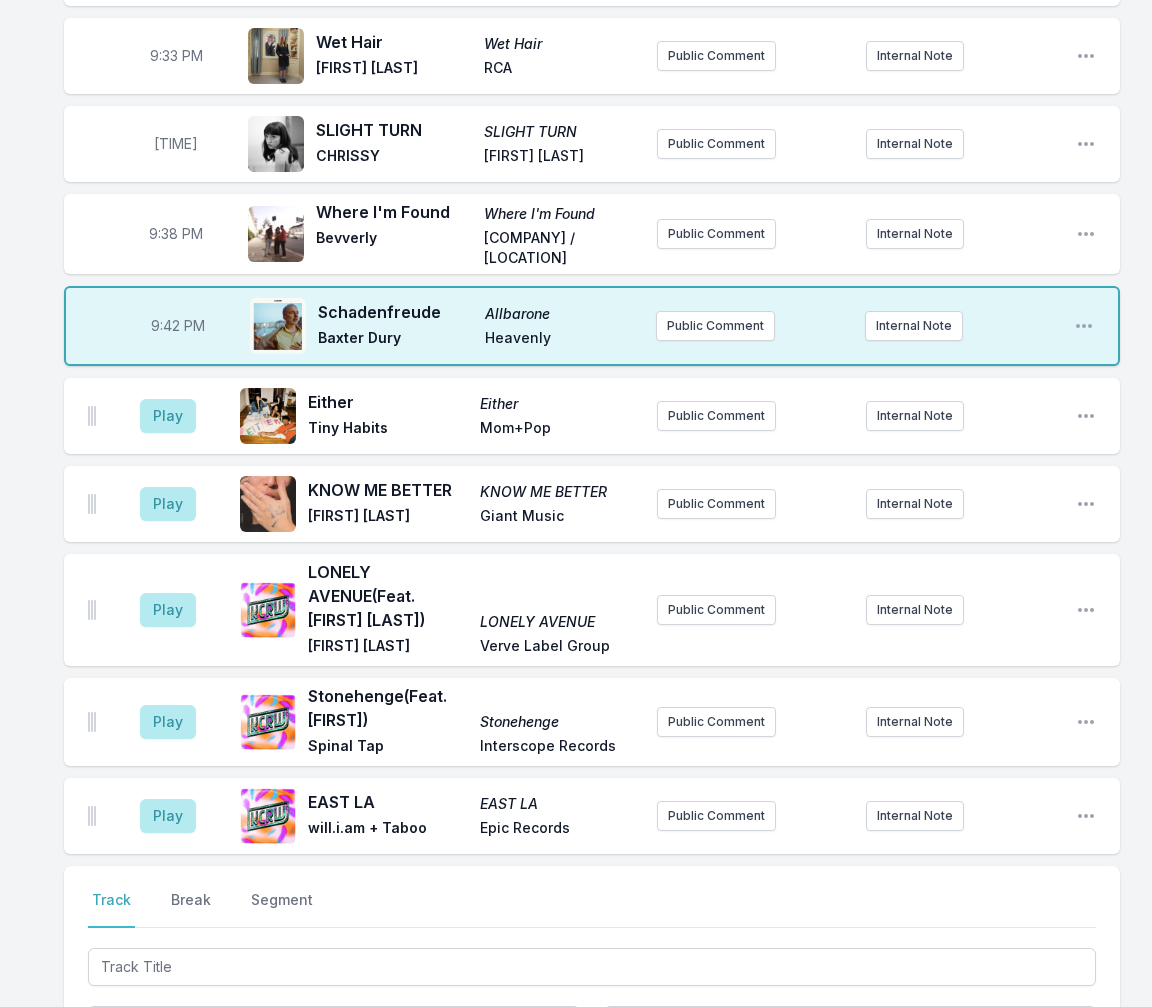 scroll, scrollTop: 2851, scrollLeft: 0, axis: vertical 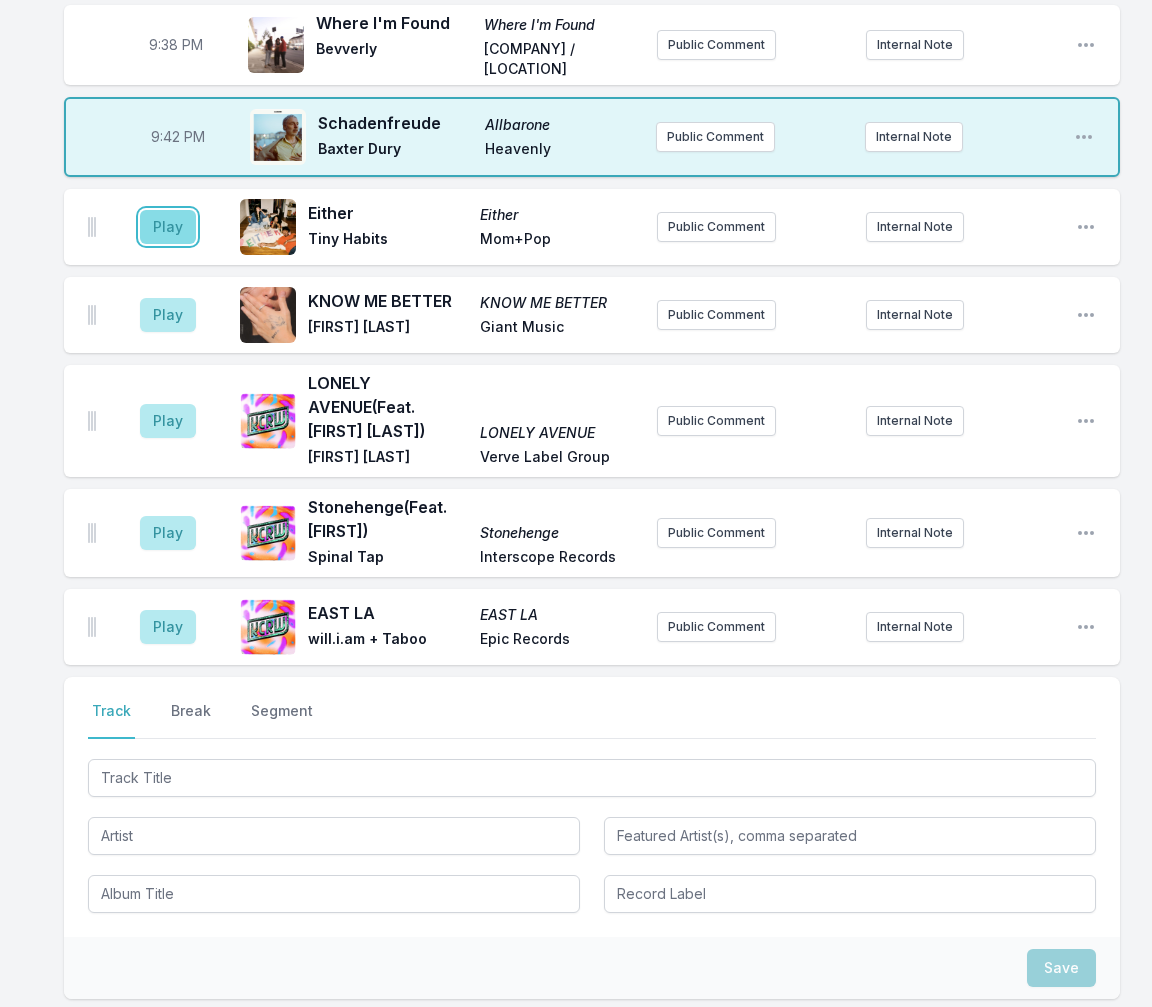 click on "Play" at bounding box center [168, 227] 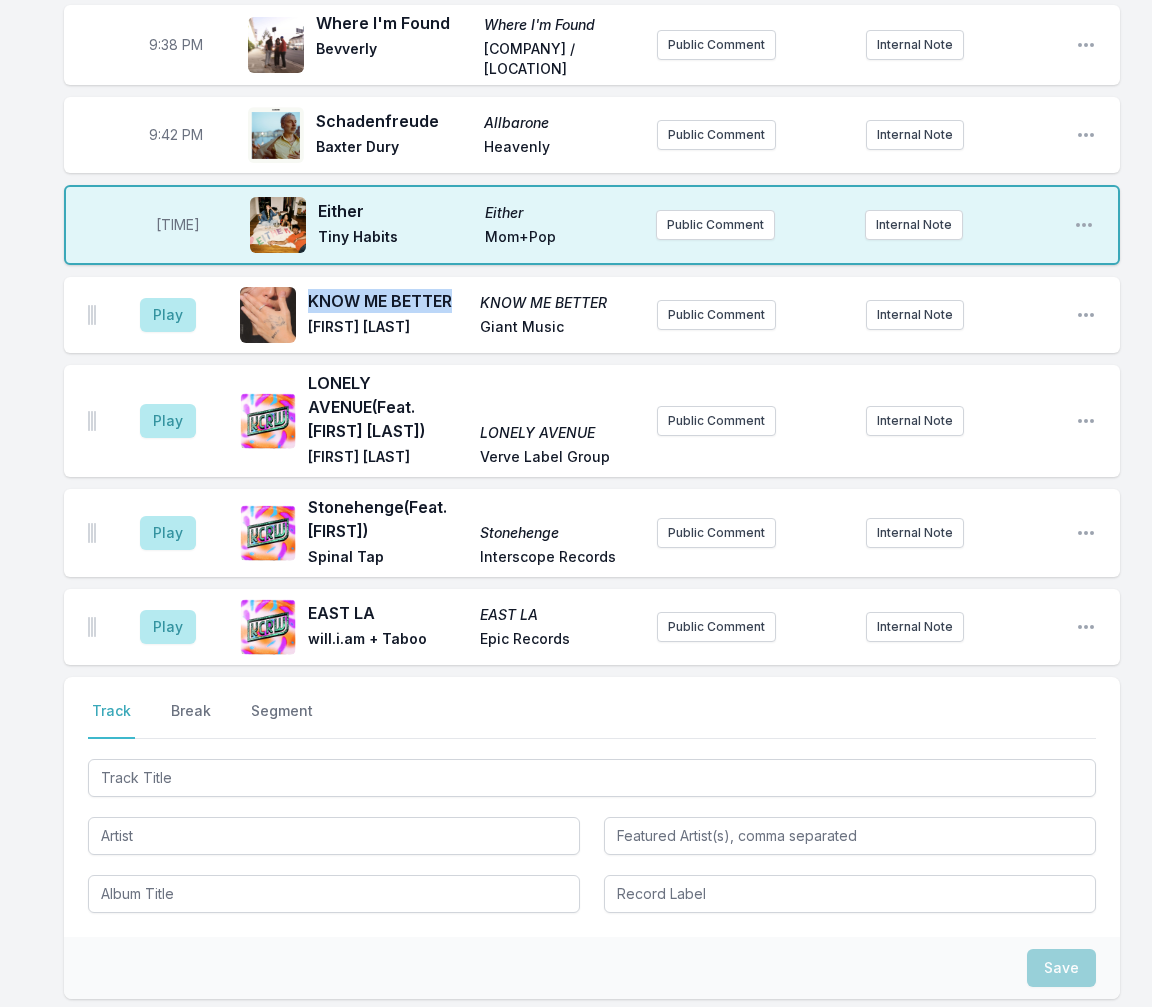 drag, startPoint x: 450, startPoint y: 313, endPoint x: 311, endPoint y: 310, distance: 139.03236 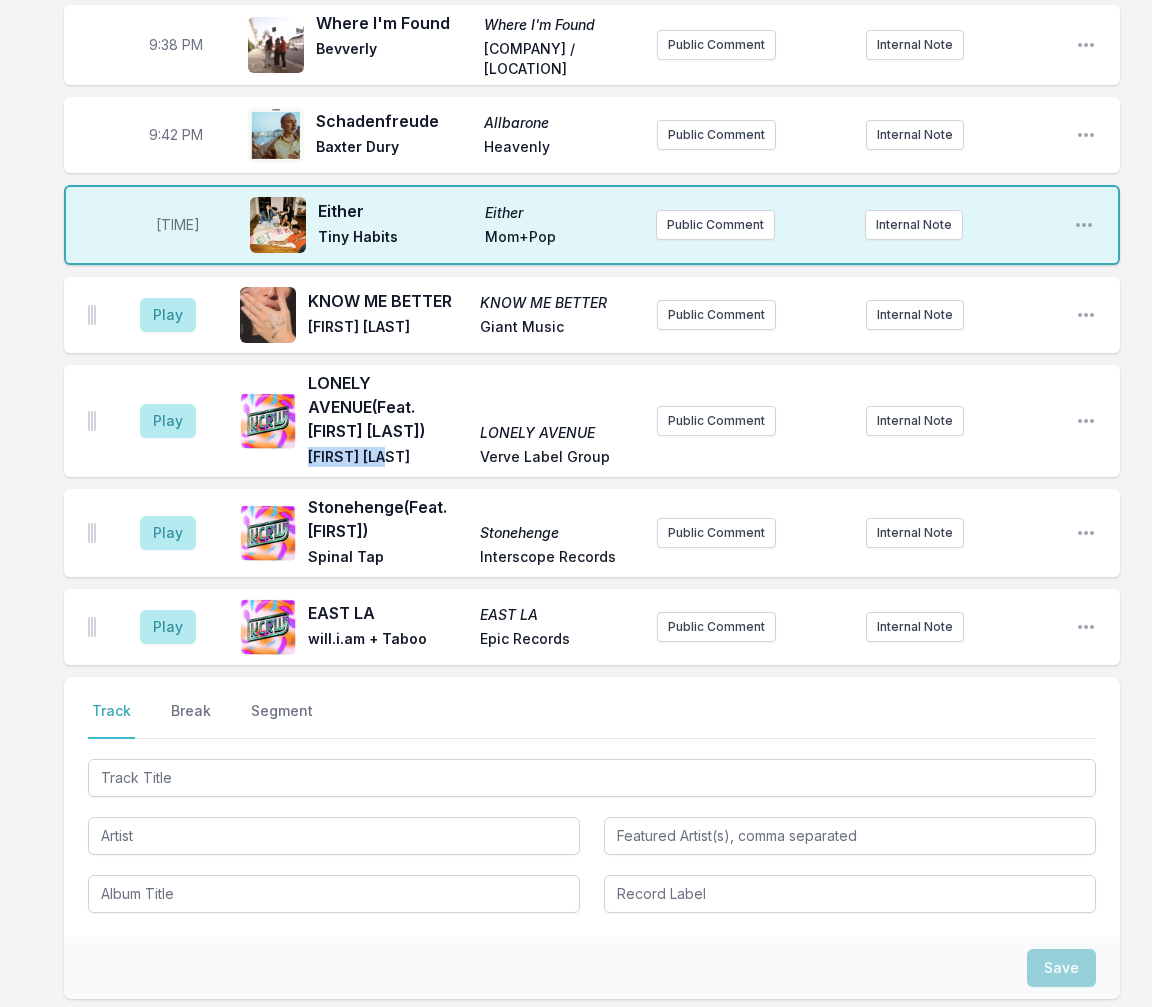 drag, startPoint x: 388, startPoint y: 479, endPoint x: 318, endPoint y: 469, distance: 70.71068 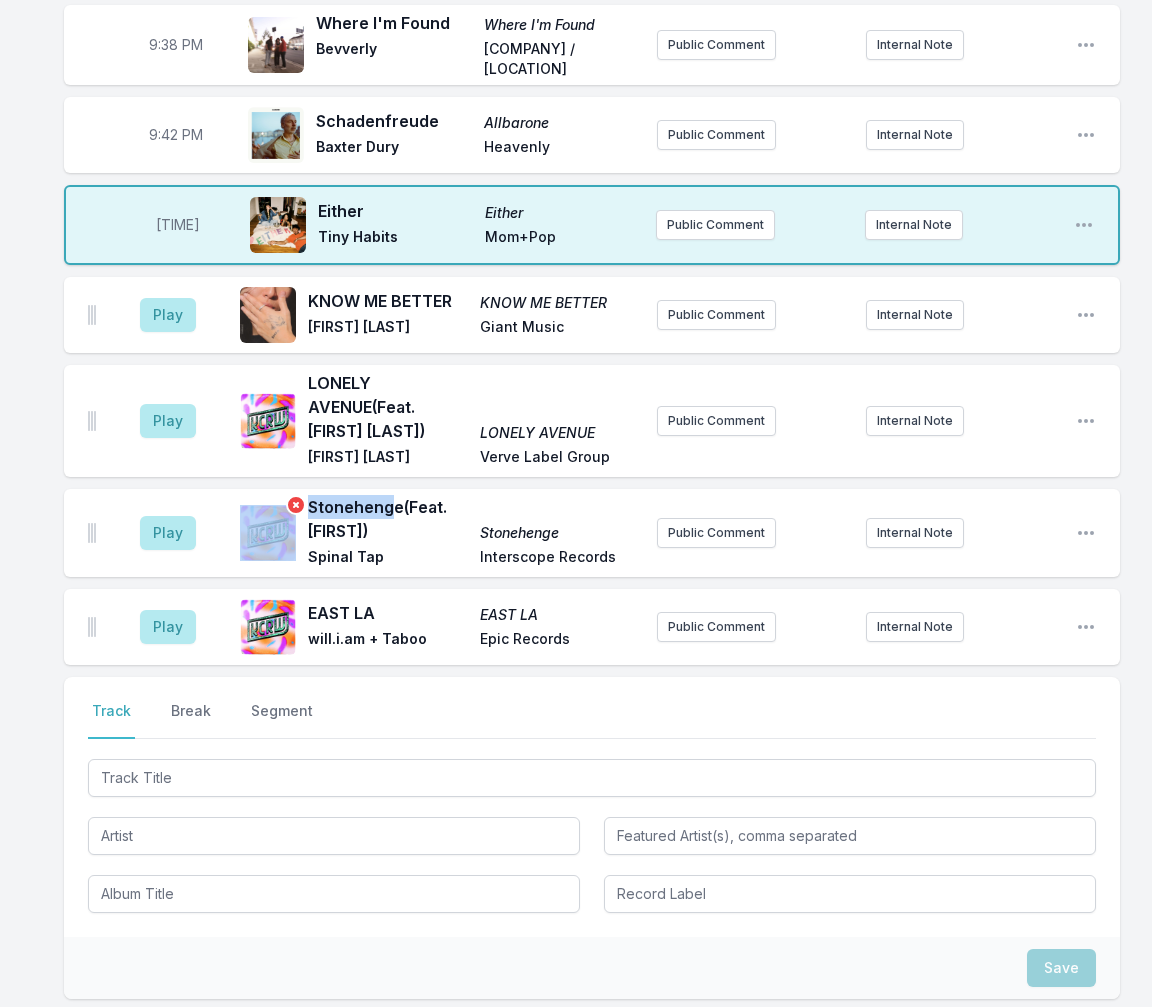 drag, startPoint x: 398, startPoint y: 522, endPoint x: 303, endPoint y: 514, distance: 95.33625 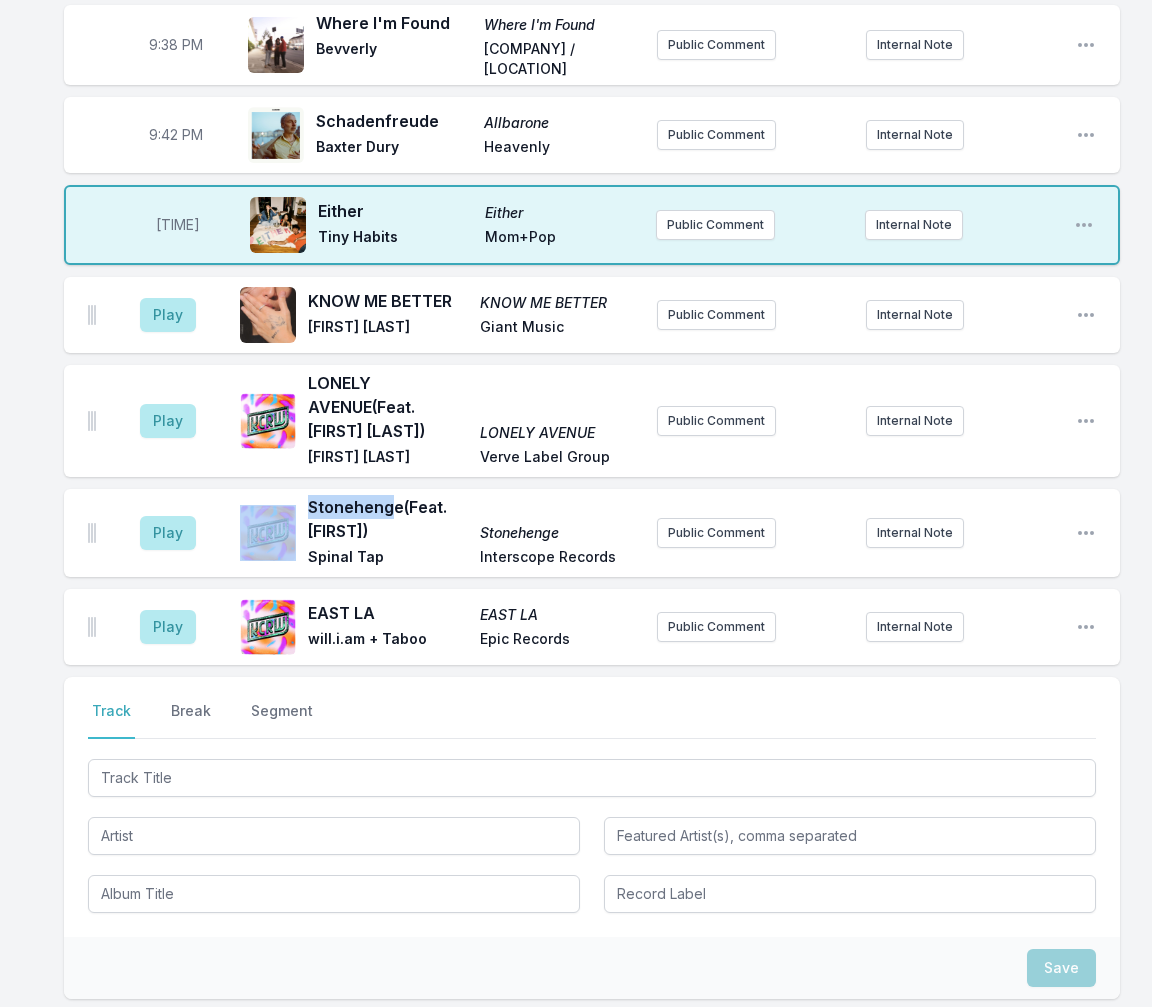 drag, startPoint x: 378, startPoint y: 528, endPoint x: 405, endPoint y: 524, distance: 27.294687 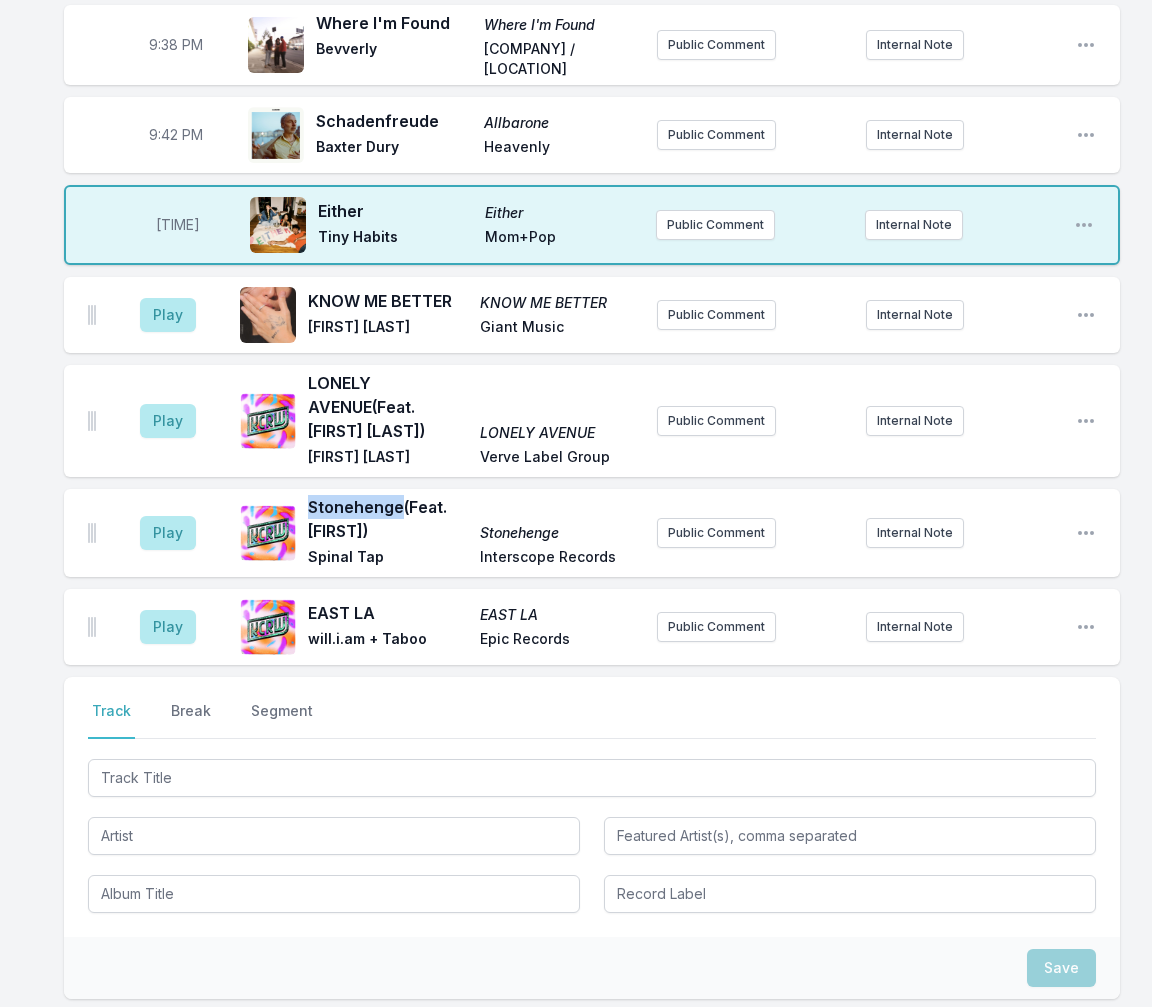 drag, startPoint x: 399, startPoint y: 522, endPoint x: 310, endPoint y: 512, distance: 89.560036 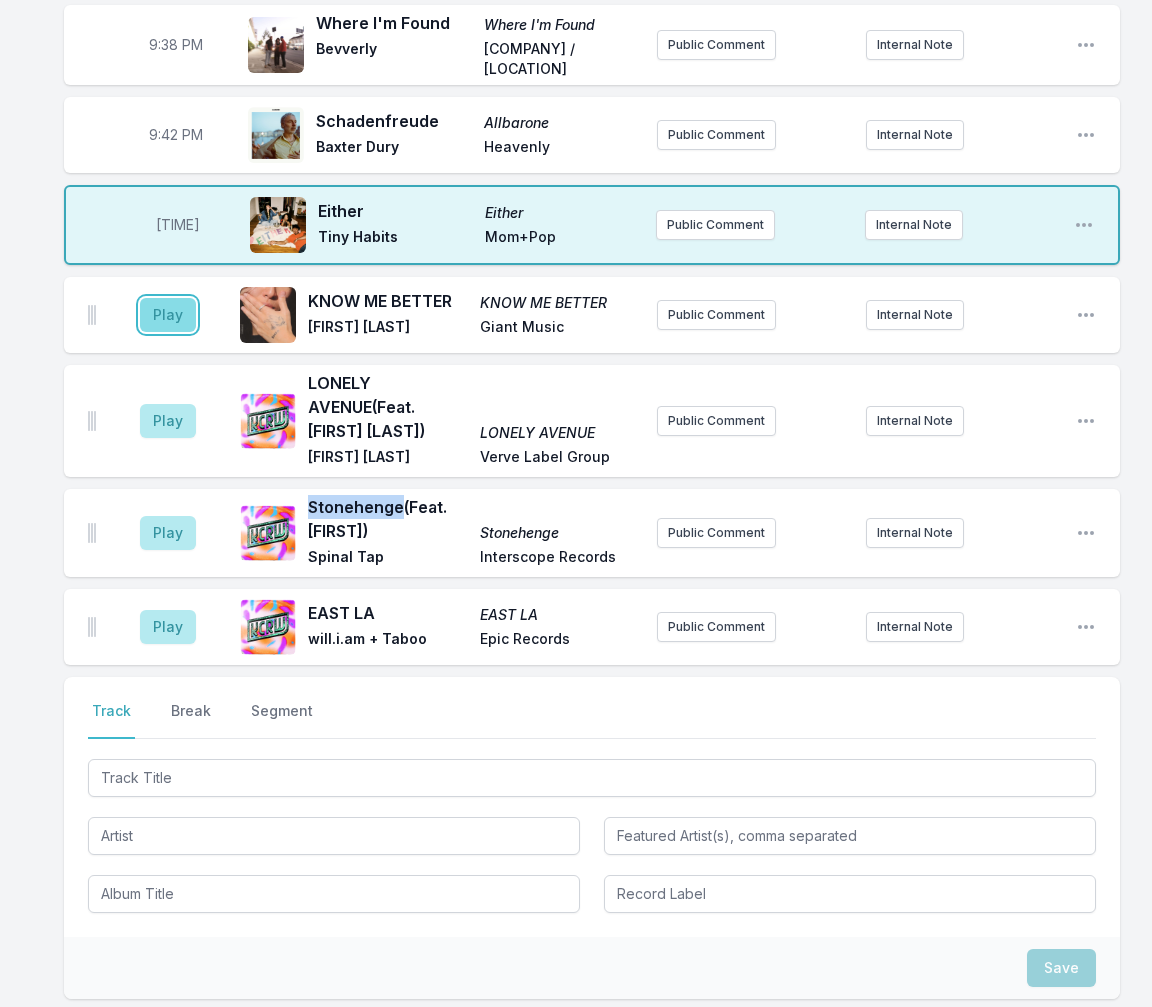 click on "Play" at bounding box center (168, 315) 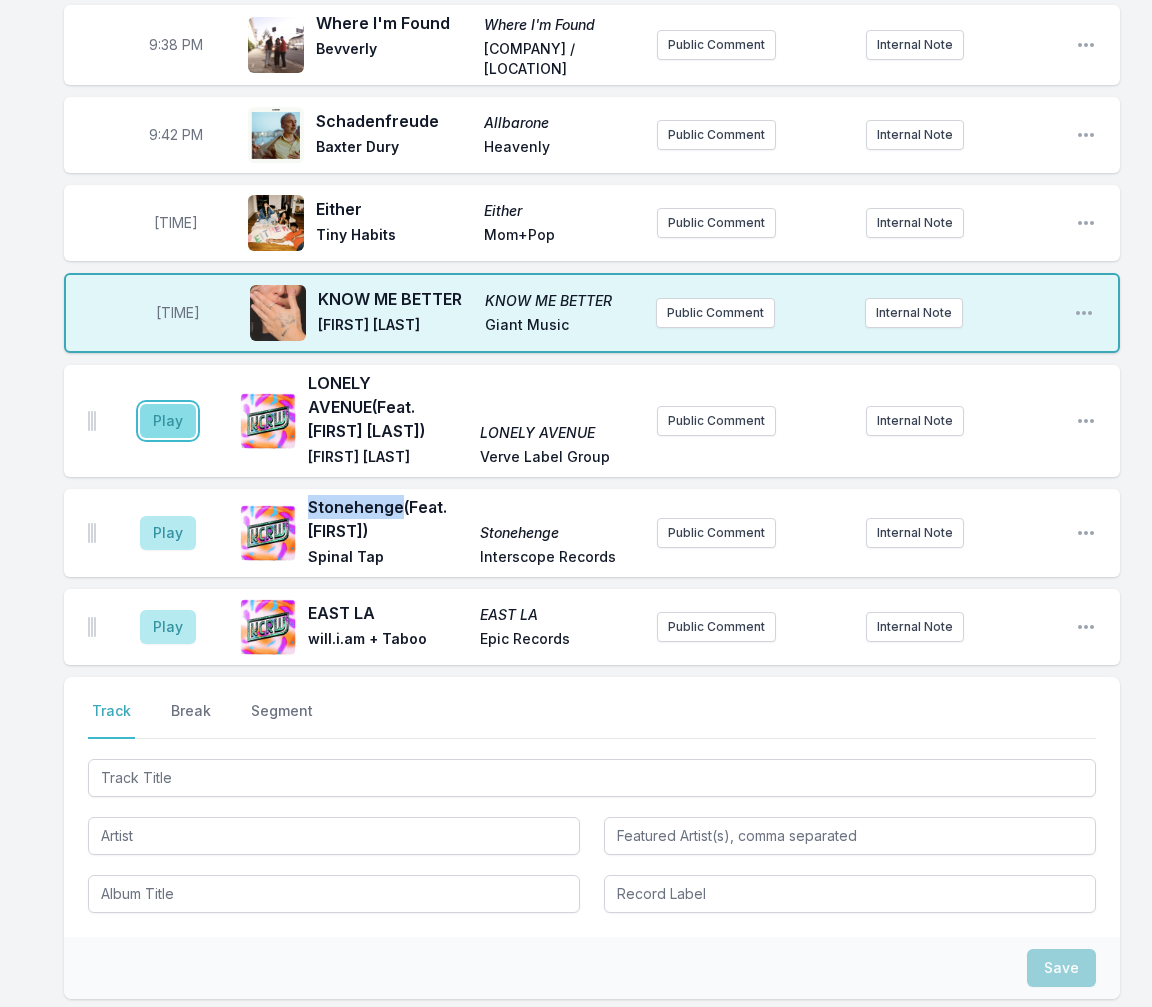 click on "Play" at bounding box center (168, 421) 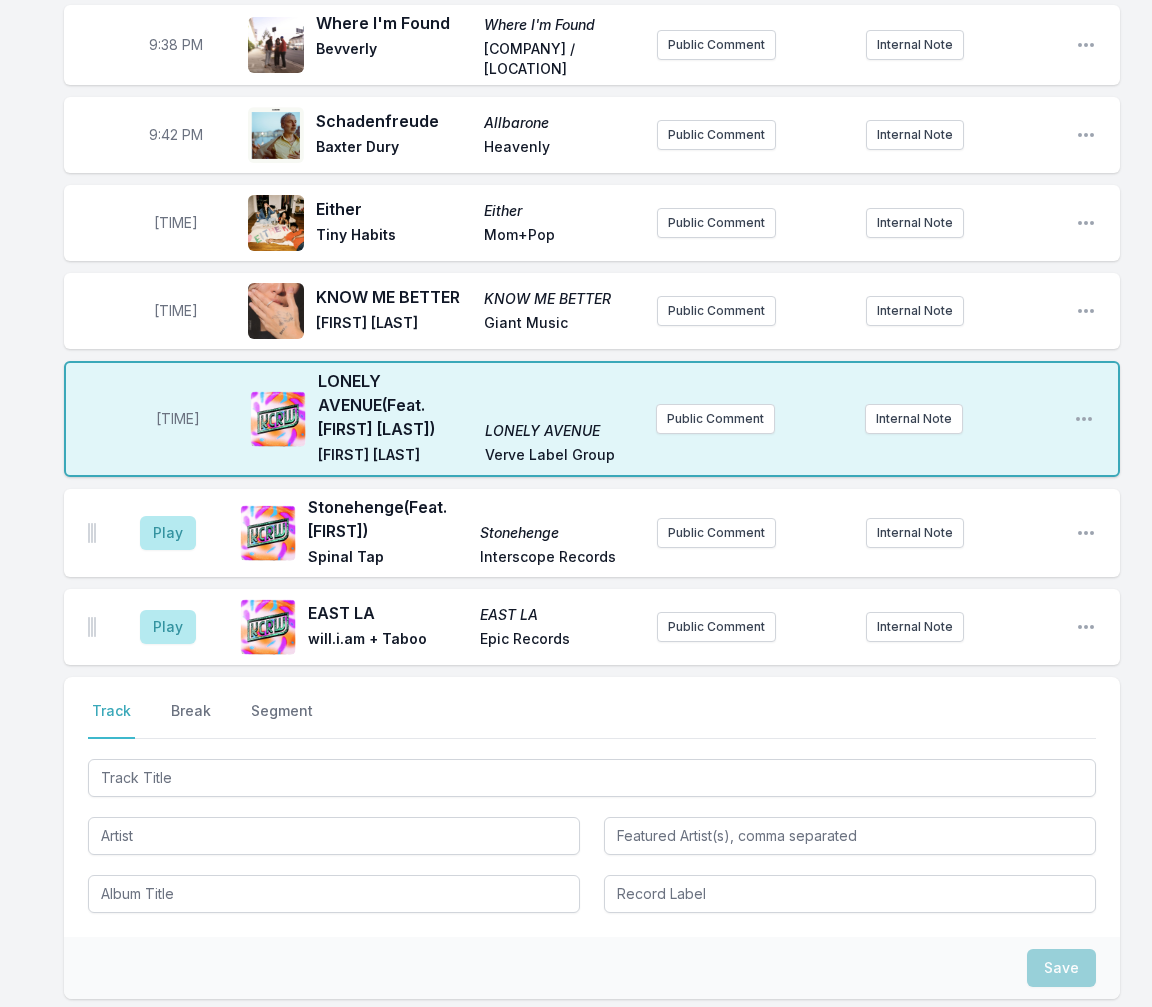 click on "8:01 PM To Get Down Loud Timo Maas Eastwest Public Comment Internal Note Open playlist item options 8:04 PM Shine, Glow, Glisten  (Feat. Emma Louise) Shine, Glow, Glisten Flume Flume Public Comment Internal Note Open playlist item options 8:07 PM WE DON'T COUNT  (Feat. NINA) WE DON'T COUNT Yves Tumor Warp Records Public Comment Internal Note Open playlist item options 8:10 PM KELEBU KELEBU Rema Mavin Global Holdings Ltd Public Comment Internal Note Open playlist item options 8:13 PM Tambourine Freakquencies: Volume 1 The Dare Republic Public Comment Internal Note Open playlist item options 8:16 PM i used to live in england i used to live in england supermodel* f***ing whatever. Public Comment Internal Note Open playlist item options 8:21 PM Crazy Crazy Myles Lloyd, BUNT. Arista Records Public Comment Internal Note Open playlist item options 8:24 PM Rabbit Run Caught Stealing- The Original Motion Picture Soundtrack IDLES Protozoa / Partisan Records Public Comment Internal Note Open playlist item options Closer" at bounding box center [576, -732] 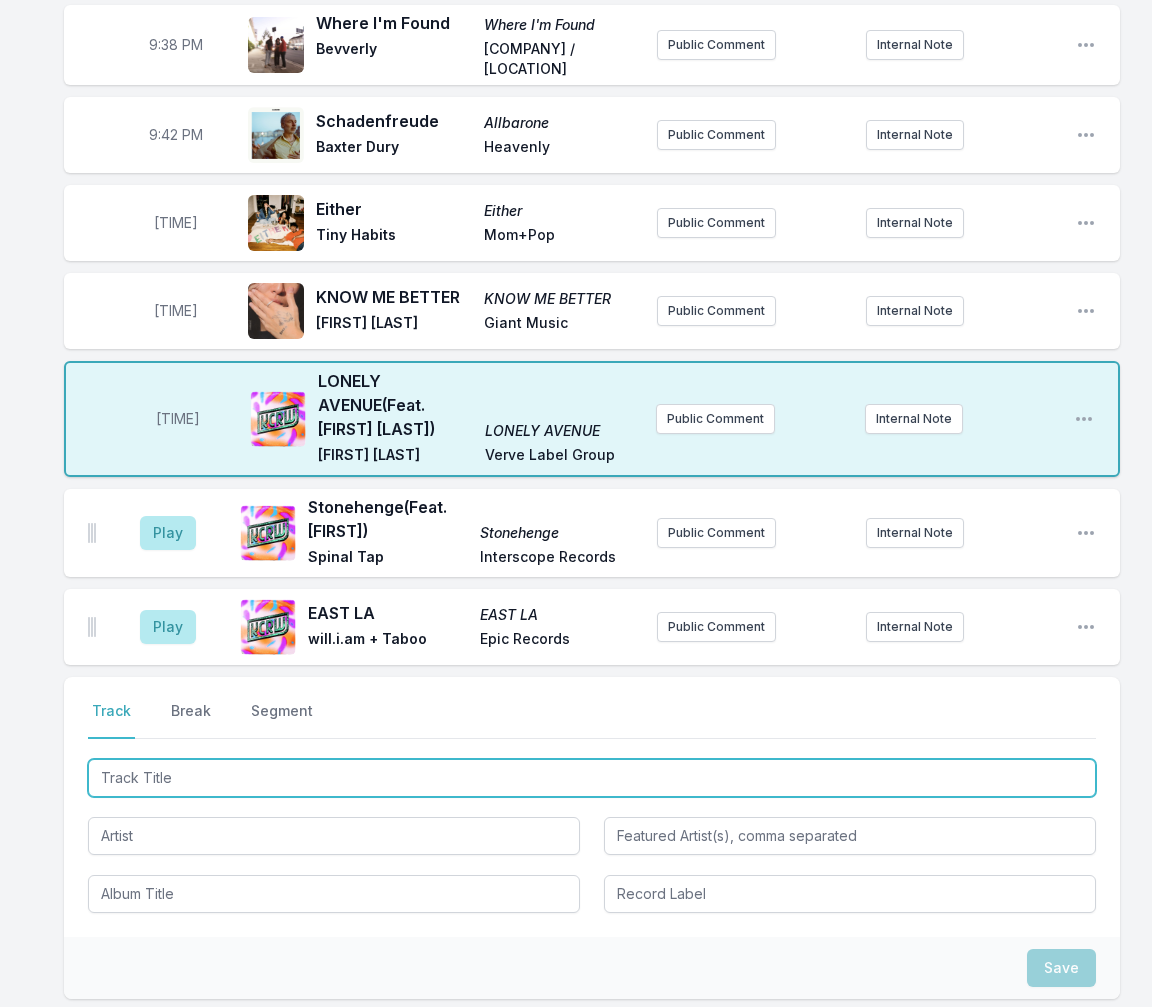 click at bounding box center (592, 778) 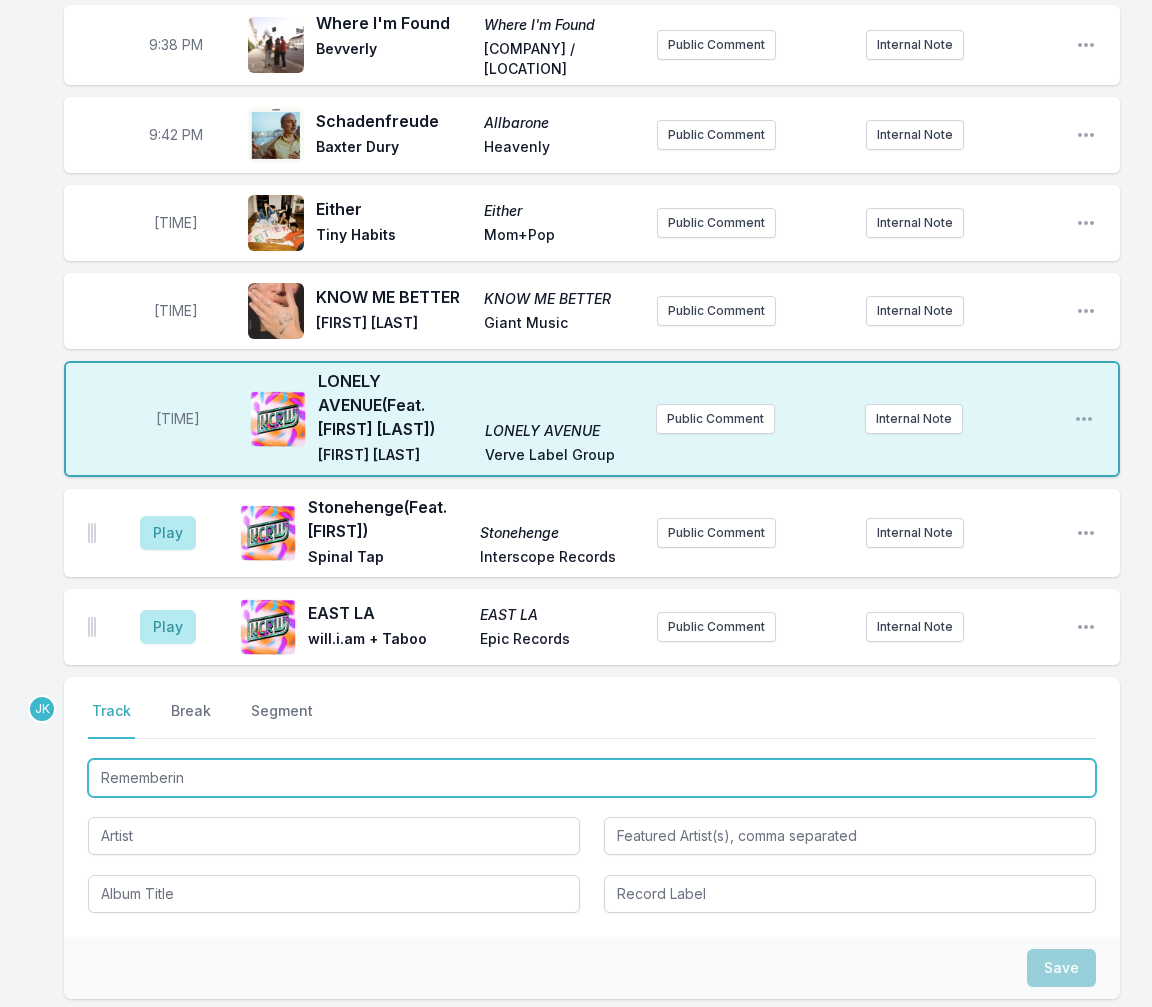 type on "Remembering" 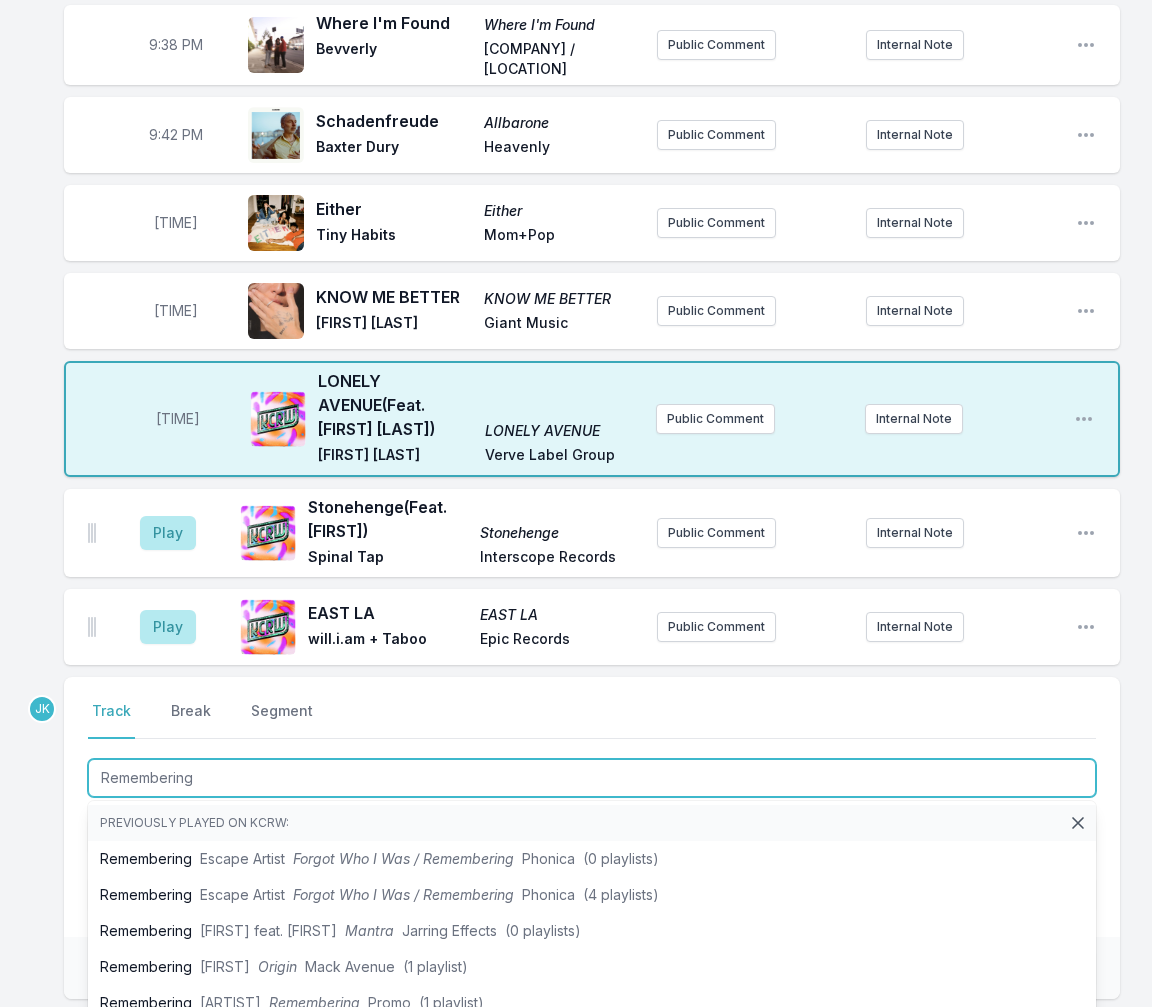 scroll, scrollTop: 3051, scrollLeft: 0, axis: vertical 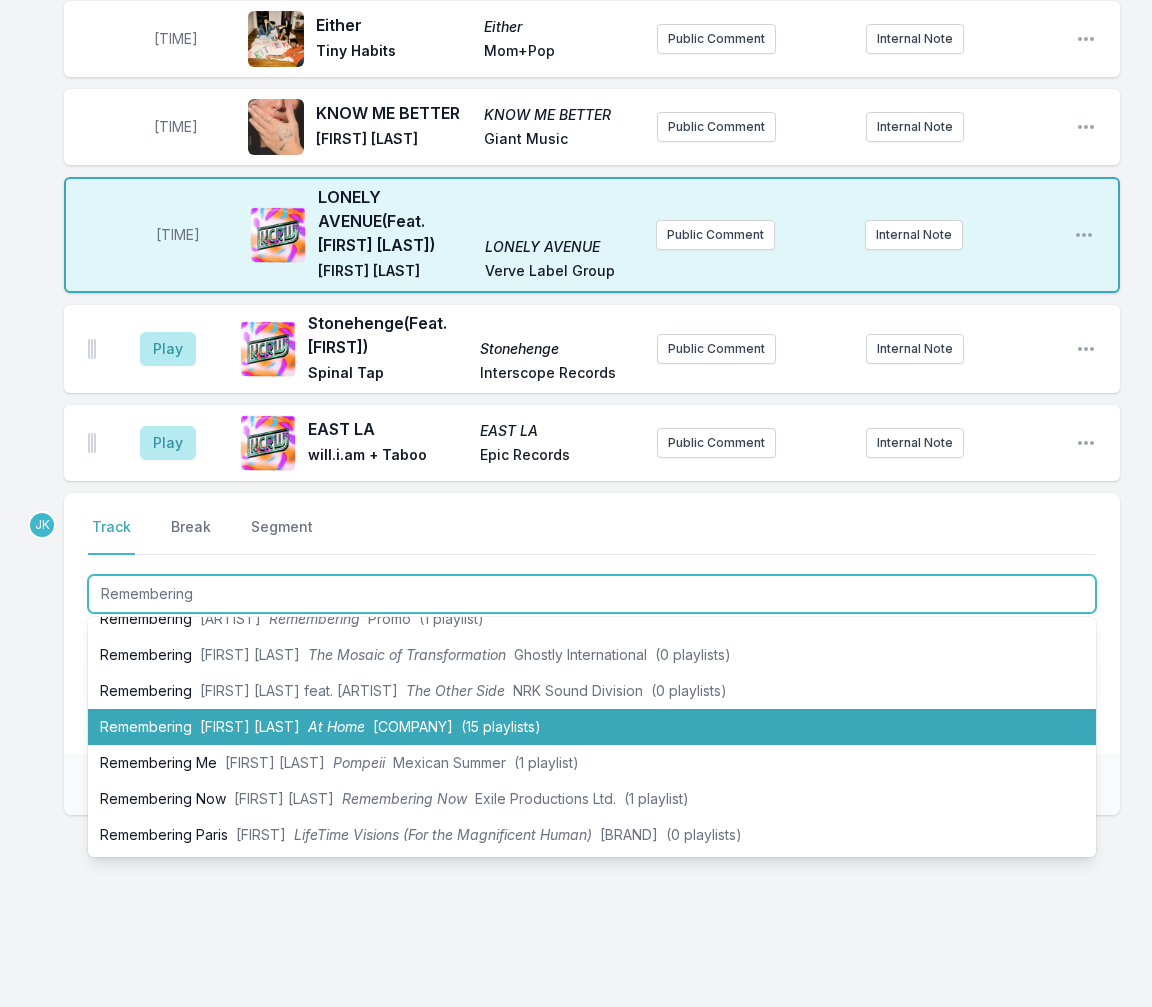 click on "Remembering Avishai Cohen At Home Razdaz Recordz (15 playlists)" at bounding box center (592, 727) 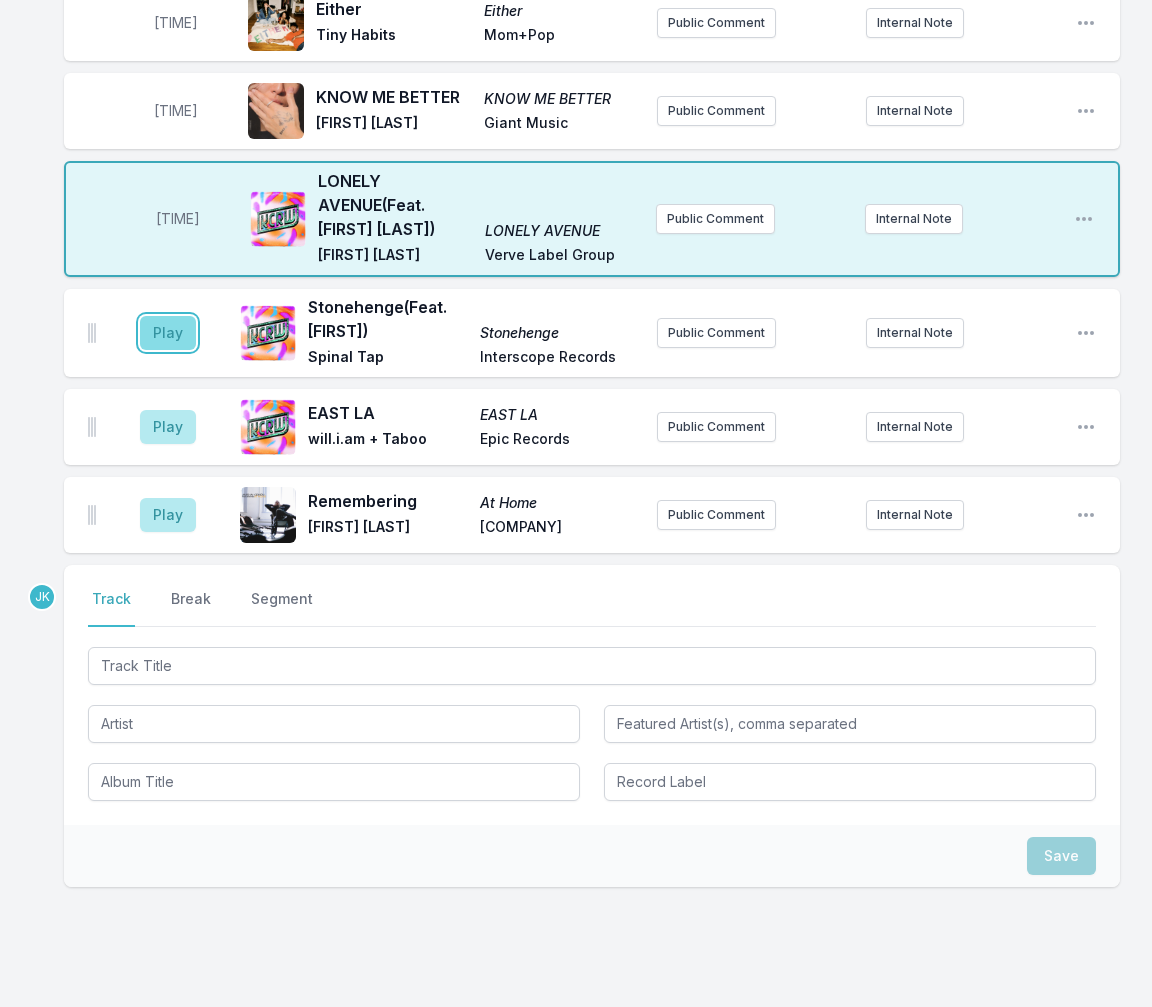 click on "Play" at bounding box center [168, 333] 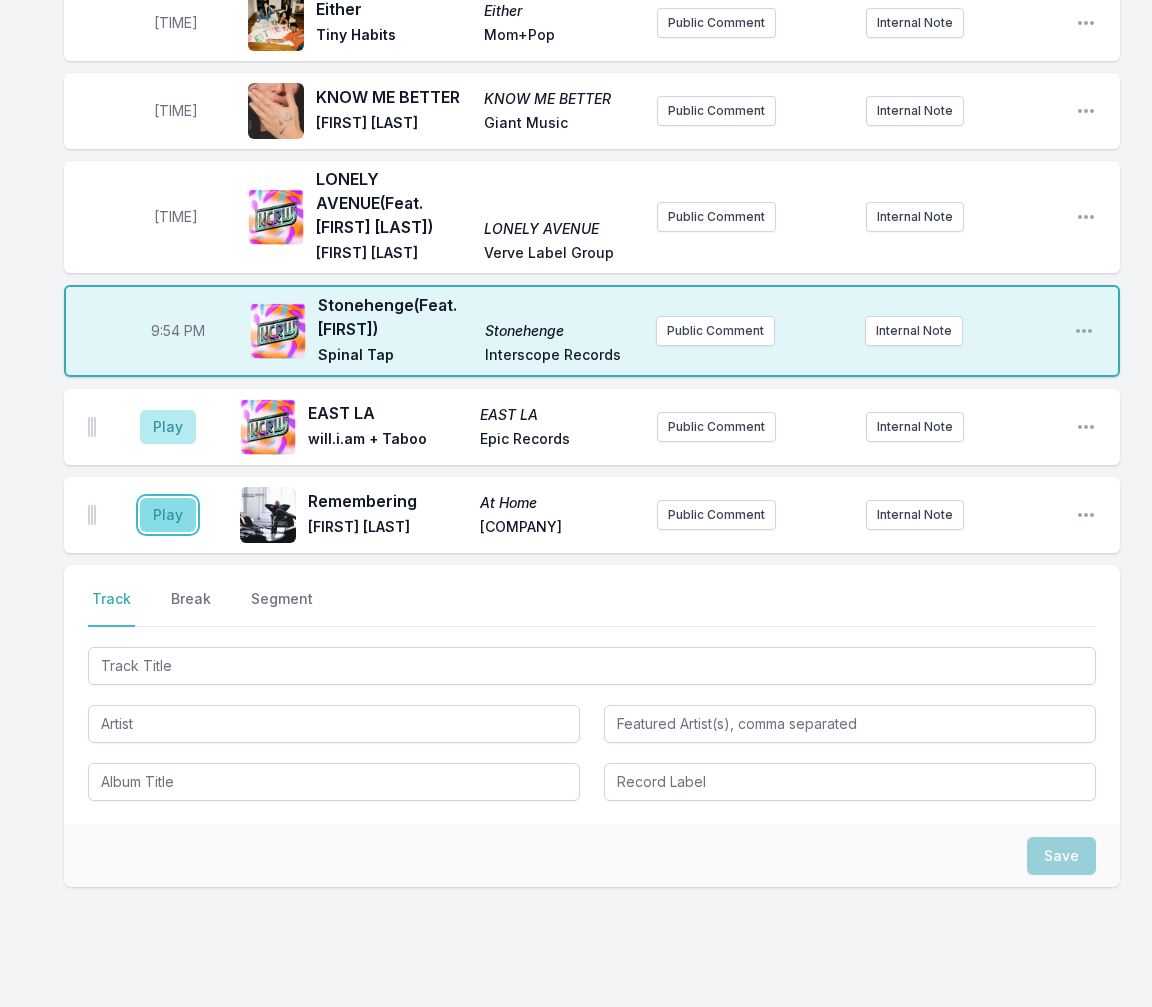 click on "Play" at bounding box center (168, 515) 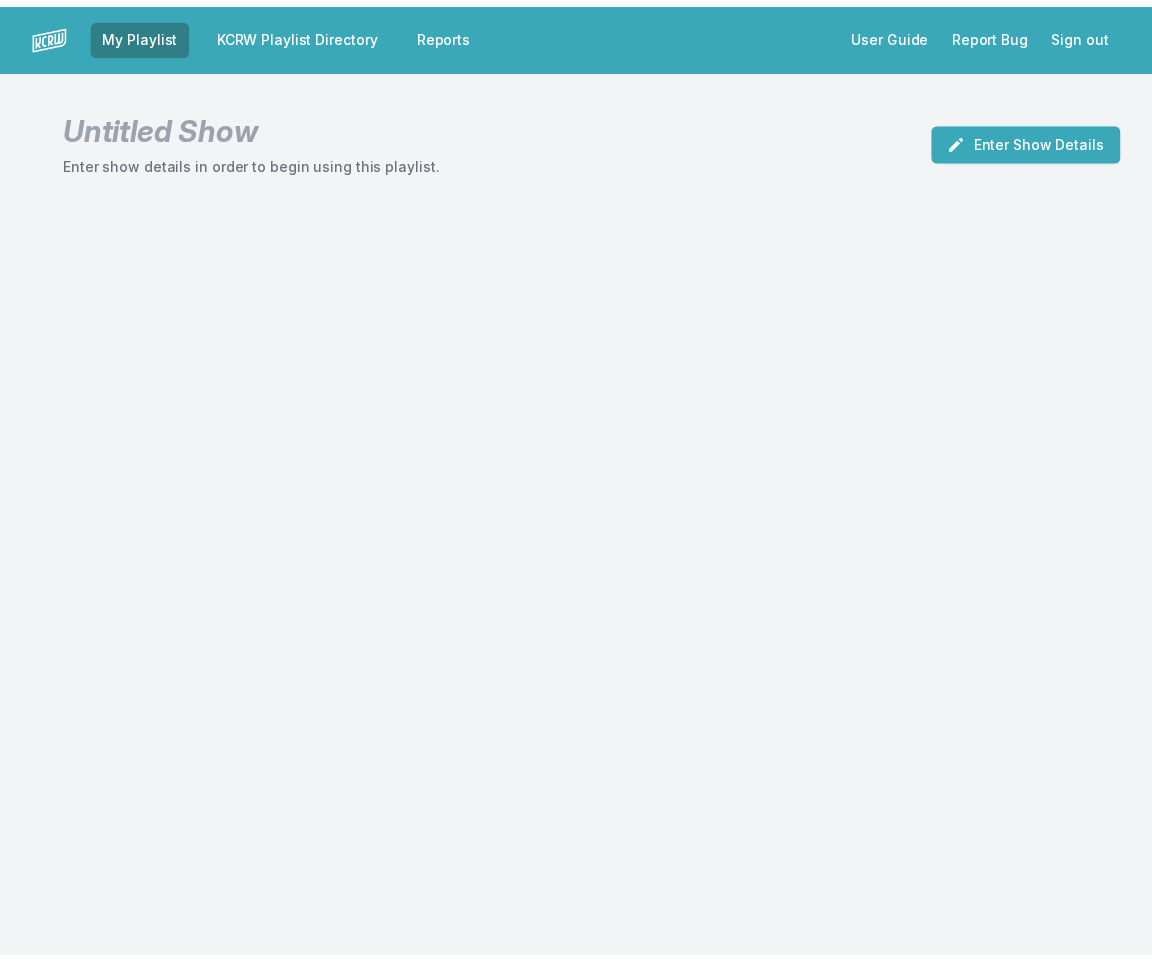 scroll, scrollTop: 0, scrollLeft: 0, axis: both 